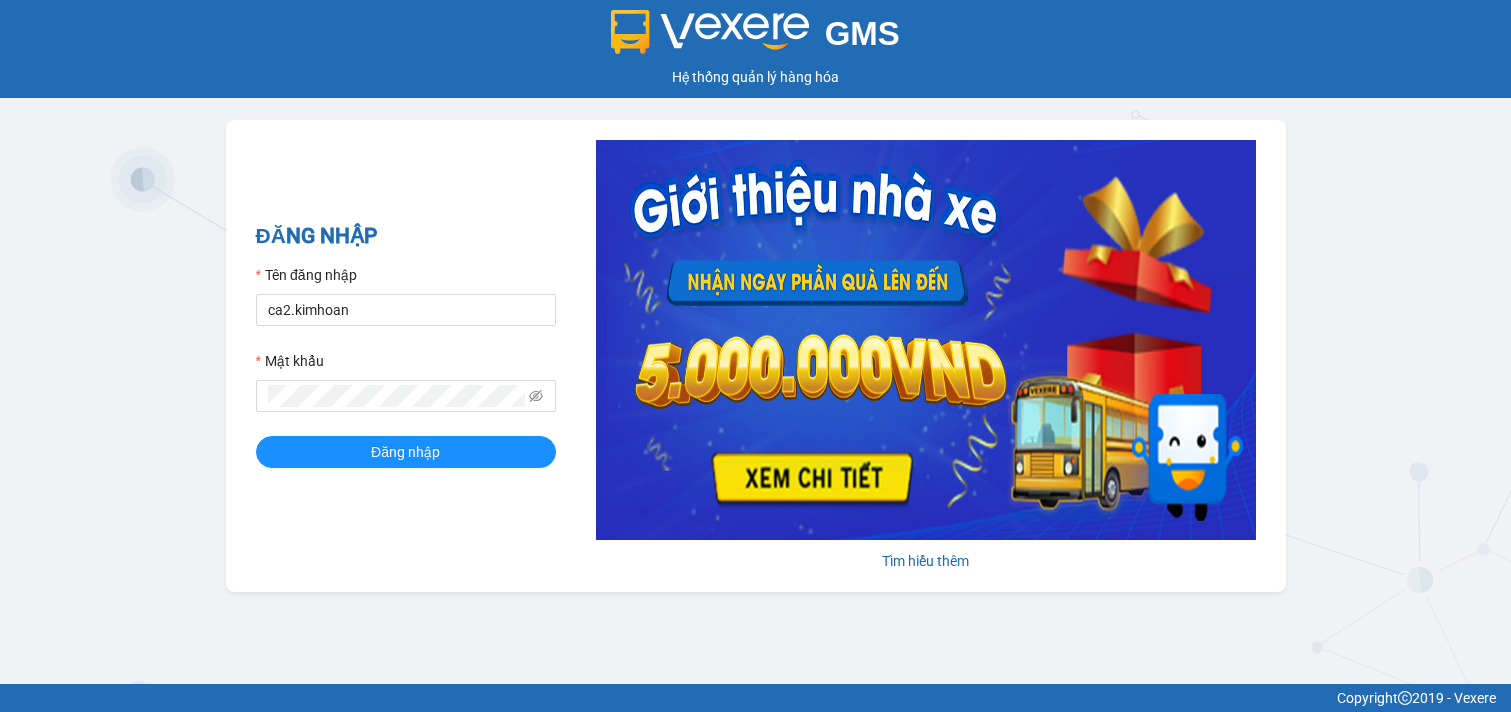 scroll, scrollTop: 0, scrollLeft: 0, axis: both 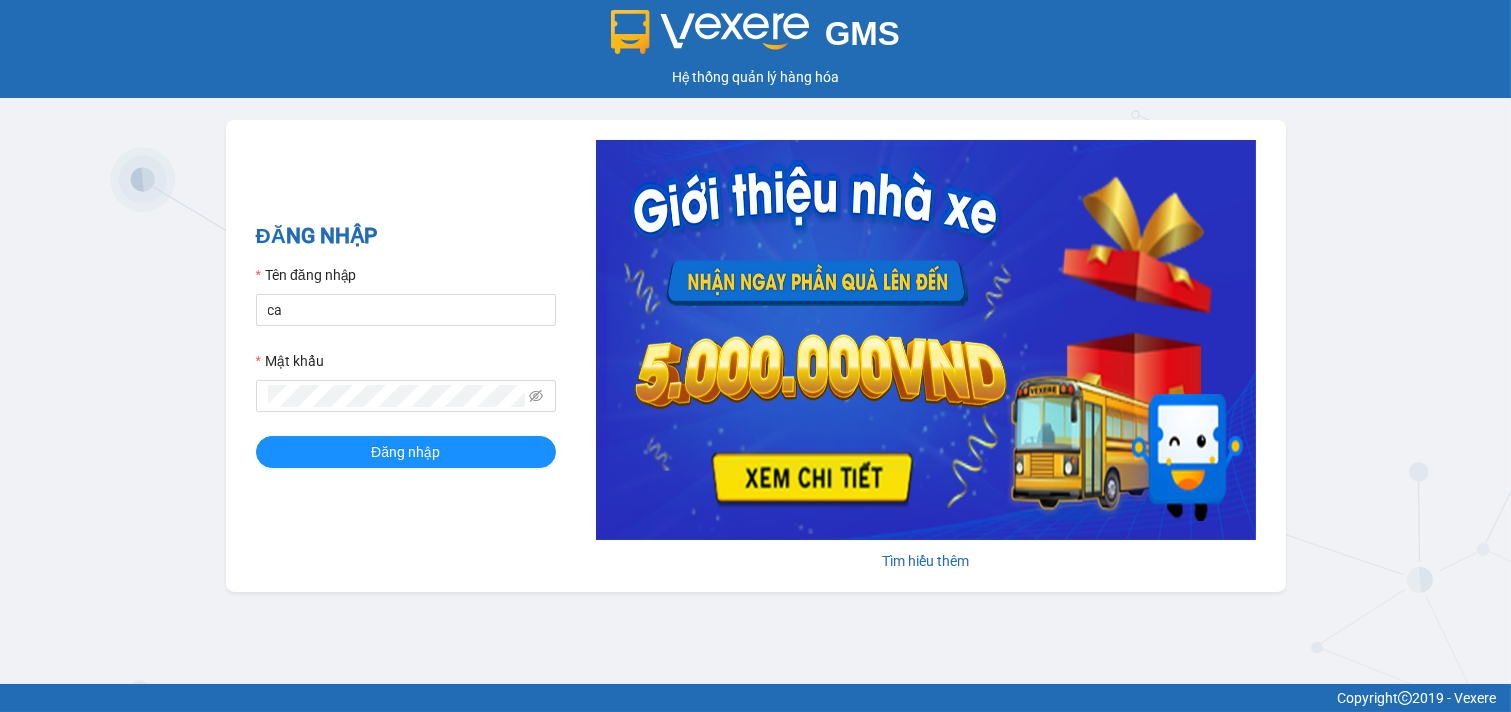 type on "c" 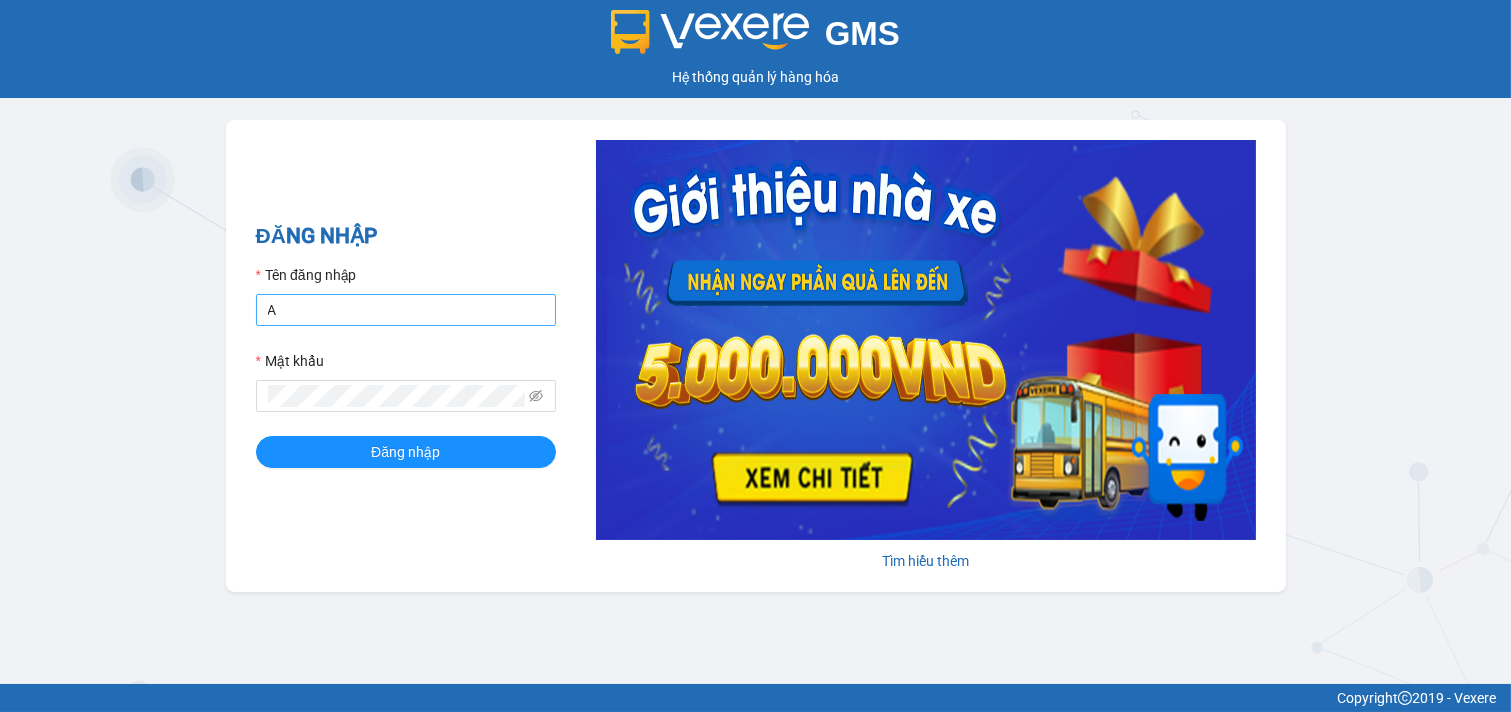 type on "antravinh.kimhoang" 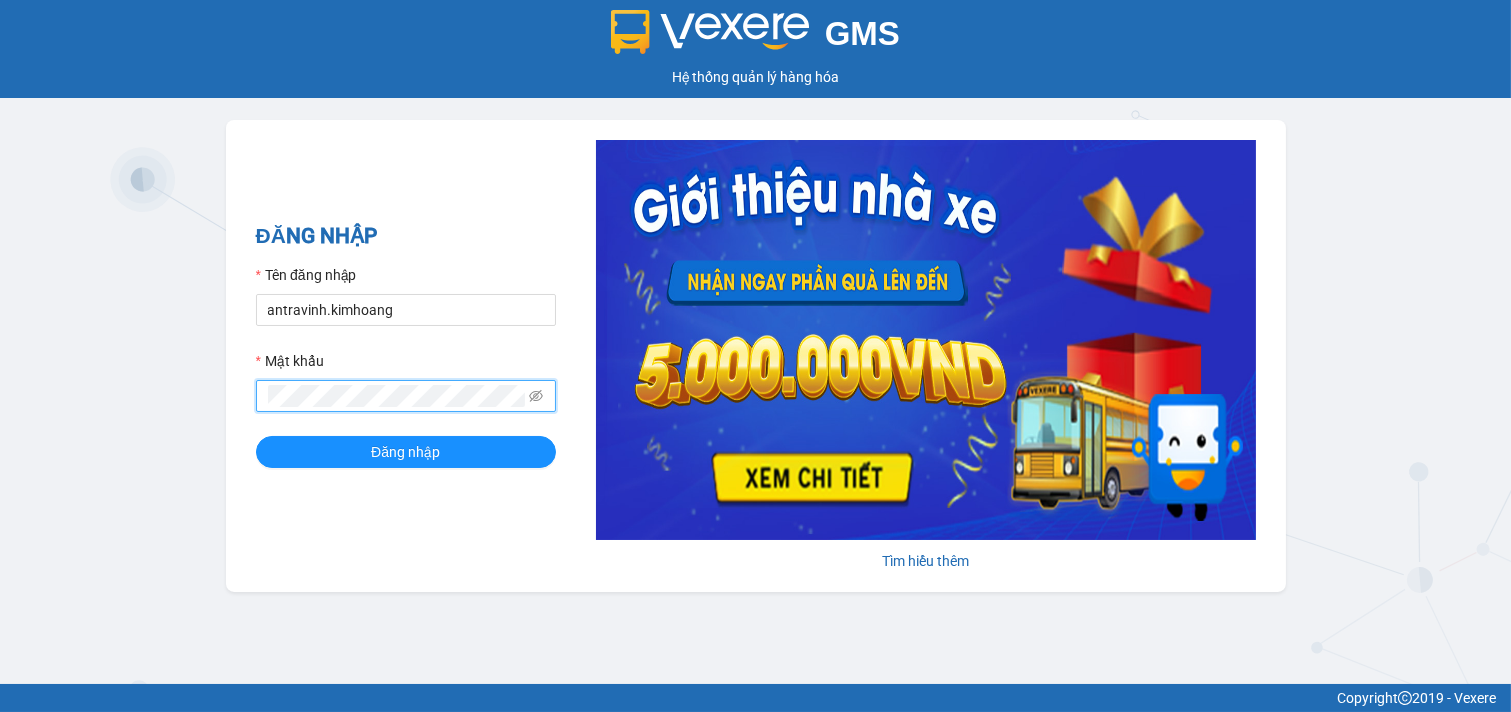 click on "Đăng nhập" at bounding box center [406, 452] 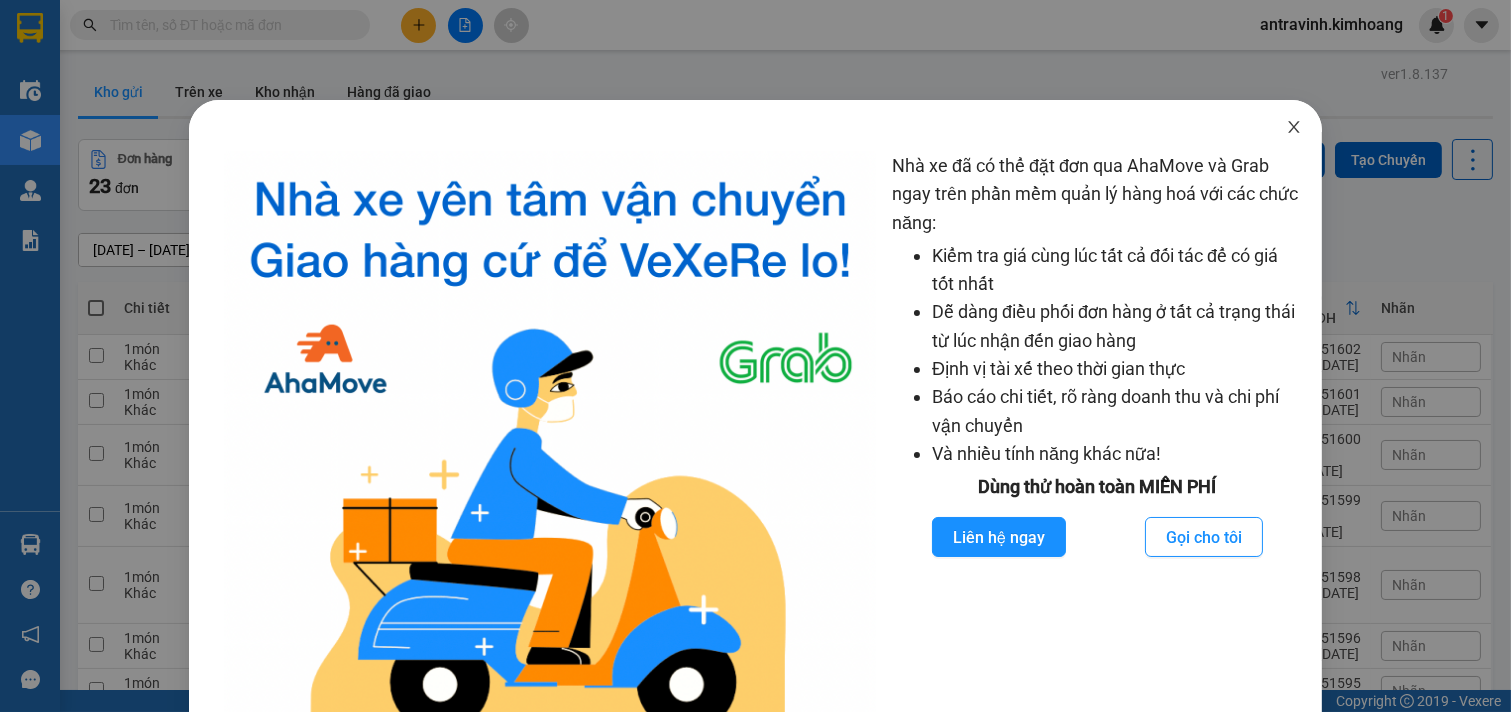 click 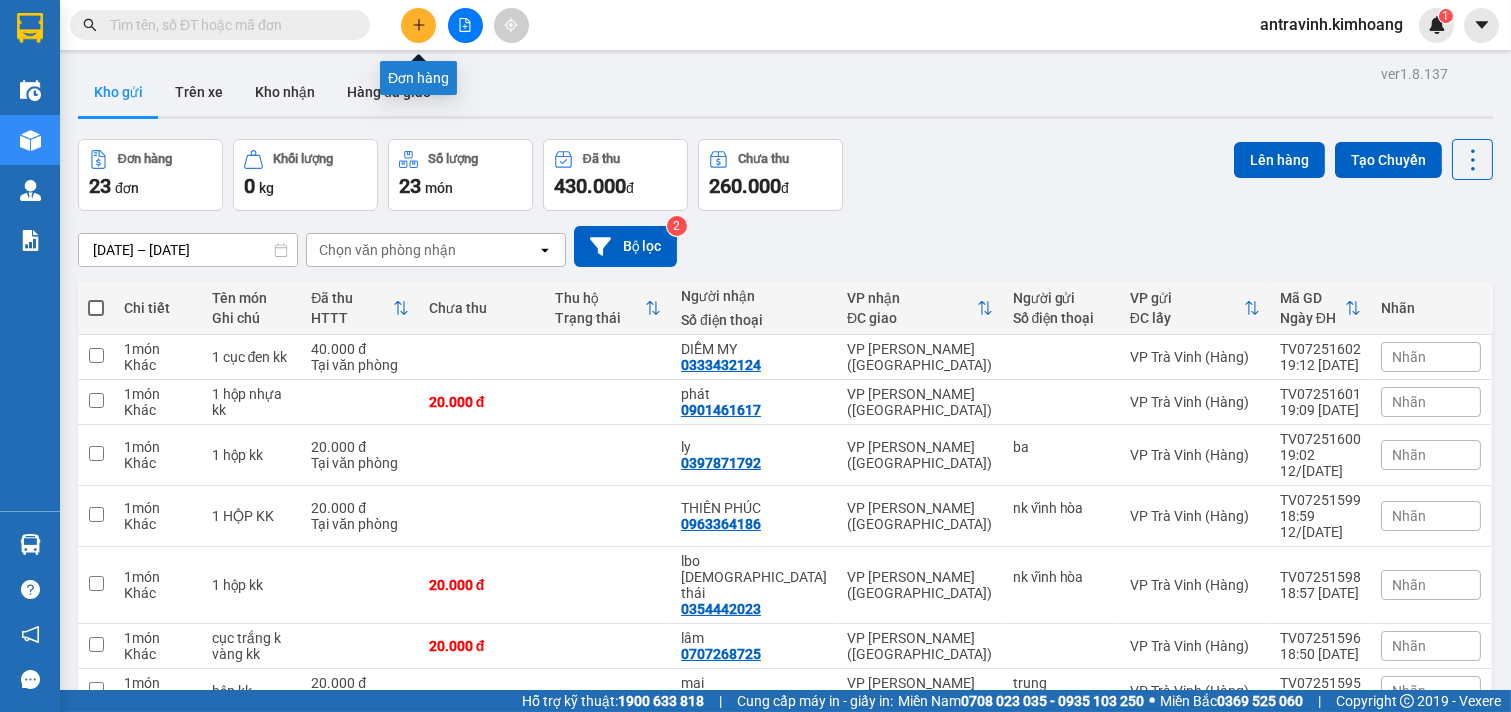 click 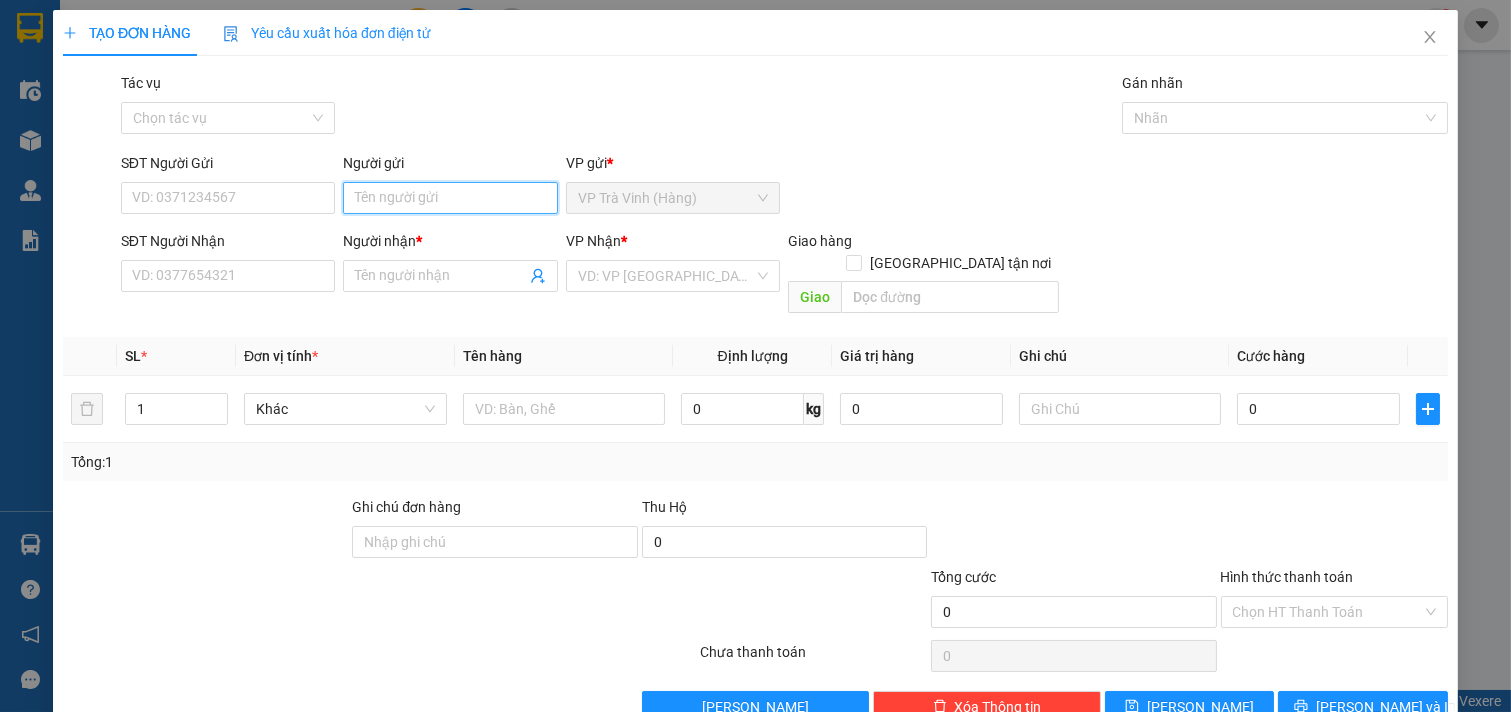 click on "Người gửi" at bounding box center [450, 198] 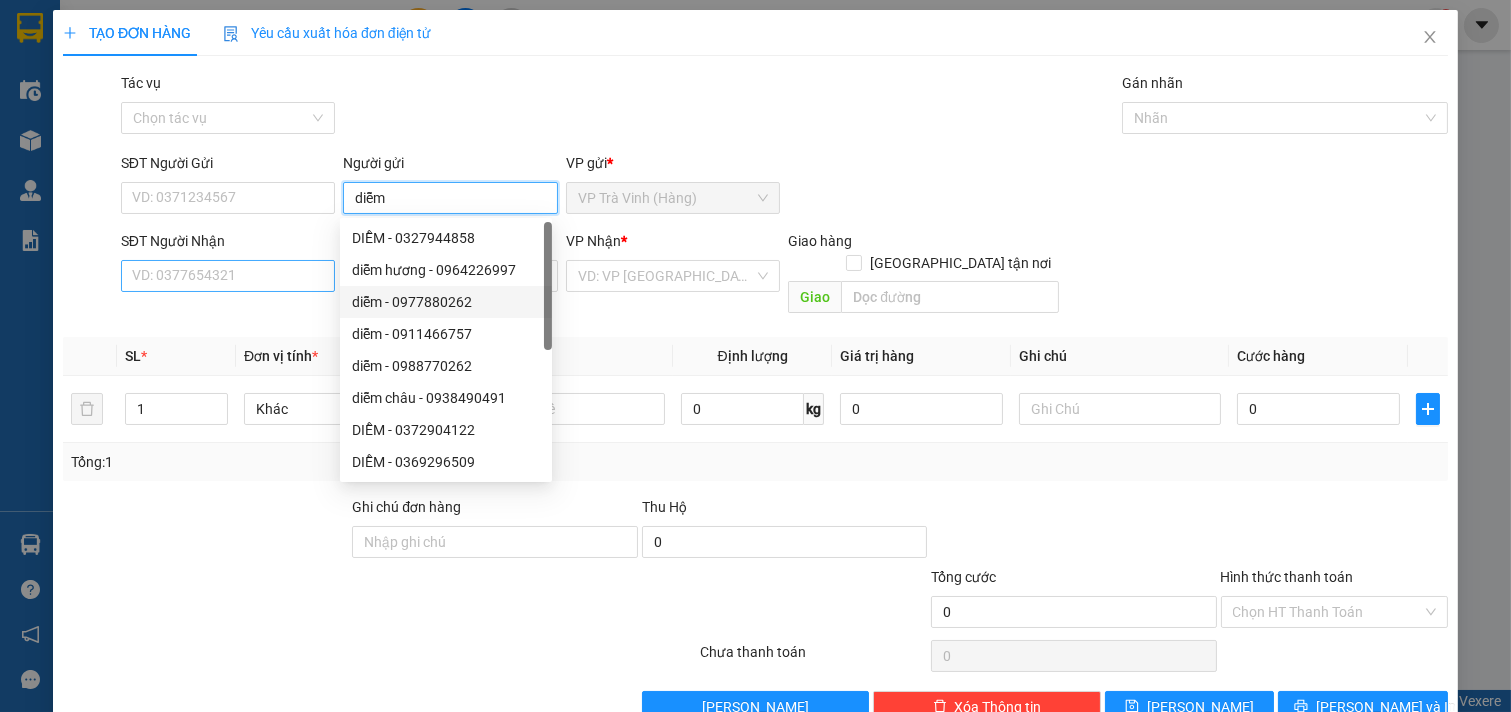 type on "diễm" 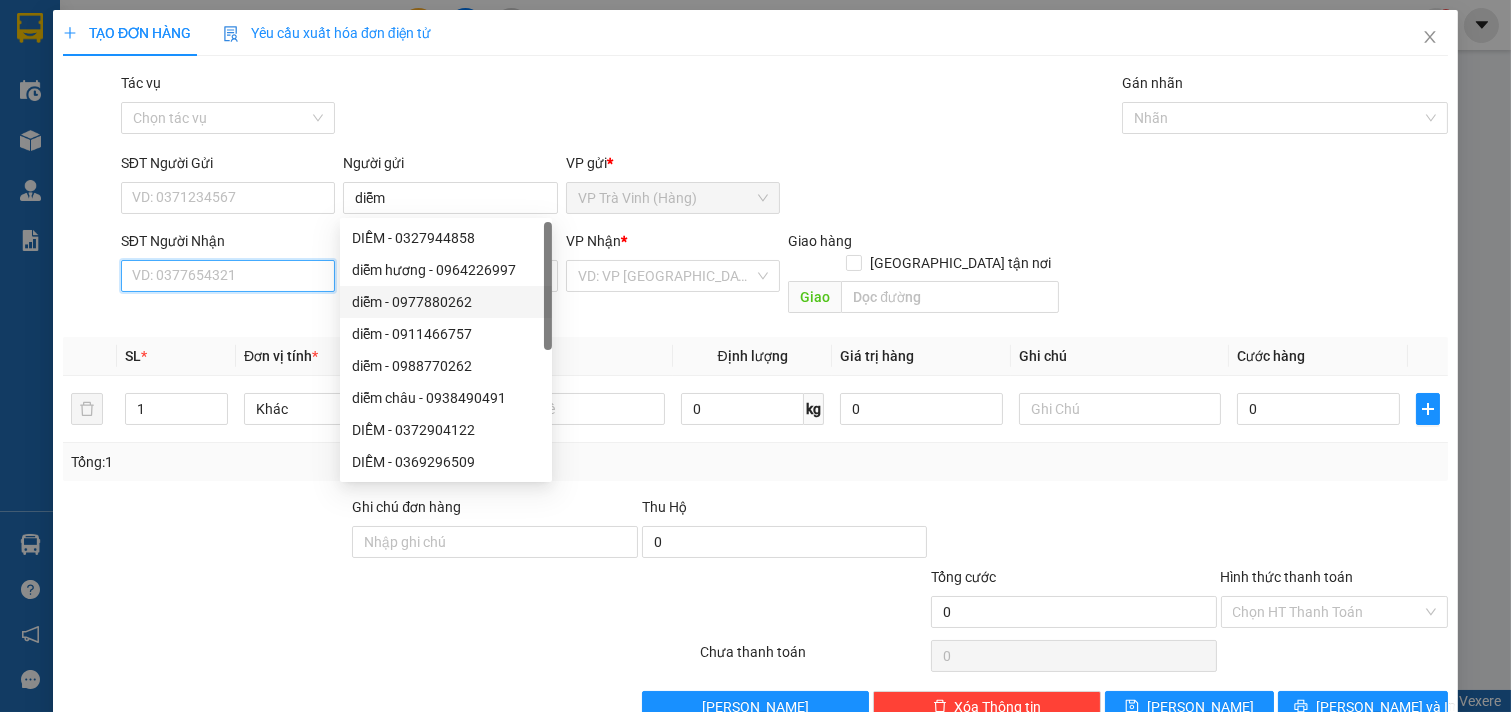 click on "SĐT Người Nhận" at bounding box center (228, 276) 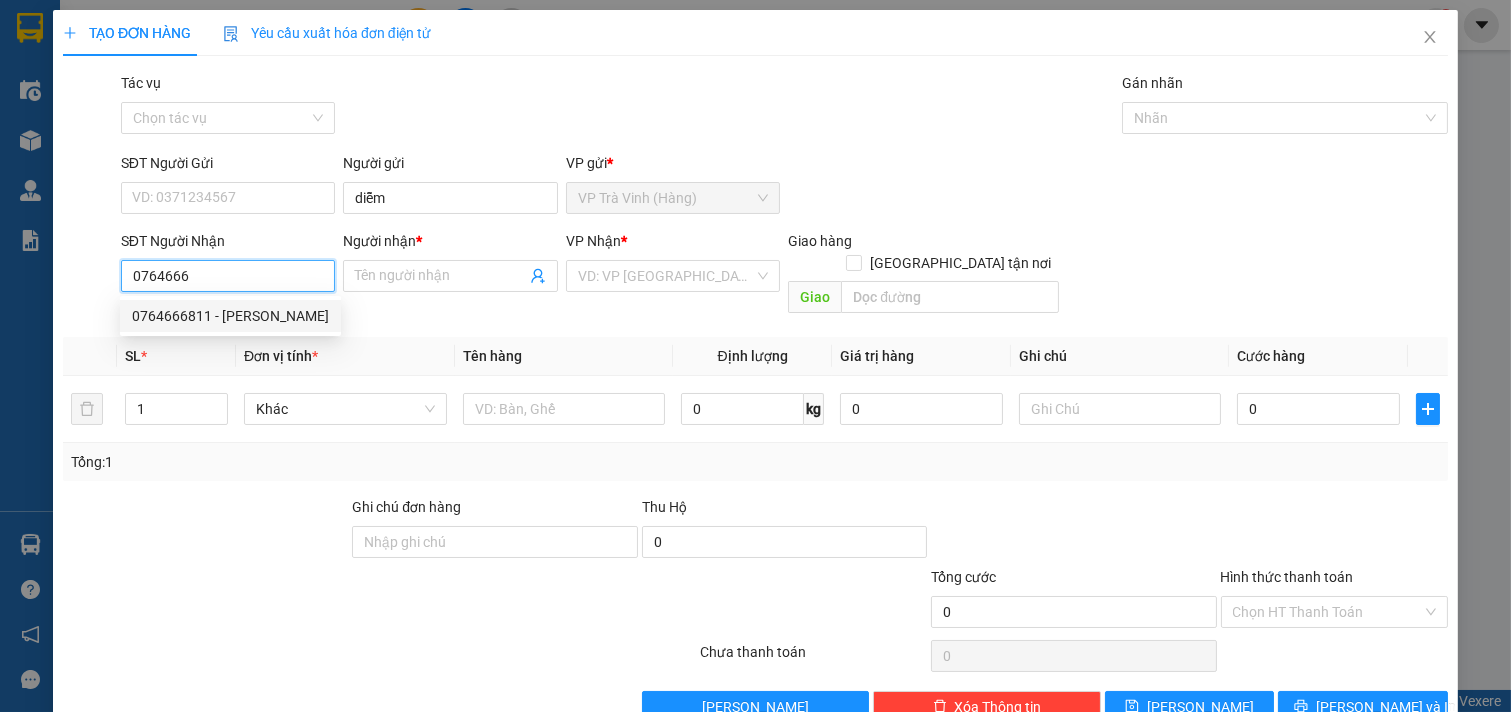 click on "0764666811 - [PERSON_NAME]" at bounding box center [230, 316] 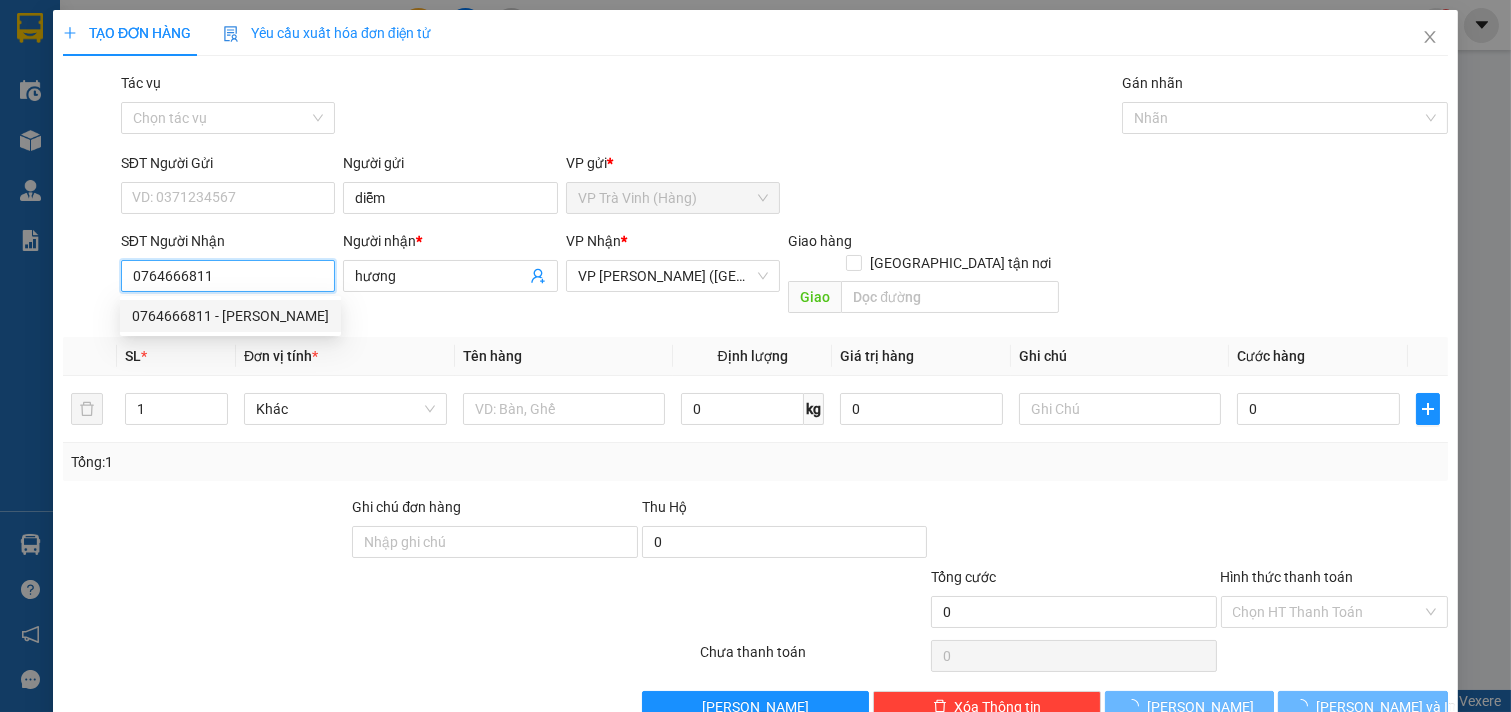 type on "30.000" 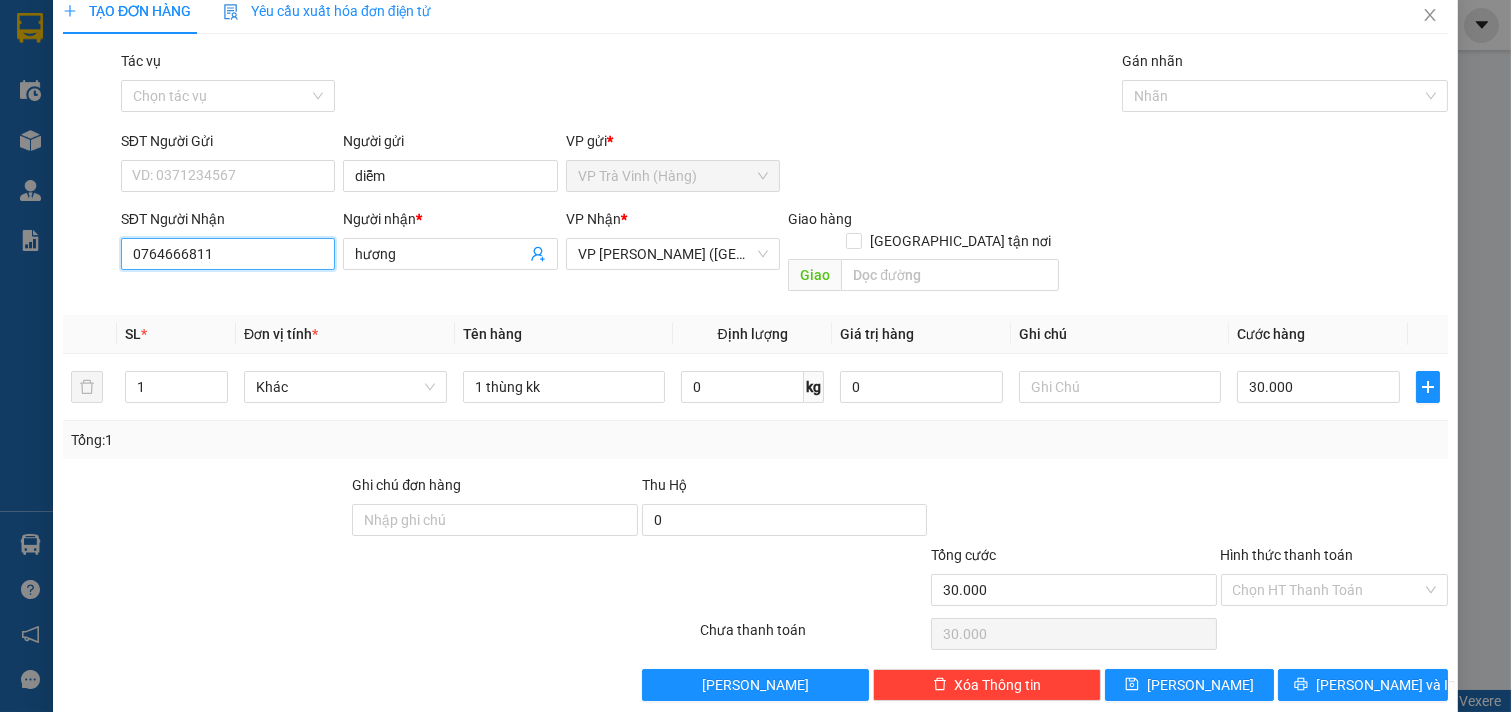 scroll, scrollTop: 27, scrollLeft: 0, axis: vertical 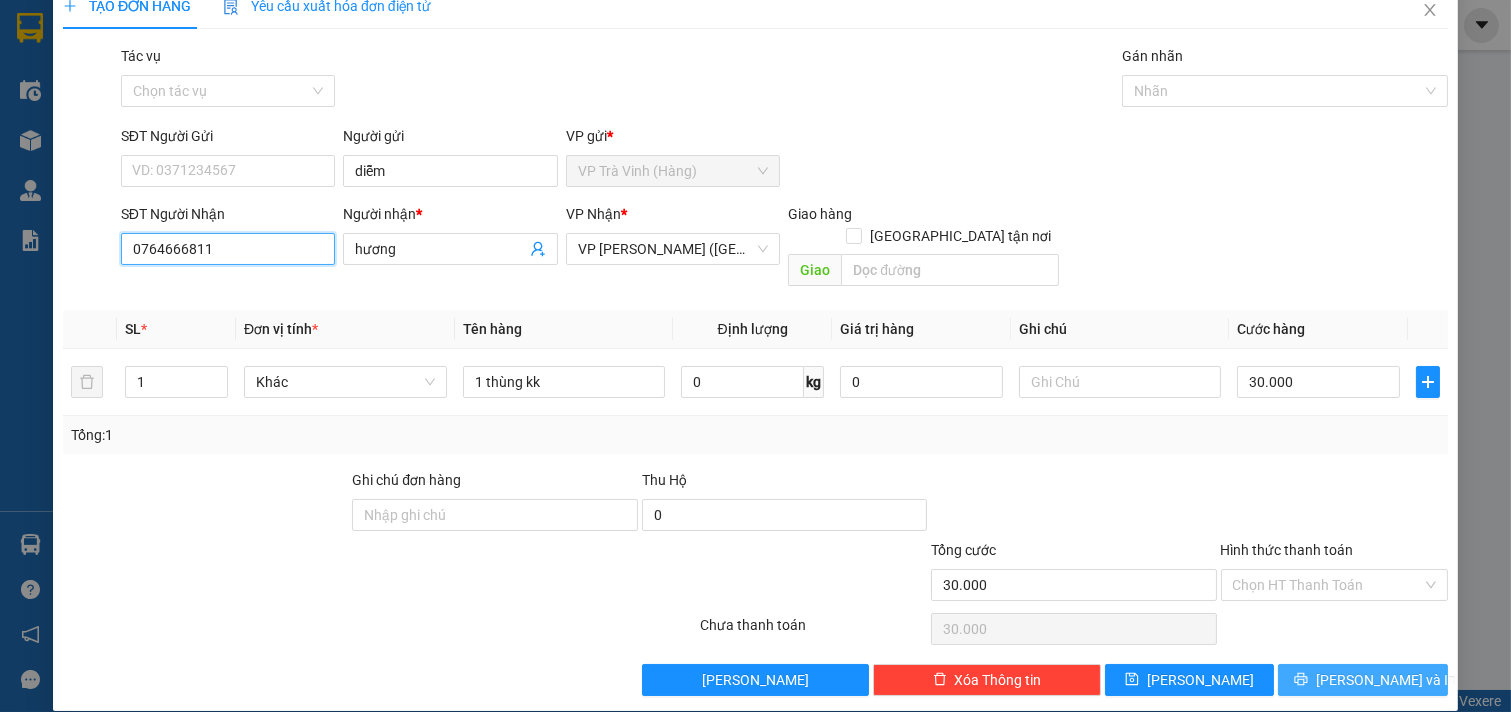 type on "0764666811" 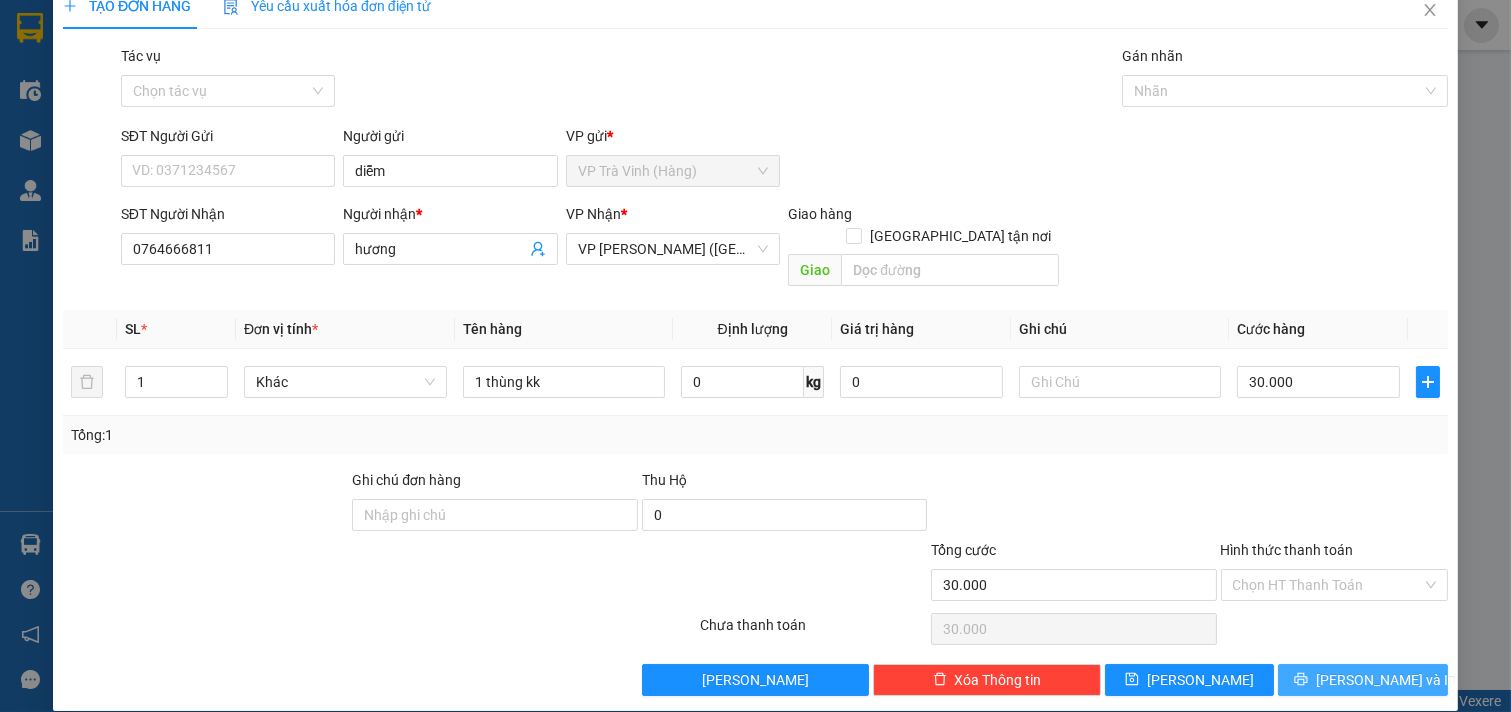 click on "[PERSON_NAME] và In" at bounding box center (1386, 680) 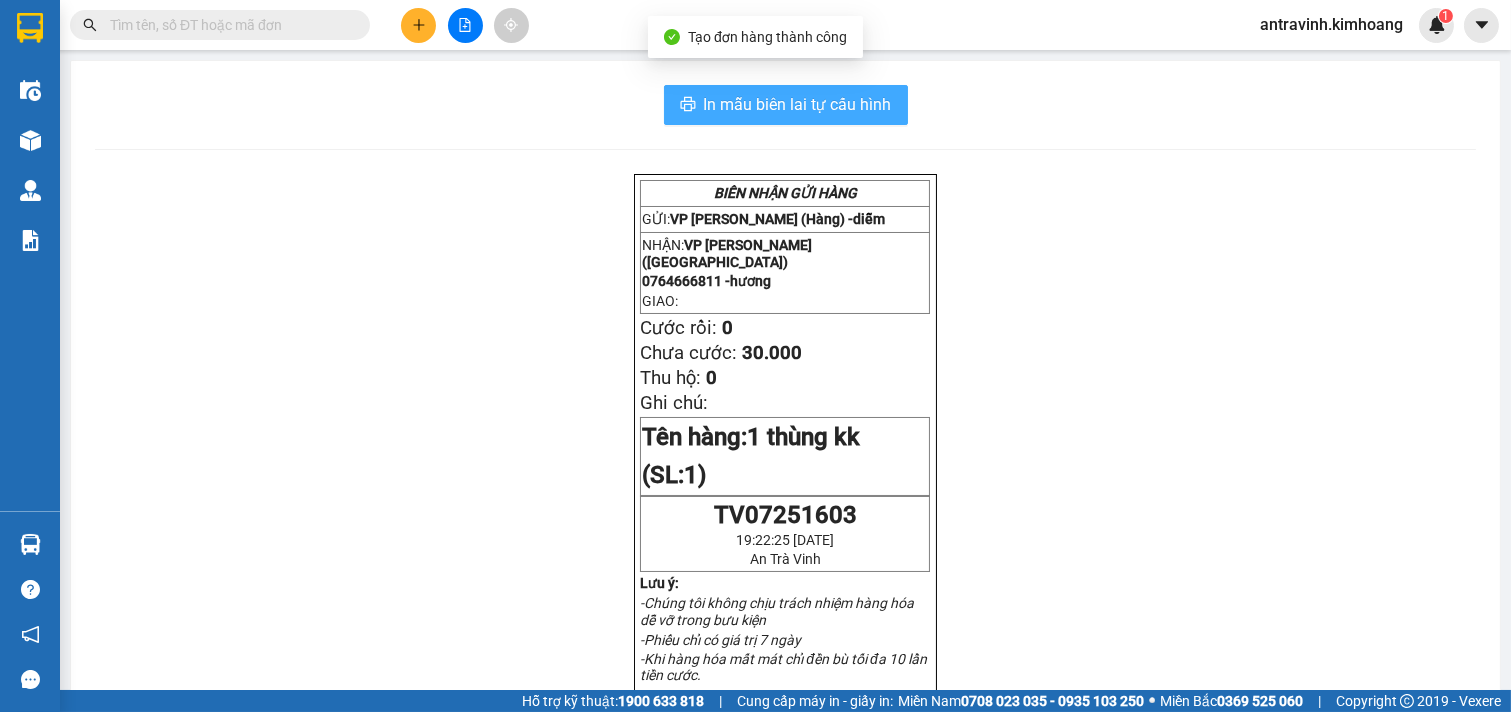 click on "In mẫu biên lai tự cấu hình" at bounding box center [798, 104] 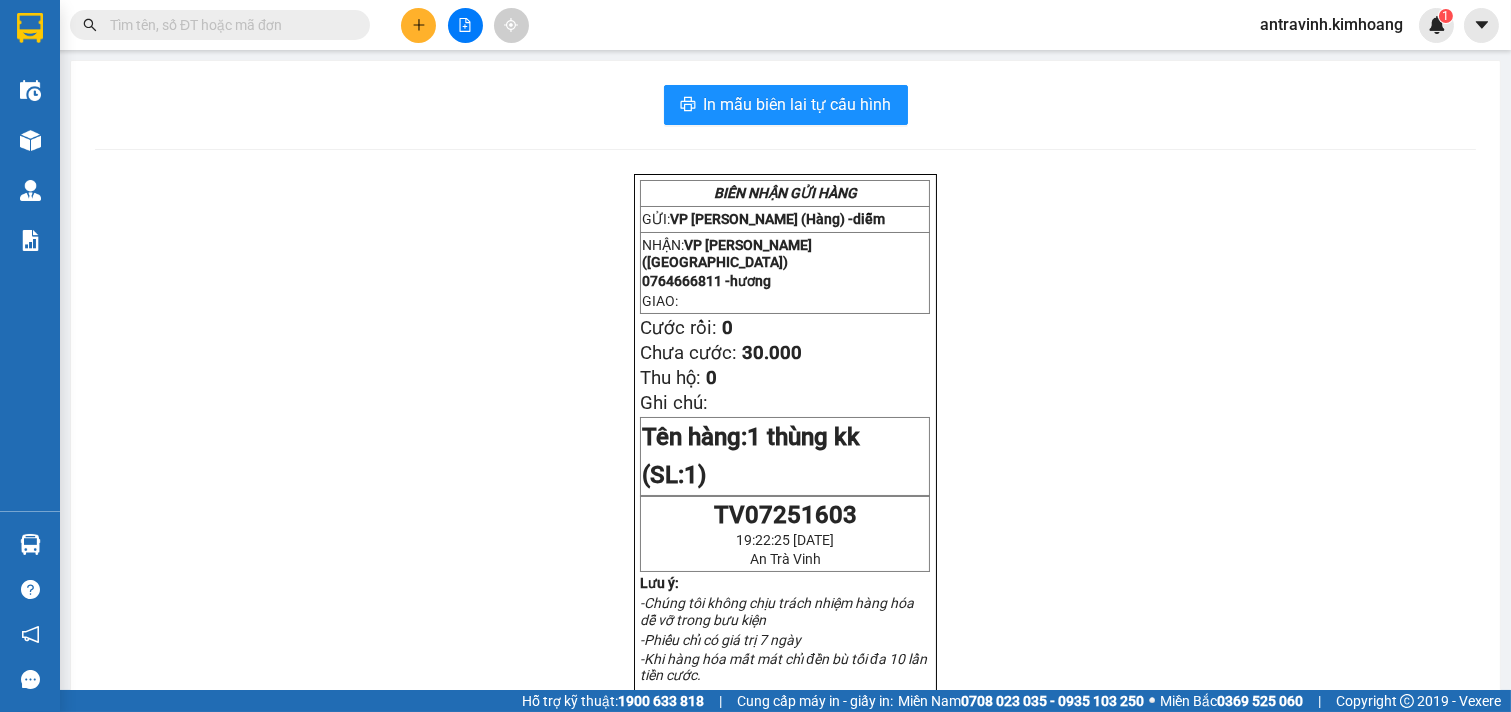 click at bounding box center (228, 25) 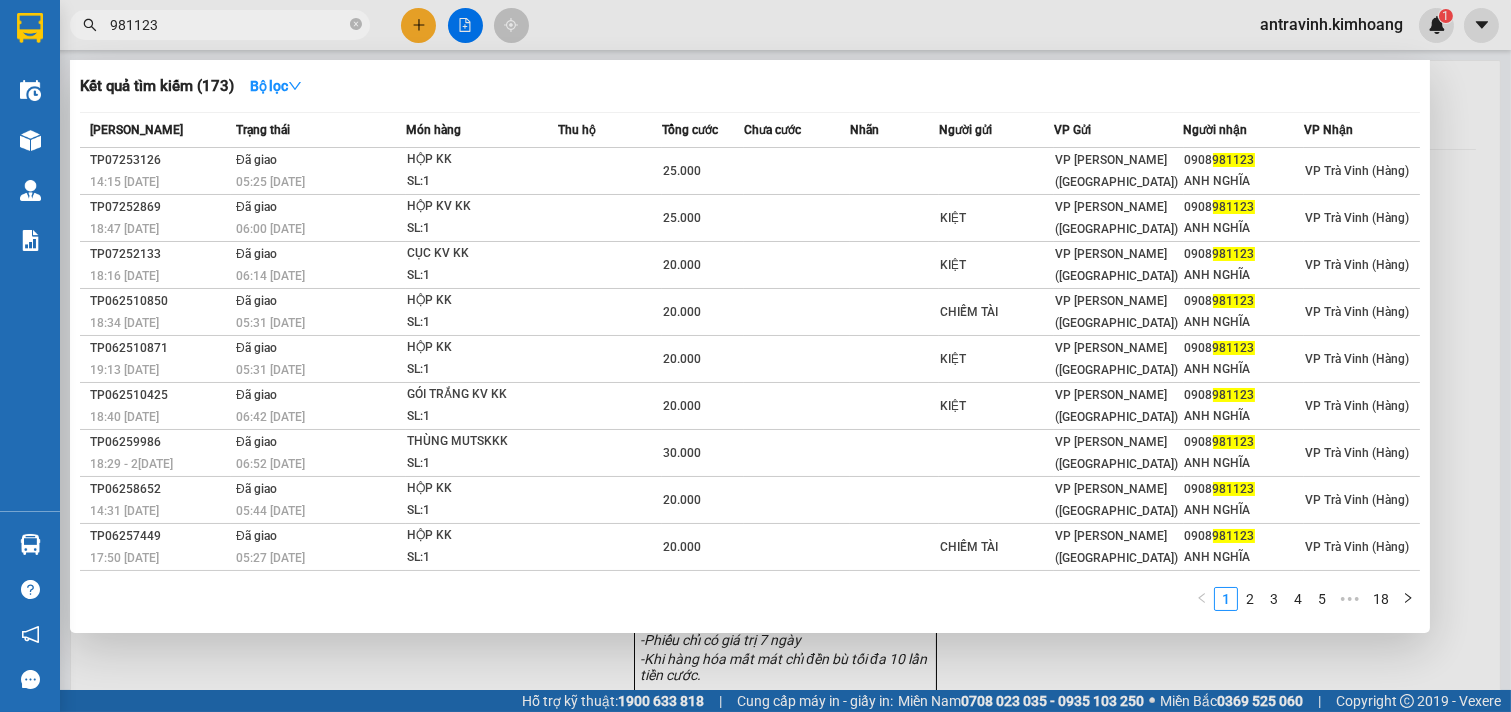type on "981123" 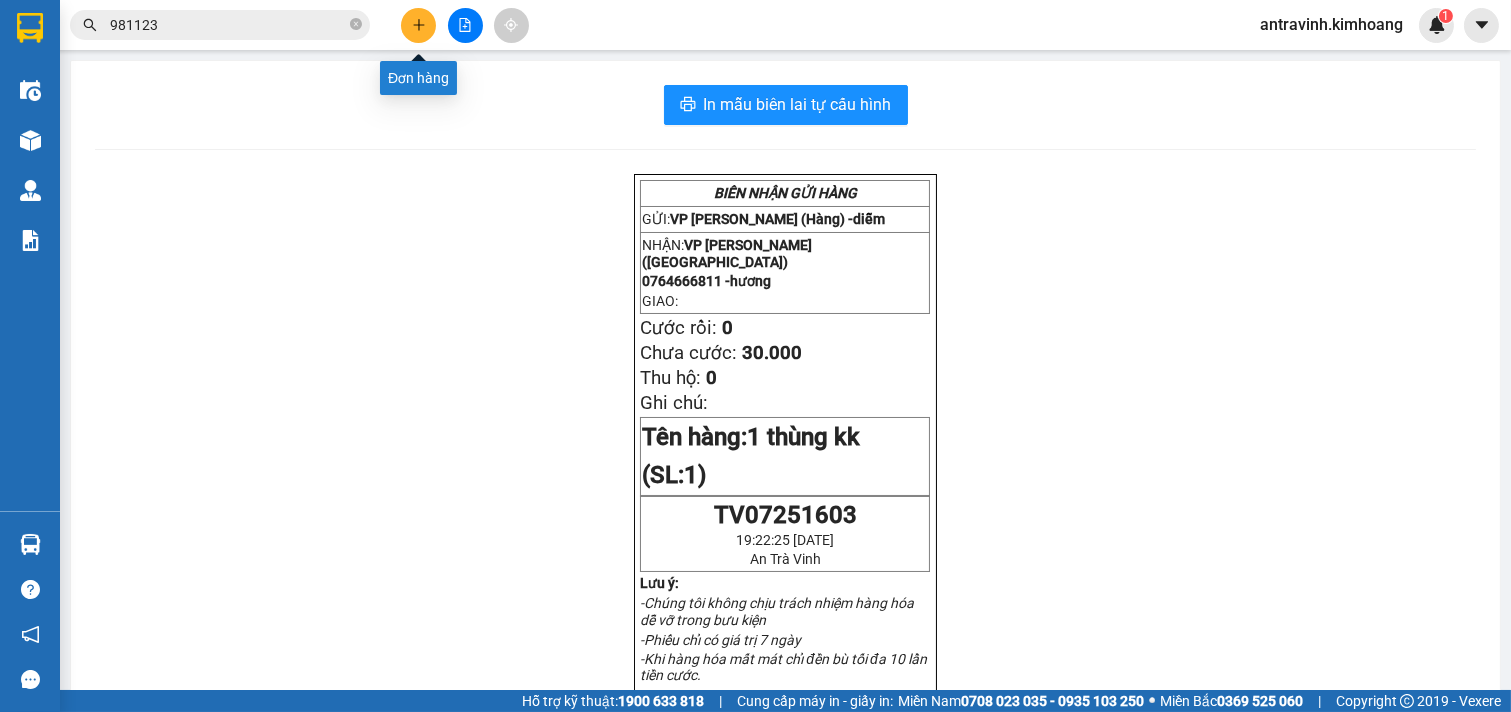 click at bounding box center (418, 25) 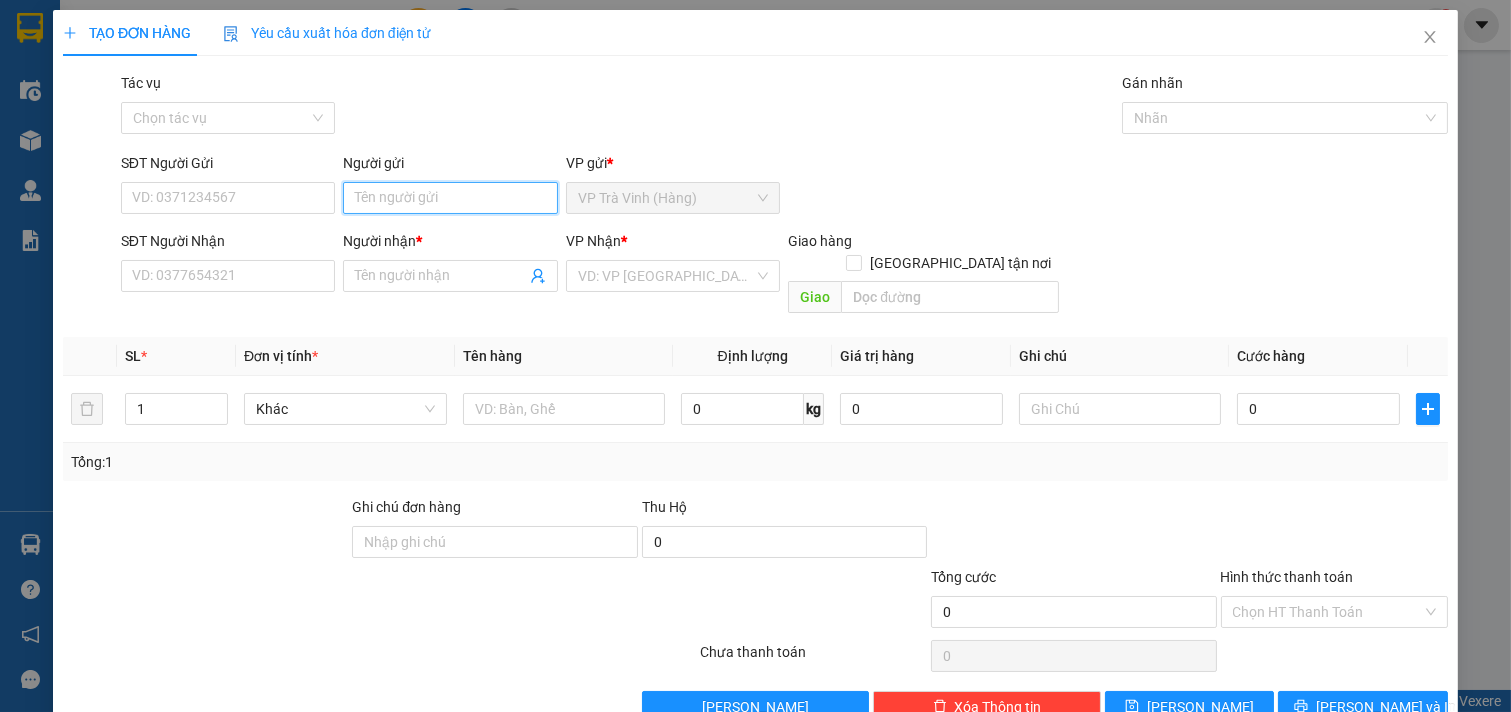 click on "Người gửi" at bounding box center [450, 198] 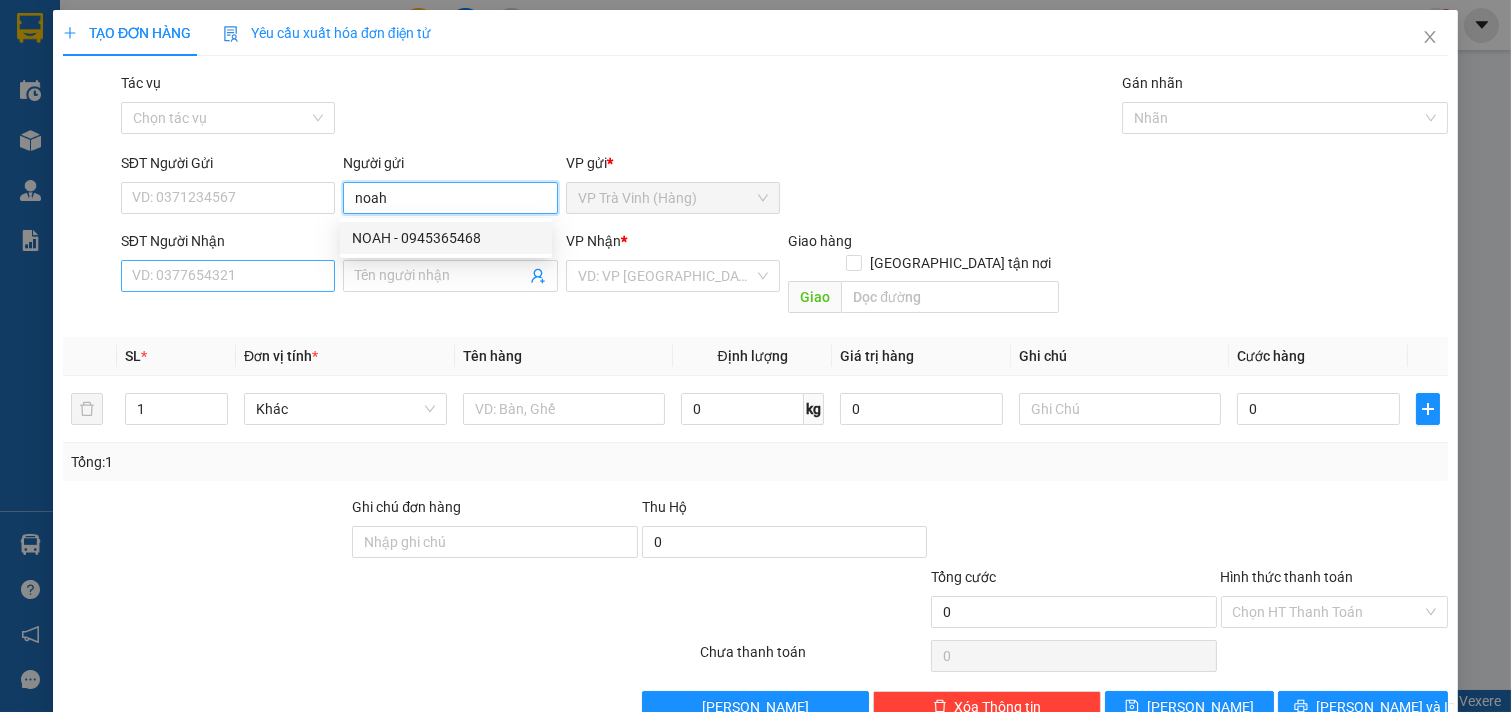 type on "noah" 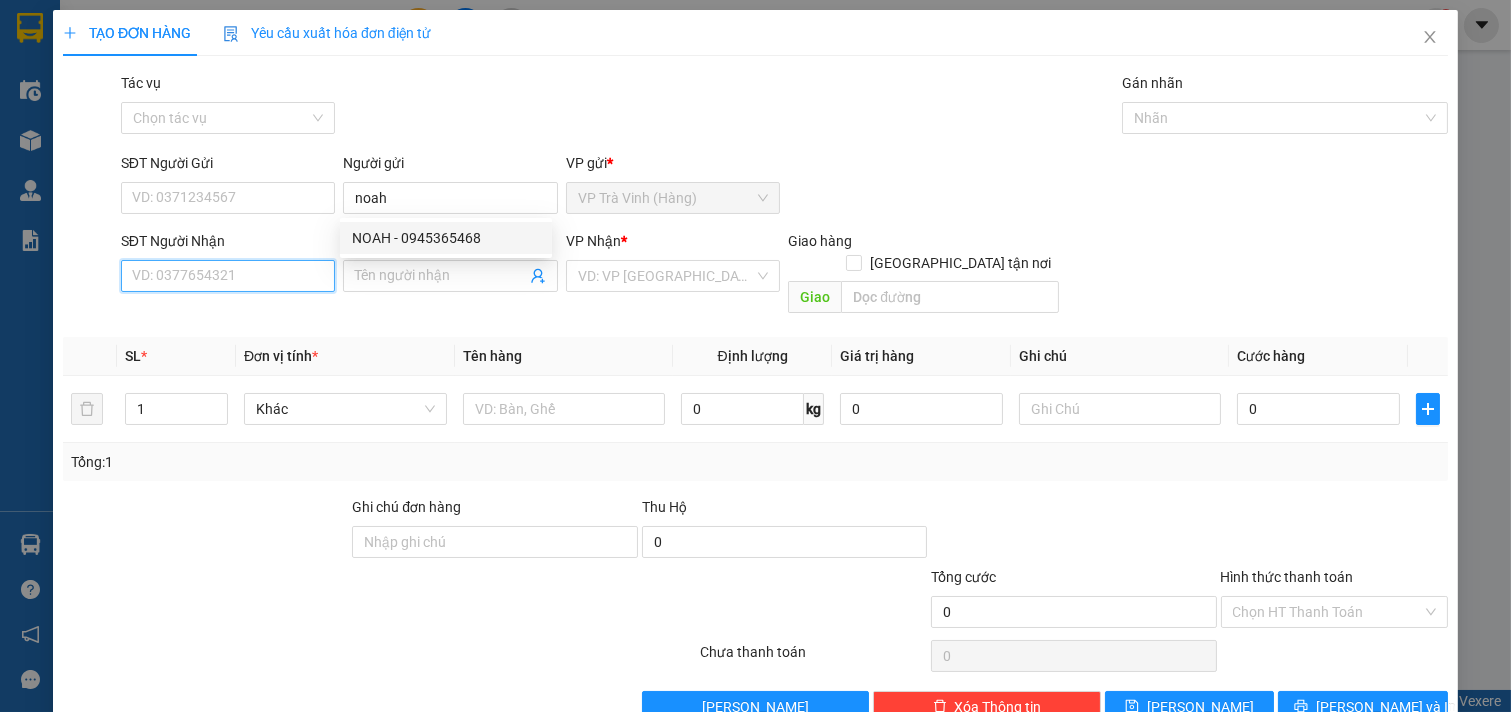 click on "SĐT Người Nhận" at bounding box center (228, 276) 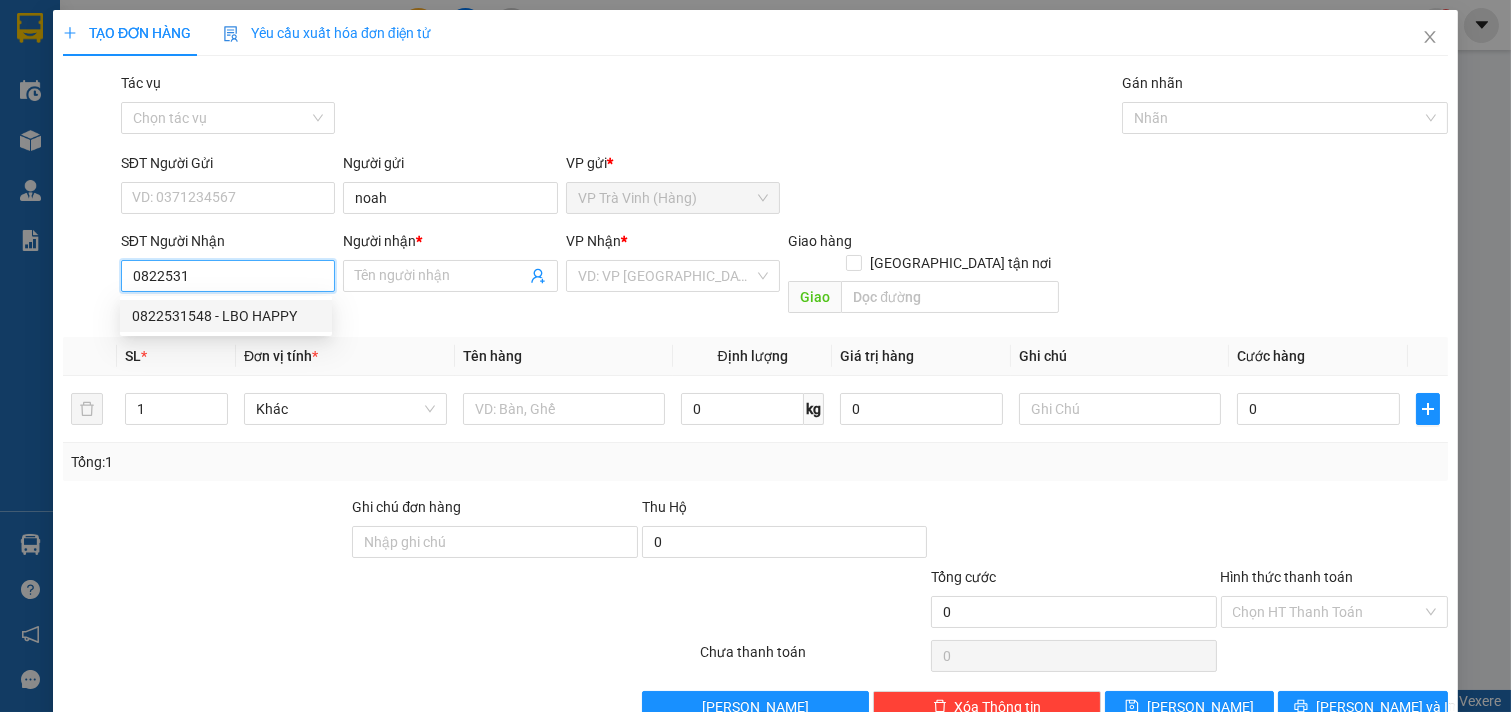 click on "0822531548 - LBO HAPPY" at bounding box center (226, 316) 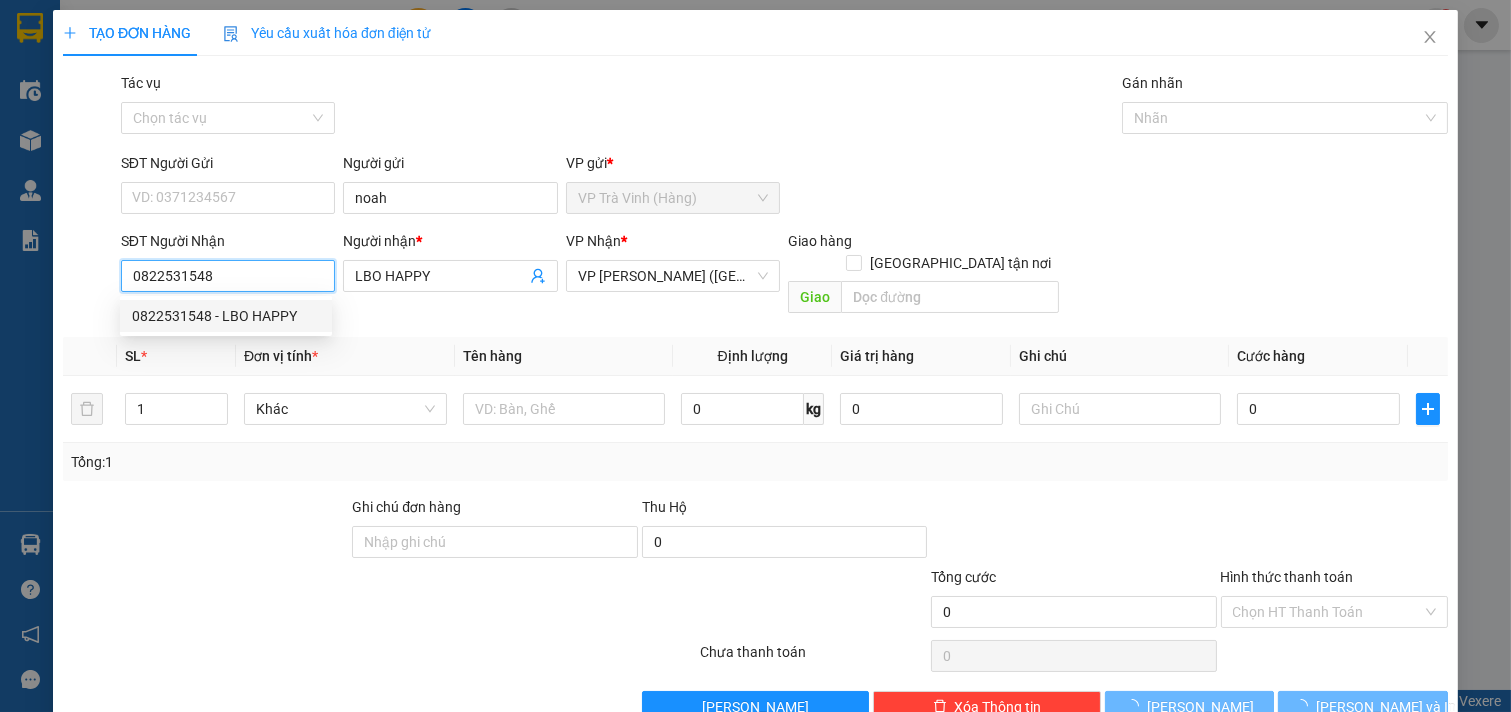 type on "20.000" 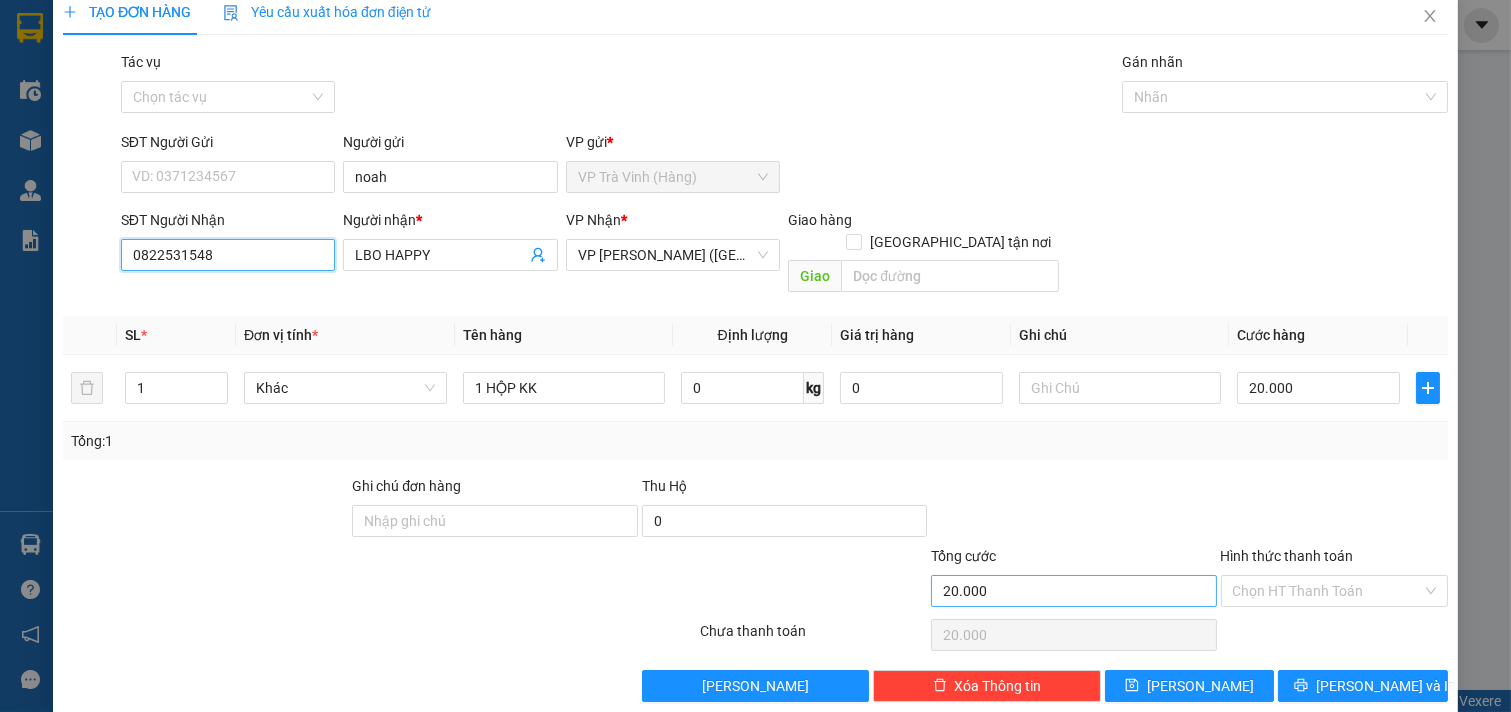 scroll, scrollTop: 27, scrollLeft: 0, axis: vertical 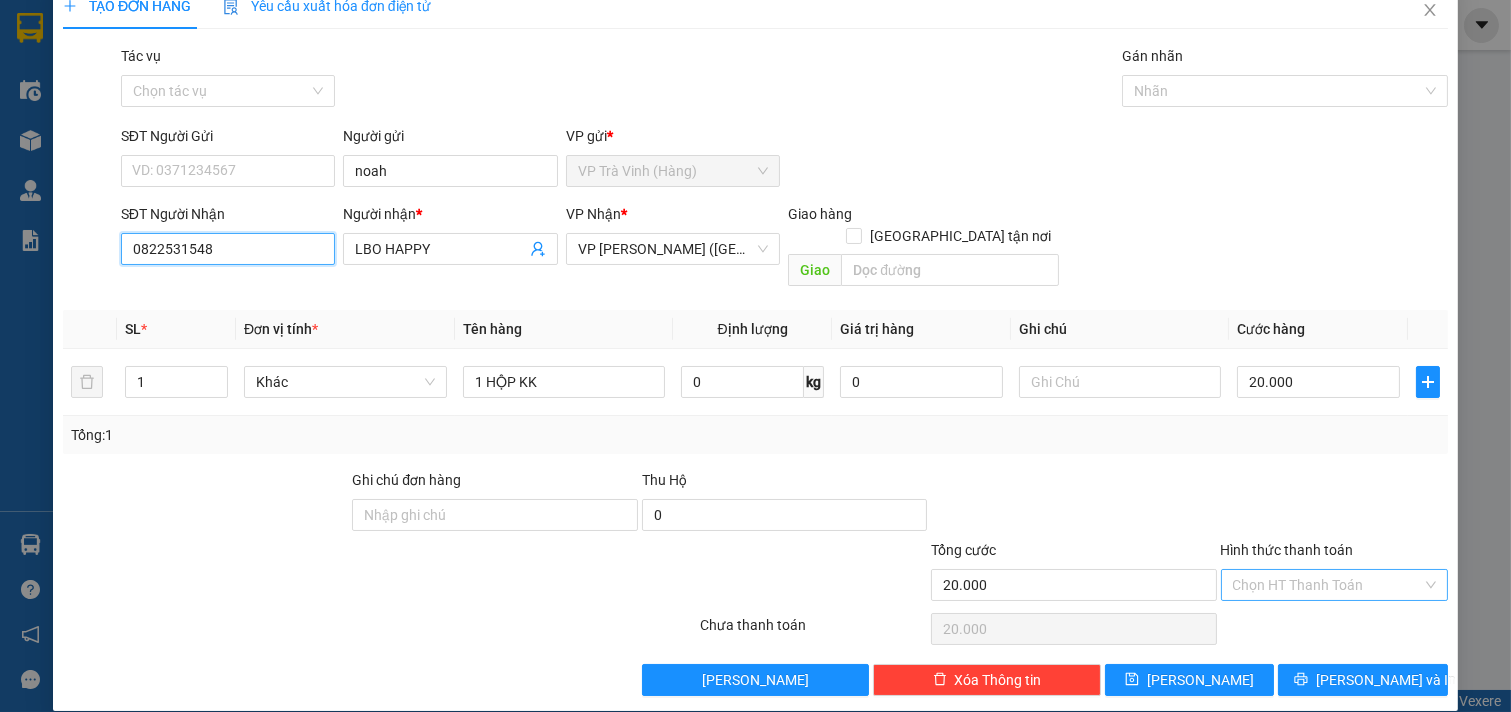 type on "0822531548" 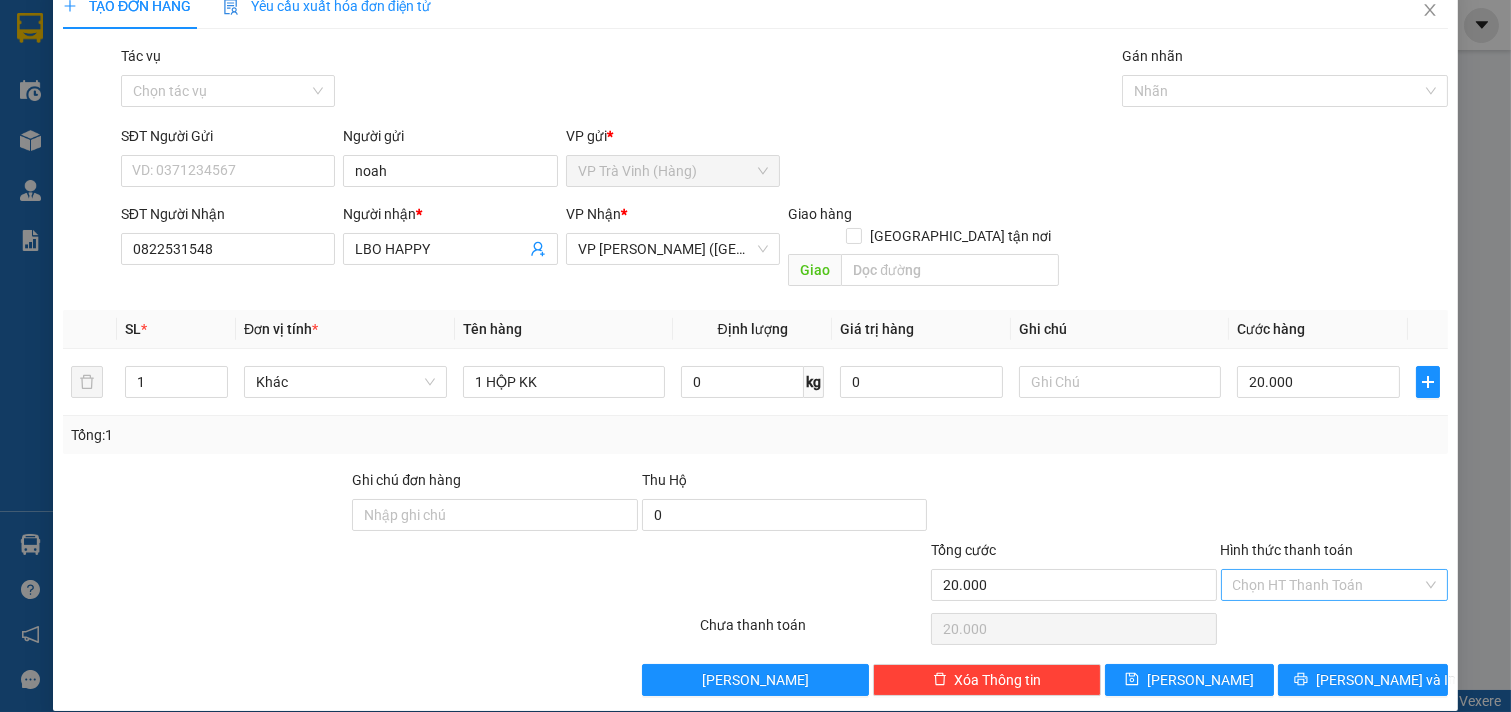click on "Hình thức thanh toán" at bounding box center [1328, 585] 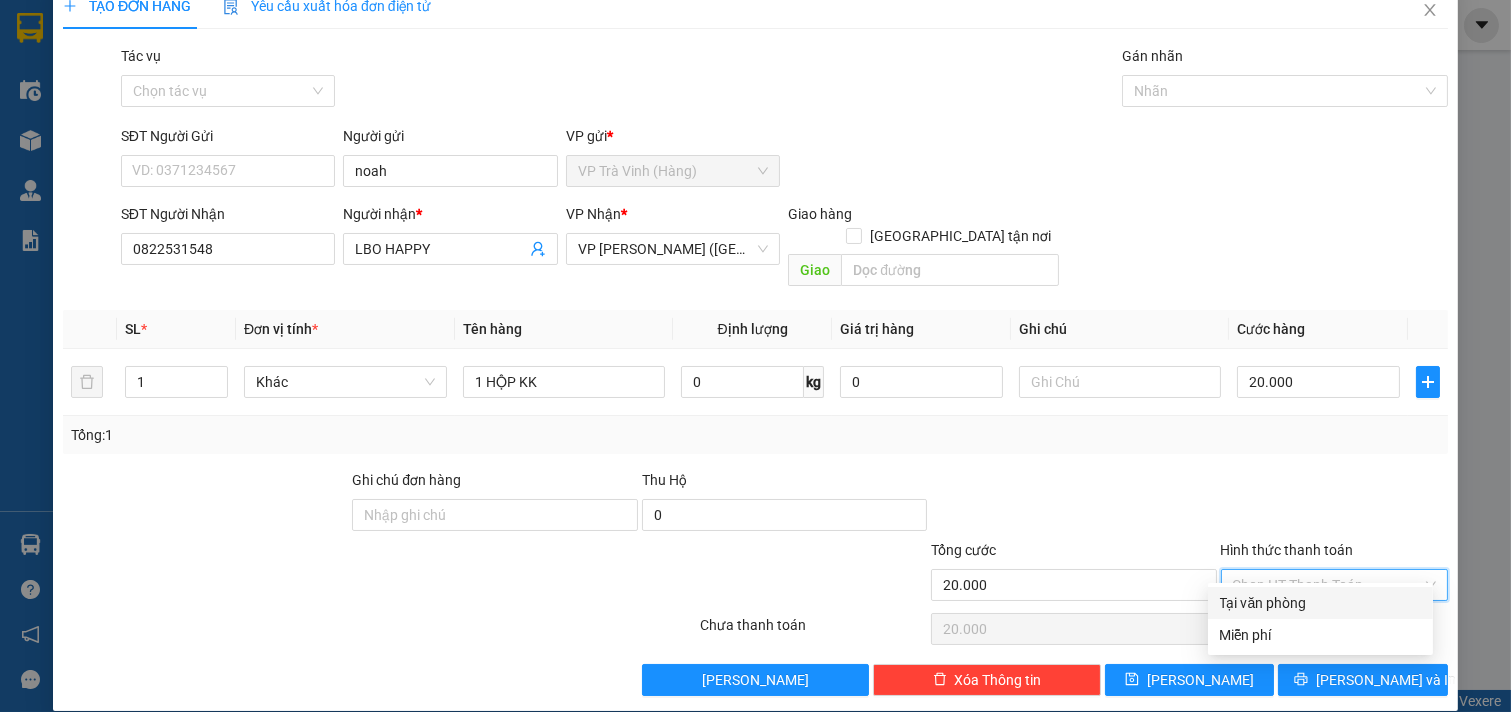 click on "Tại văn phòng" at bounding box center [1320, 603] 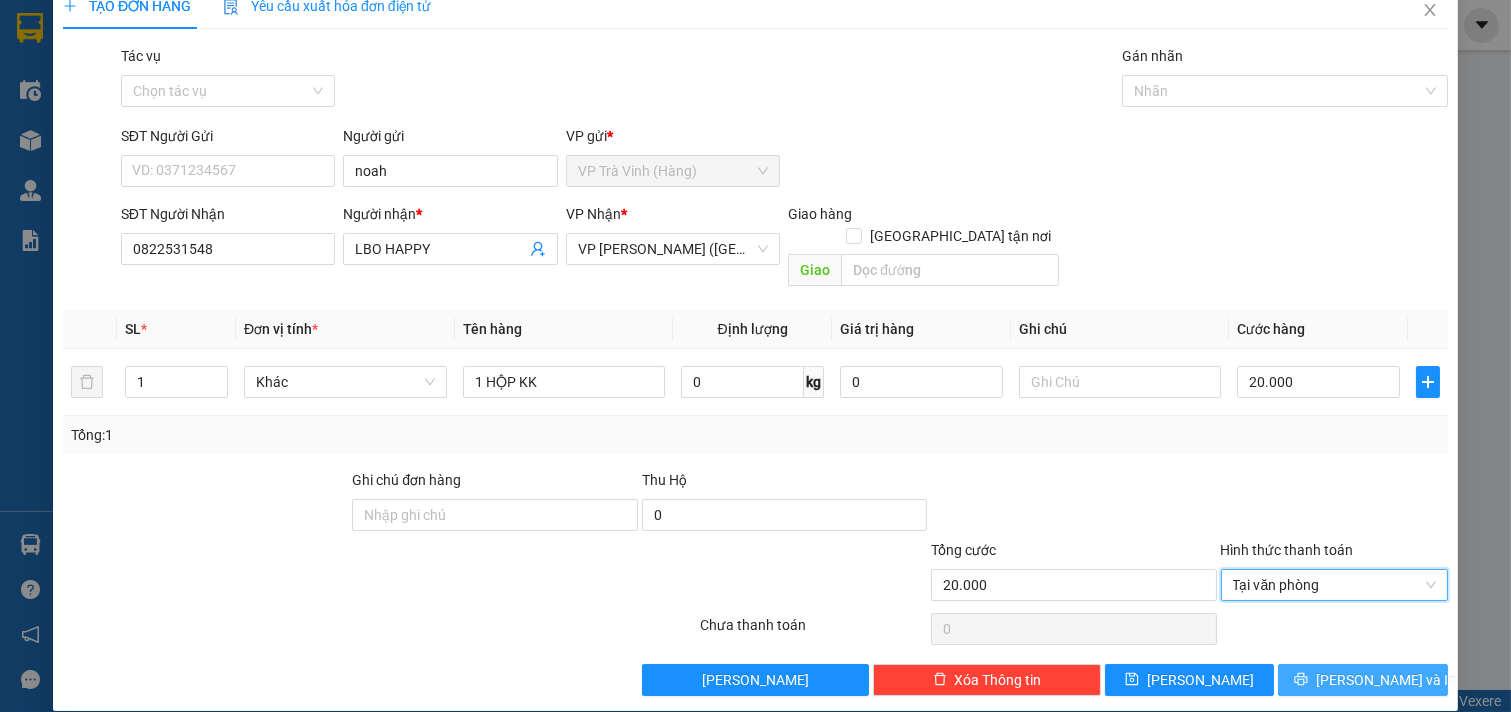 click on "[PERSON_NAME] và In" at bounding box center (1363, 680) 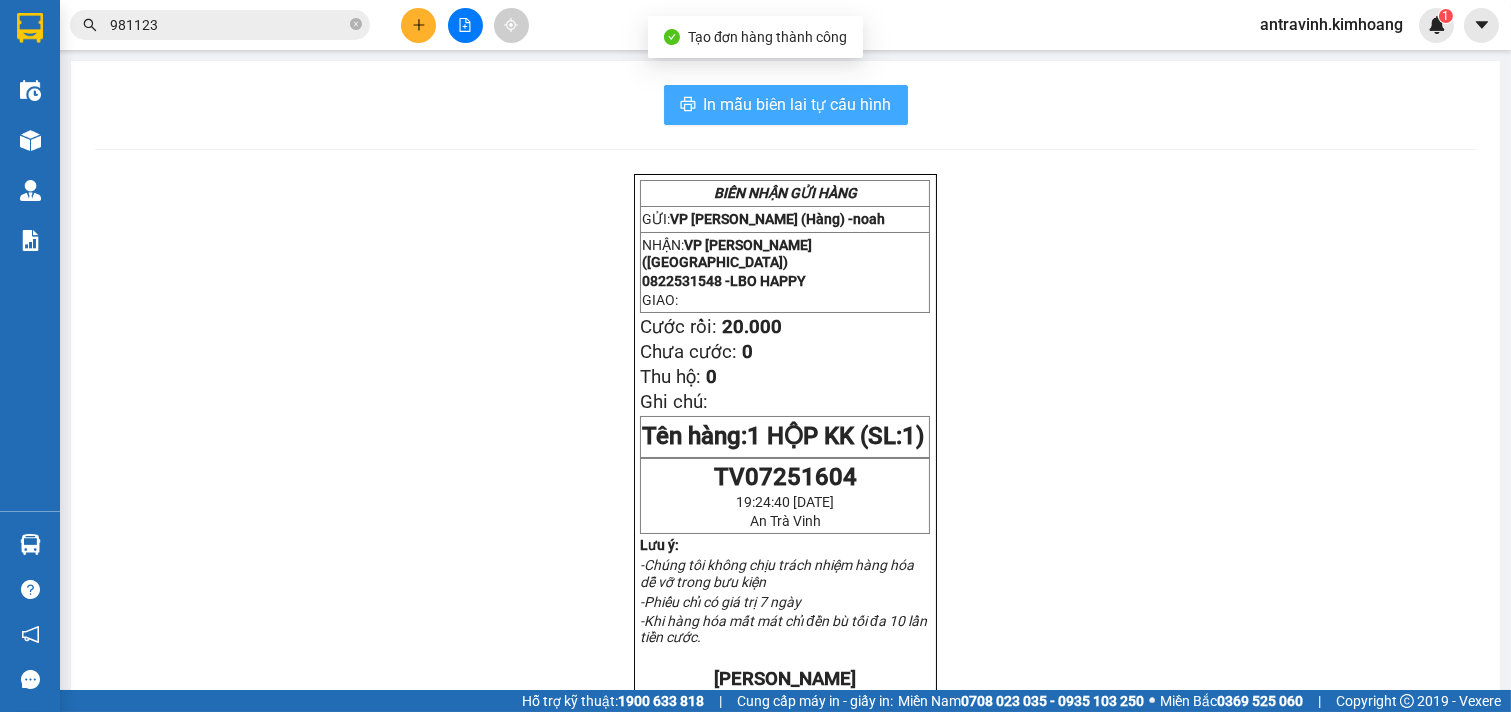 click on "In mẫu biên lai tự cấu hình" at bounding box center (798, 104) 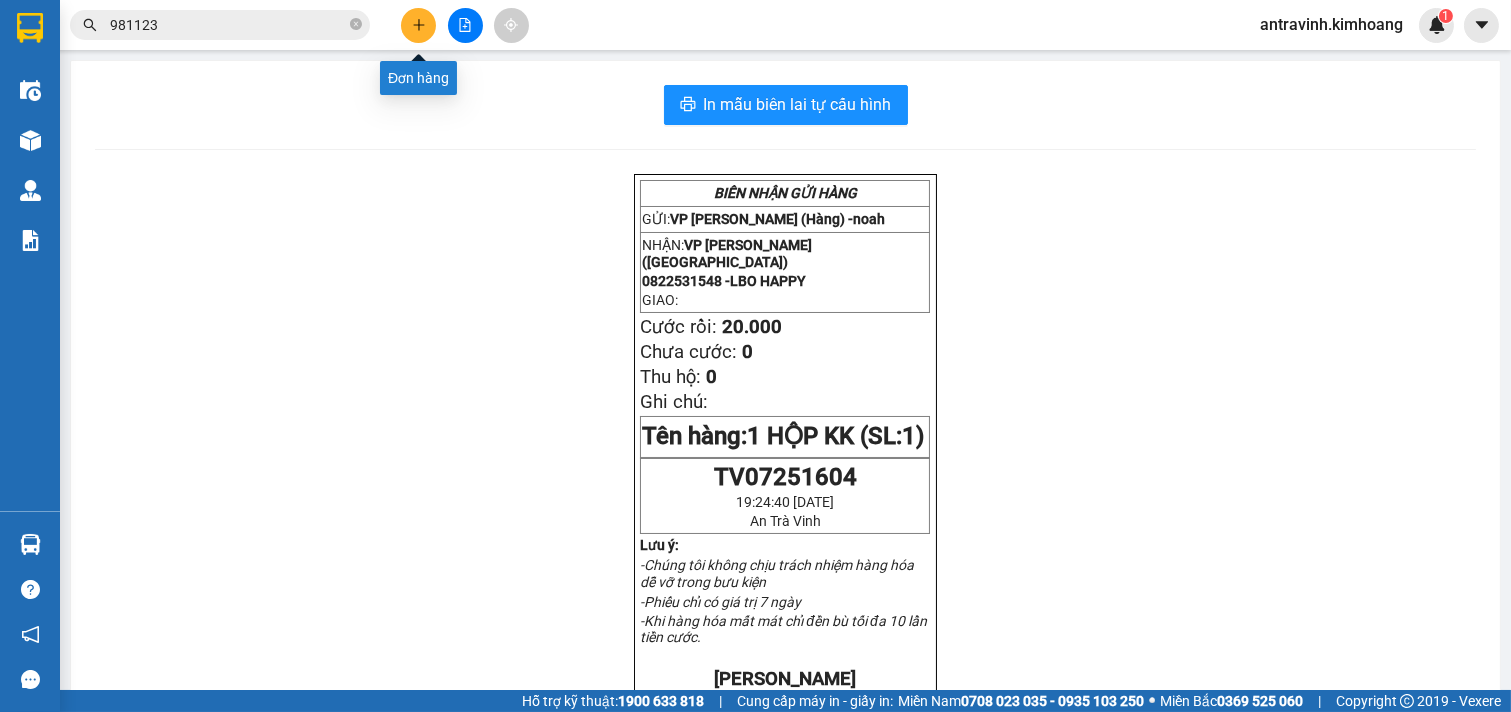 click at bounding box center [418, 25] 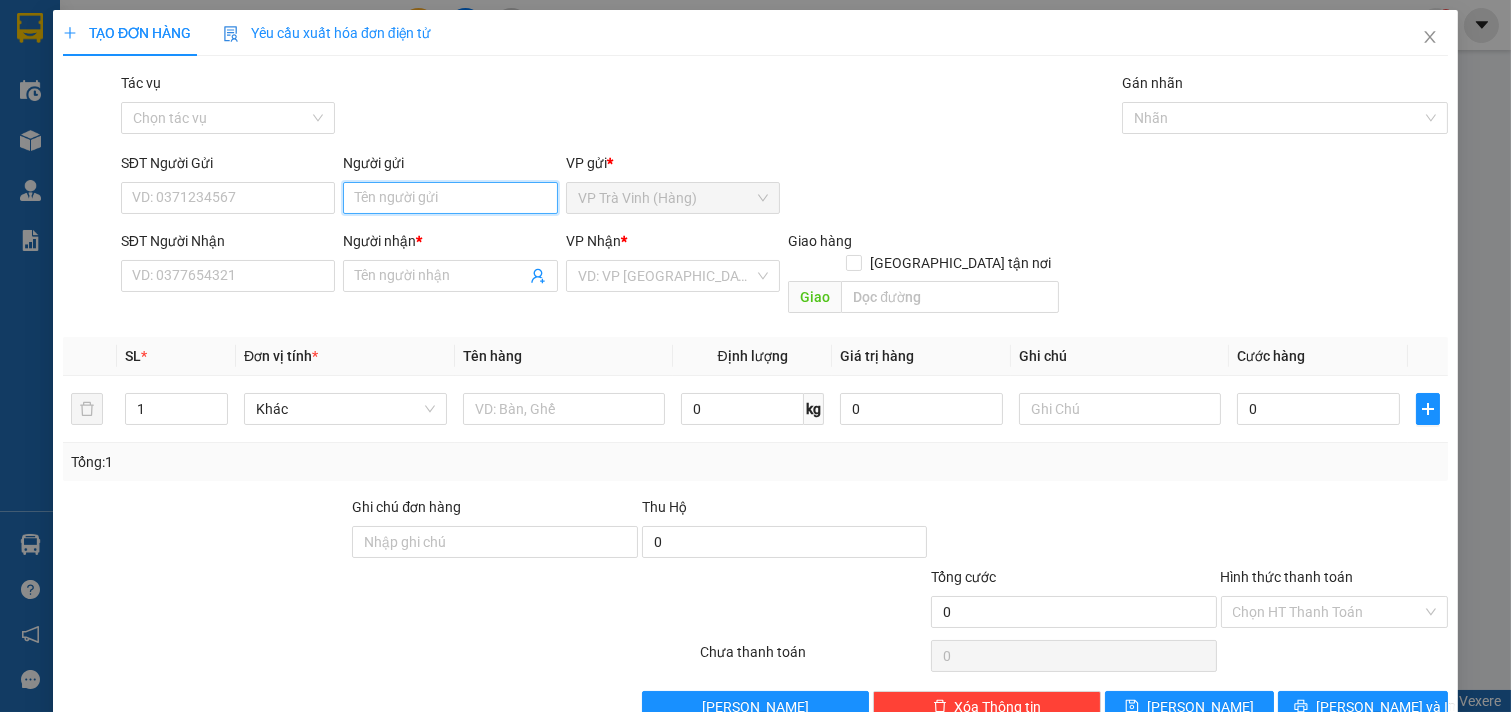 click on "Người gửi" at bounding box center (450, 198) 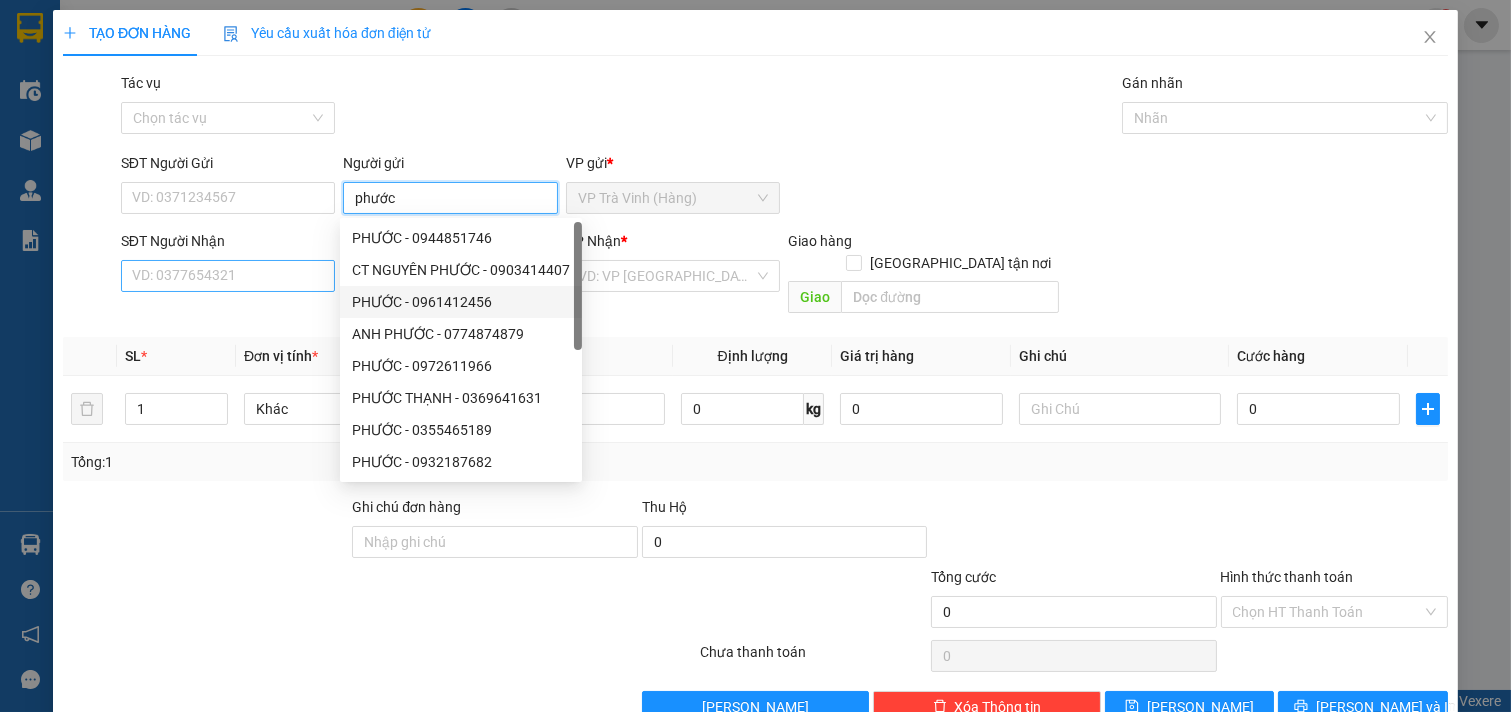 type on "phước" 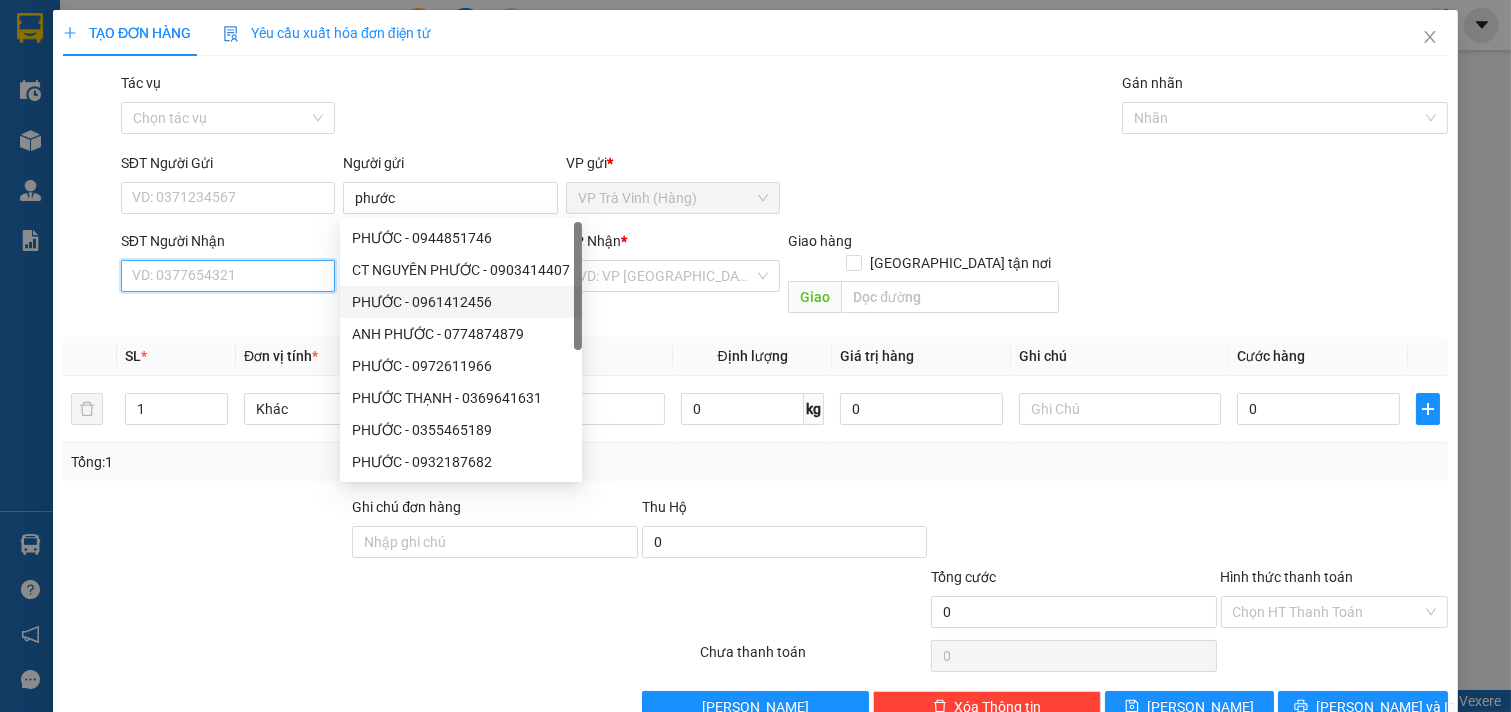 click on "SĐT Người Nhận" at bounding box center (228, 276) 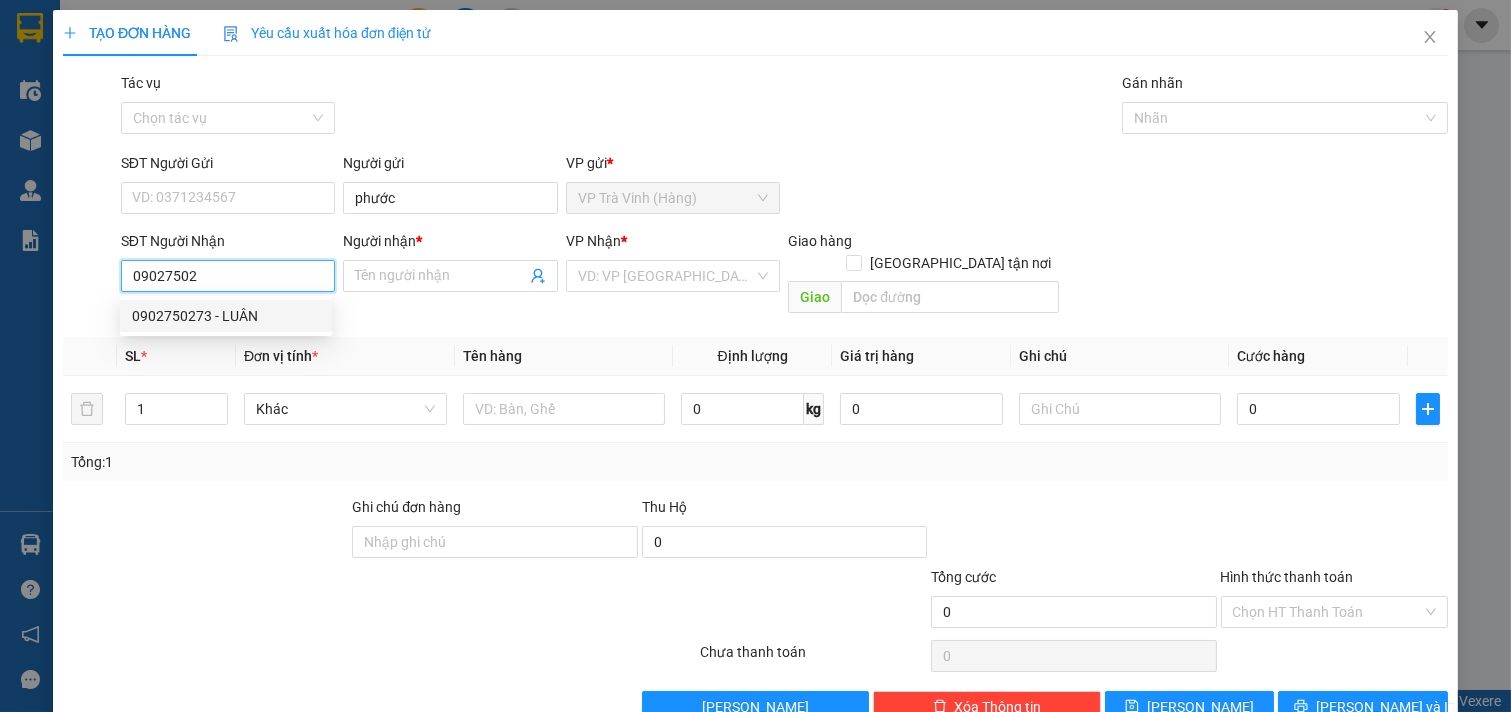 click on "0902750273 - LUÂN" at bounding box center [226, 316] 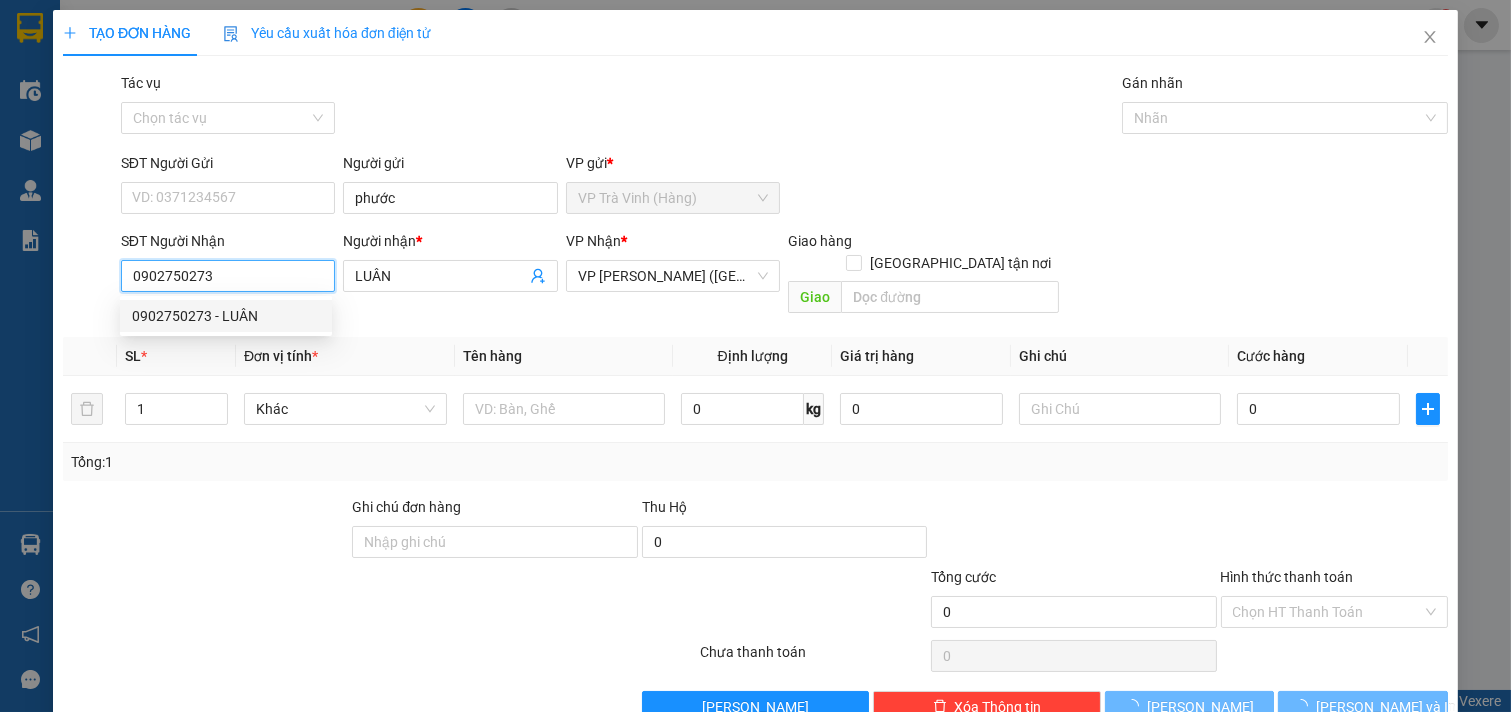 type on "25.000" 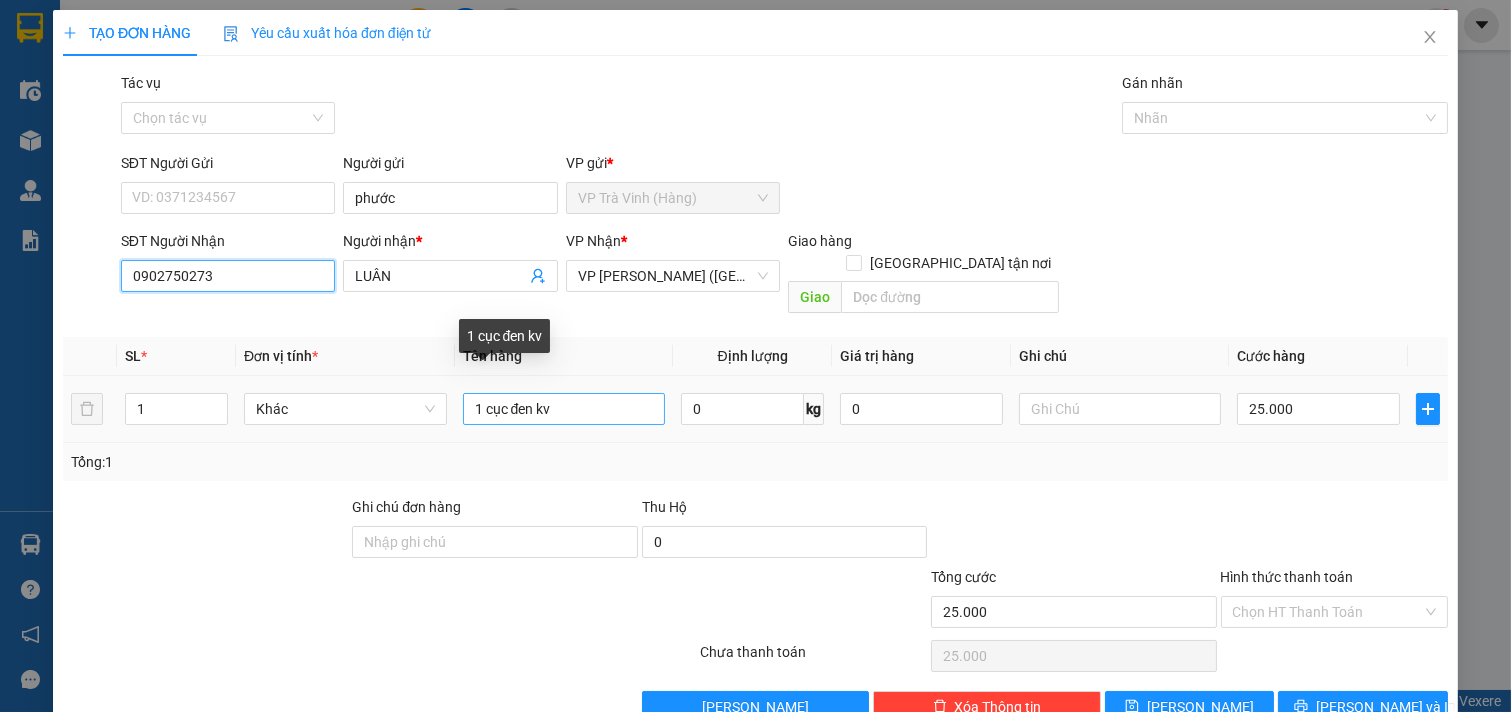type on "0902750273" 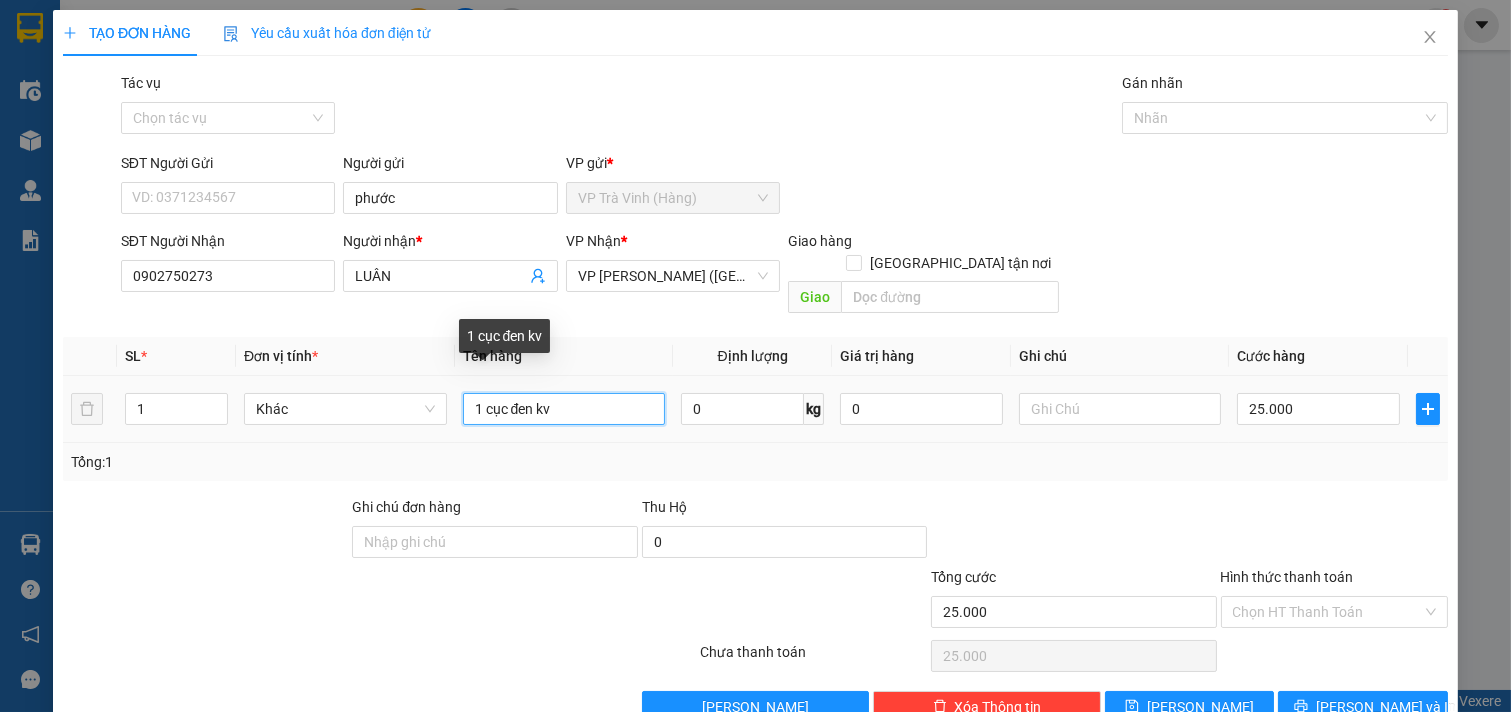 click on "1 cục đen kv" at bounding box center (564, 409) 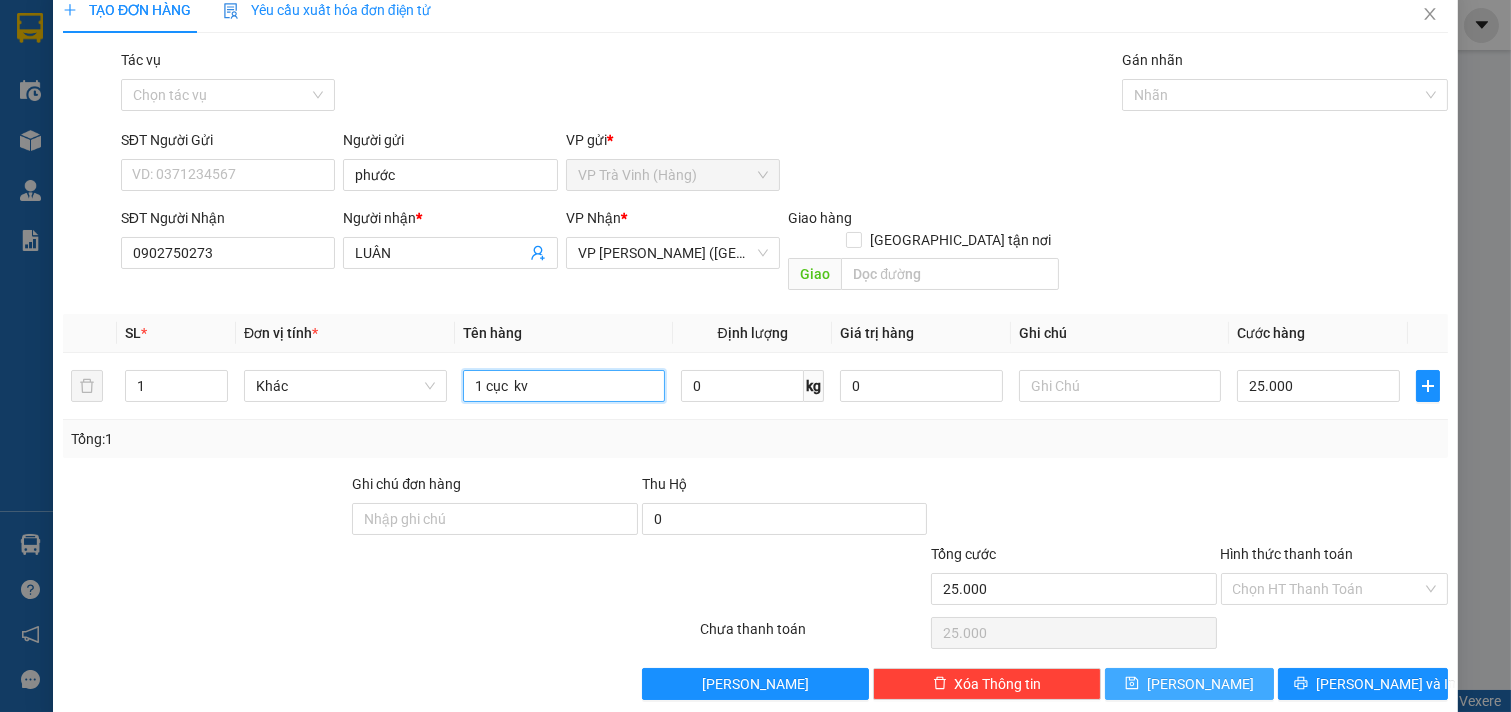 scroll, scrollTop: 27, scrollLeft: 0, axis: vertical 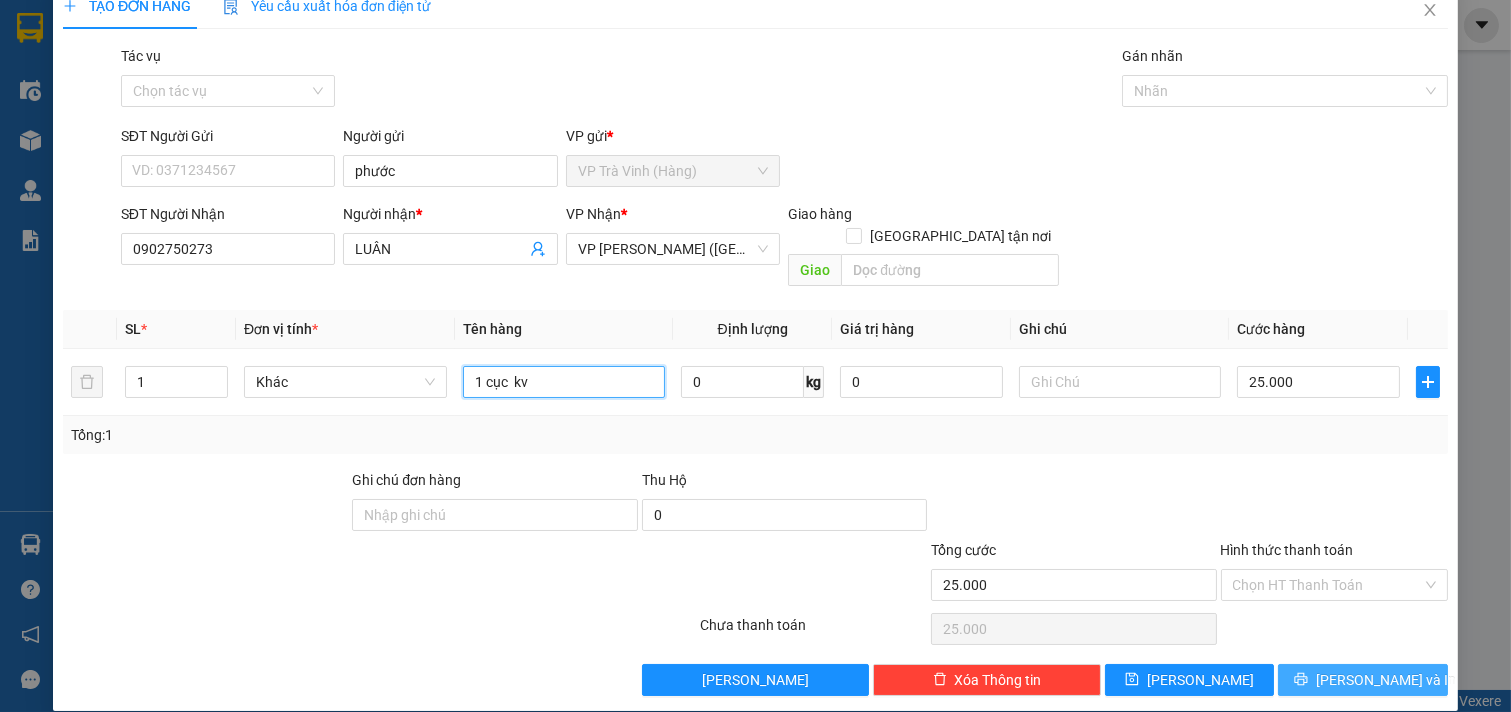 type on "1 cục  kv" 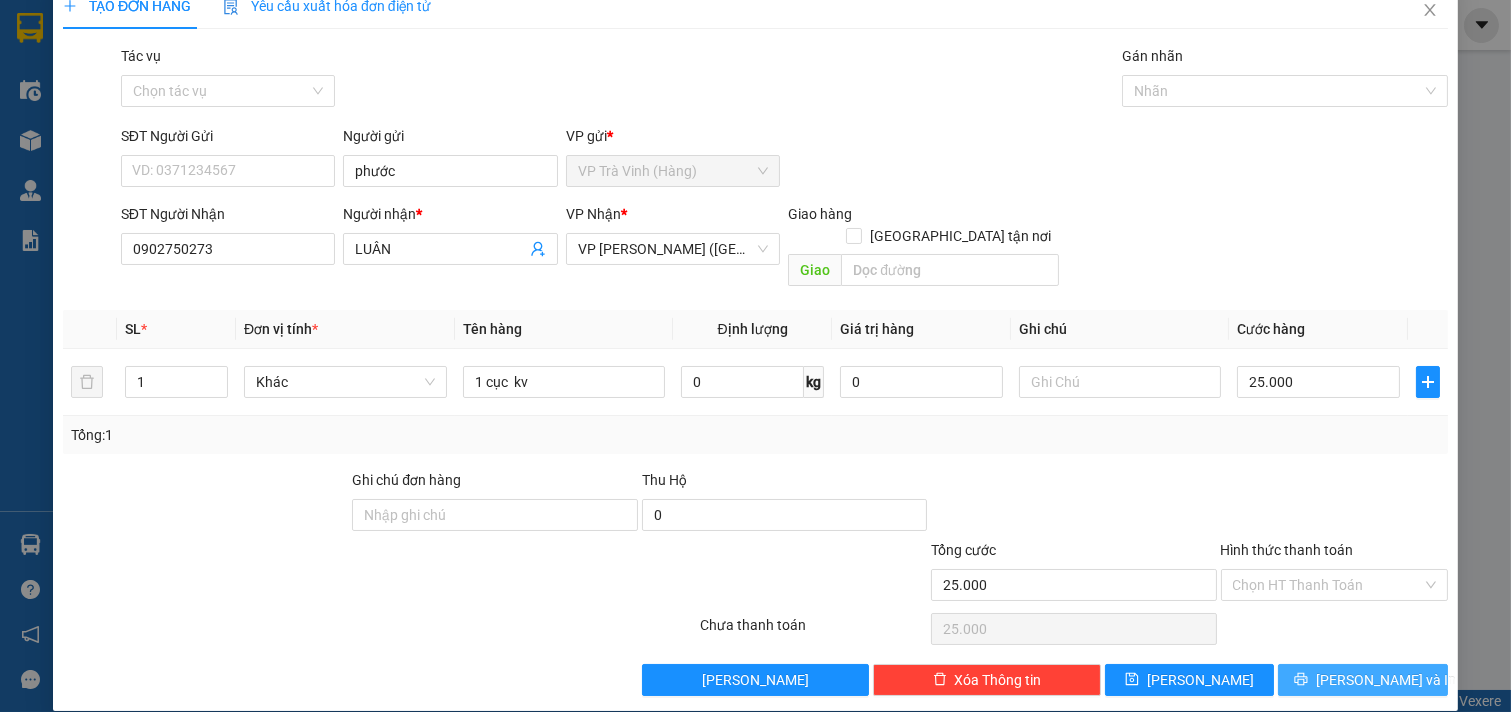 click 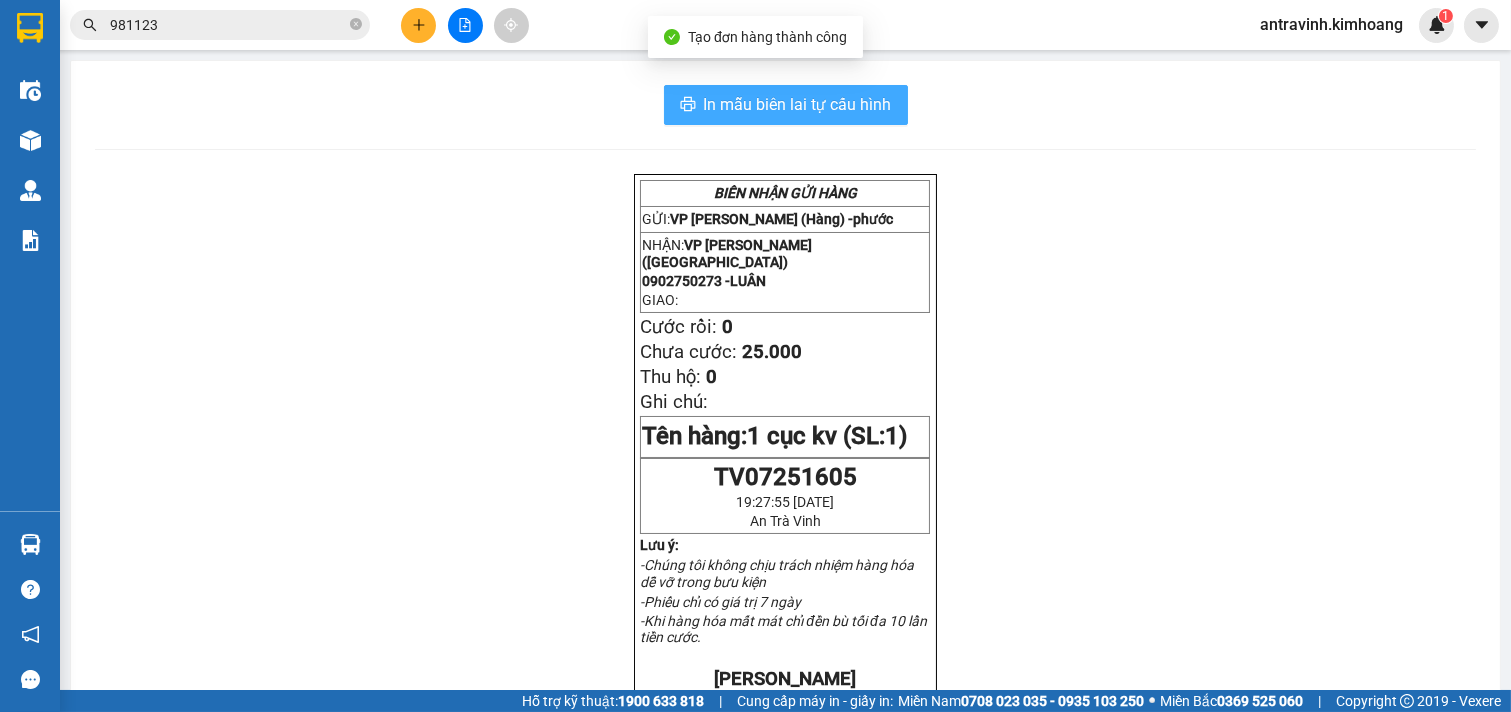 click on "In mẫu biên lai tự cấu hình" at bounding box center (798, 104) 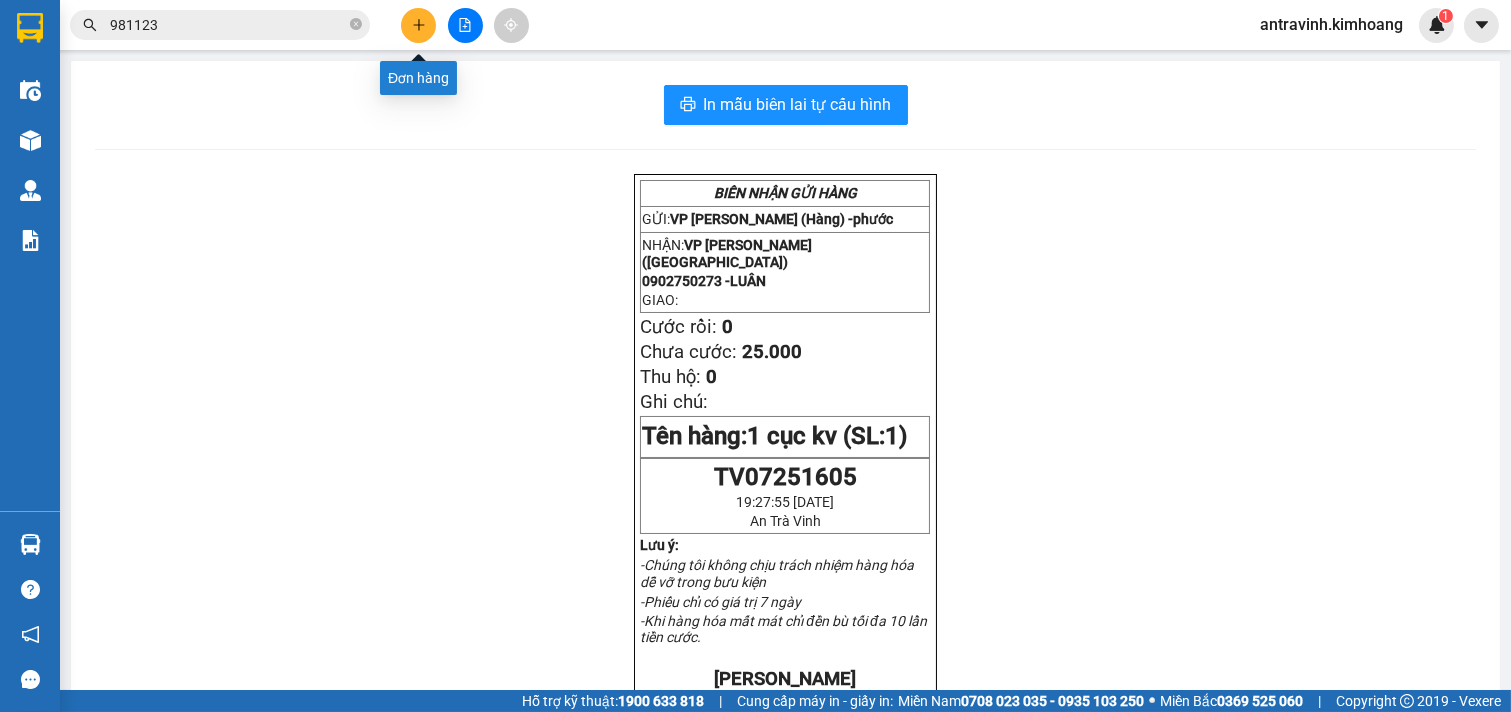 click 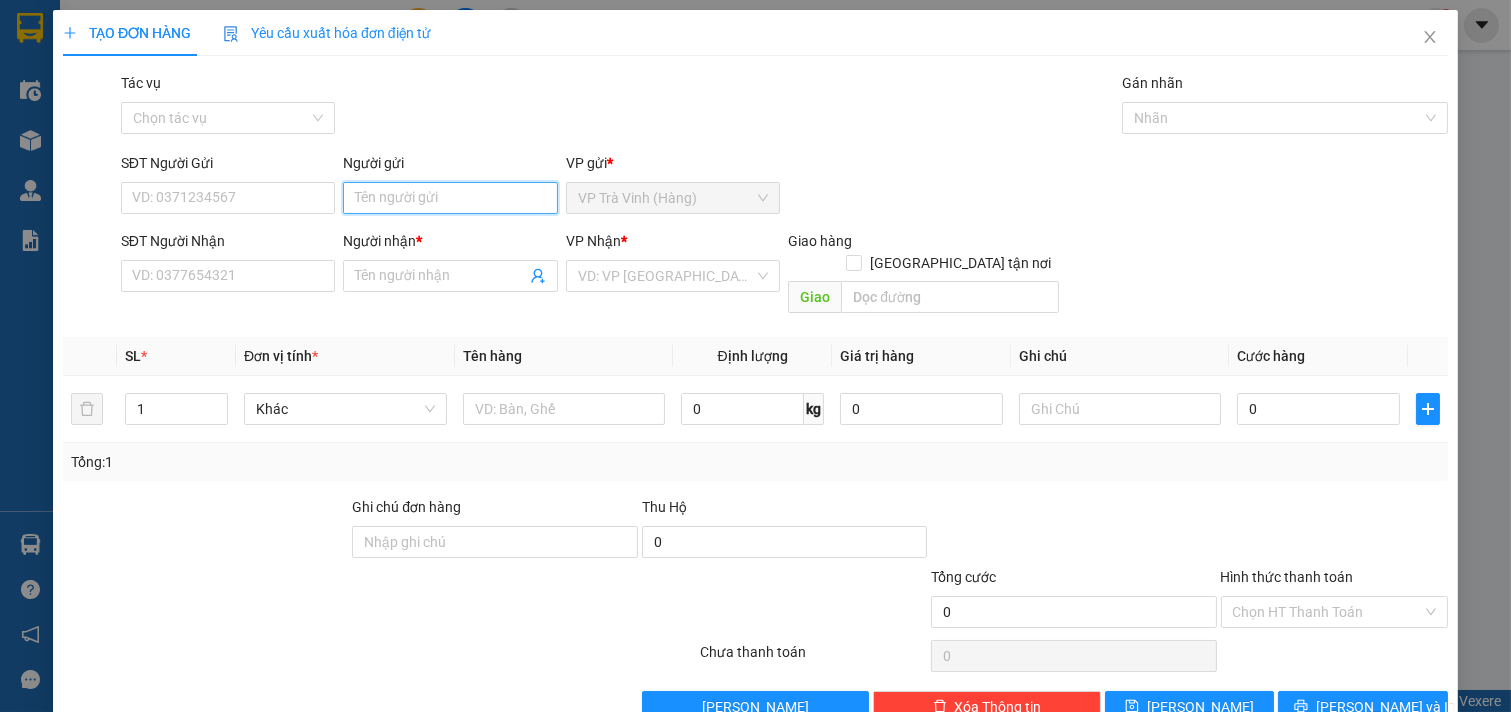 click on "Người gửi" at bounding box center [450, 198] 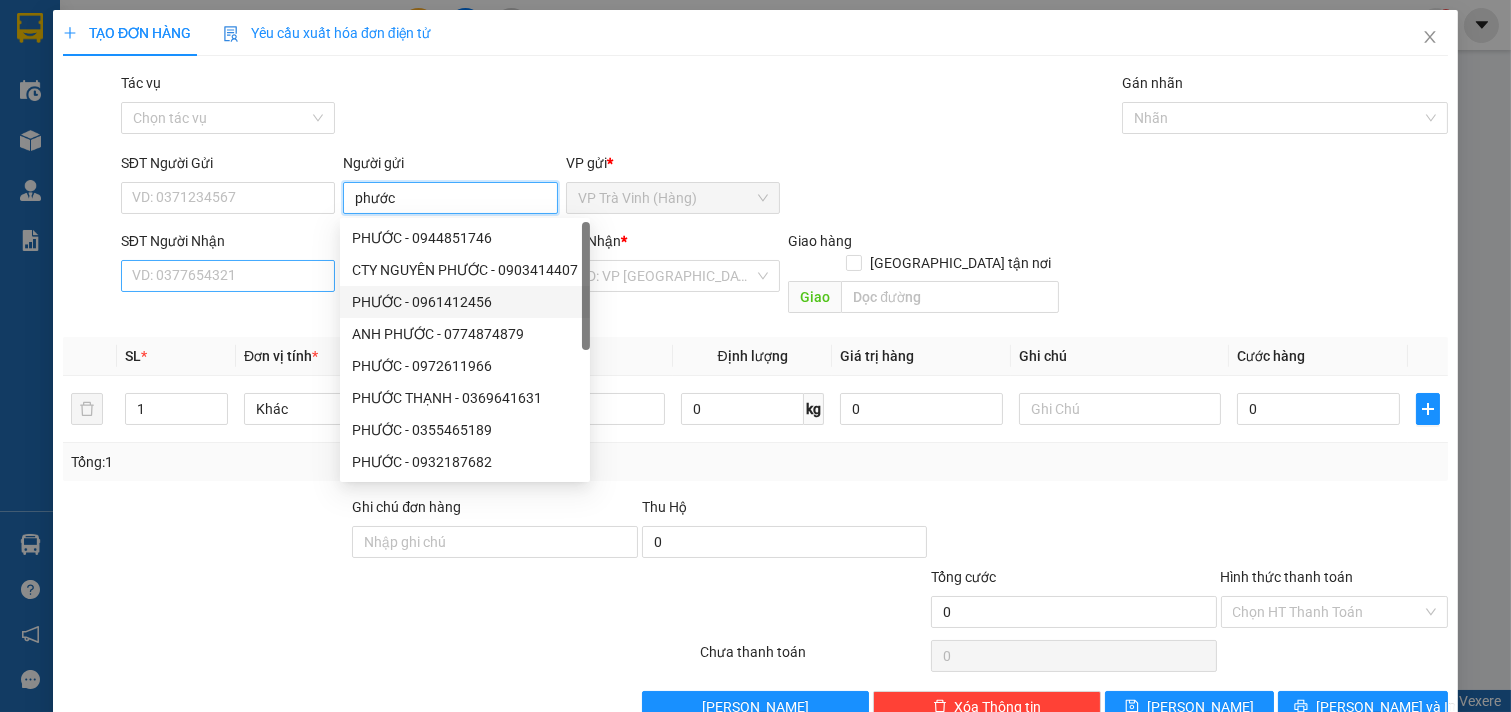 type on "phước" 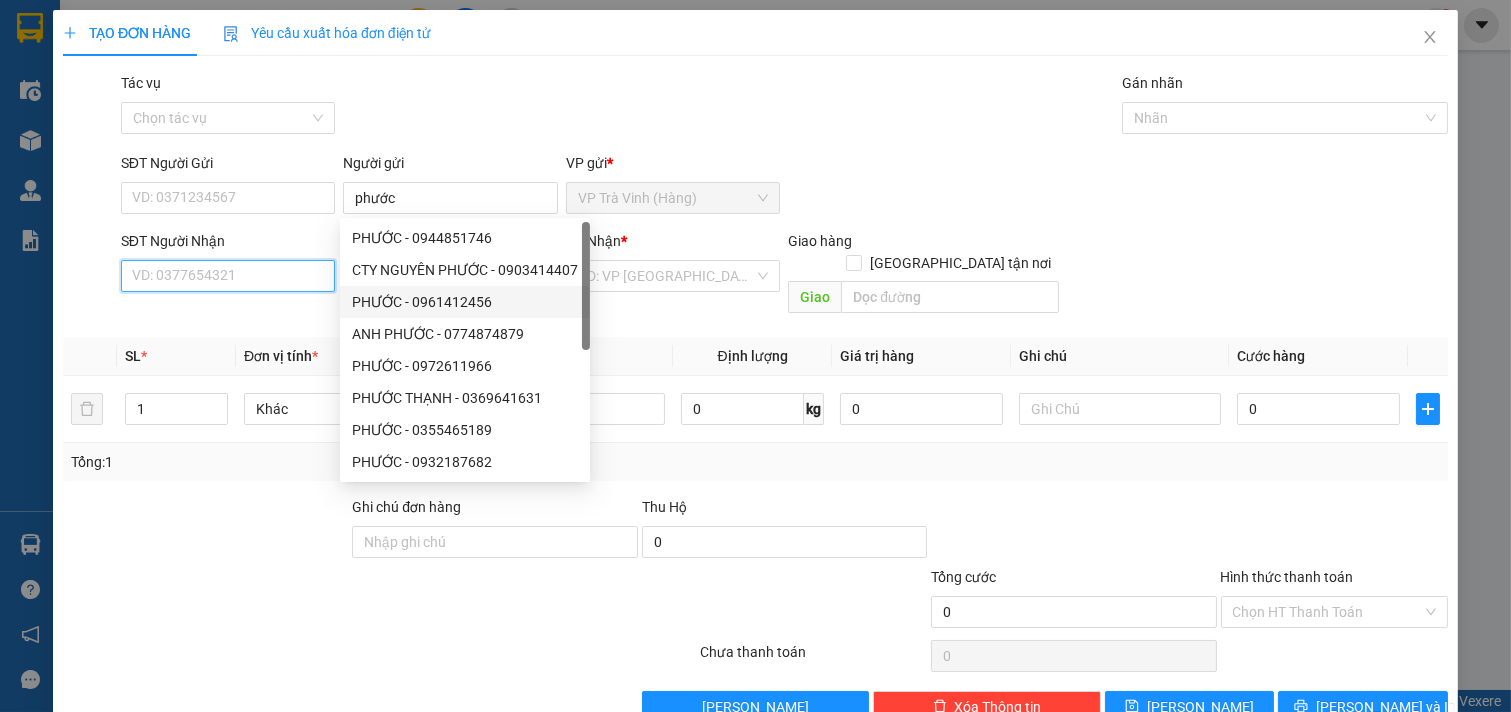 click on "SĐT Người Nhận" at bounding box center (228, 276) 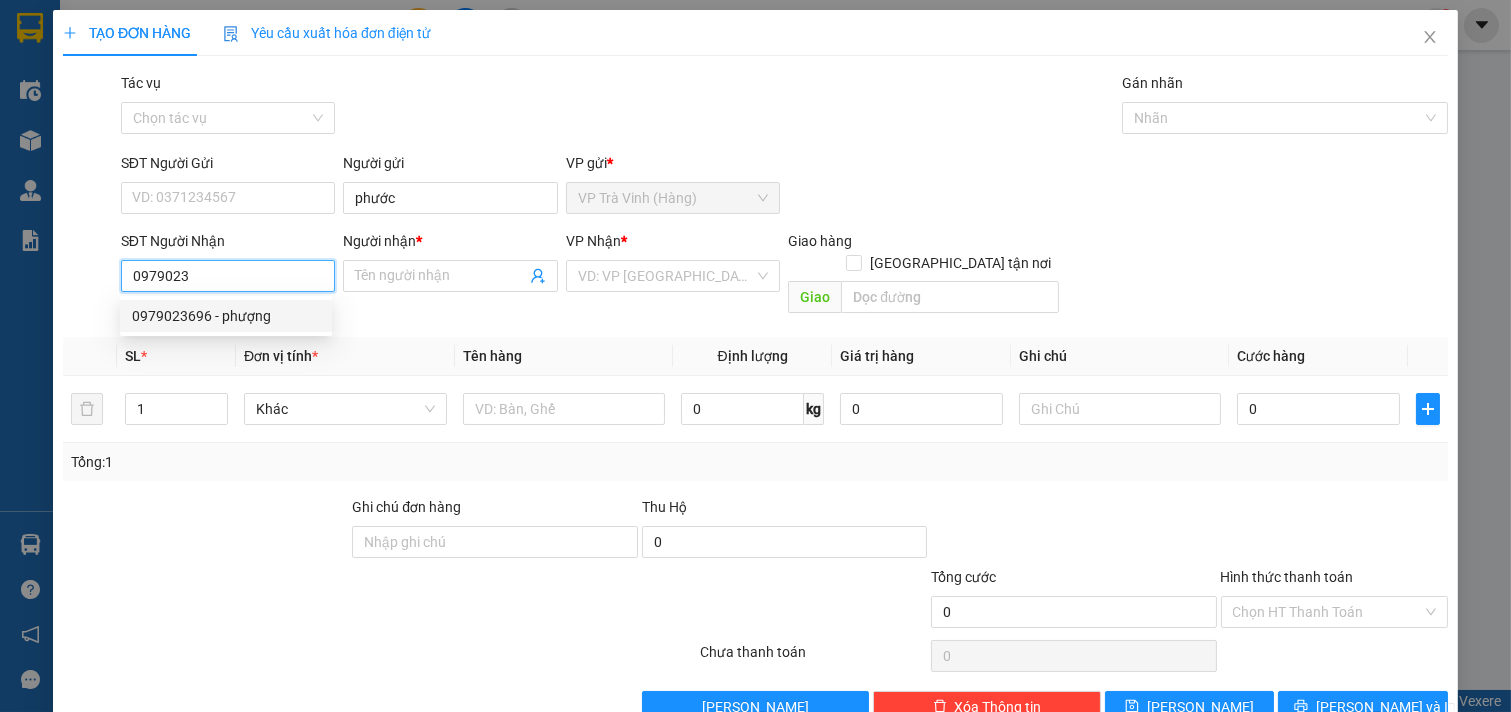 click on "0979023696 - phượng" at bounding box center [226, 316] 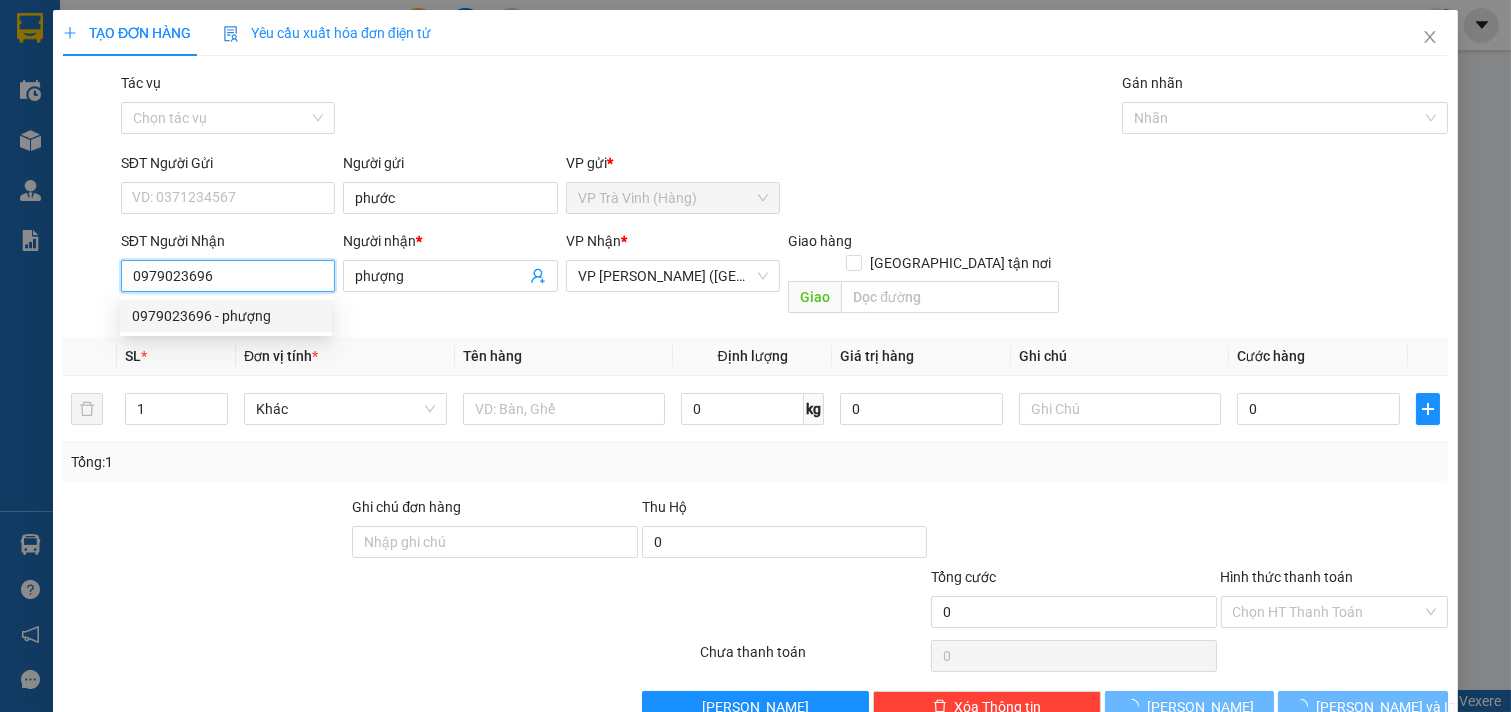 type on "30.000" 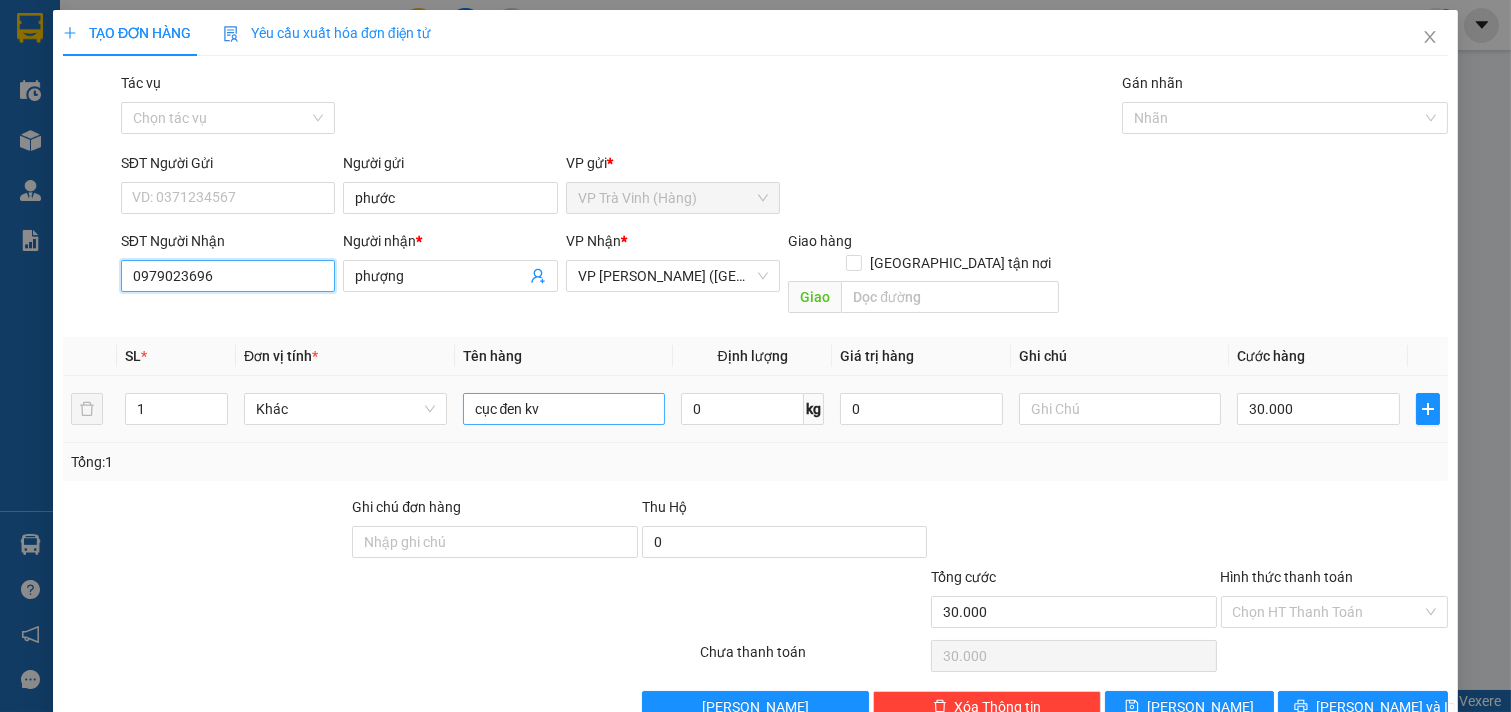 type on "0979023696" 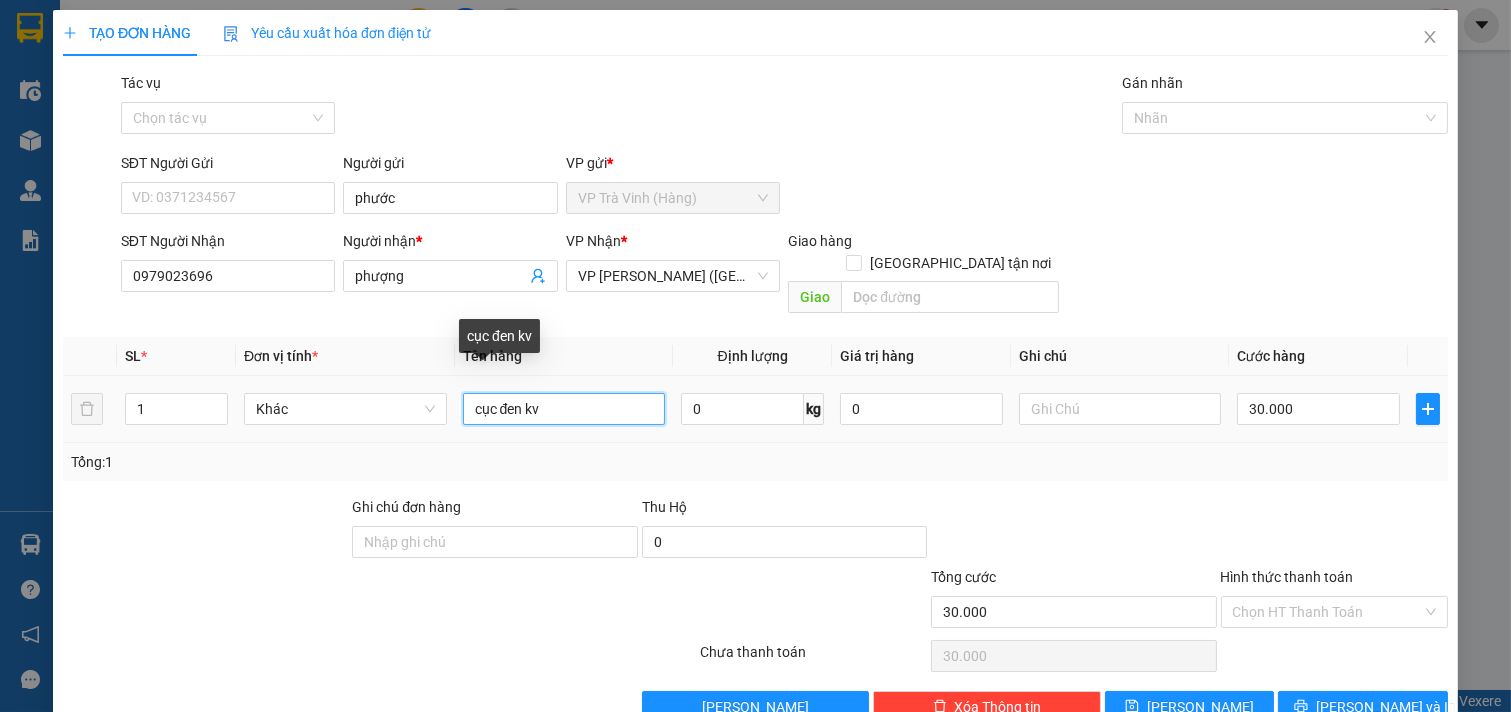 click on "cục đen kv" at bounding box center [564, 409] 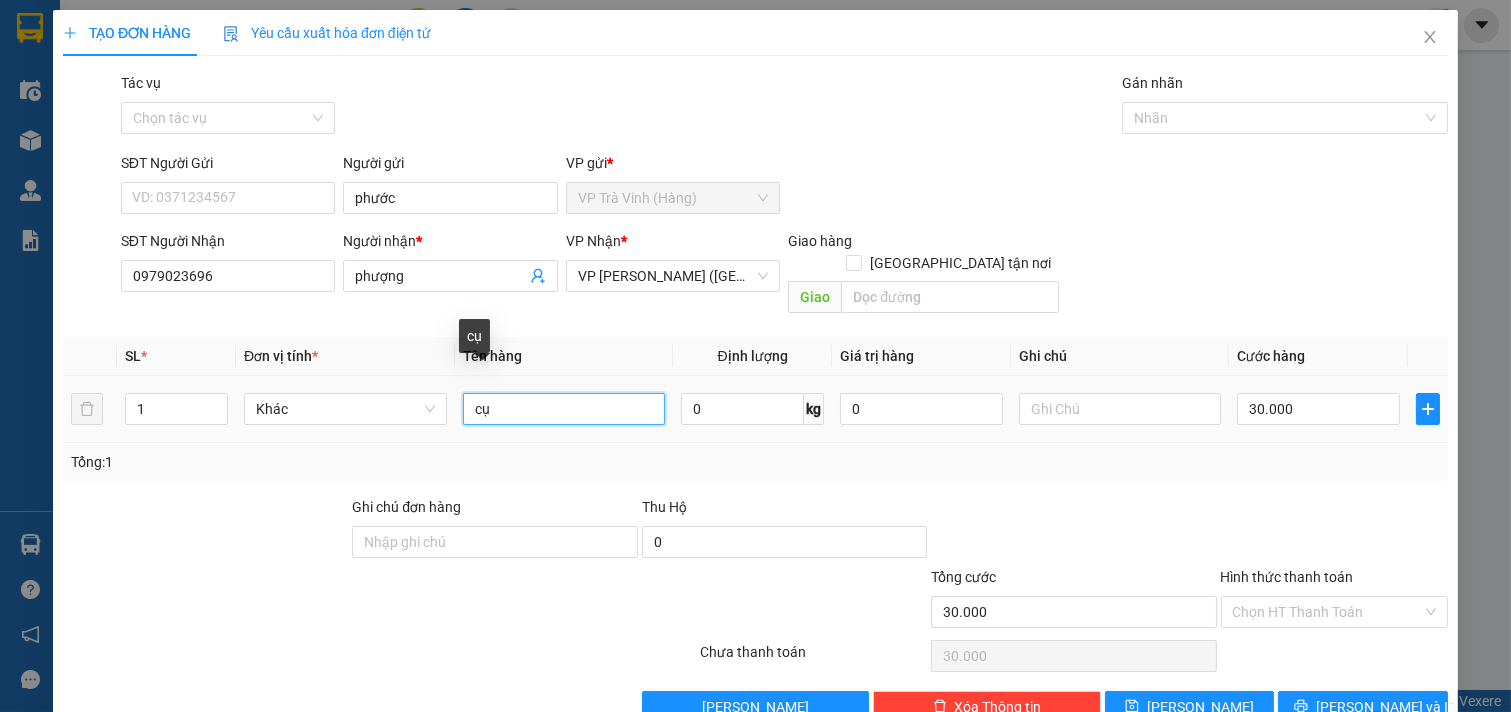 type on "c" 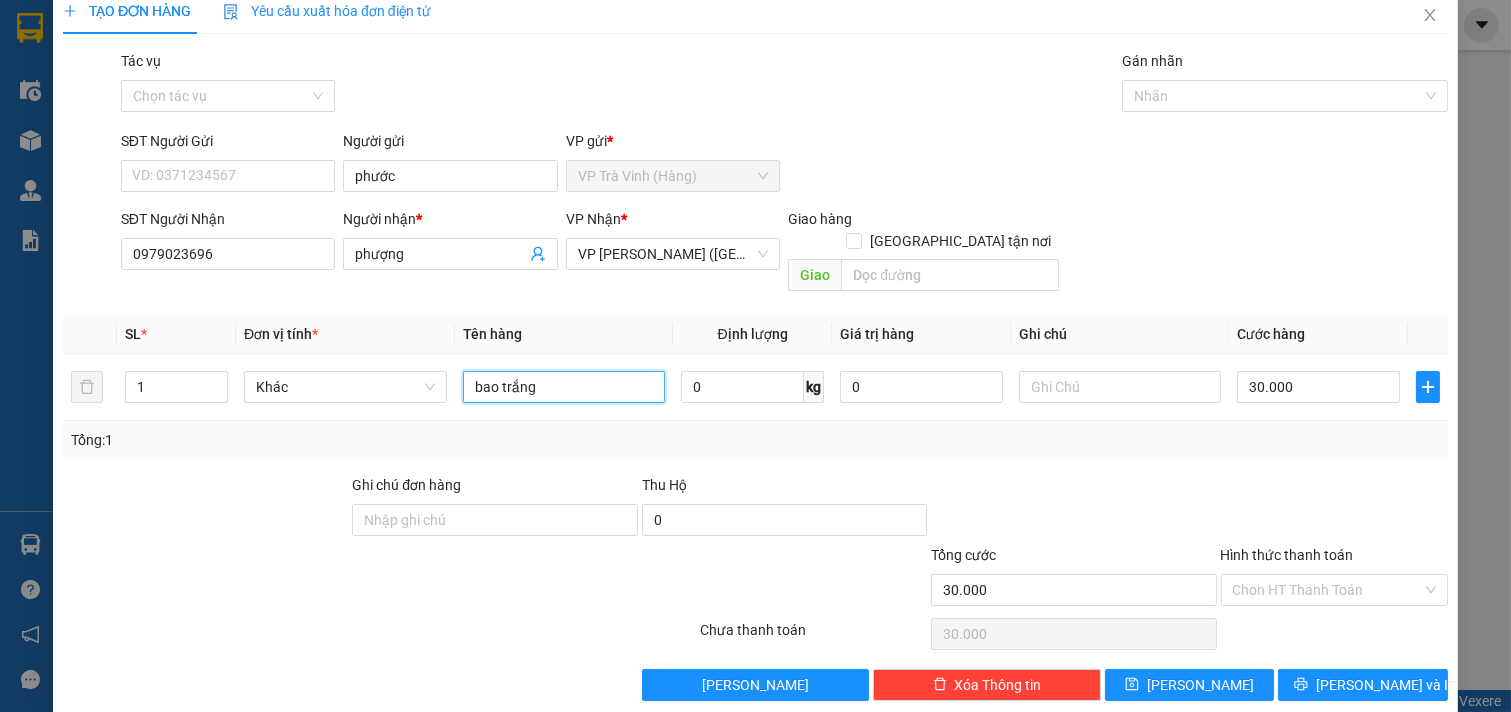 scroll, scrollTop: 27, scrollLeft: 0, axis: vertical 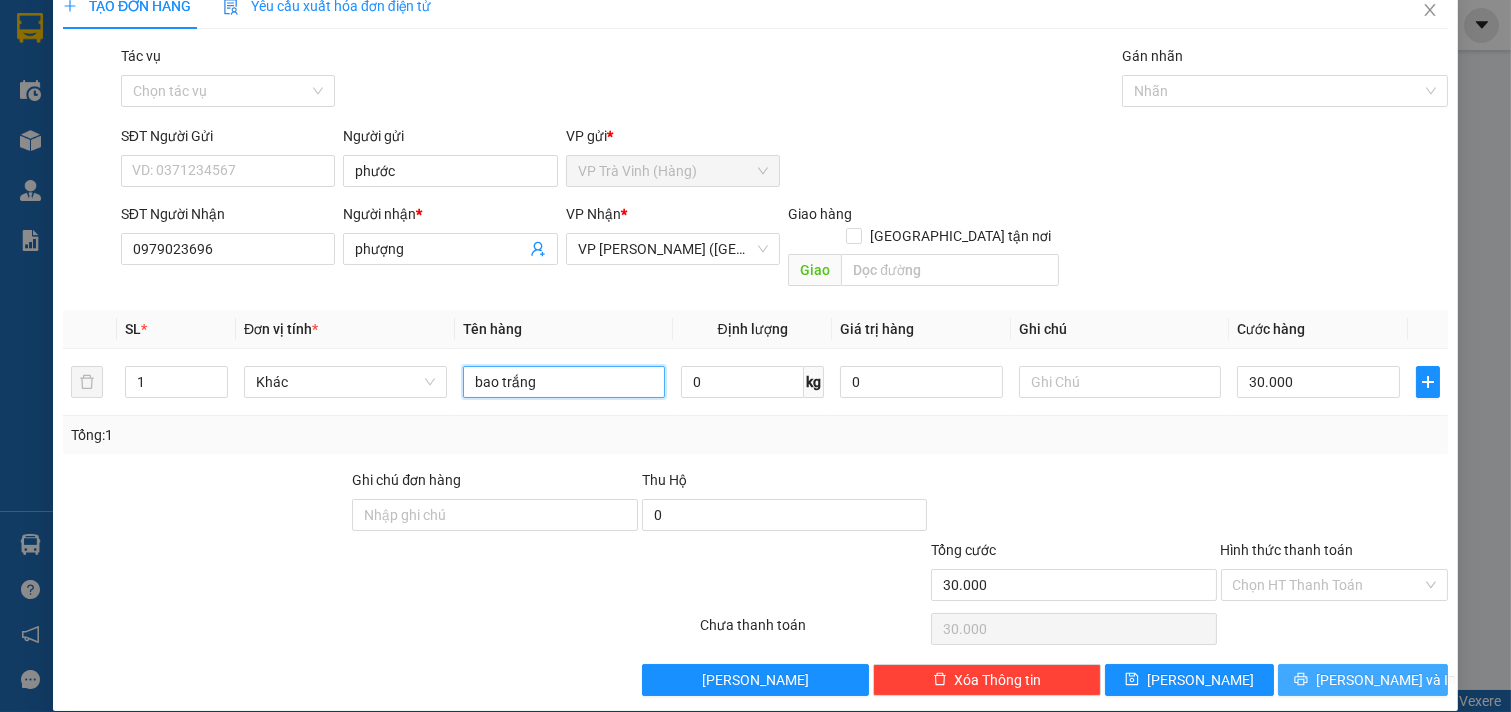 type on "bao trắng" 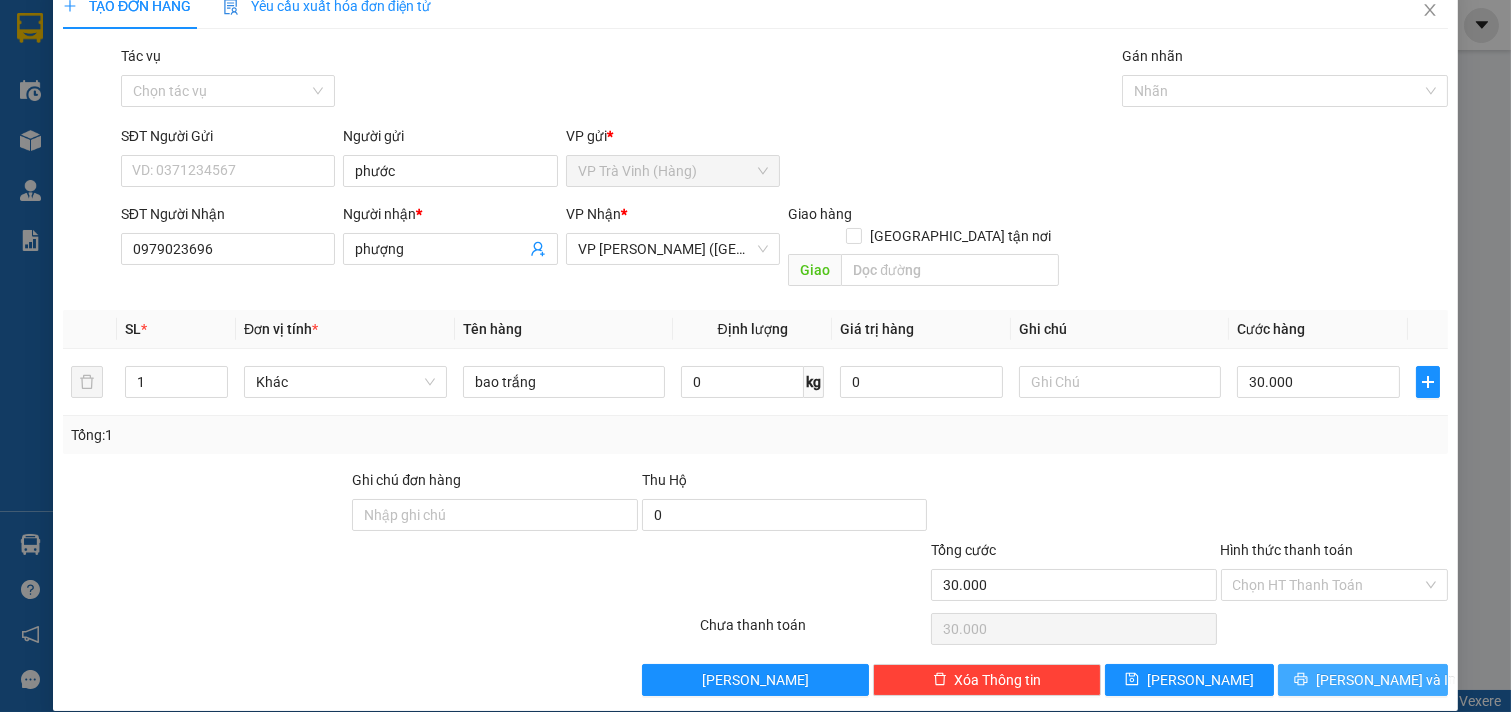 click on "[PERSON_NAME] và In" at bounding box center [1386, 680] 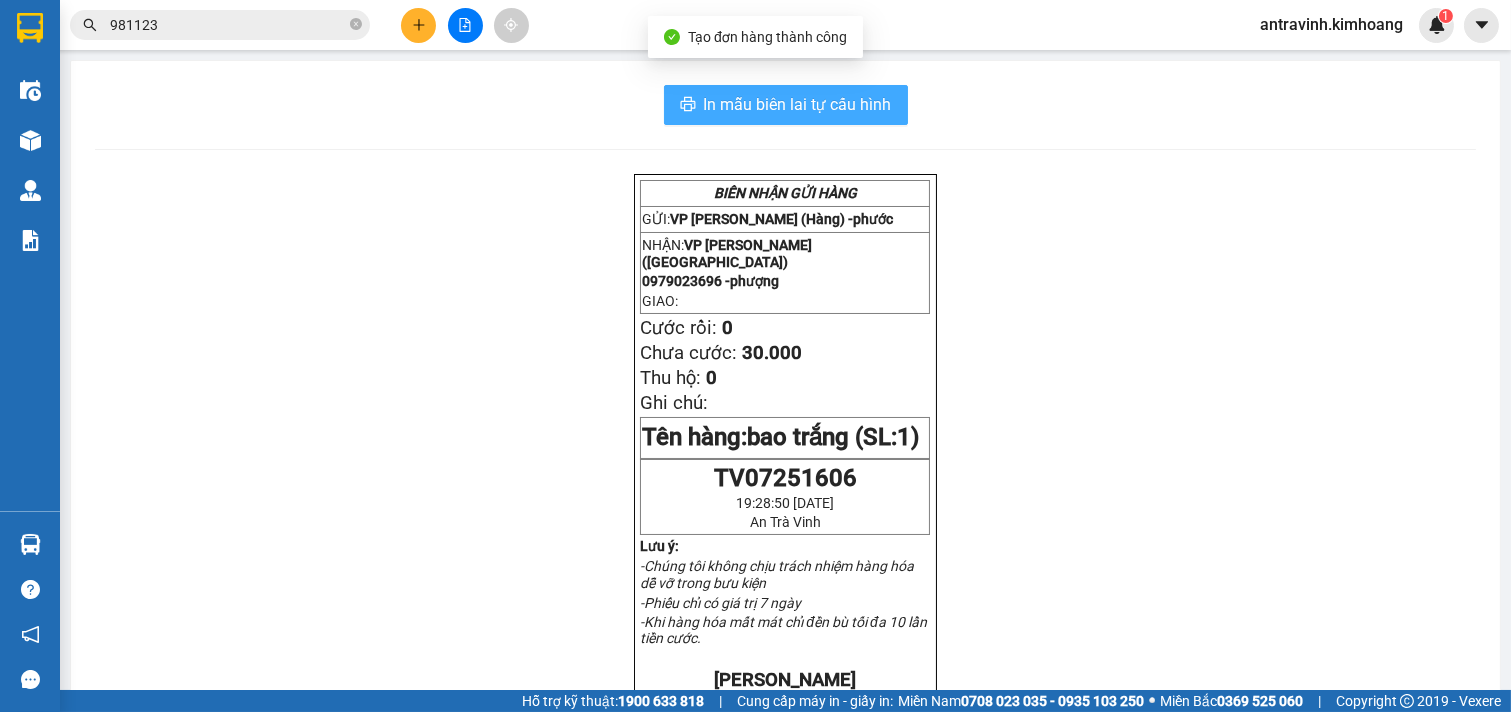 click on "In mẫu biên lai tự cấu hình" at bounding box center [798, 104] 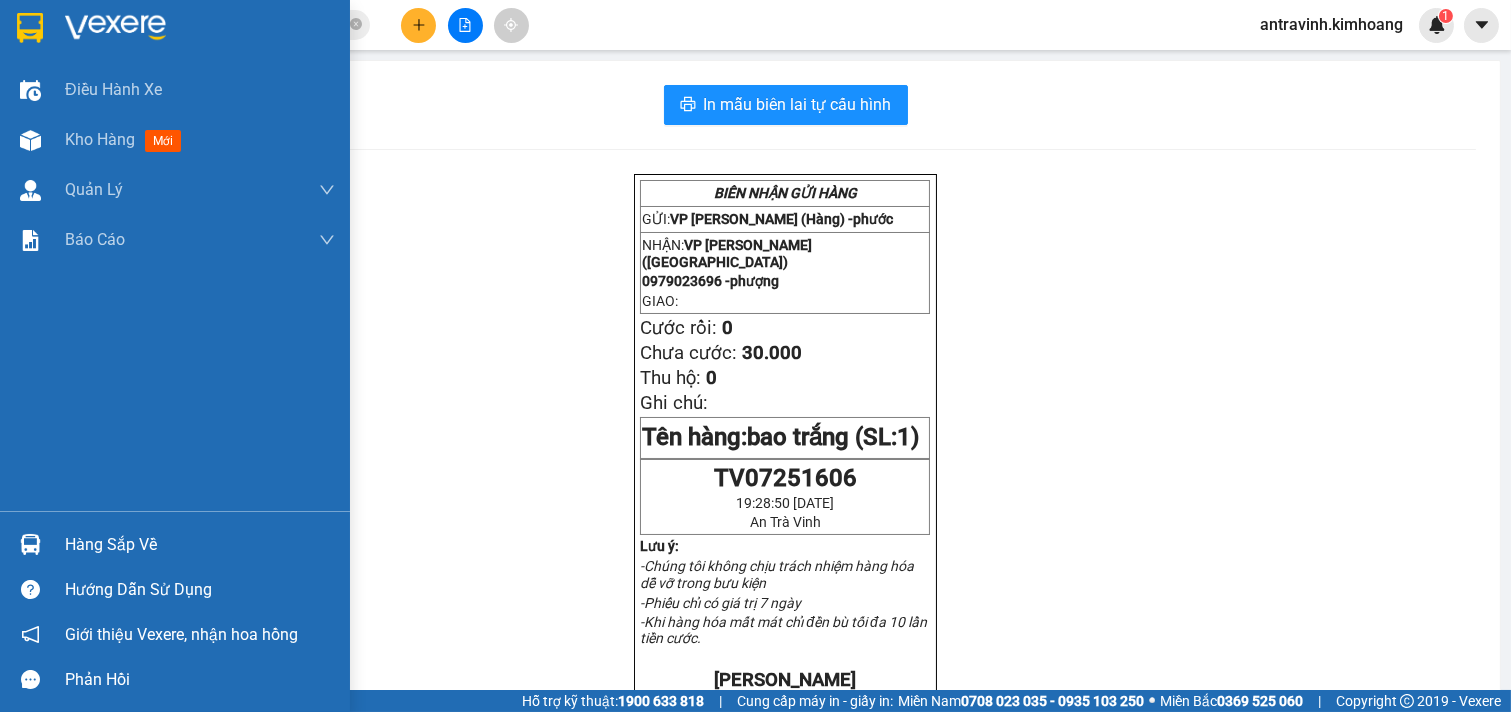 click at bounding box center [30, 544] 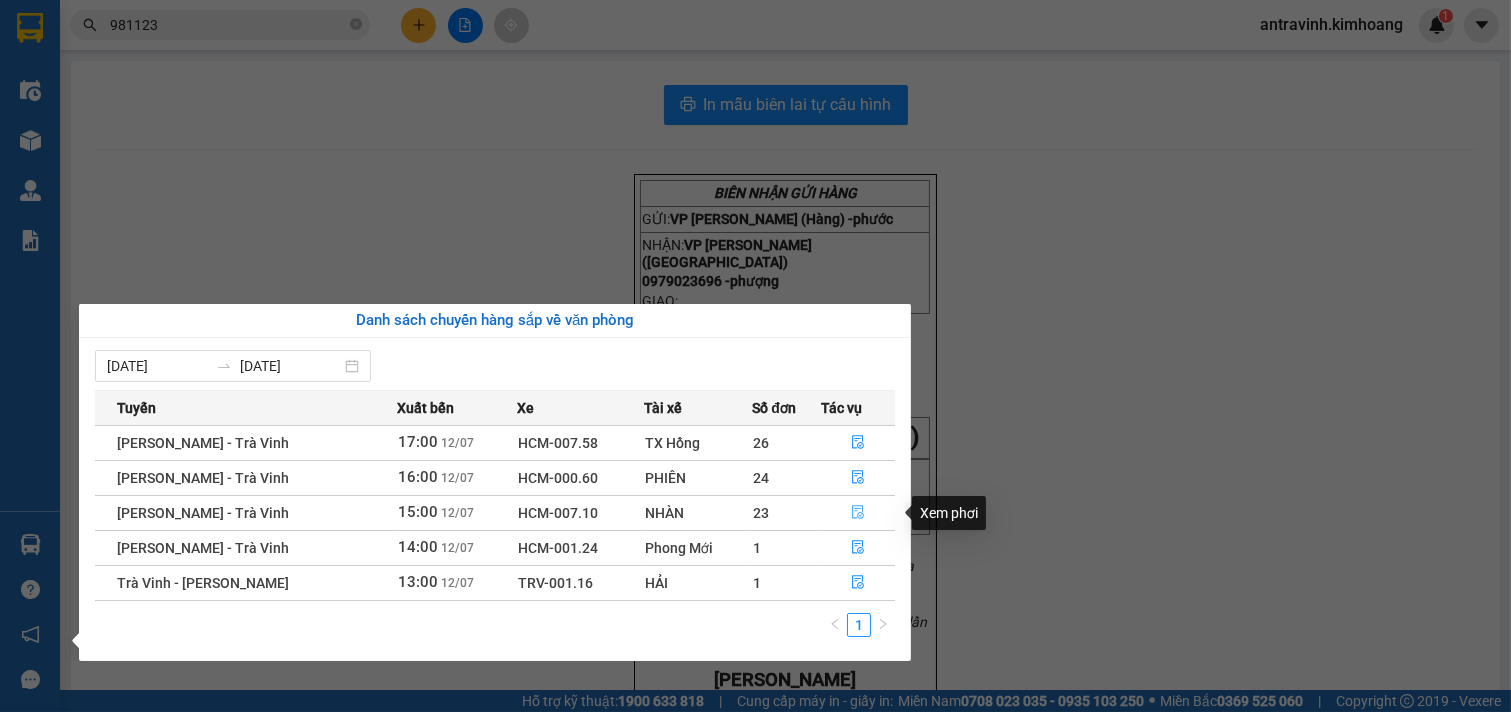 click at bounding box center [858, 513] 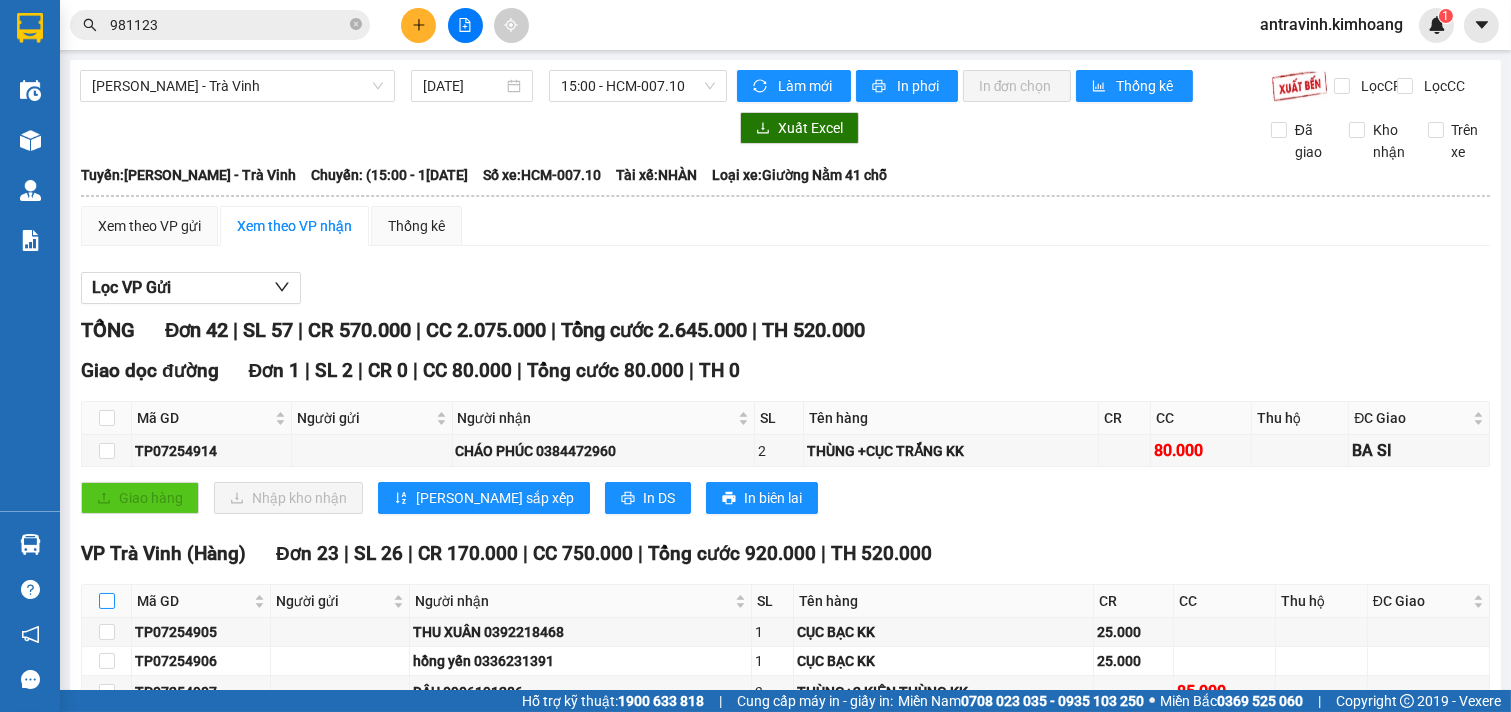 click at bounding box center (107, 601) 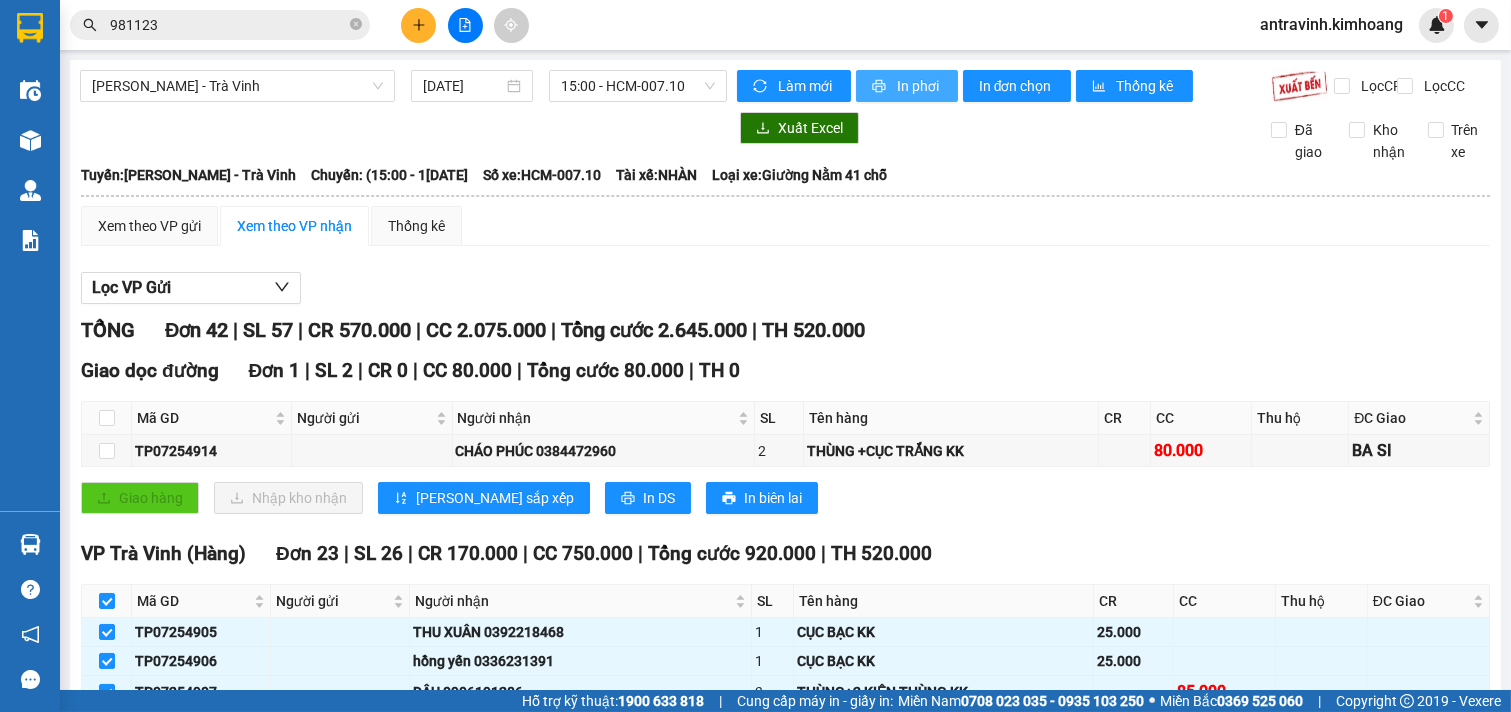 click on "In phơi" at bounding box center [919, 86] 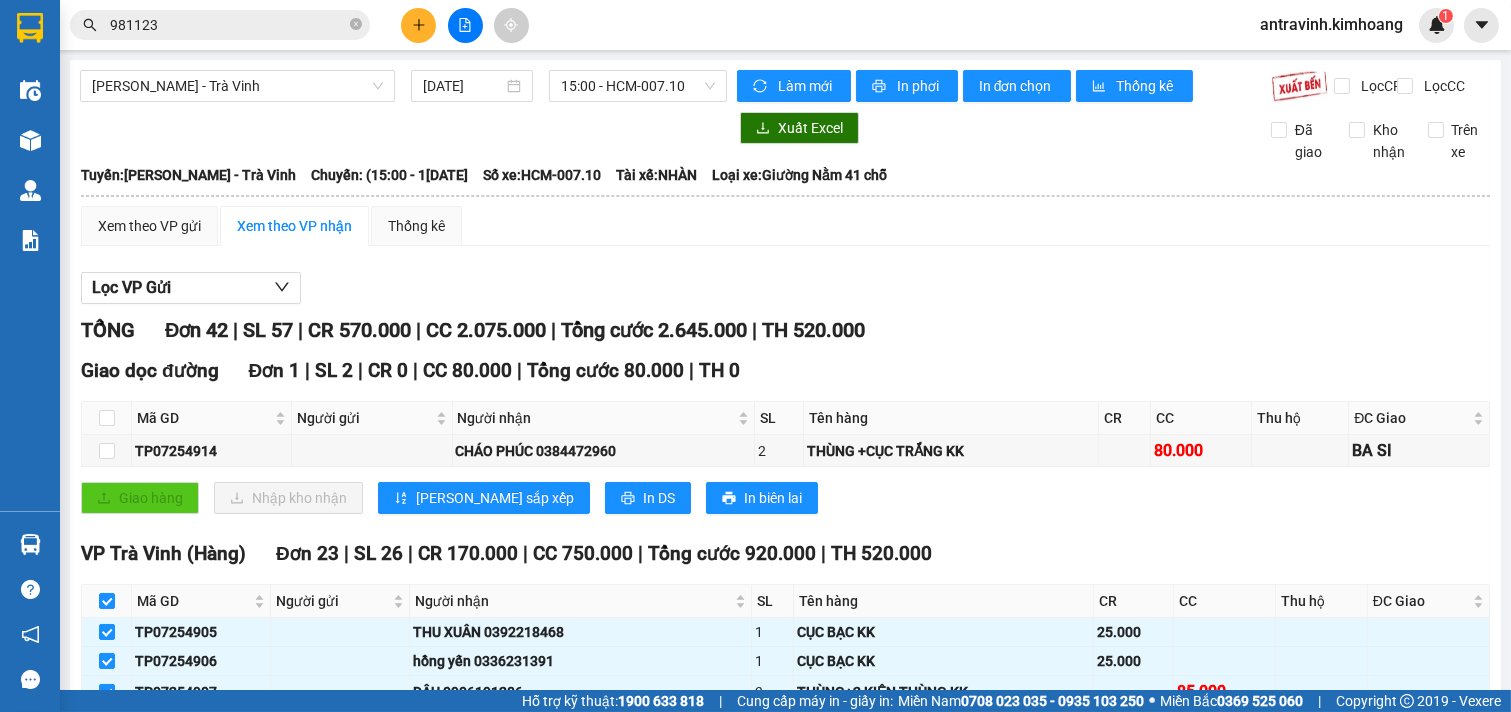 click on "981123" at bounding box center (228, 25) 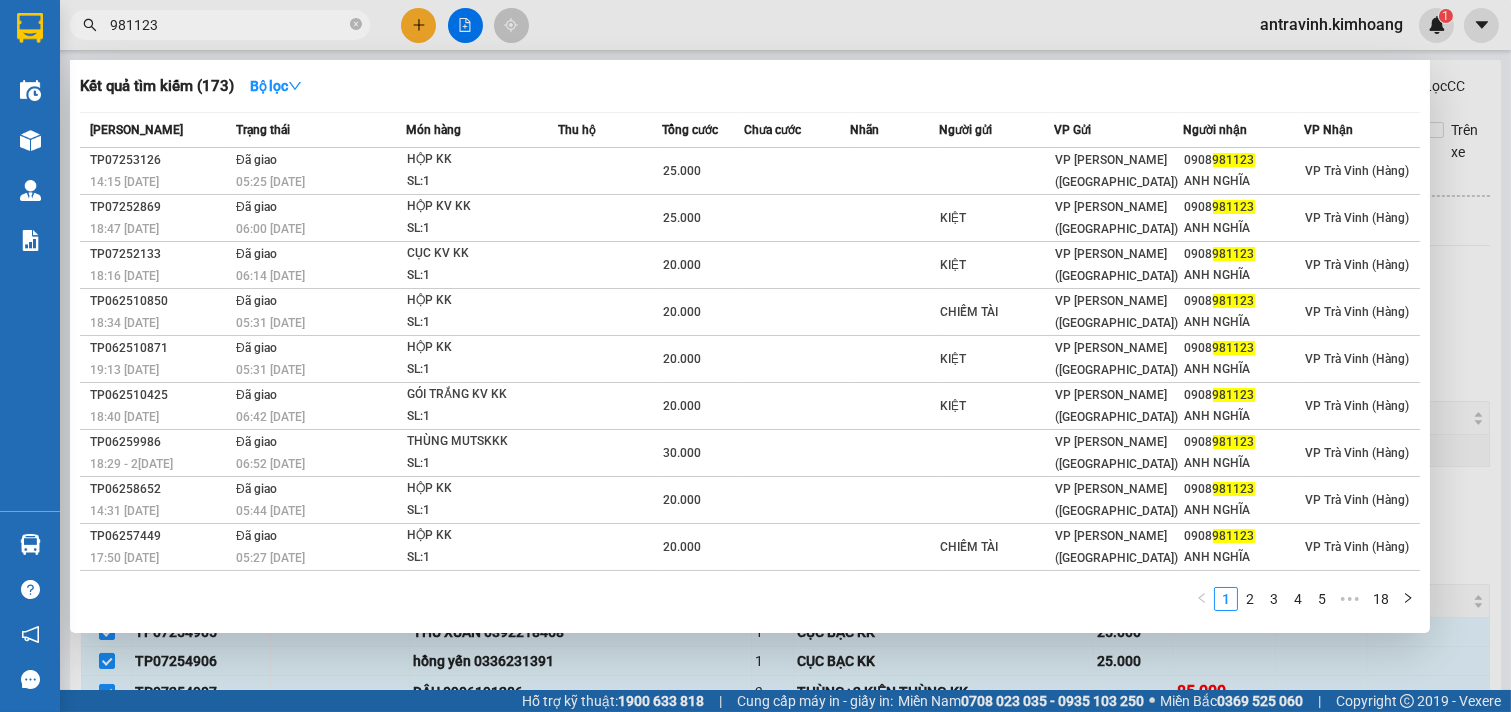 click on "981123" at bounding box center (228, 25) 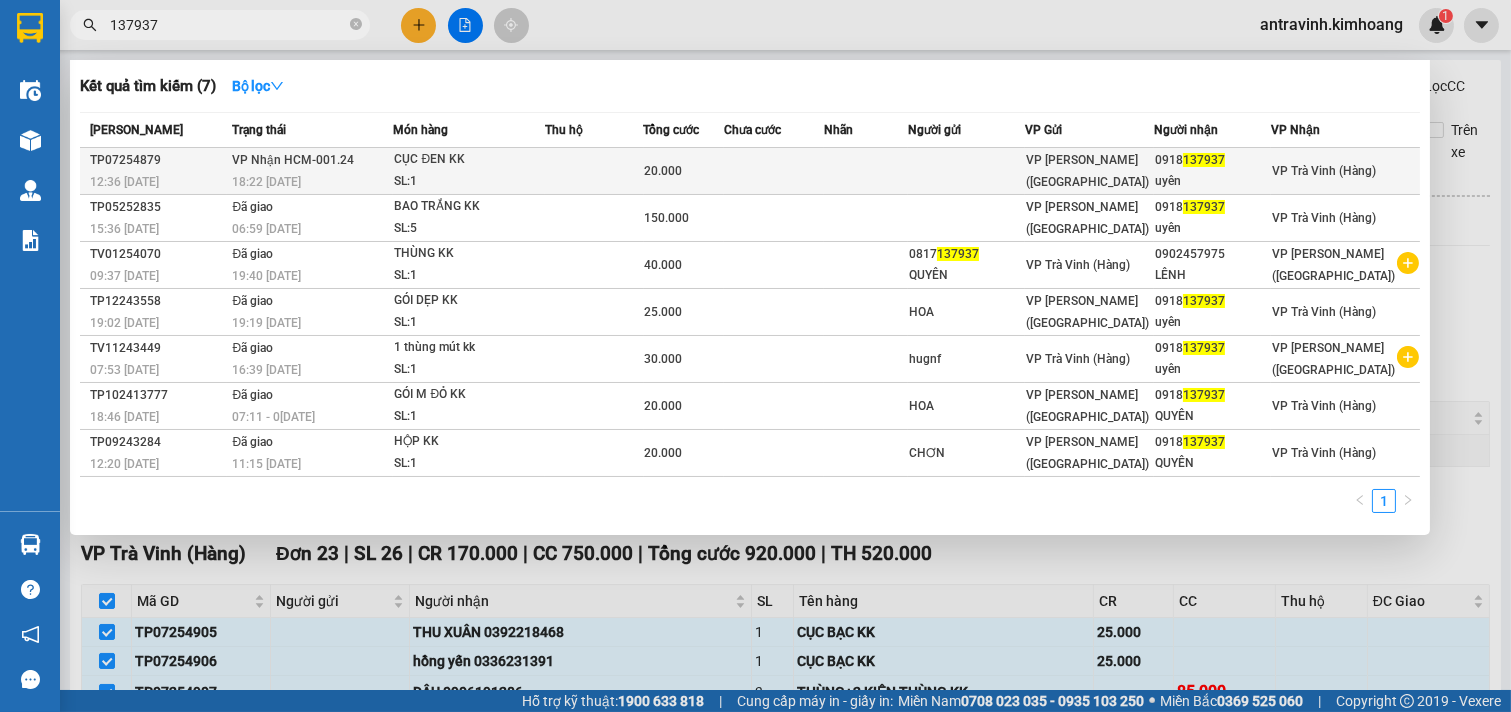 type on "137937" 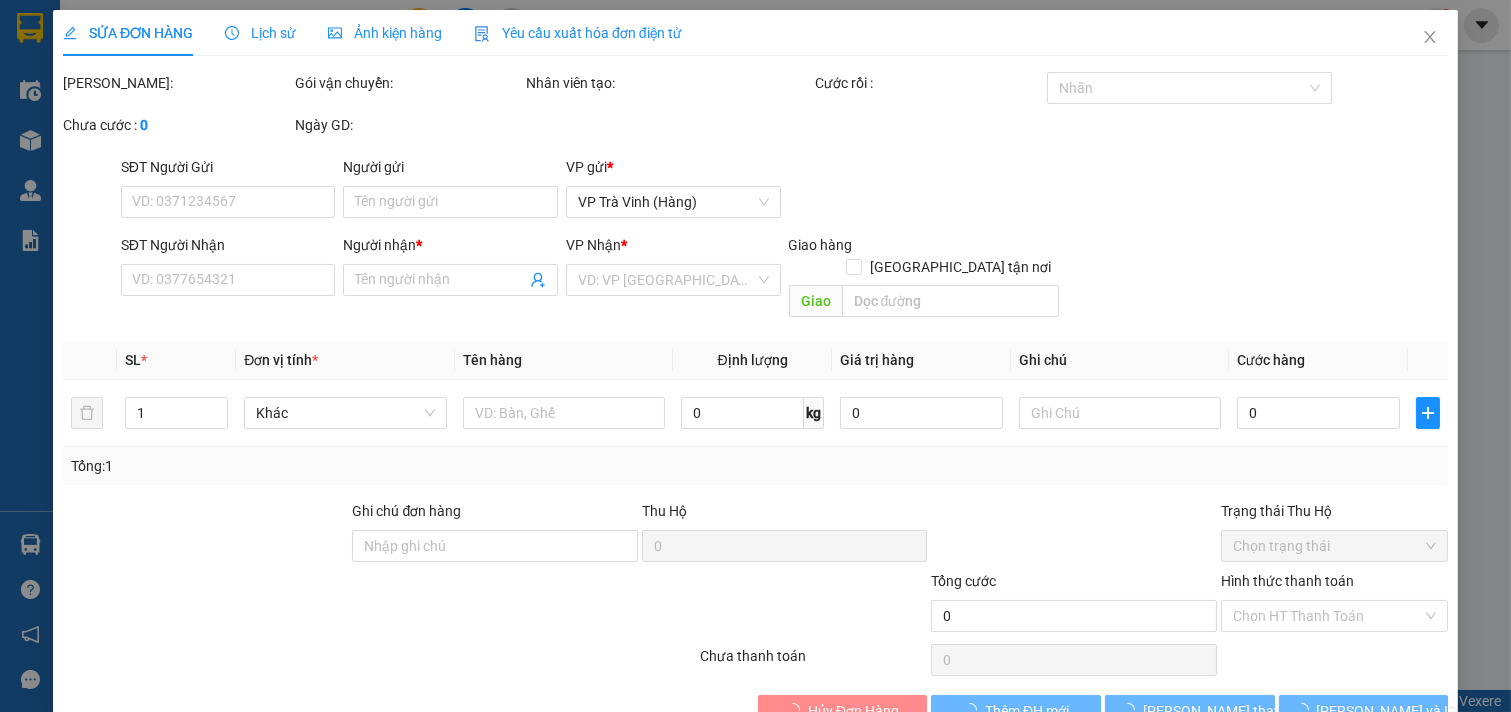 type on "0918137937" 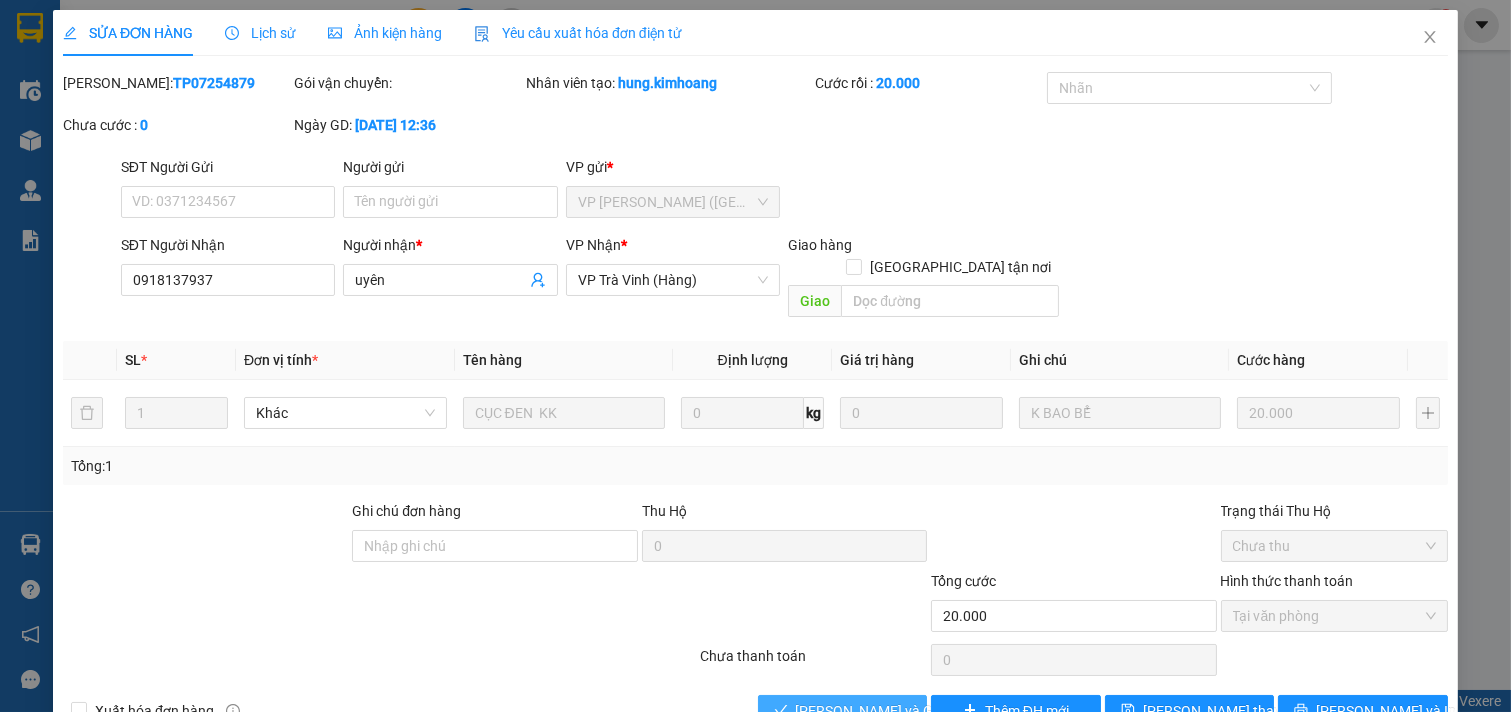 click on "[PERSON_NAME] và Giao hàng" at bounding box center [892, 711] 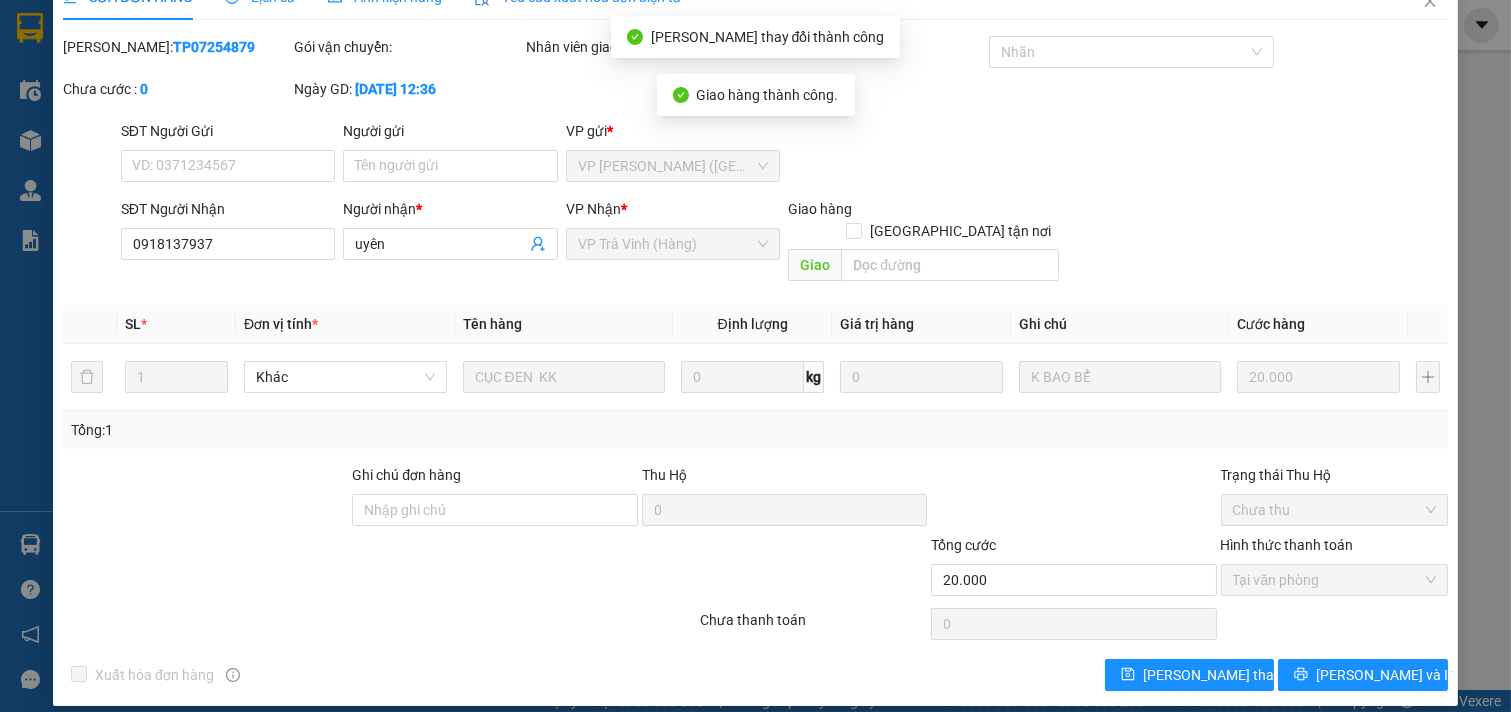 scroll, scrollTop: 53, scrollLeft: 0, axis: vertical 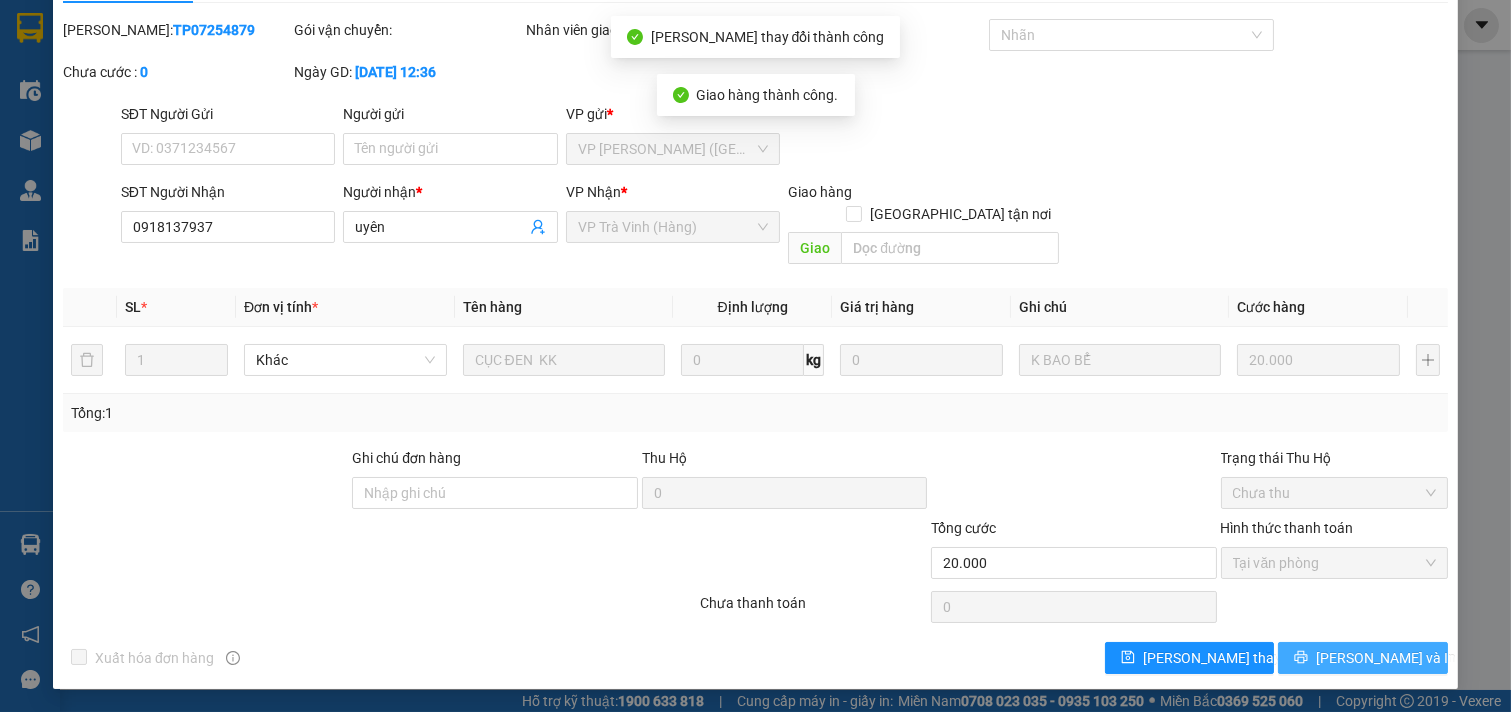 click on "[PERSON_NAME] và In" at bounding box center (1363, 658) 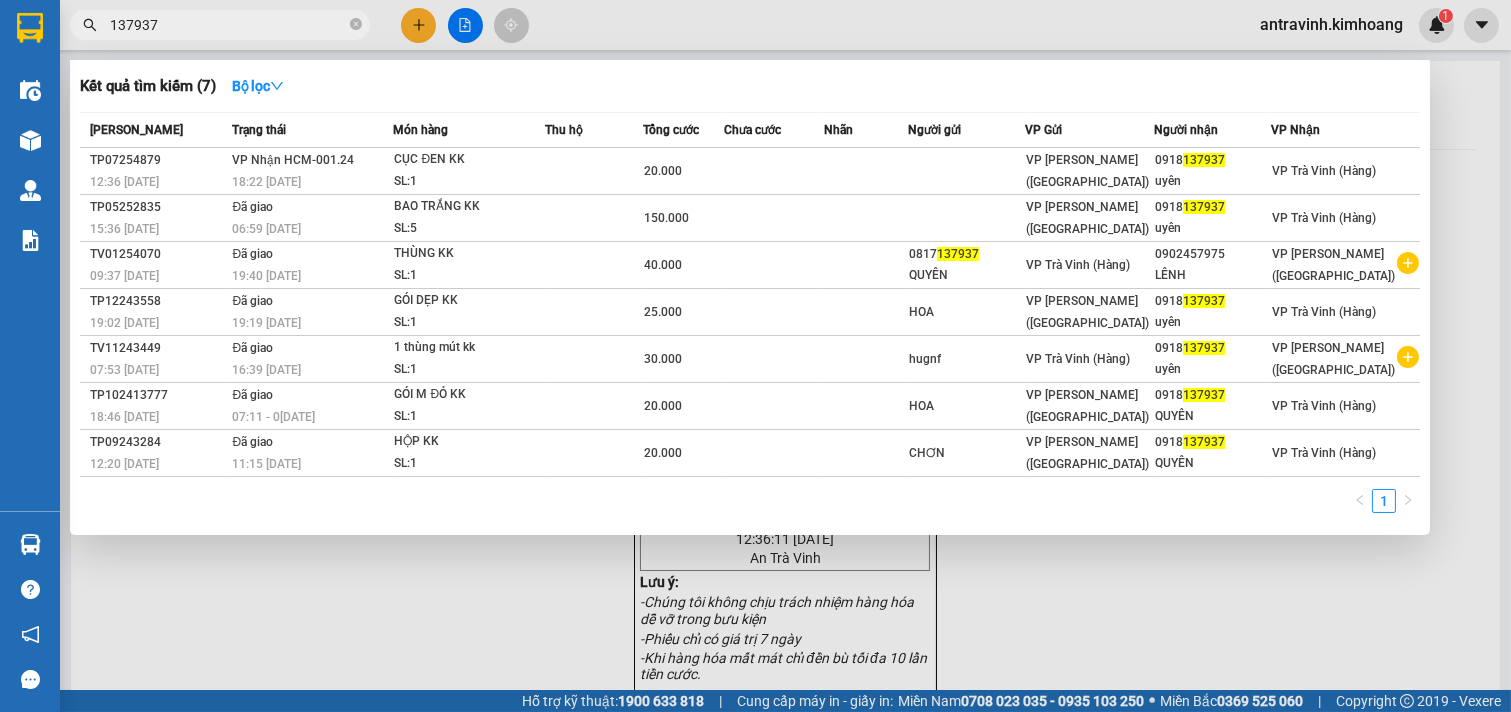 click on "137937" at bounding box center (228, 25) 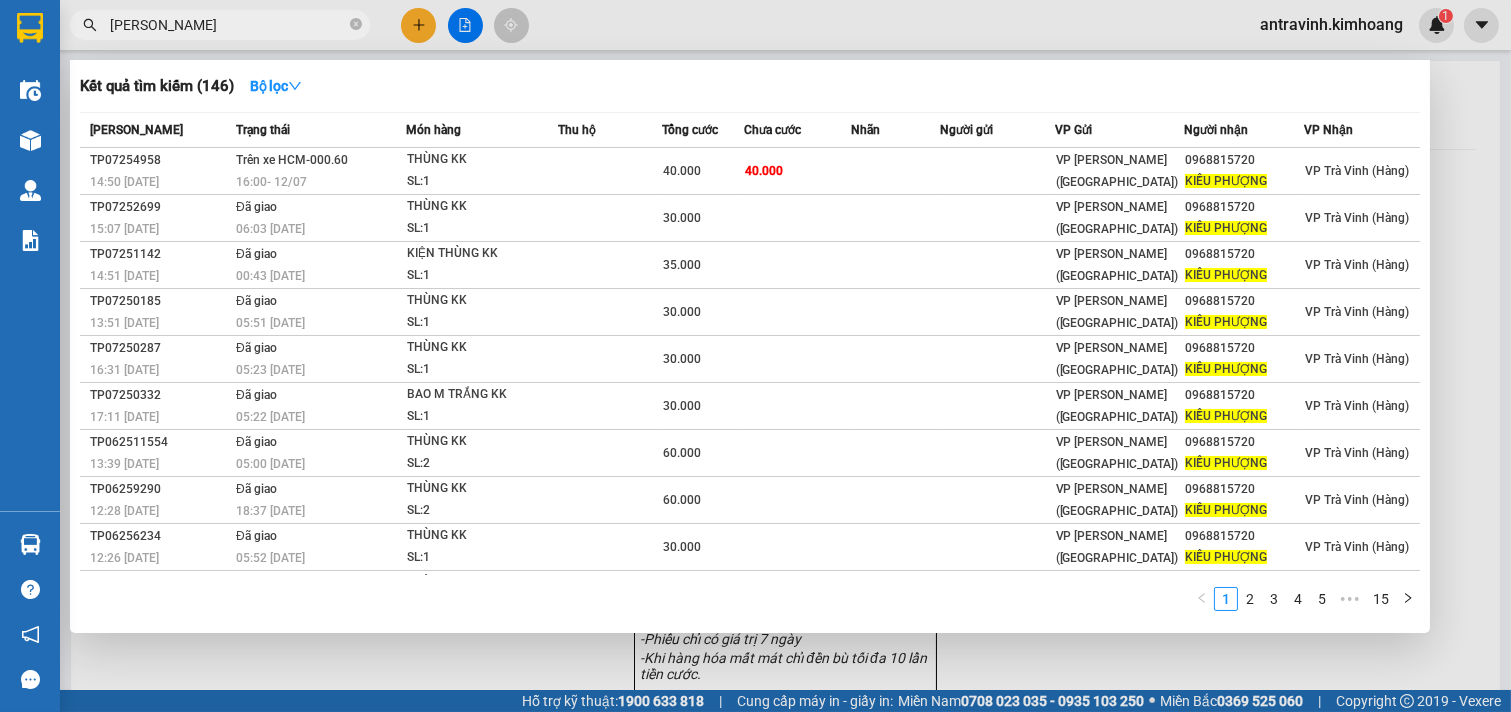 type on "[PERSON_NAME]" 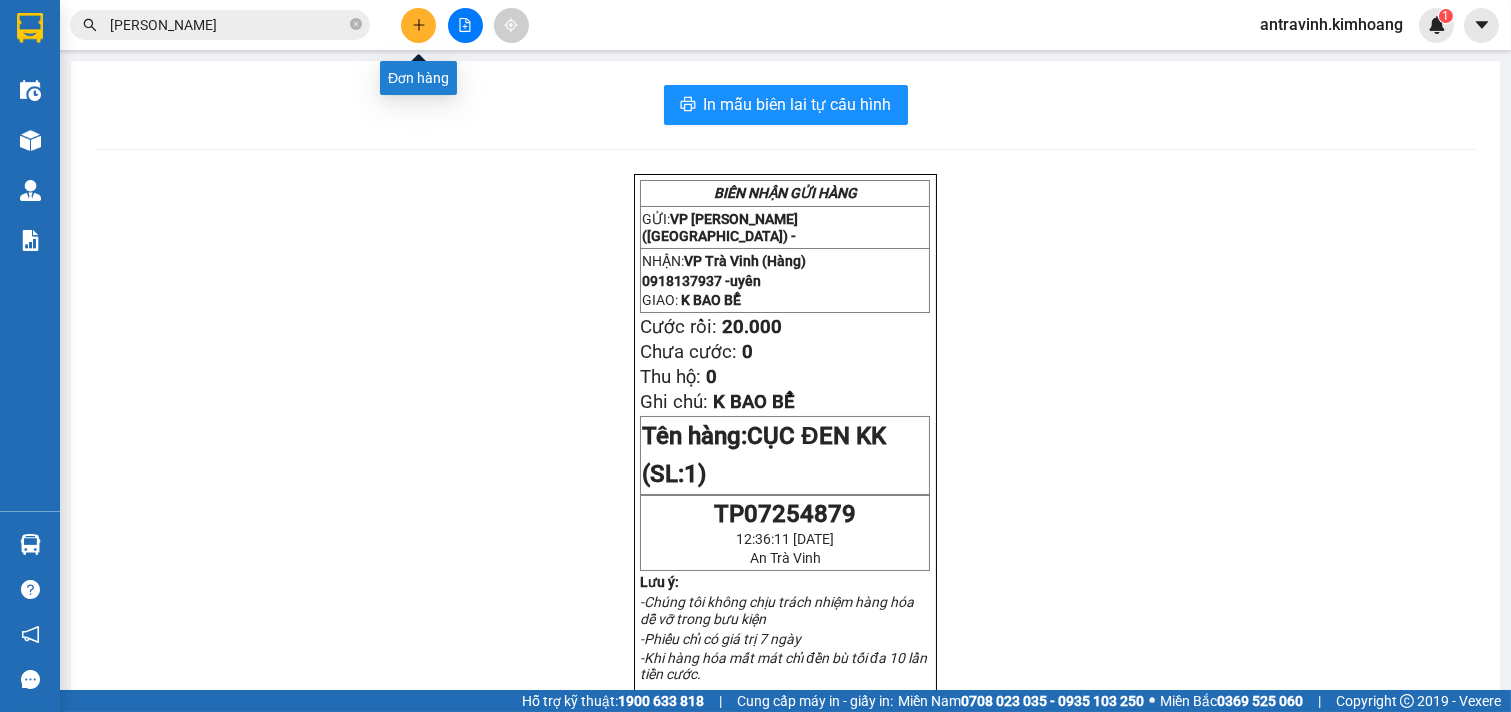click 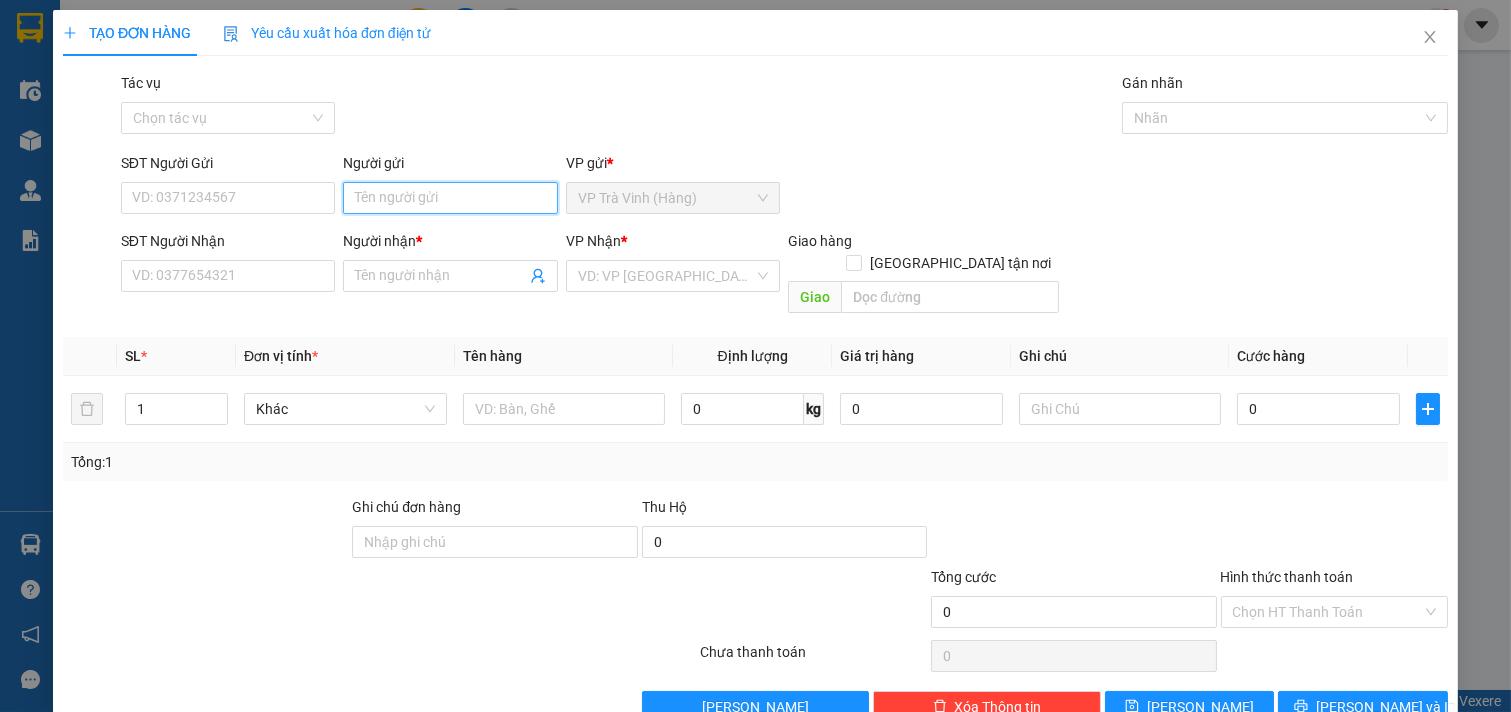 click on "Người gửi" at bounding box center [450, 198] 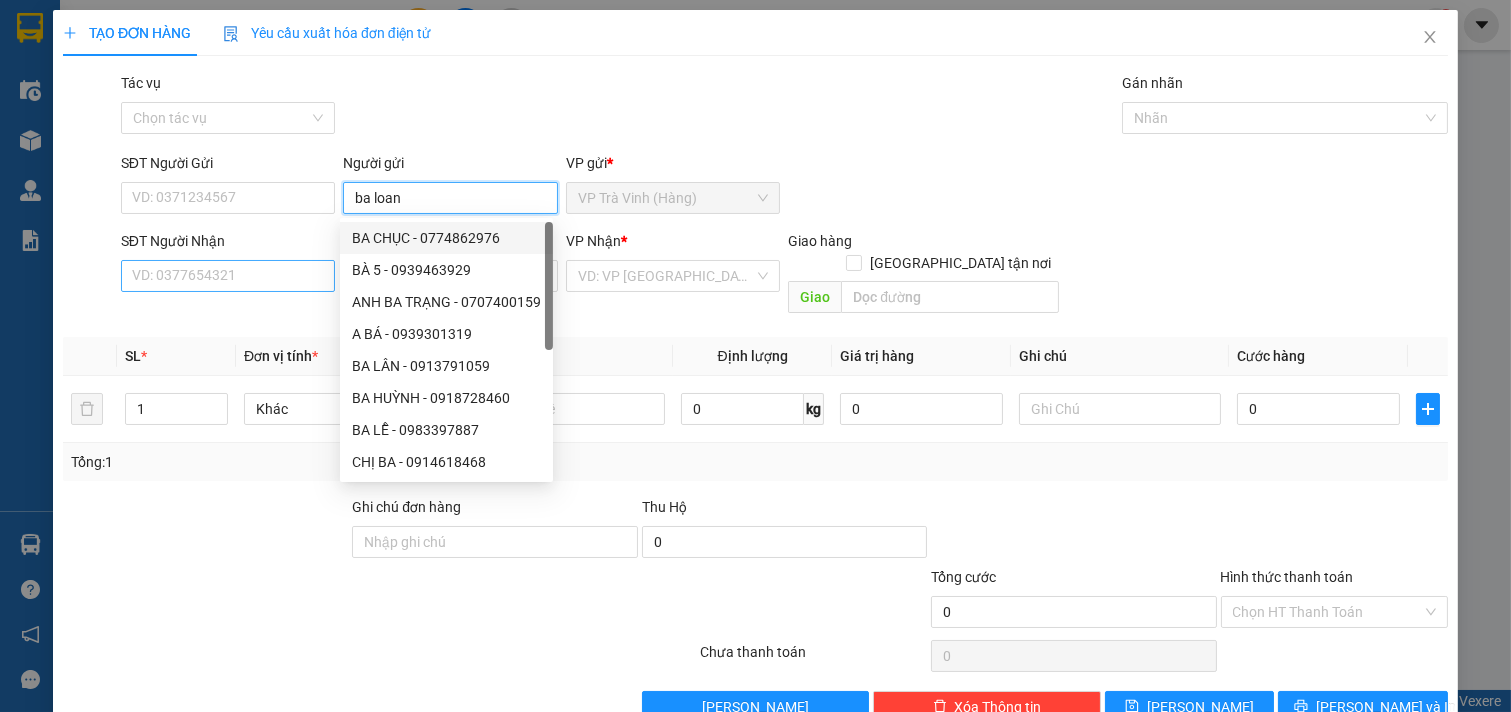type on "ba loan" 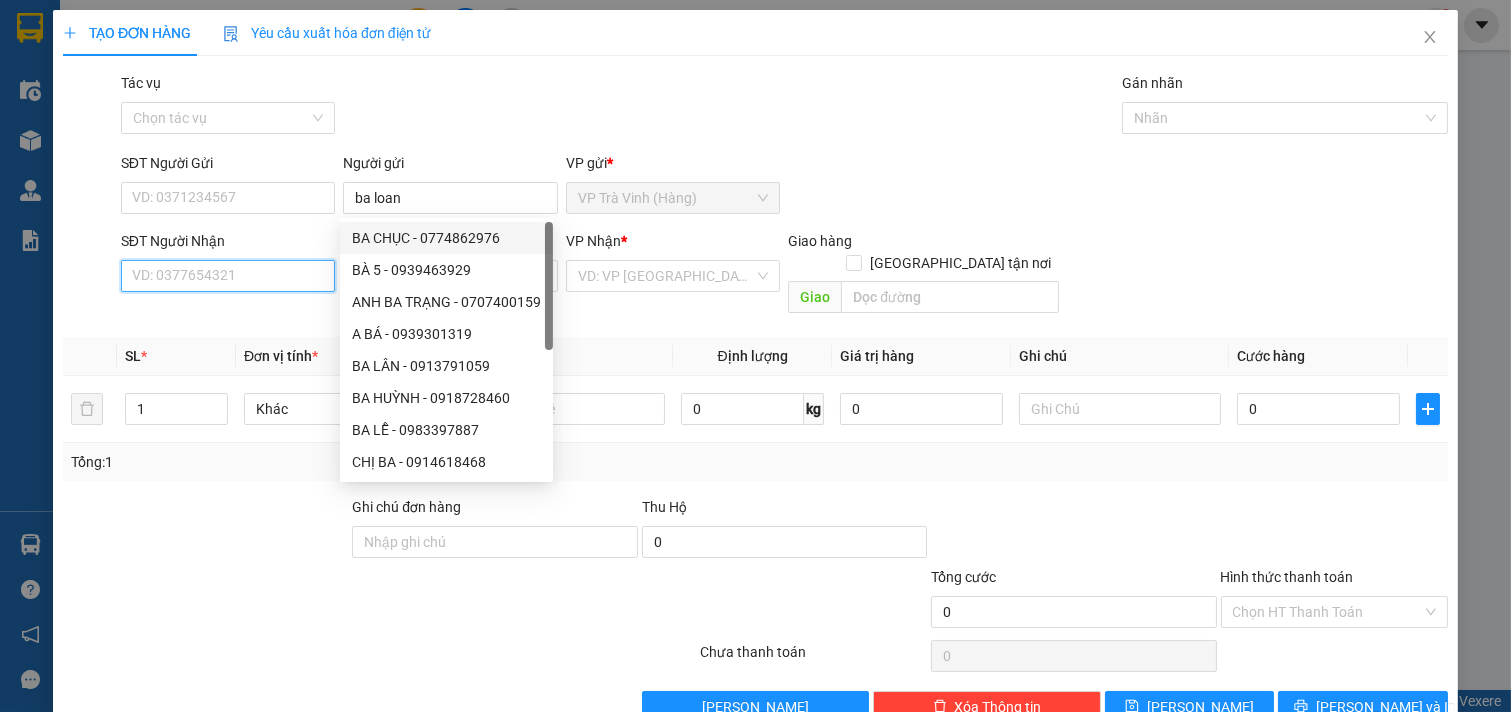 click on "SĐT Người Nhận" at bounding box center (228, 276) 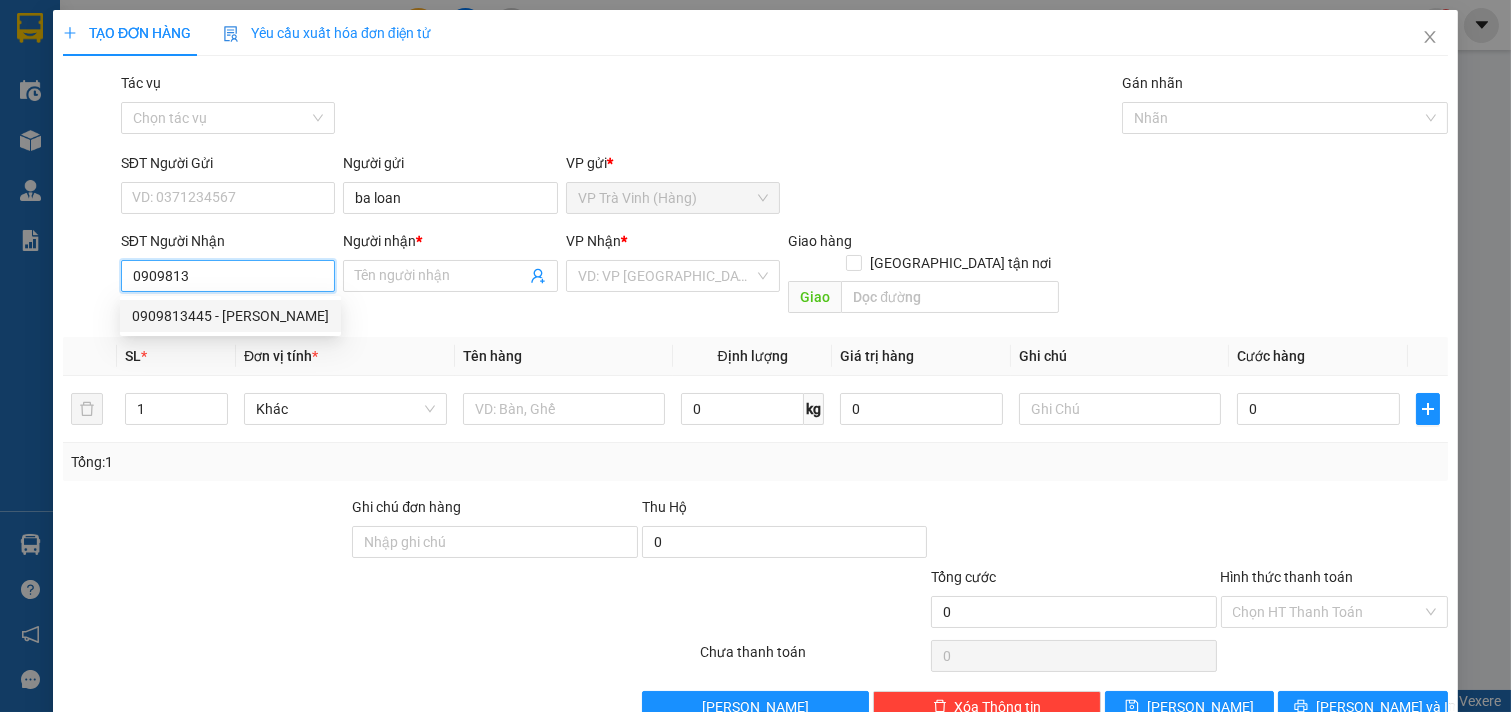 click on "0909813445 - [PERSON_NAME]" at bounding box center (230, 316) 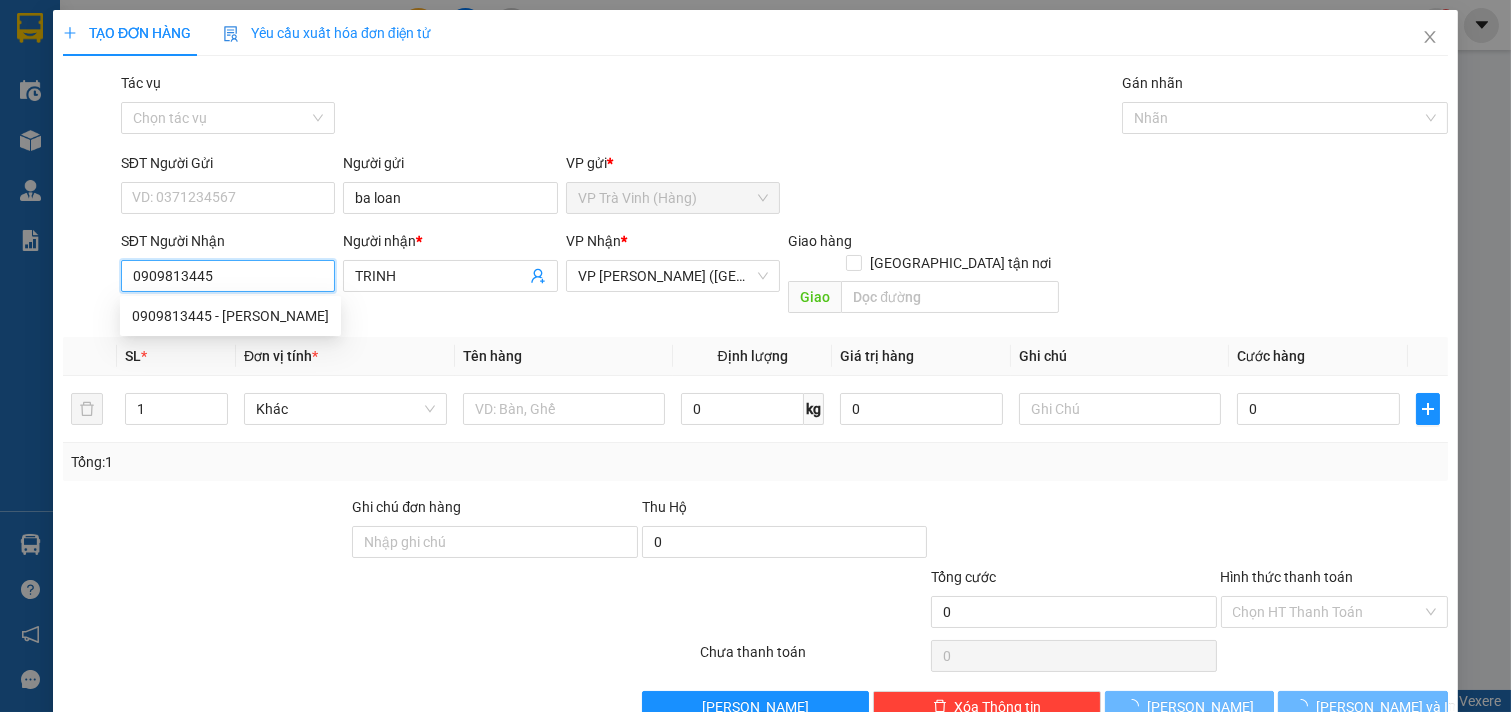 type on "25.000" 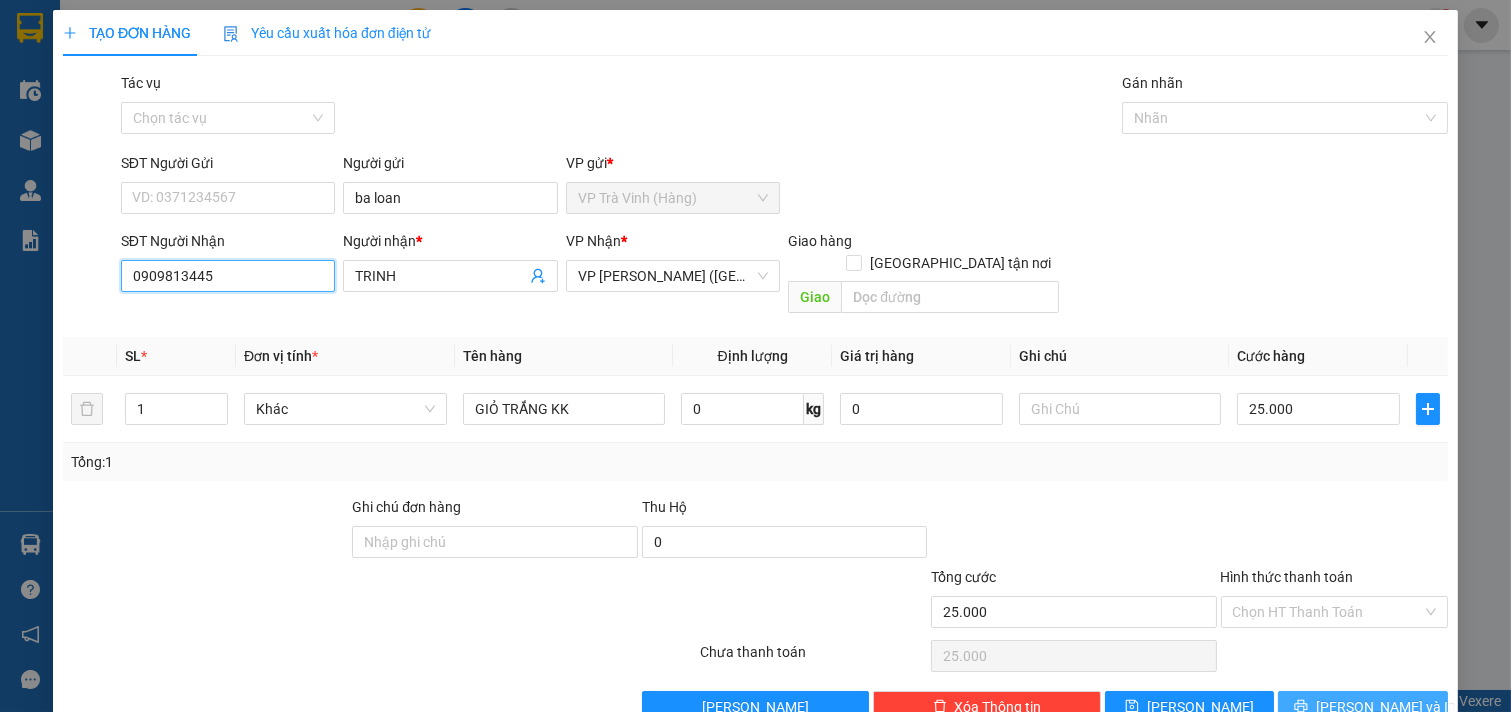 type on "0909813445" 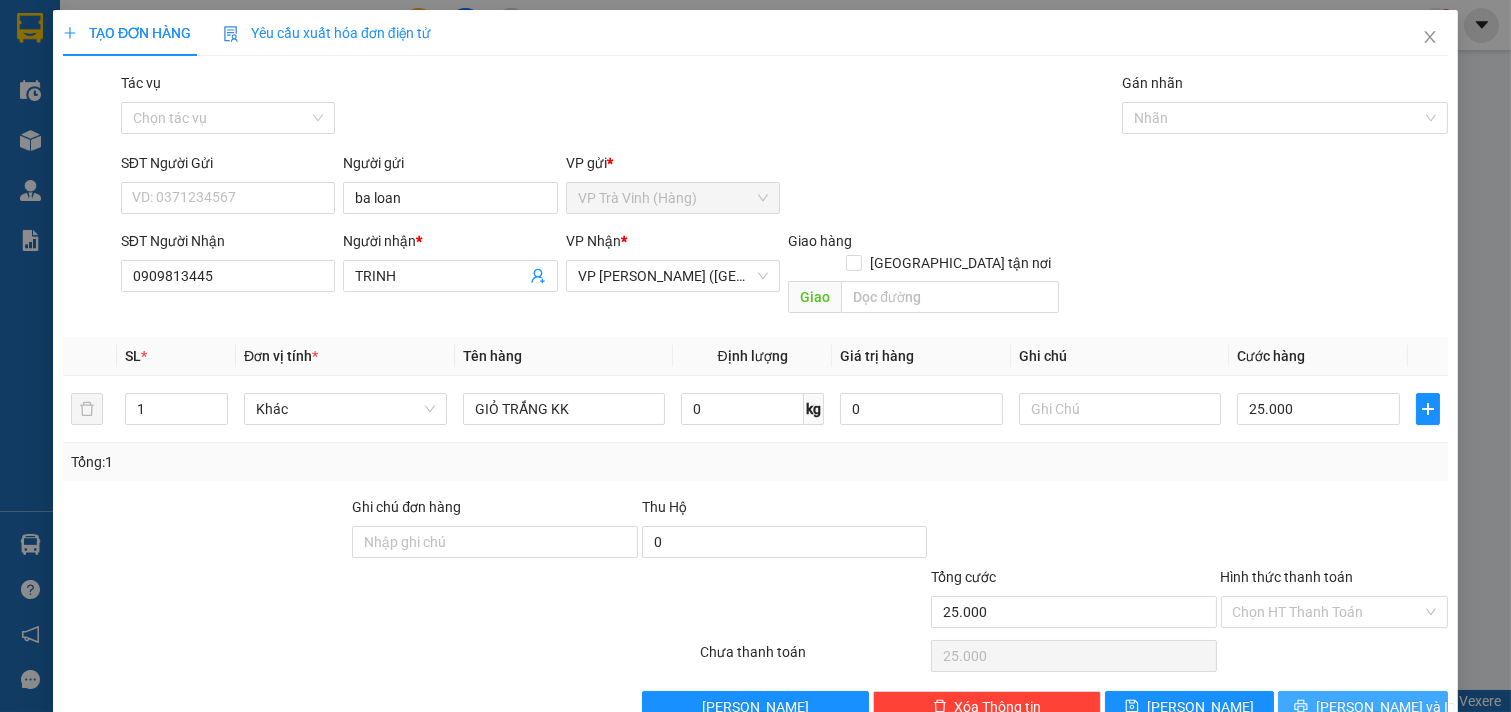 click on "[PERSON_NAME] và In" at bounding box center [1363, 707] 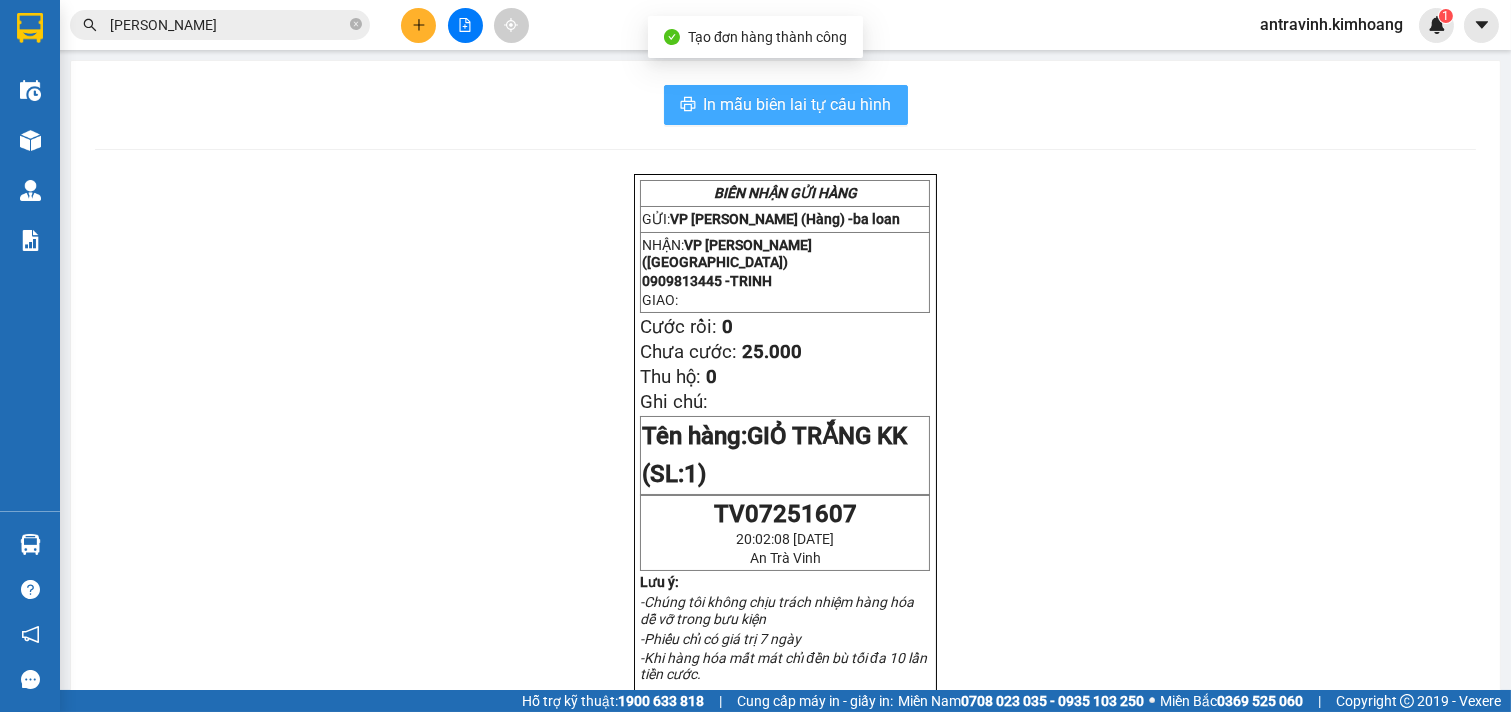 click on "In mẫu biên lai tự cấu hình" at bounding box center [798, 104] 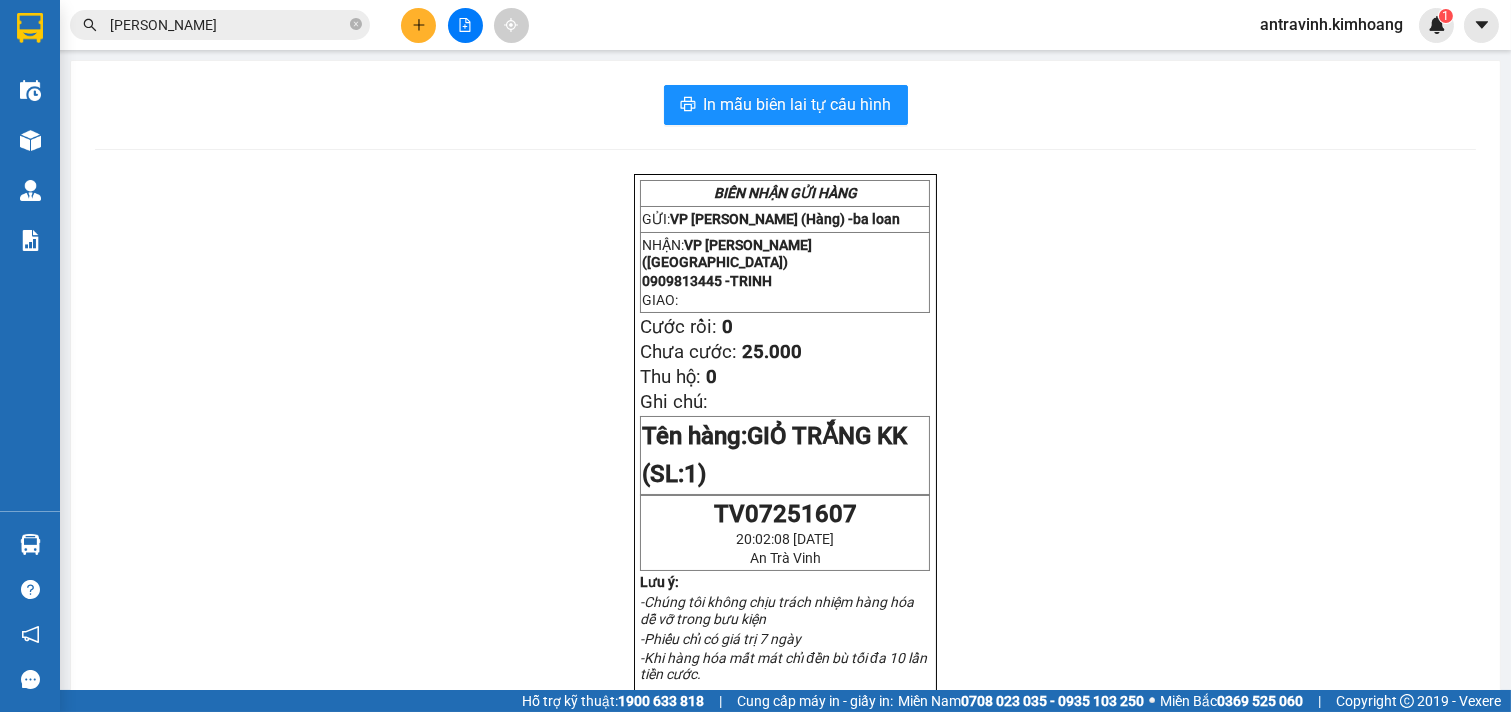 click on "[PERSON_NAME]" at bounding box center (228, 25) 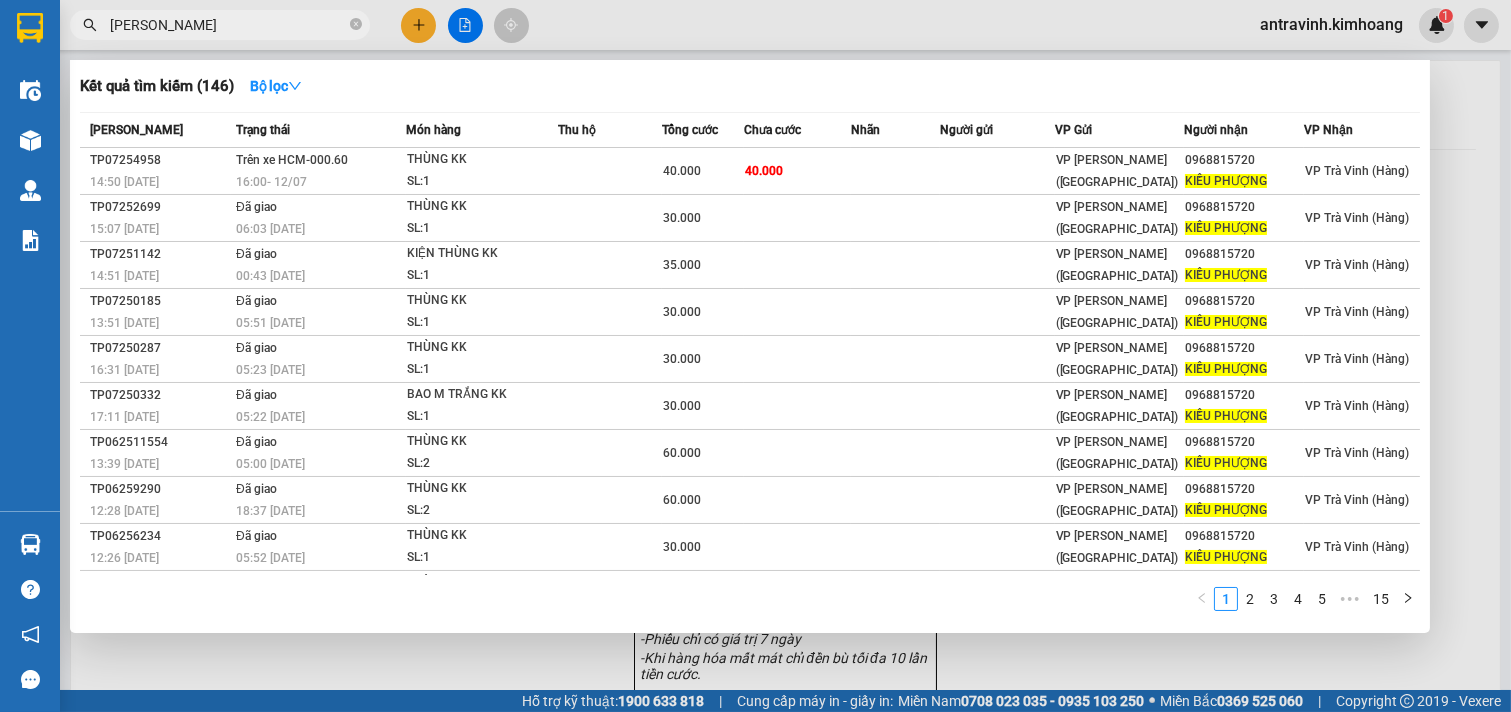 click on "[PERSON_NAME]" at bounding box center (228, 25) 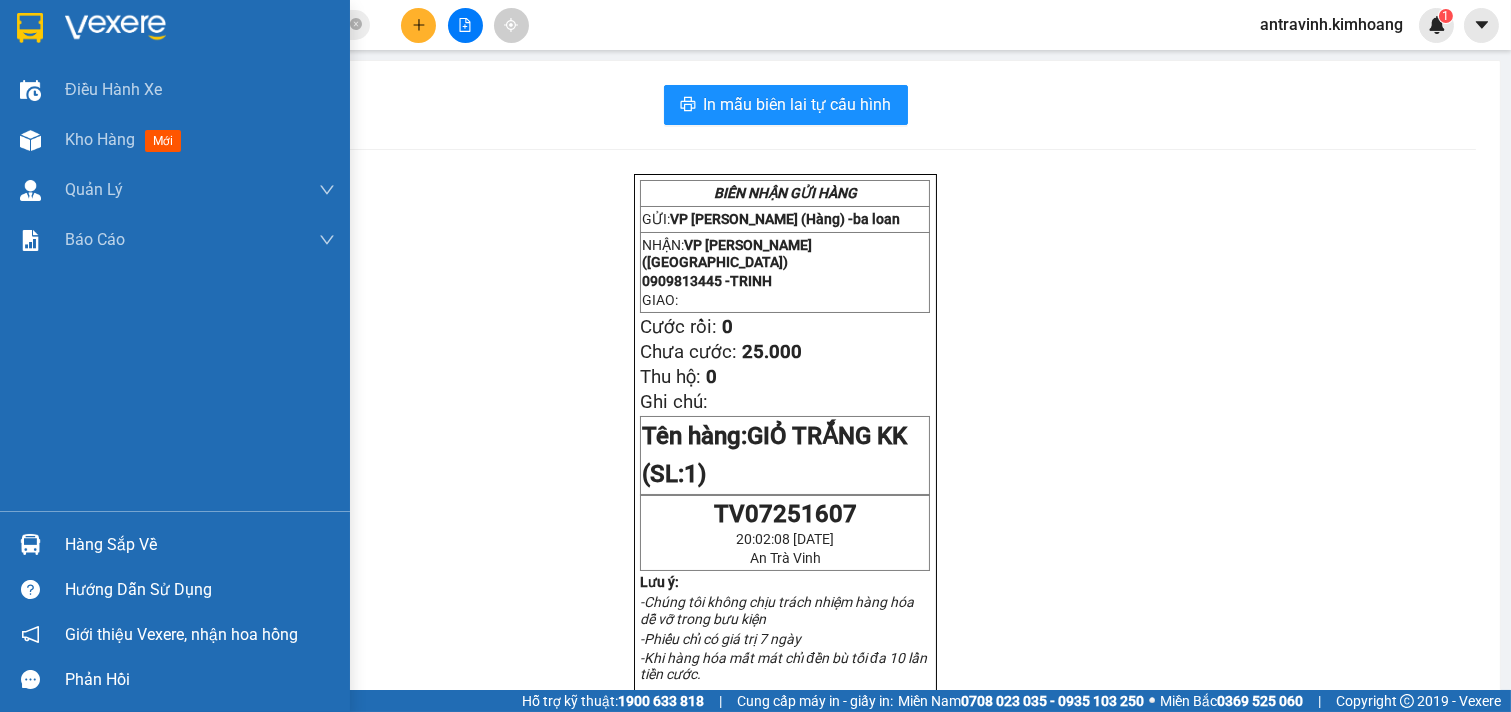 click at bounding box center [30, 544] 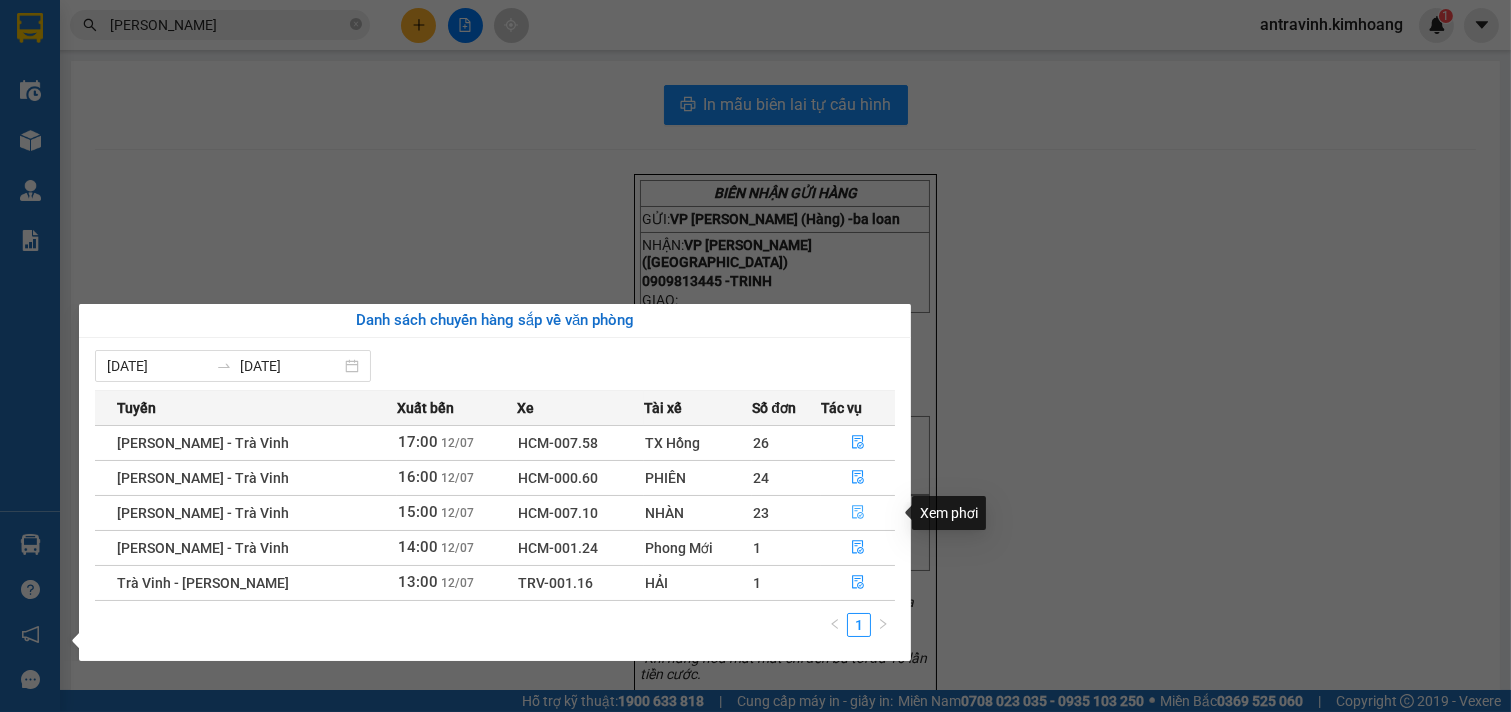 click 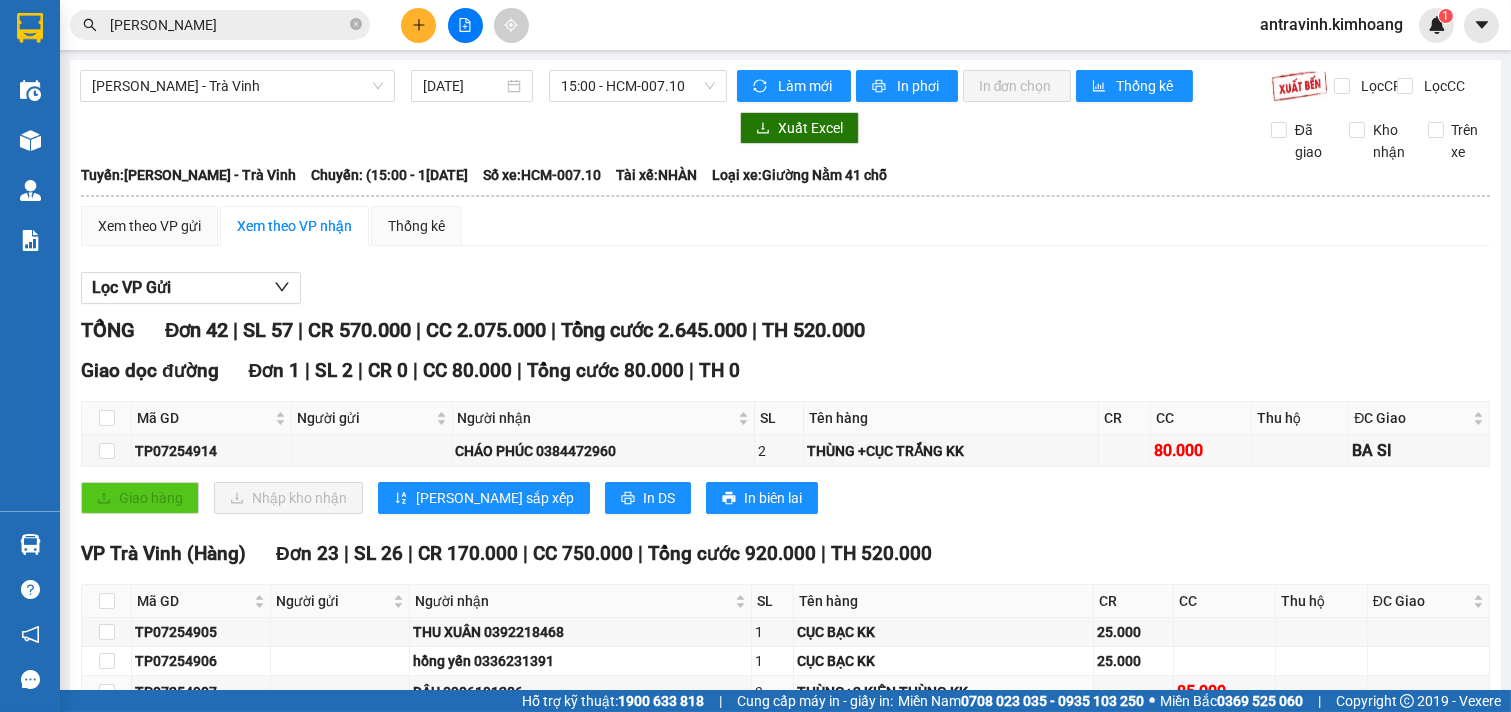 scroll, scrollTop: 333, scrollLeft: 0, axis: vertical 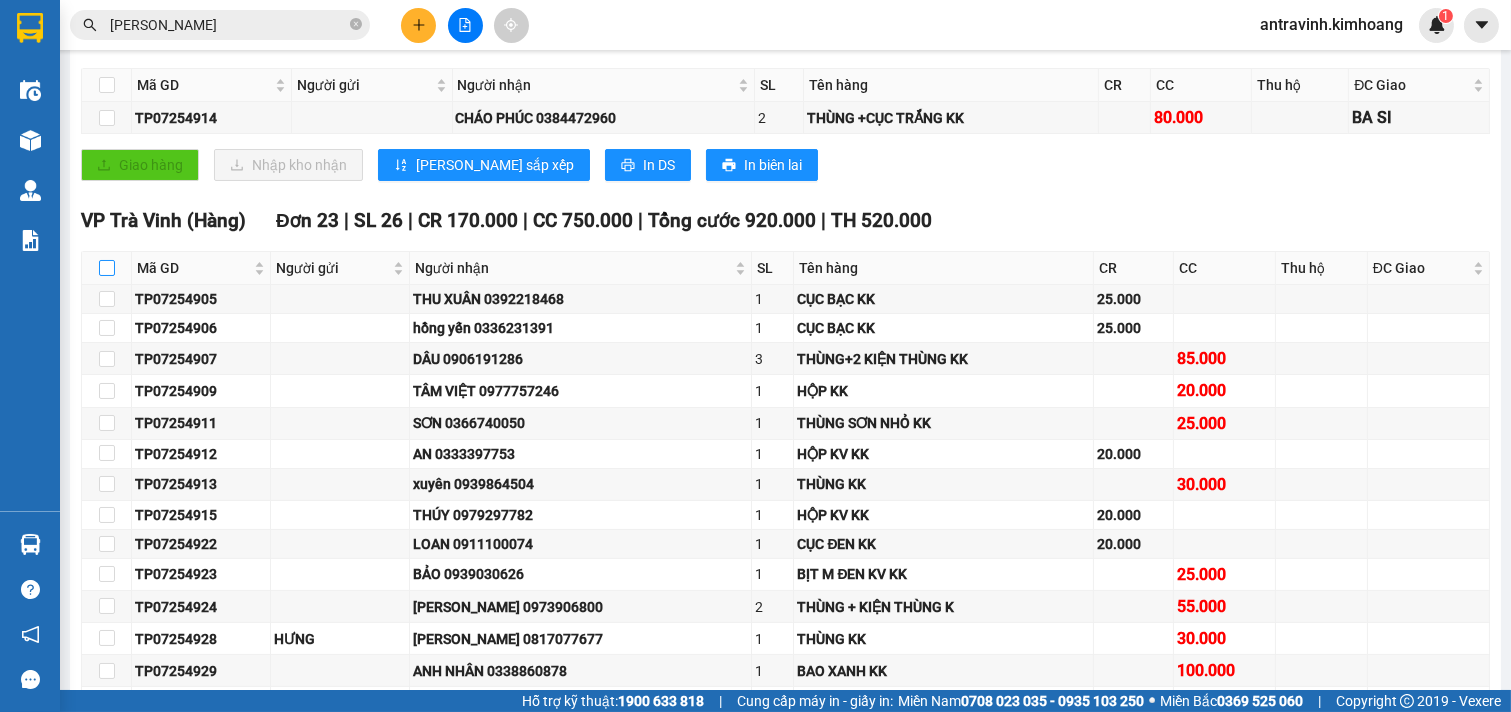 click at bounding box center [107, 268] 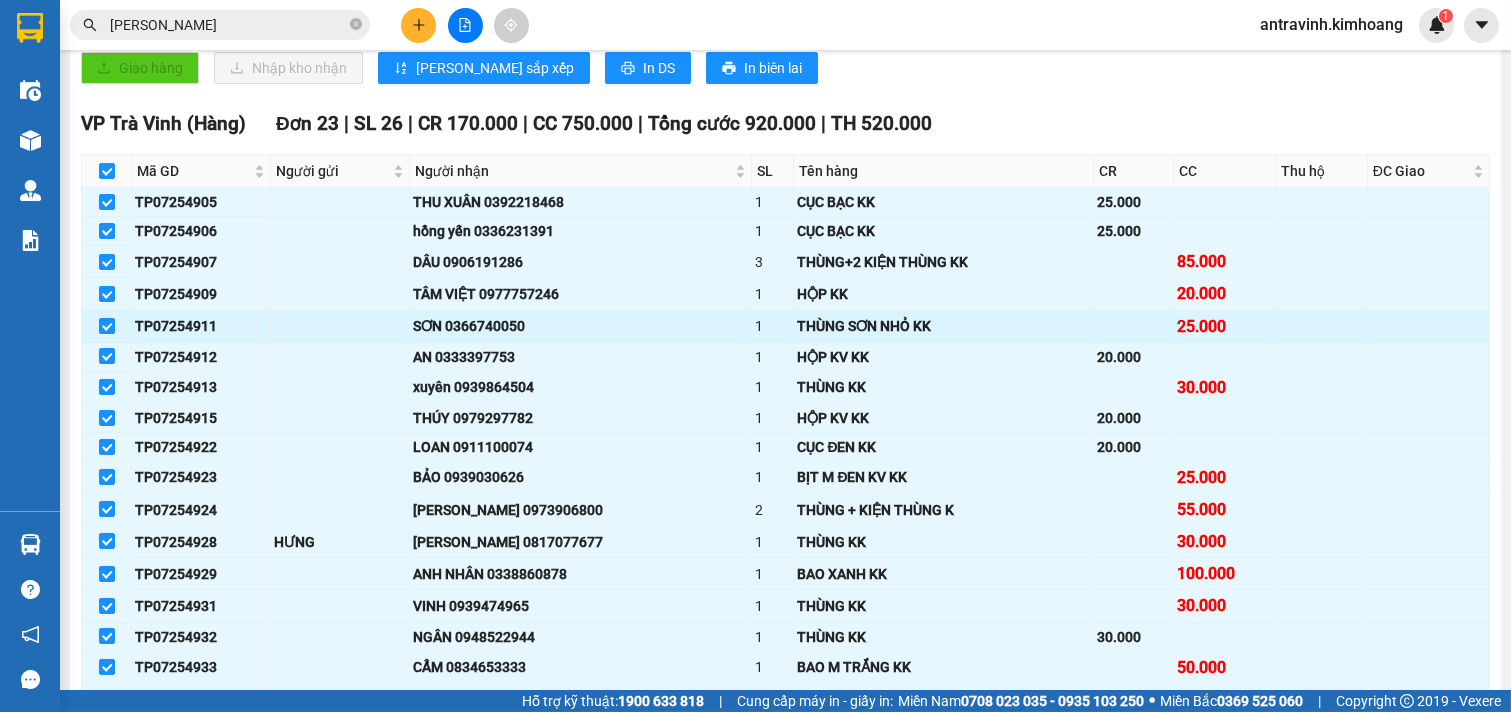 scroll, scrollTop: 555, scrollLeft: 0, axis: vertical 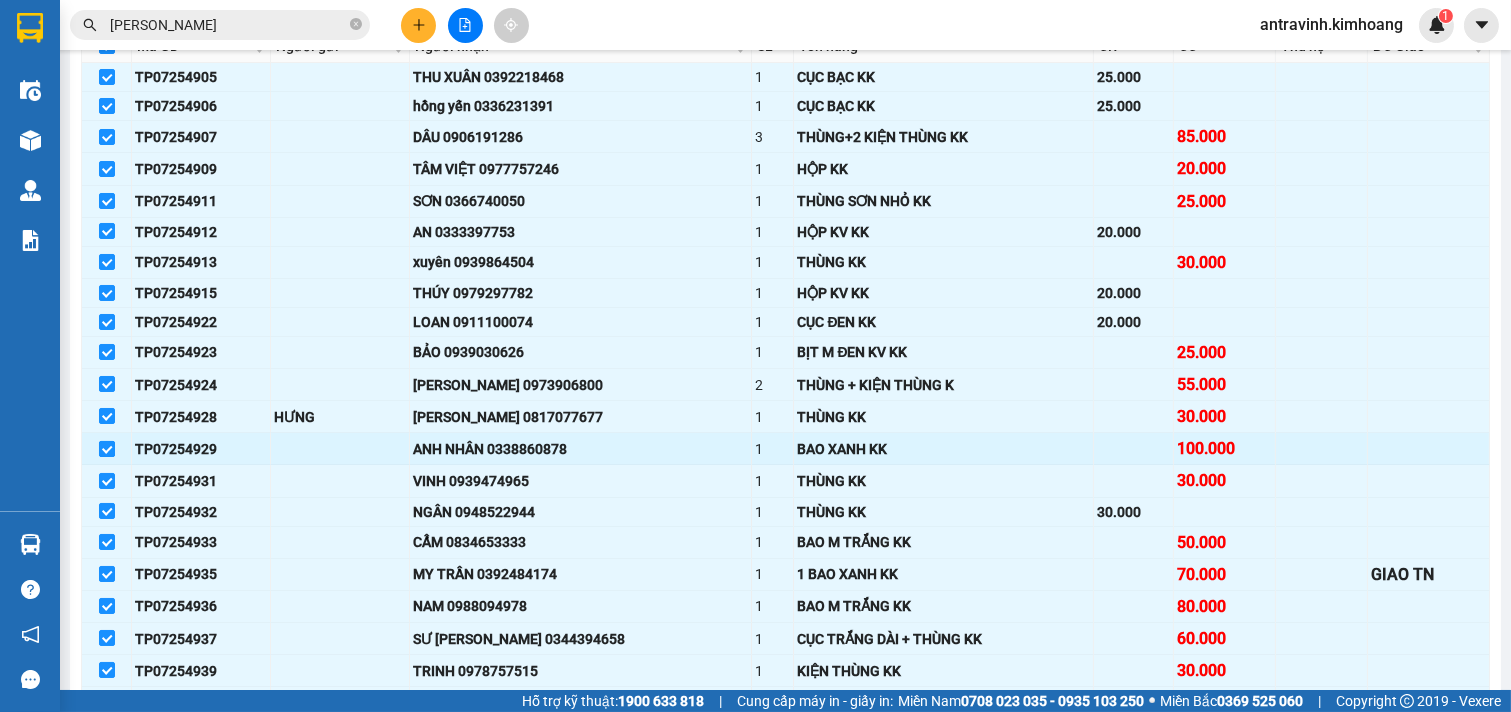 click at bounding box center (107, 449) 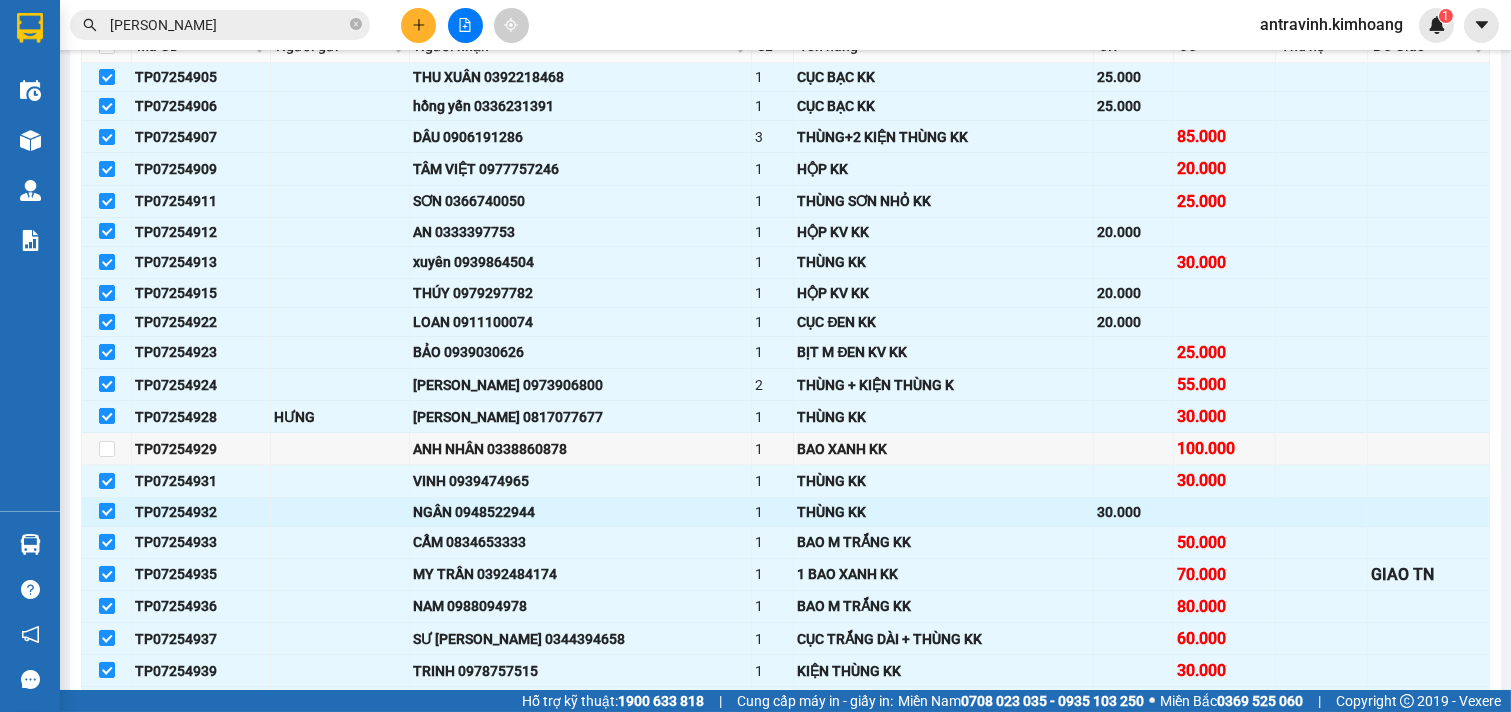 click at bounding box center [107, 511] 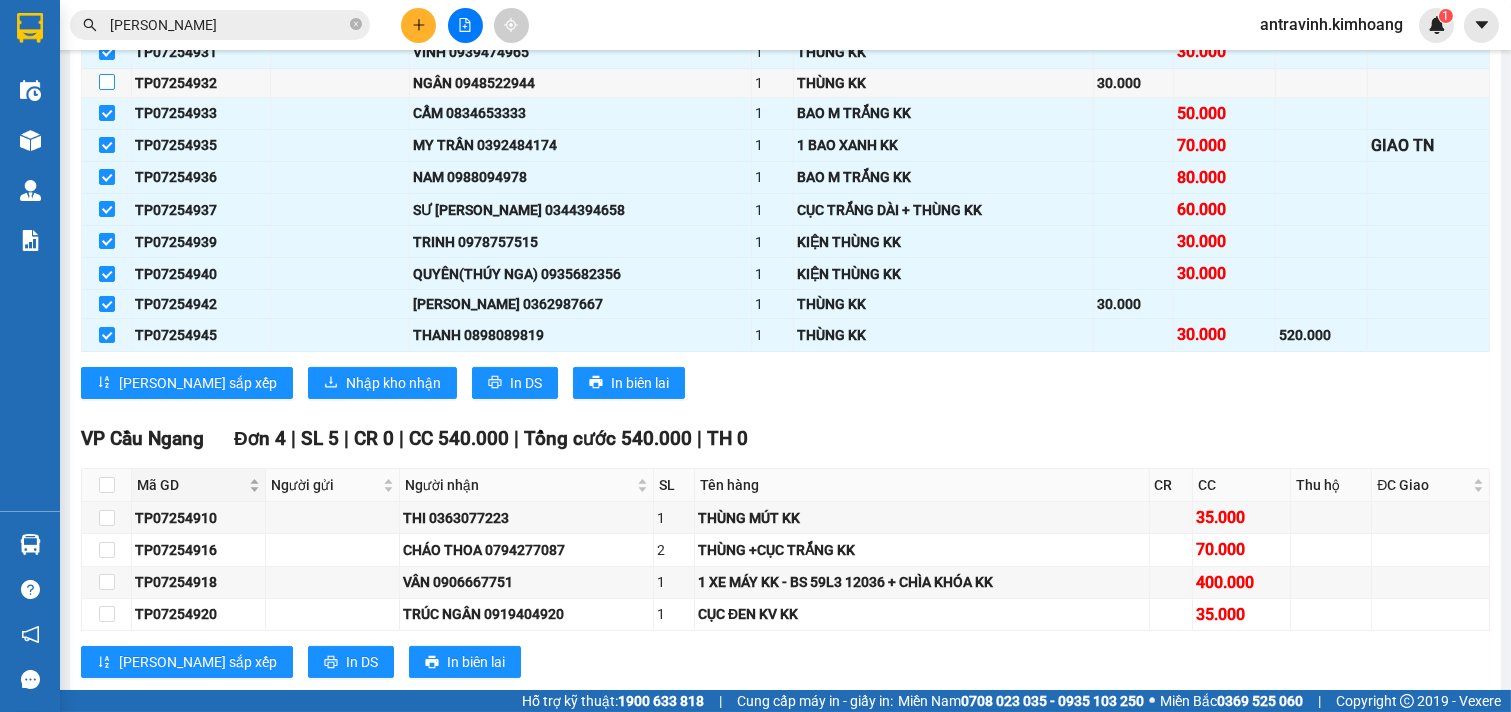 scroll, scrollTop: 1000, scrollLeft: 0, axis: vertical 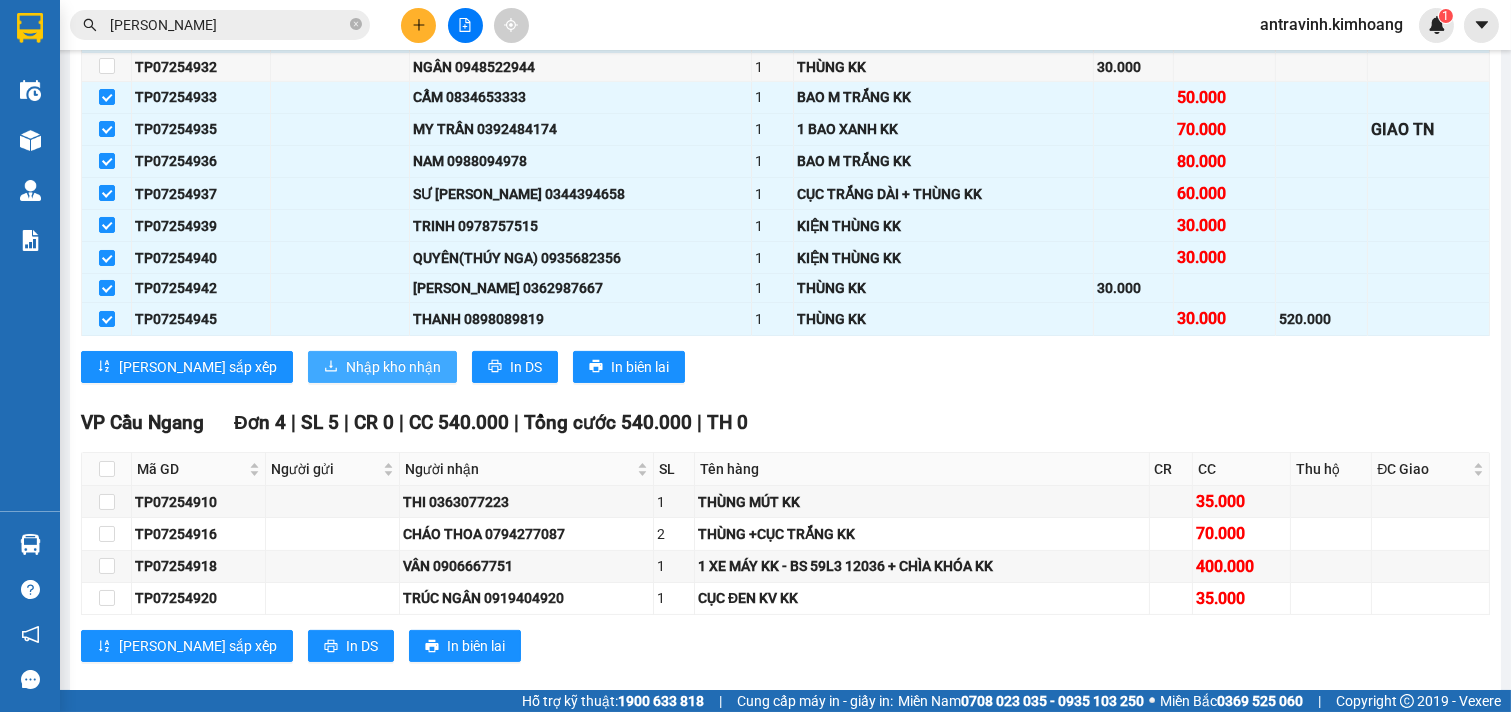 click on "Nhập kho nhận" at bounding box center [393, 367] 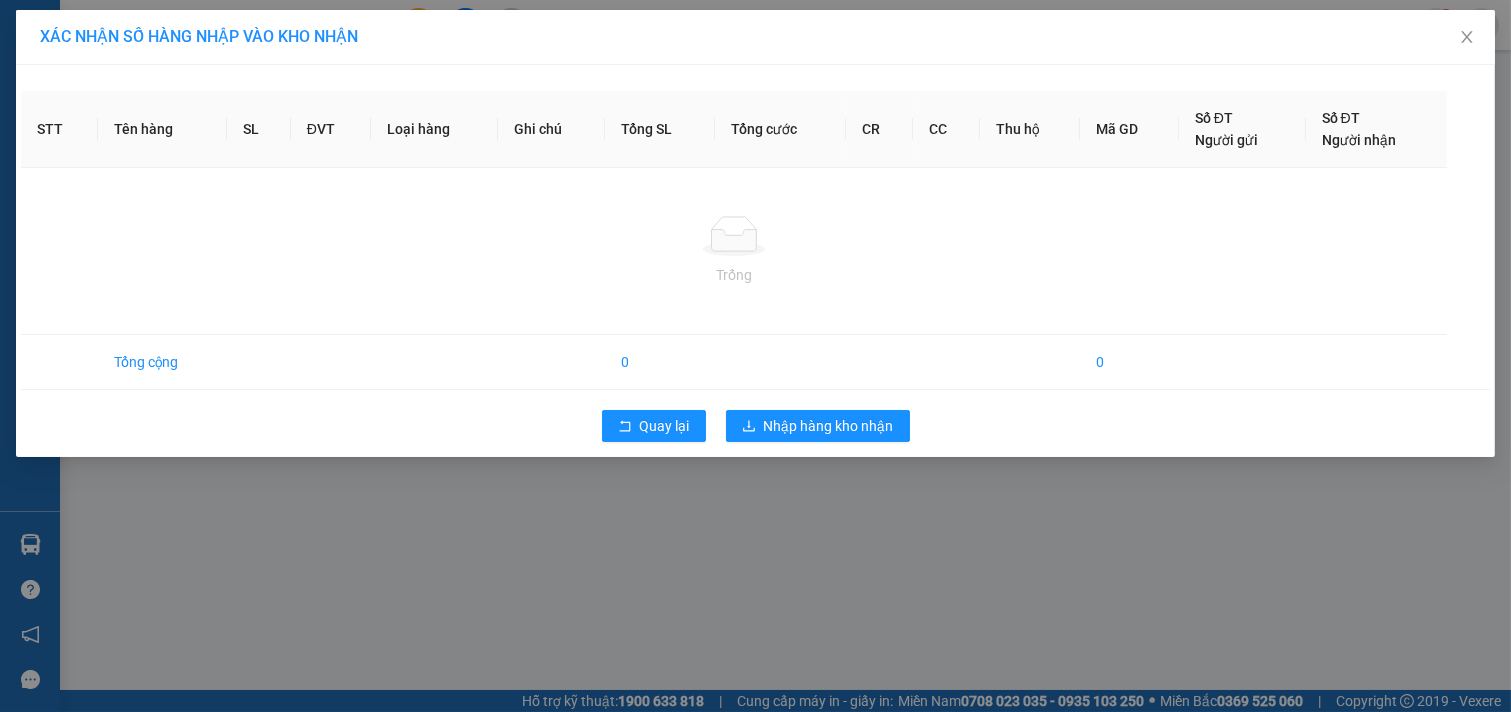 scroll, scrollTop: 0, scrollLeft: 0, axis: both 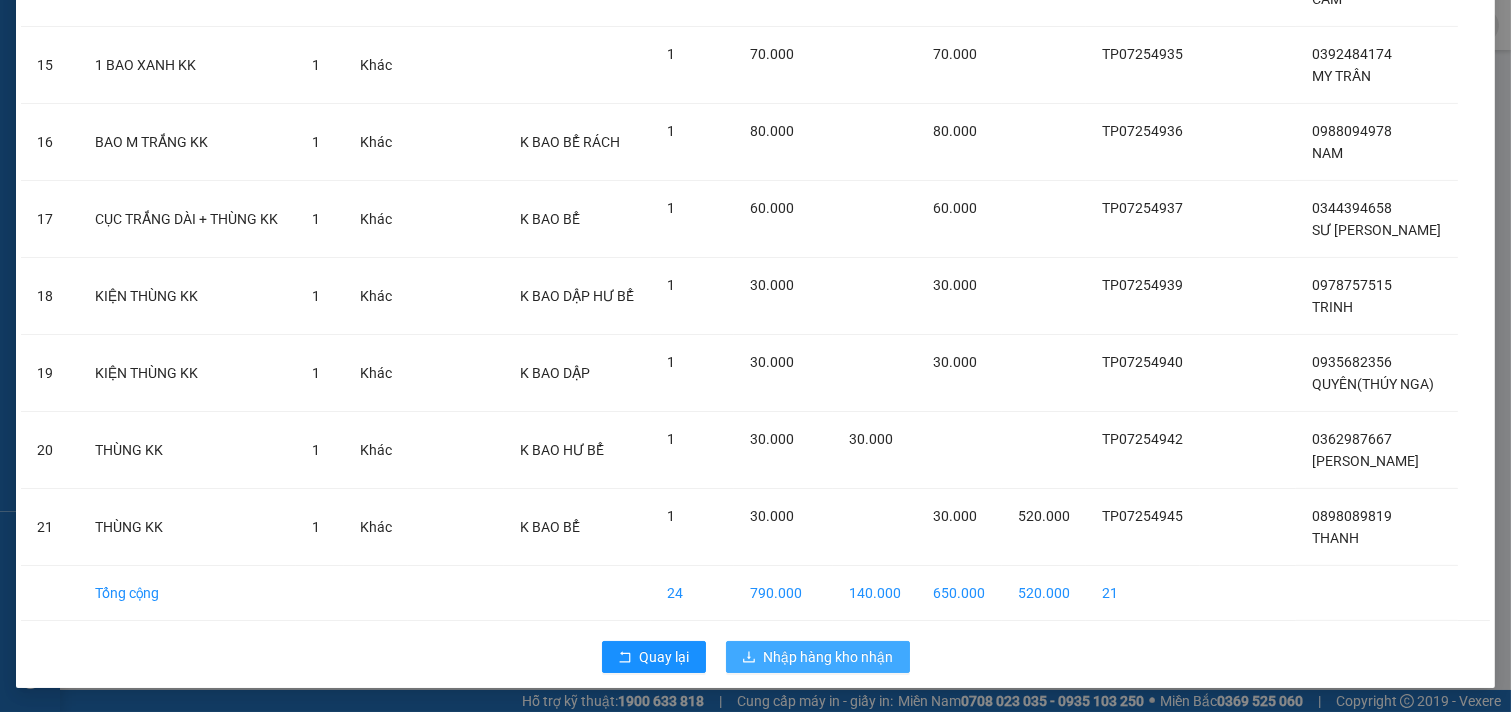 click on "Nhập hàng kho nhận" at bounding box center [829, 657] 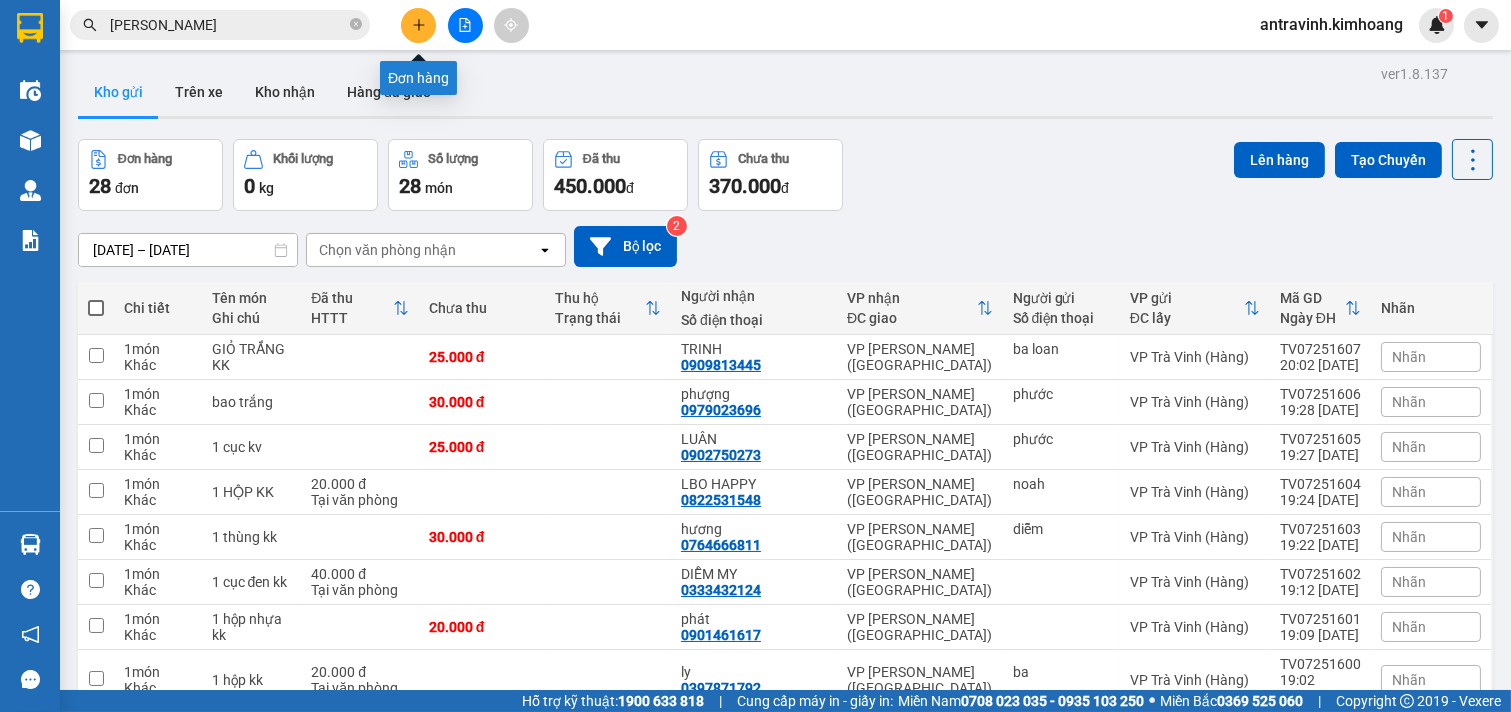 click at bounding box center (418, 25) 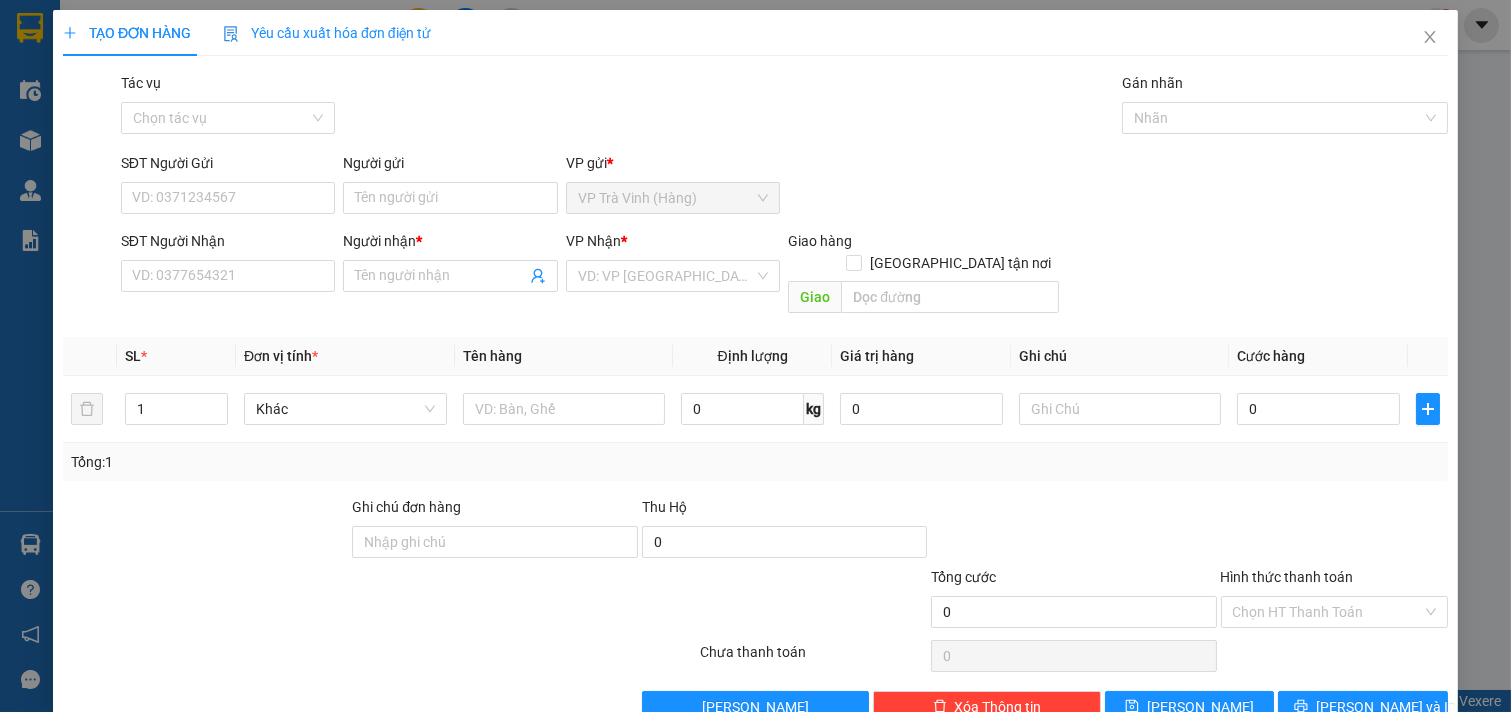 click on "Người gửi" at bounding box center (450, 167) 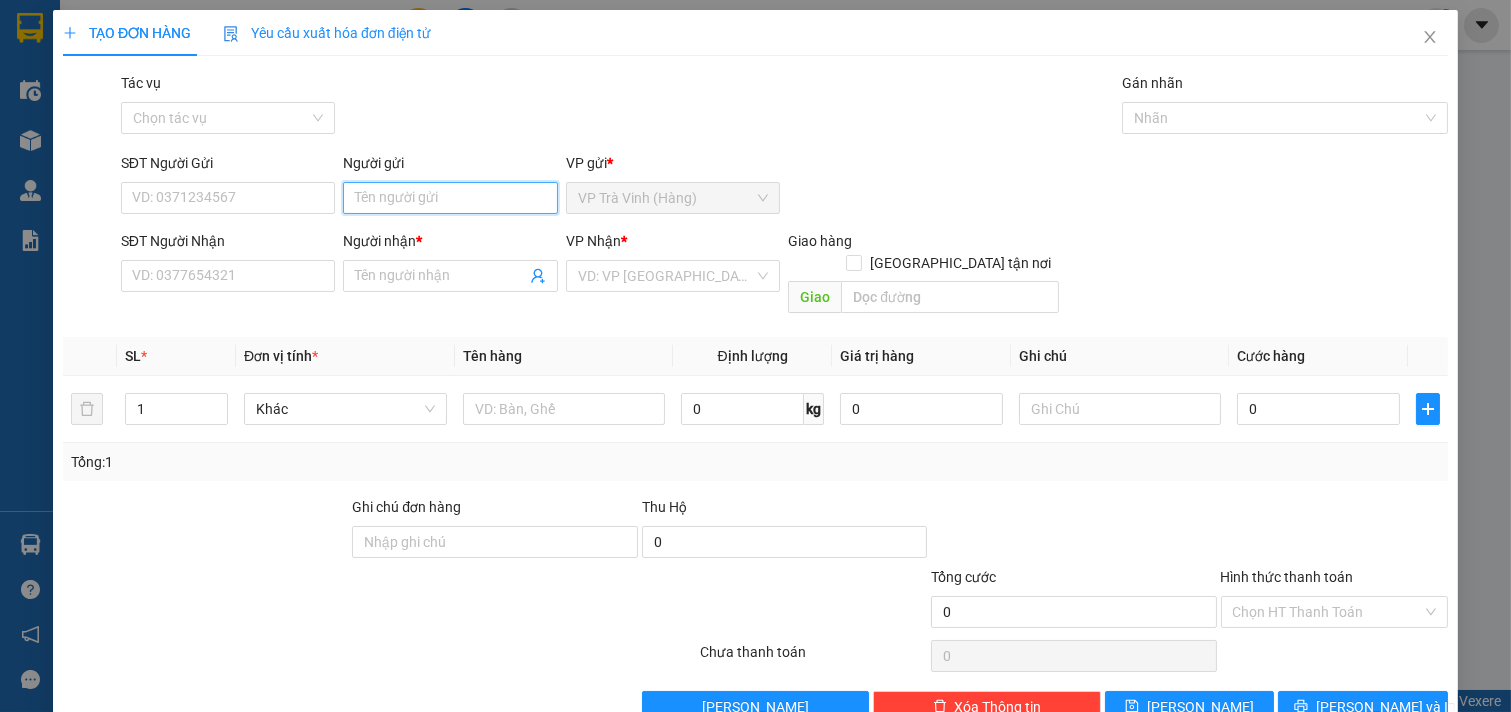 click on "Người gửi" at bounding box center [450, 198] 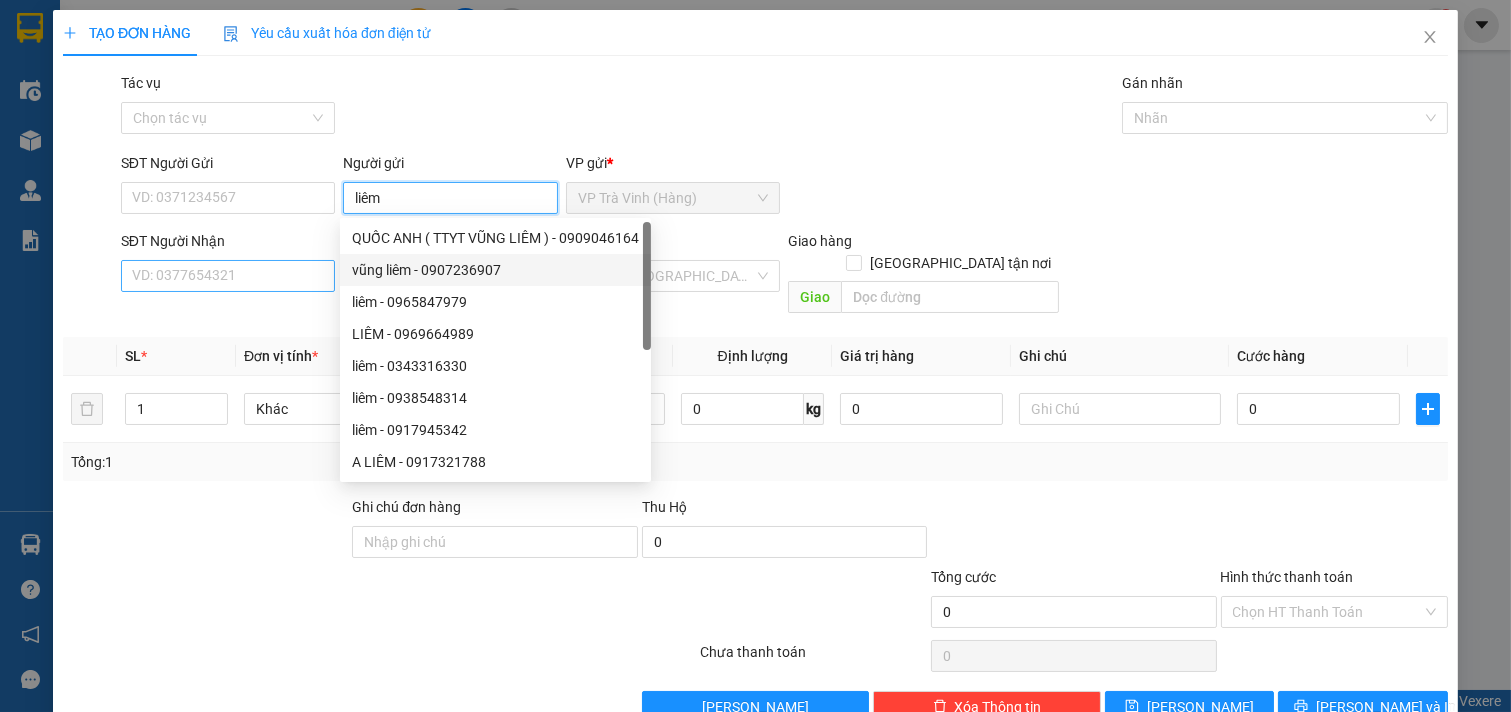 type on "liêm" 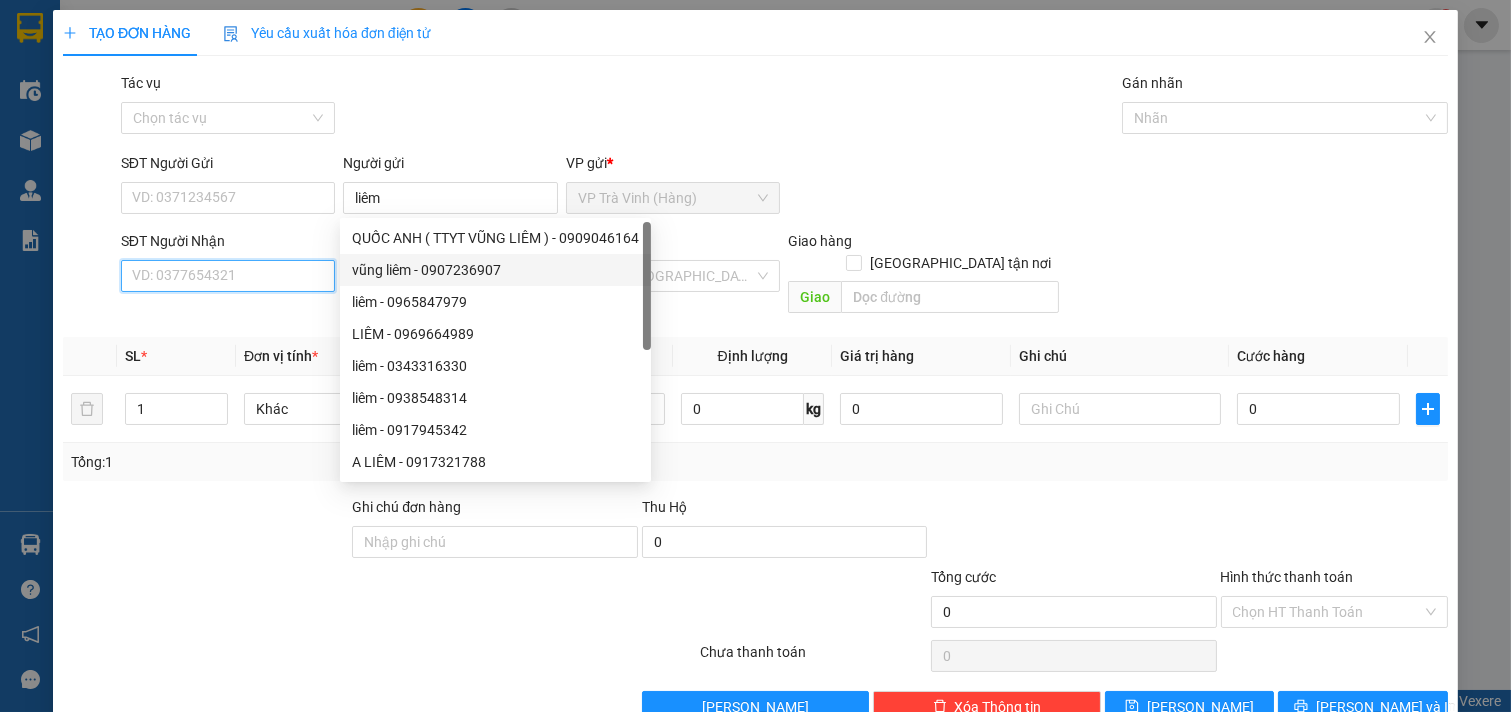 click on "SĐT Người Nhận" at bounding box center (228, 276) 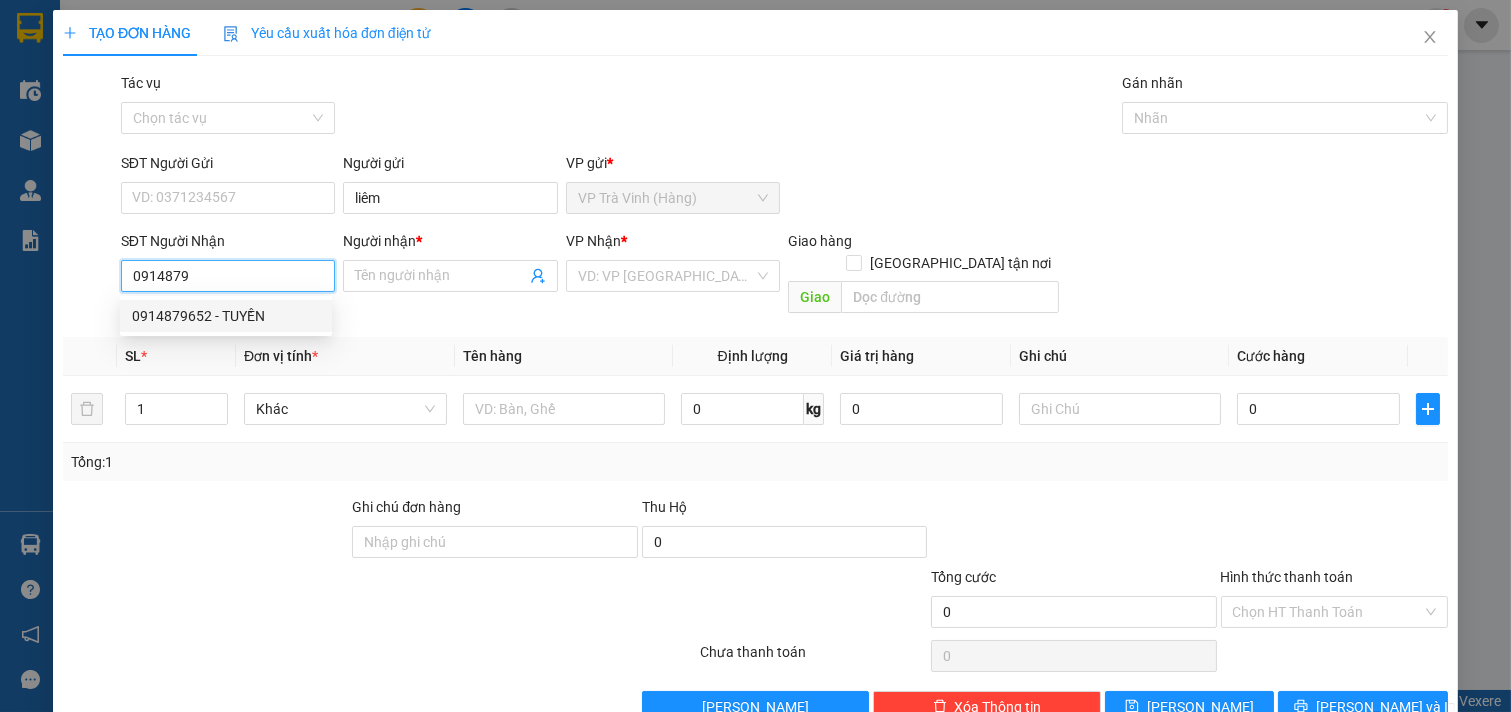 click on "0914879652 - TUYỀN" at bounding box center [226, 316] 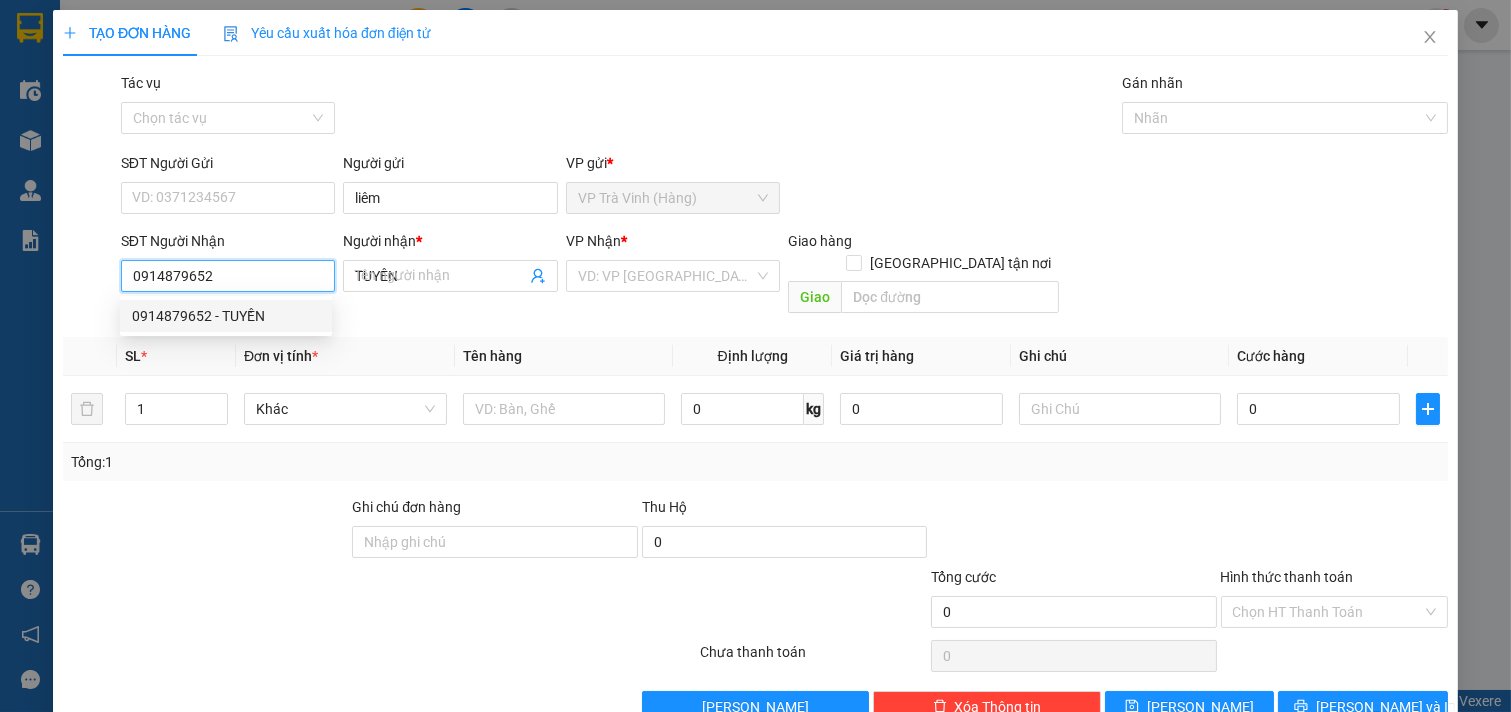 type on "20.000" 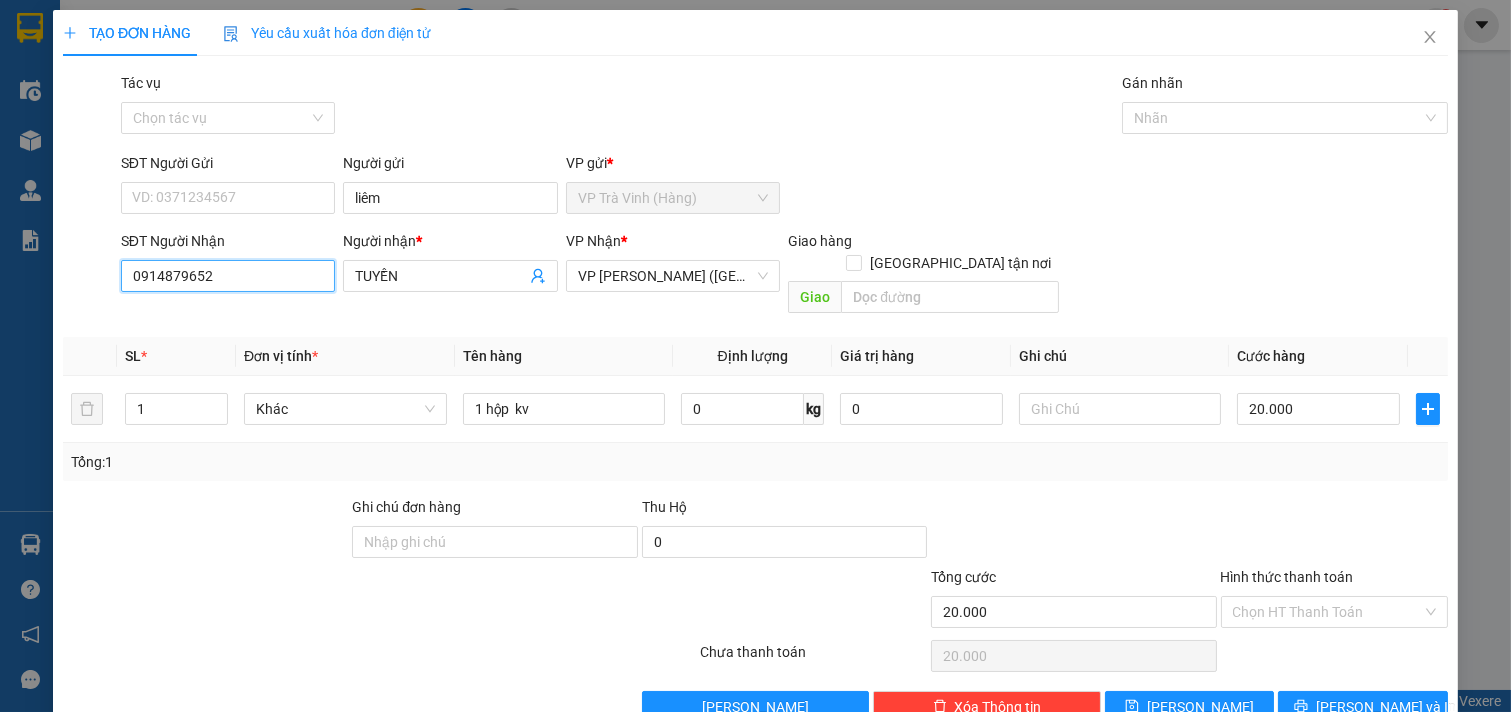 scroll, scrollTop: 27, scrollLeft: 0, axis: vertical 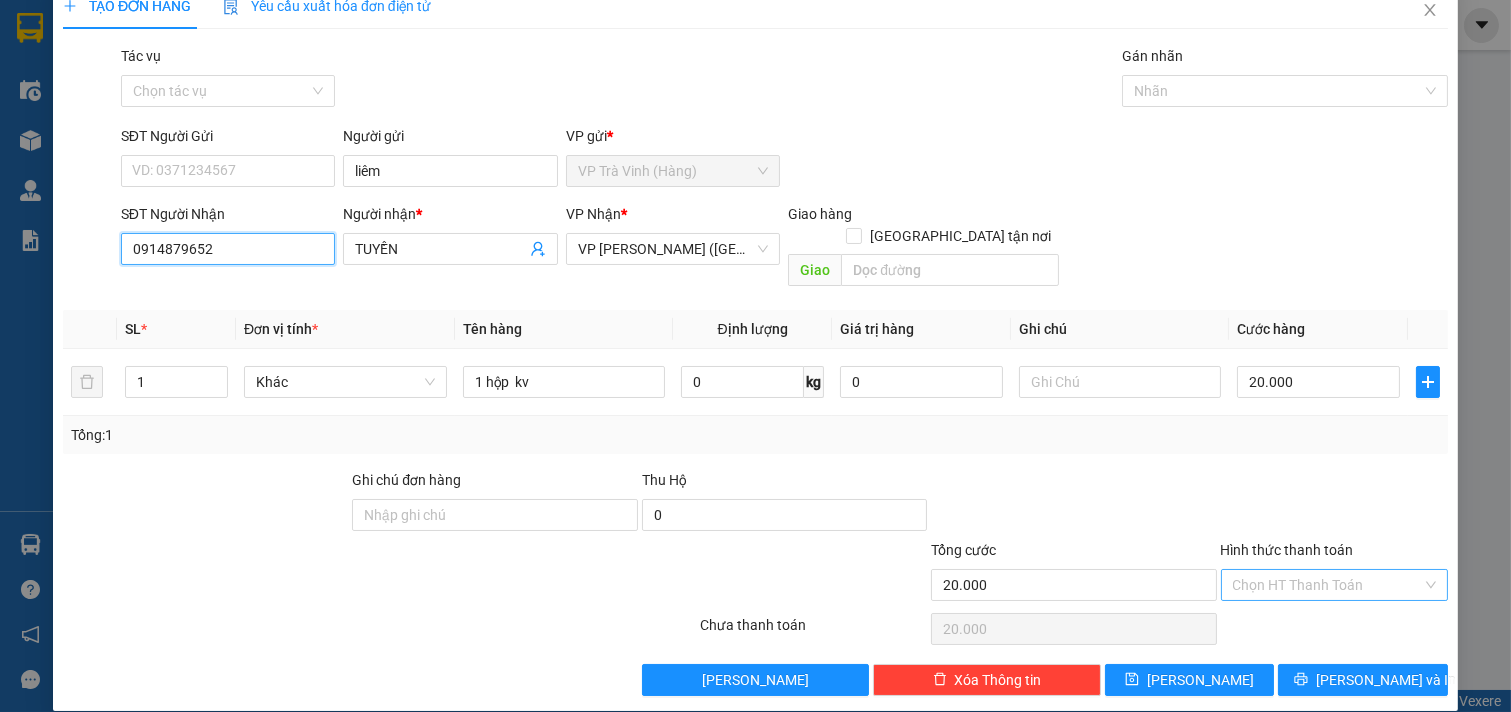 type on "0914879652" 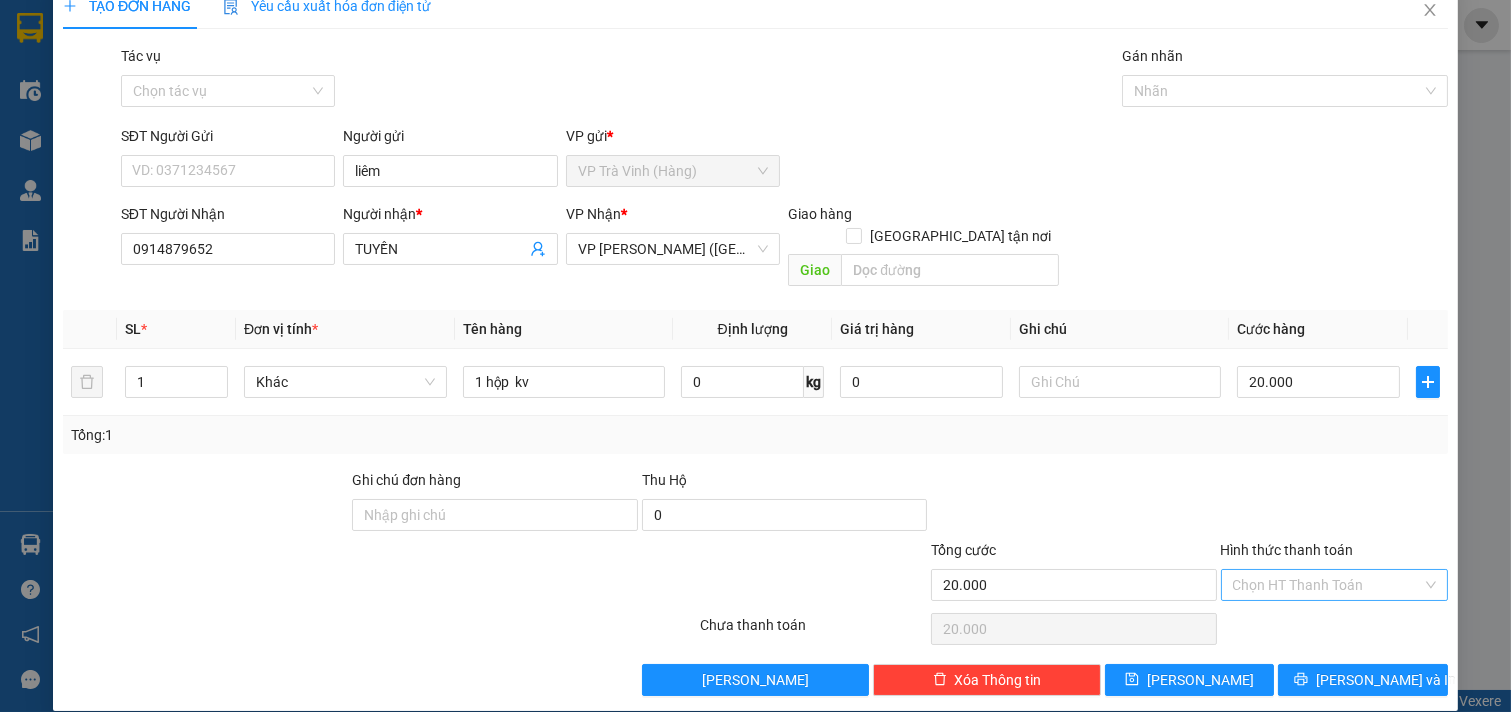 click on "Hình thức thanh toán" at bounding box center [1328, 585] 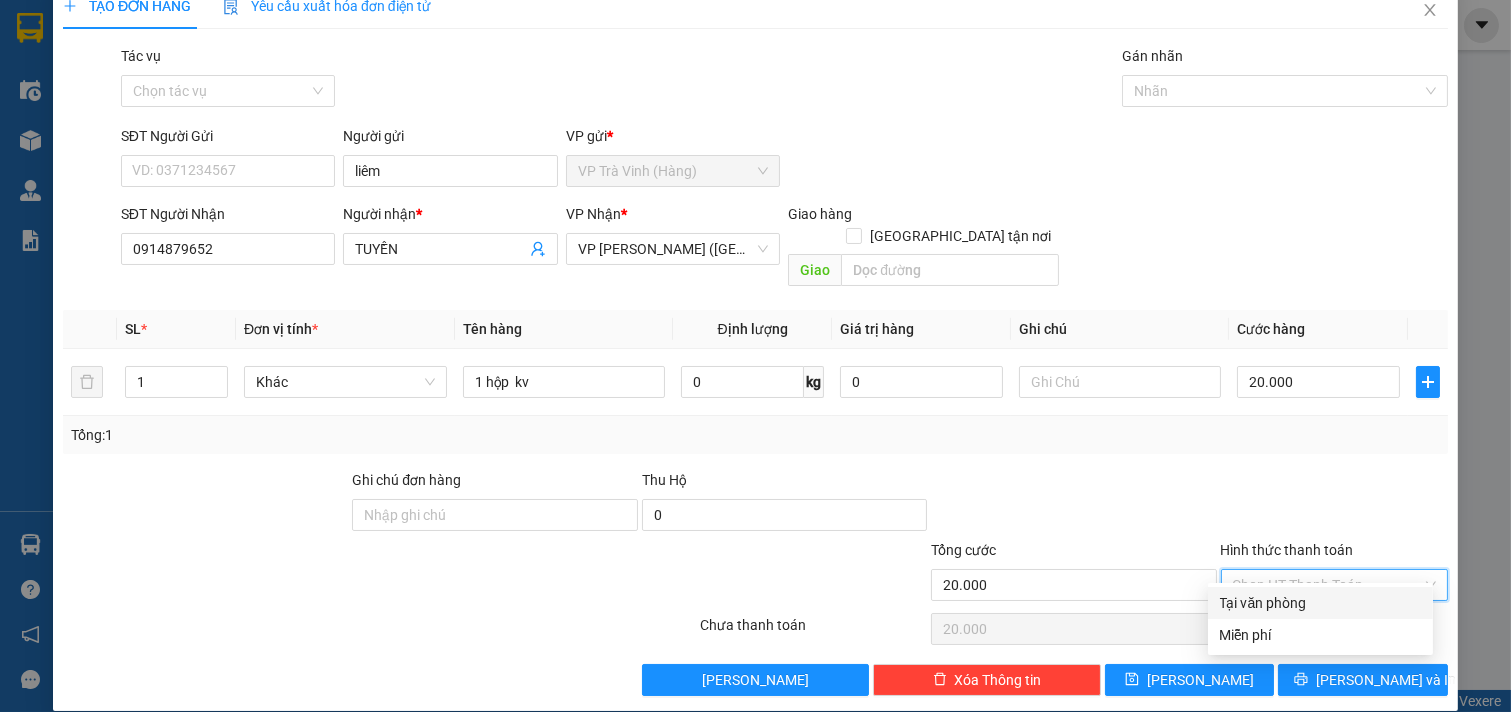 click on "Tại văn phòng" at bounding box center [1320, 603] 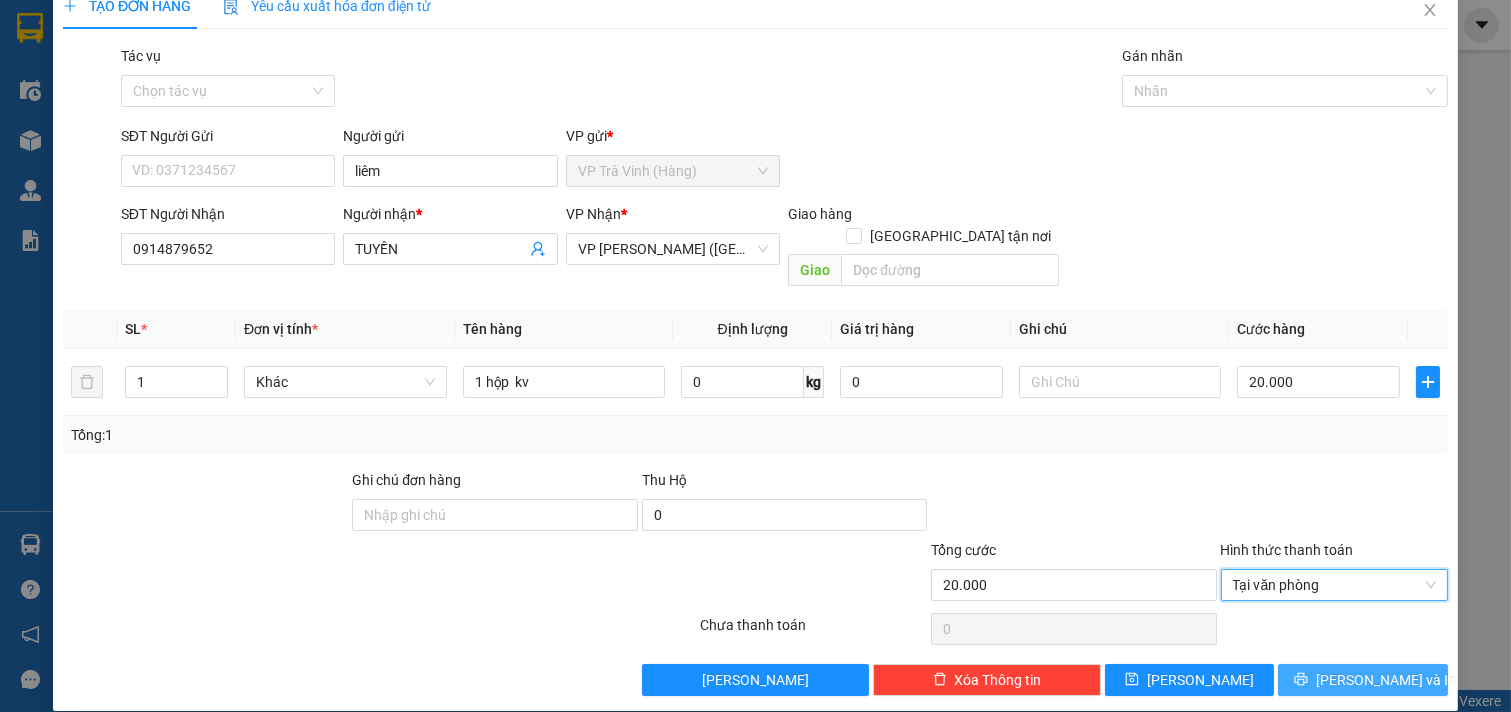 click on "[PERSON_NAME] và In" at bounding box center (1363, 680) 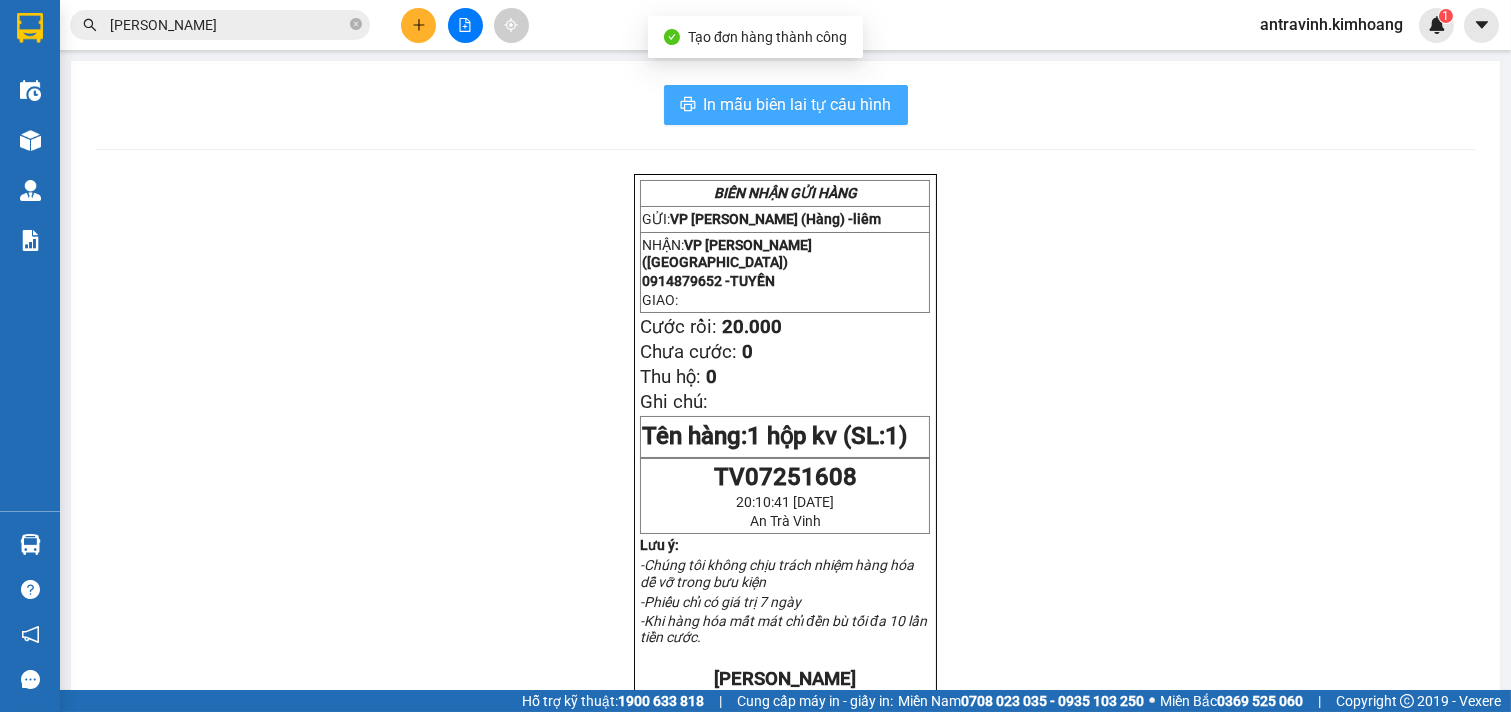 click on "In mẫu biên lai tự cấu hình" at bounding box center [798, 104] 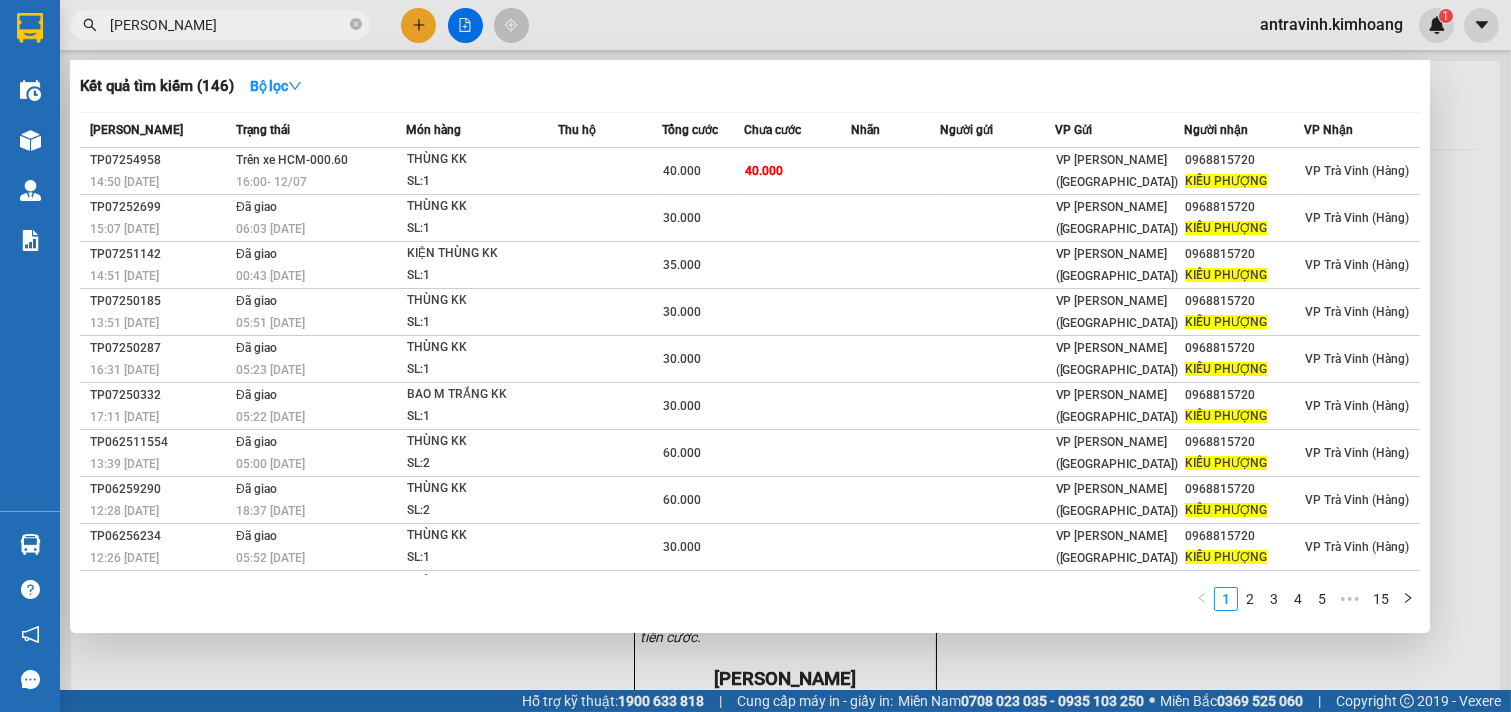 click on "[PERSON_NAME]" at bounding box center (228, 25) 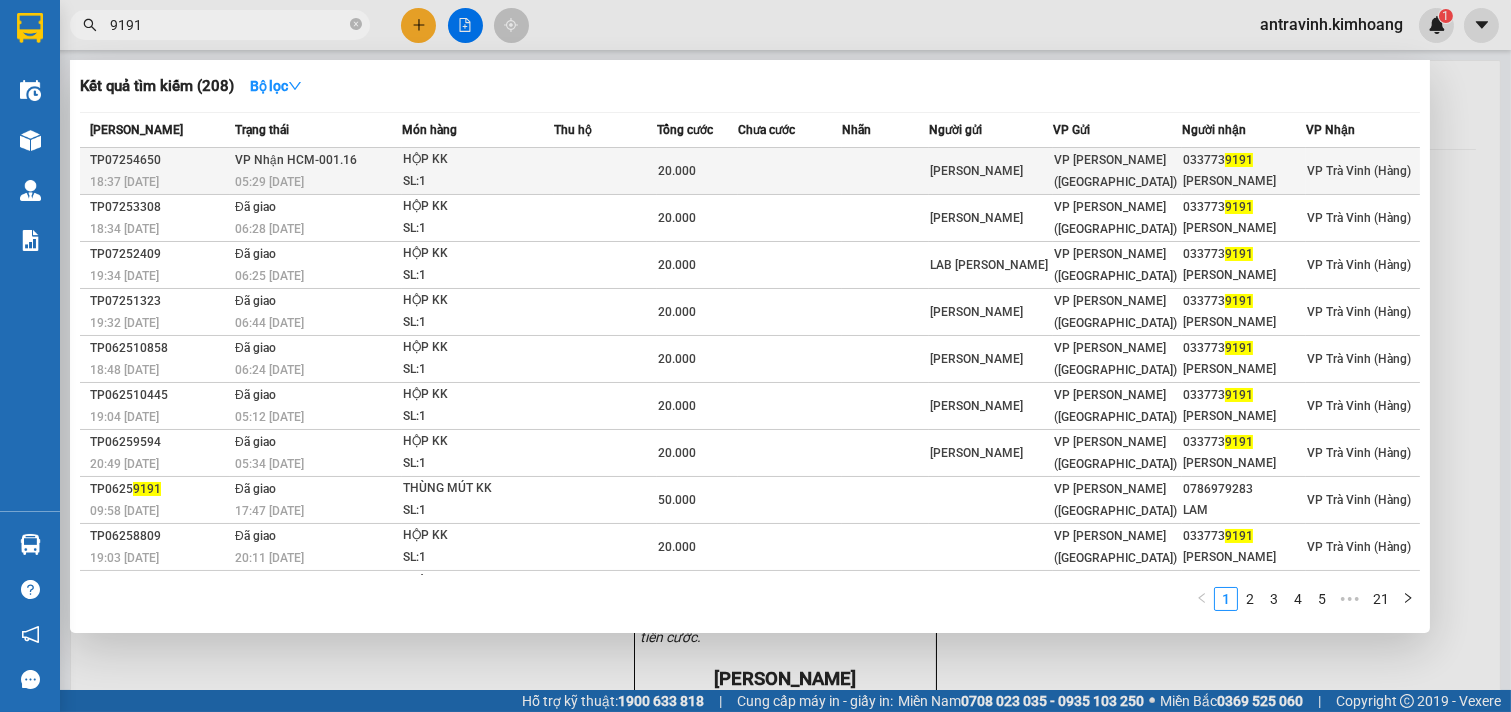 type on "9191" 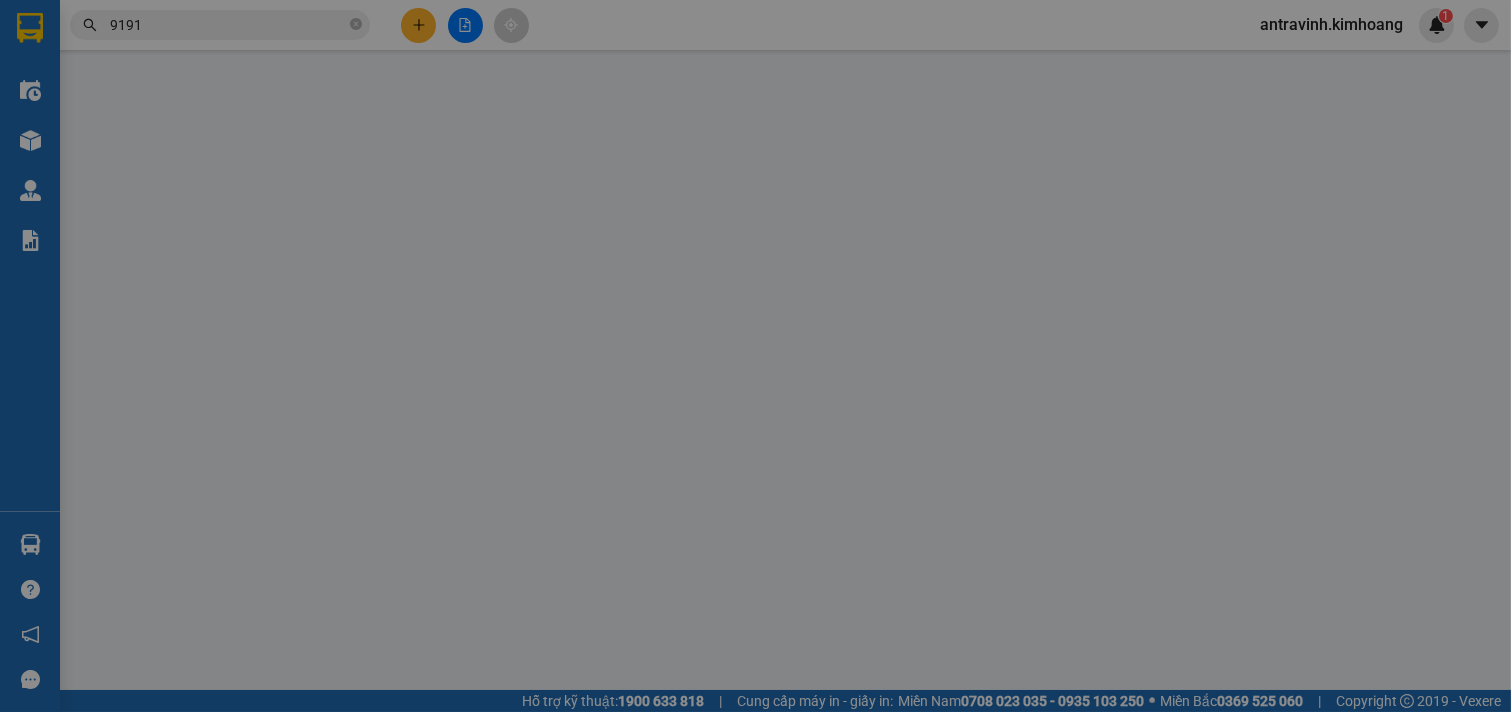 type on "[PERSON_NAME]" 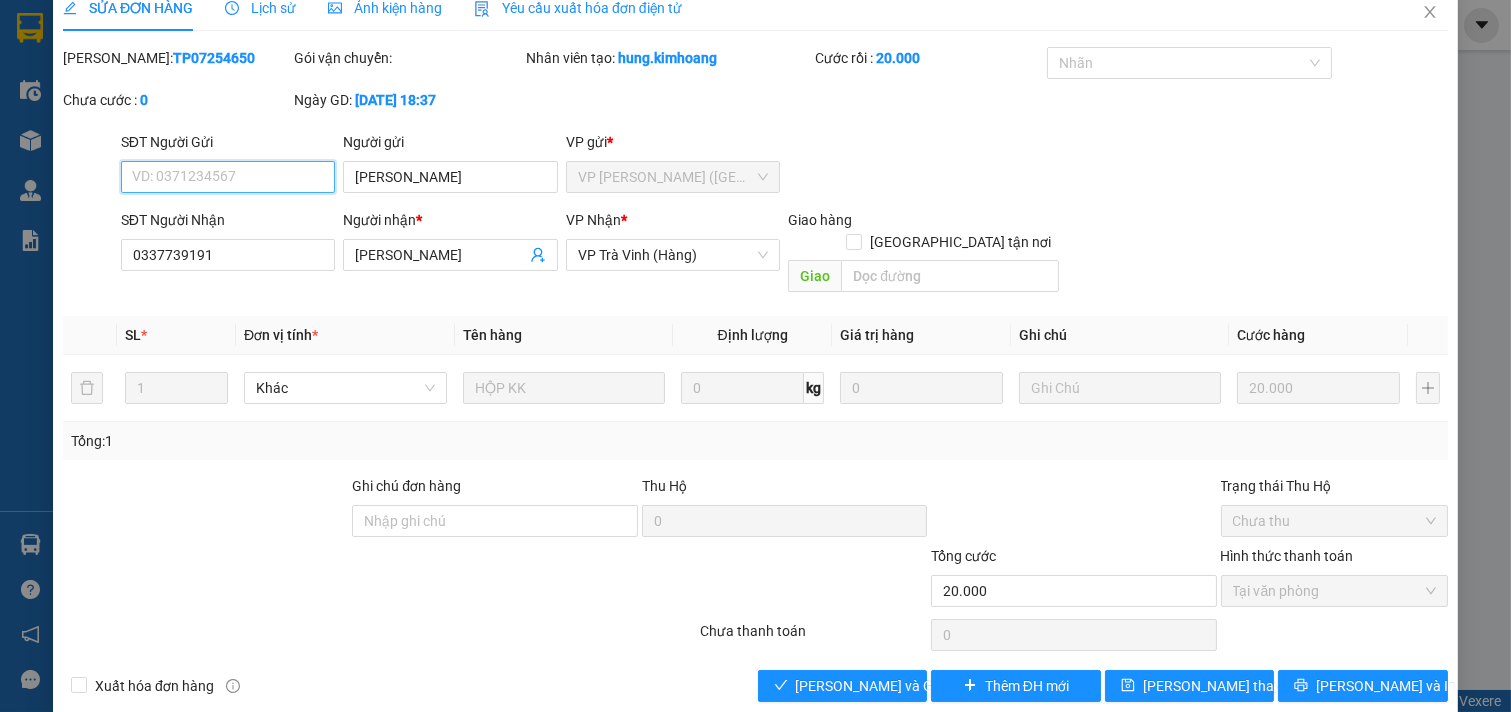 scroll, scrollTop: 32, scrollLeft: 0, axis: vertical 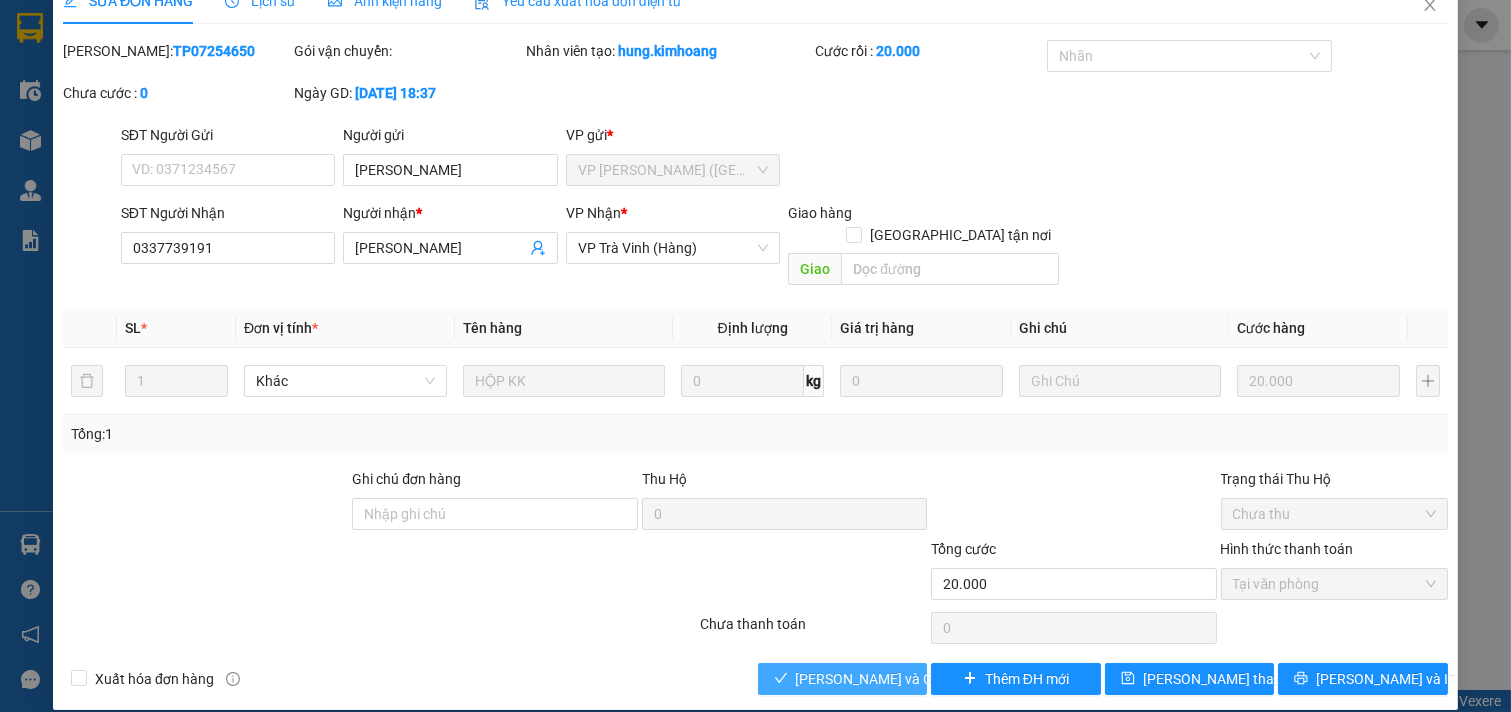 click on "[PERSON_NAME] và Giao hàng" at bounding box center [892, 679] 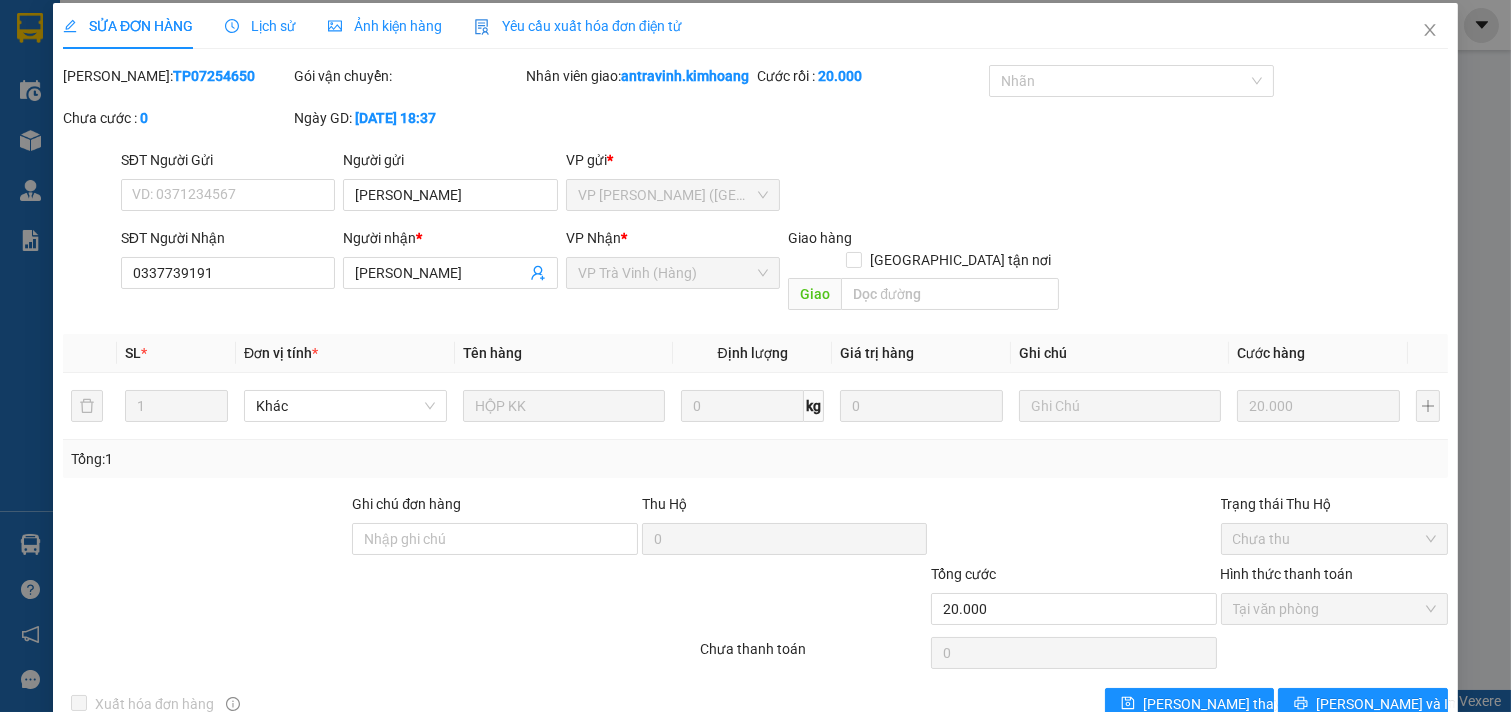 scroll, scrollTop: 0, scrollLeft: 0, axis: both 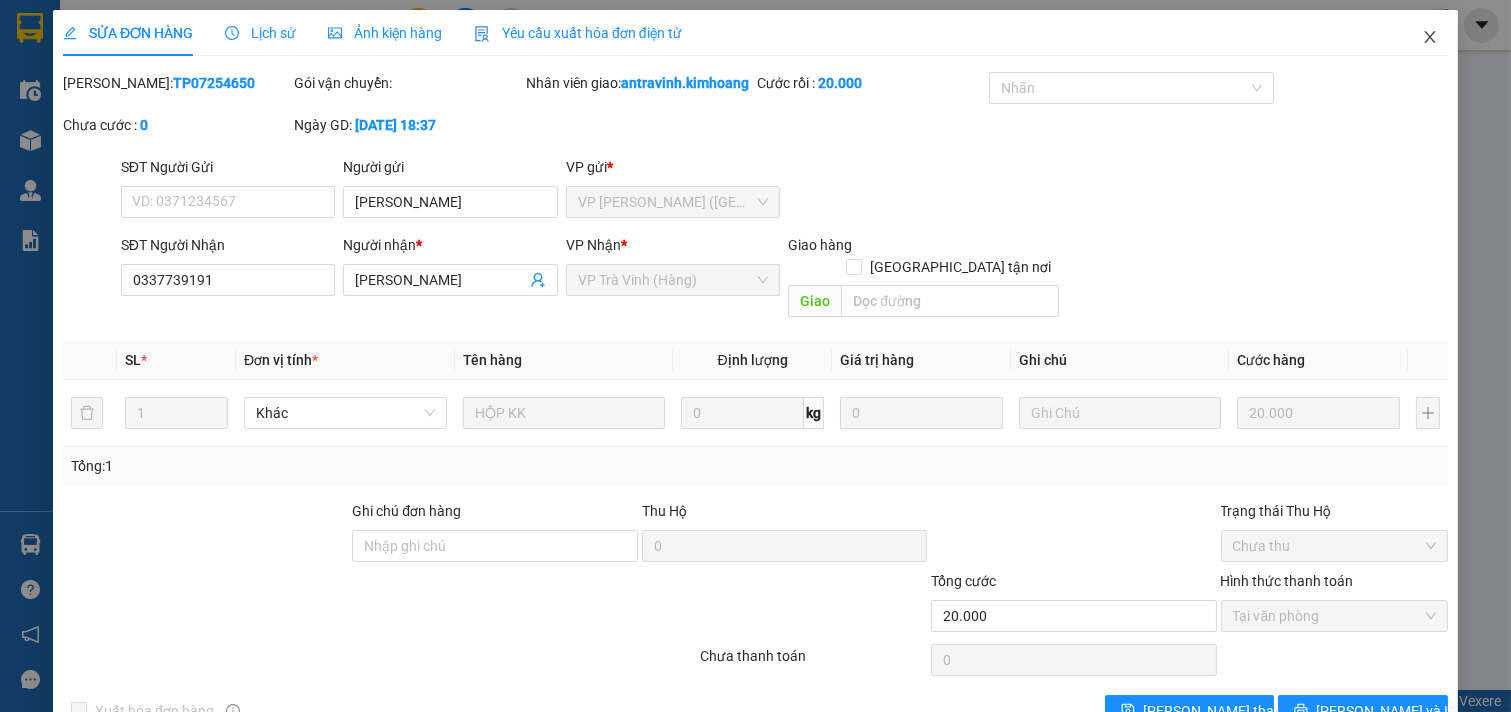 click 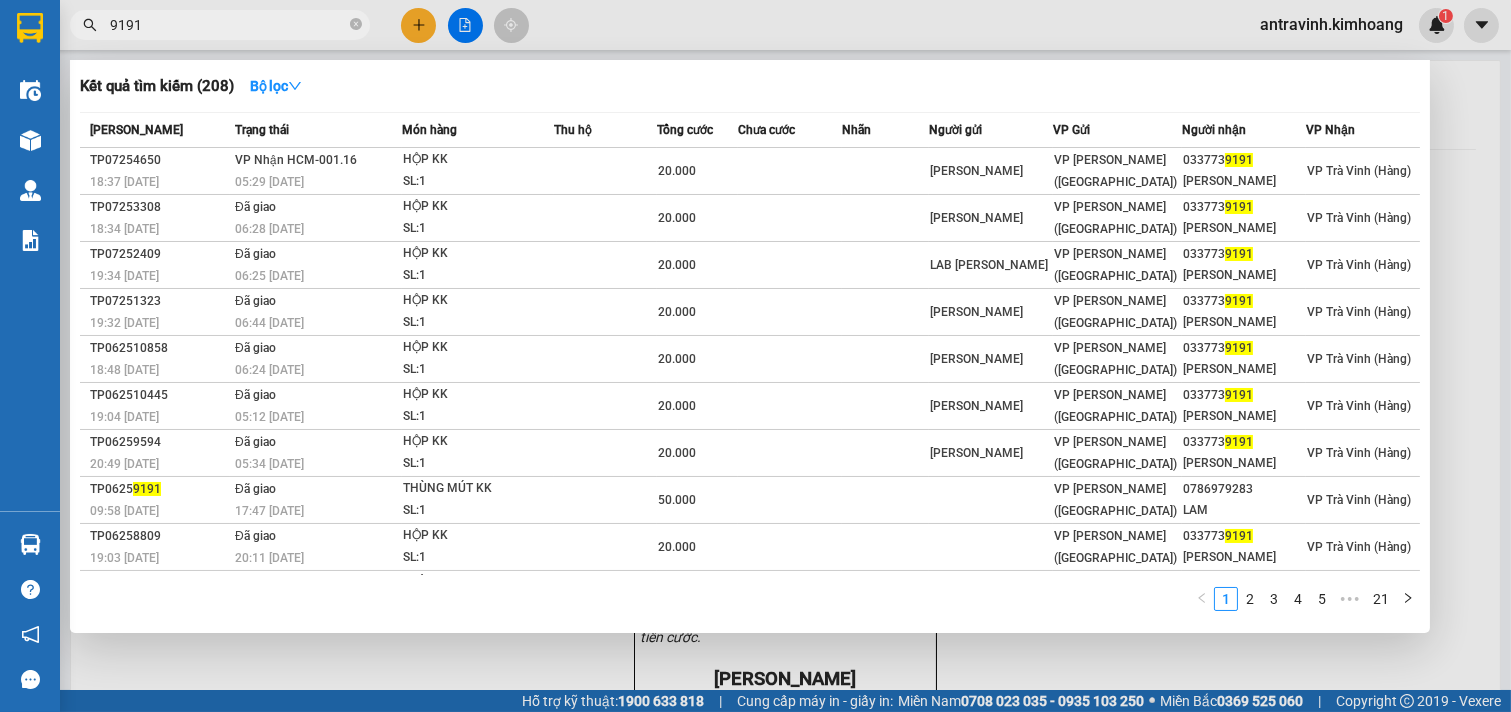click on "9191" at bounding box center (228, 25) 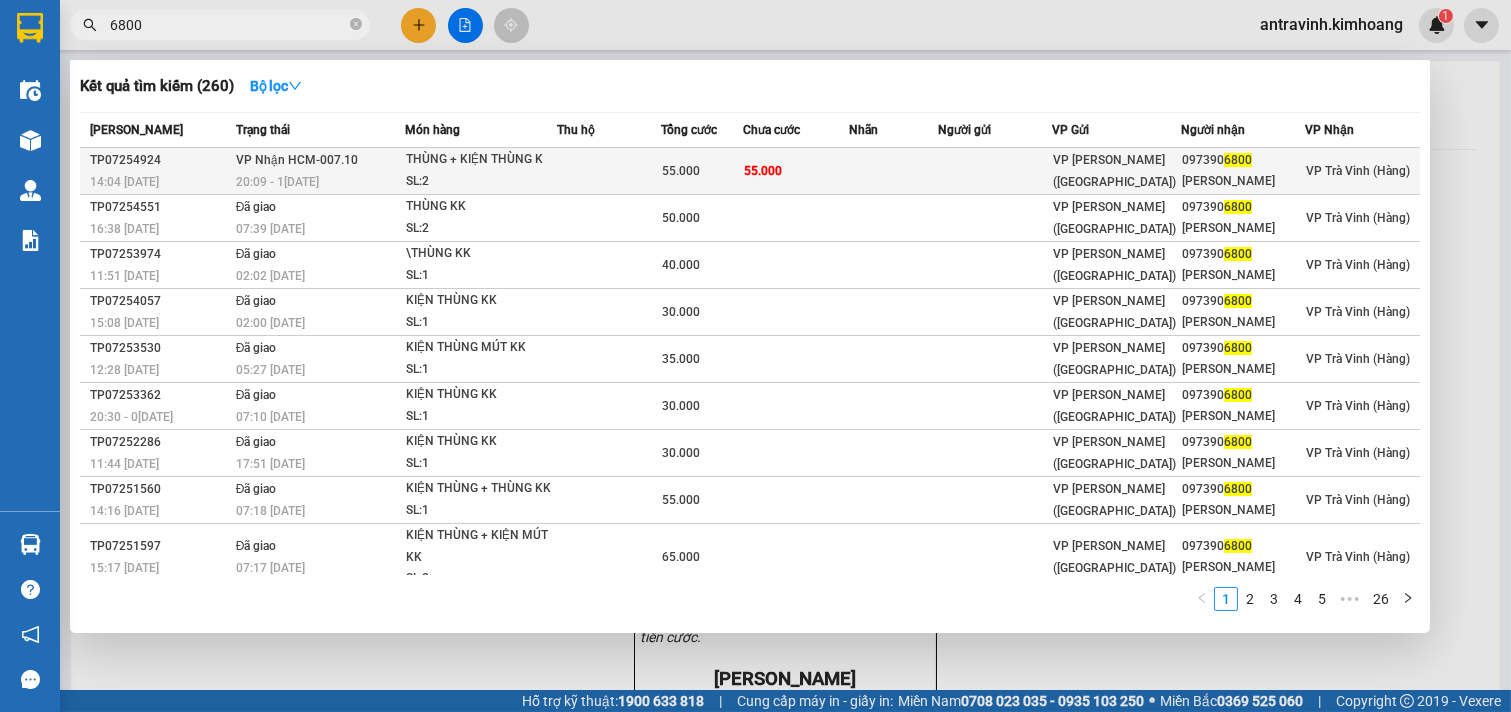 type on "6800" 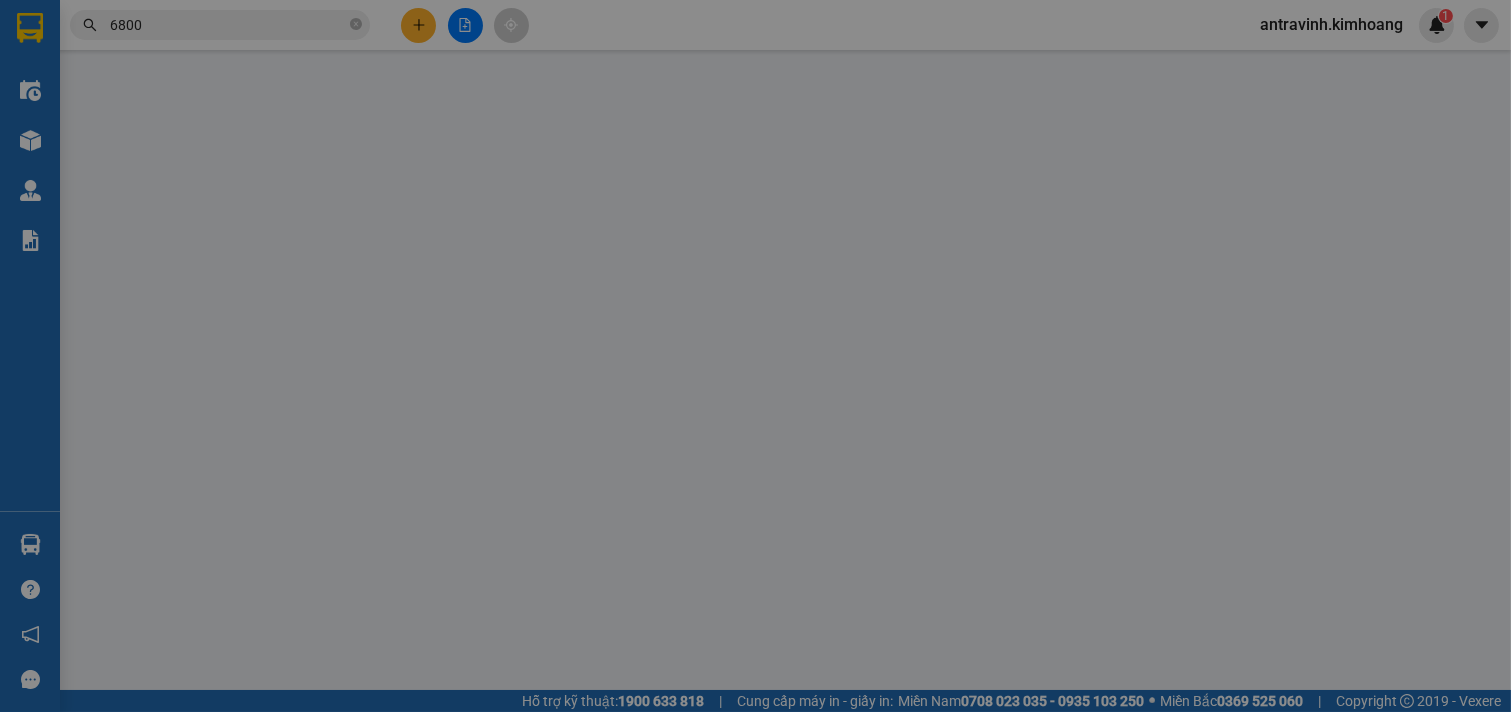type on "0973906800" 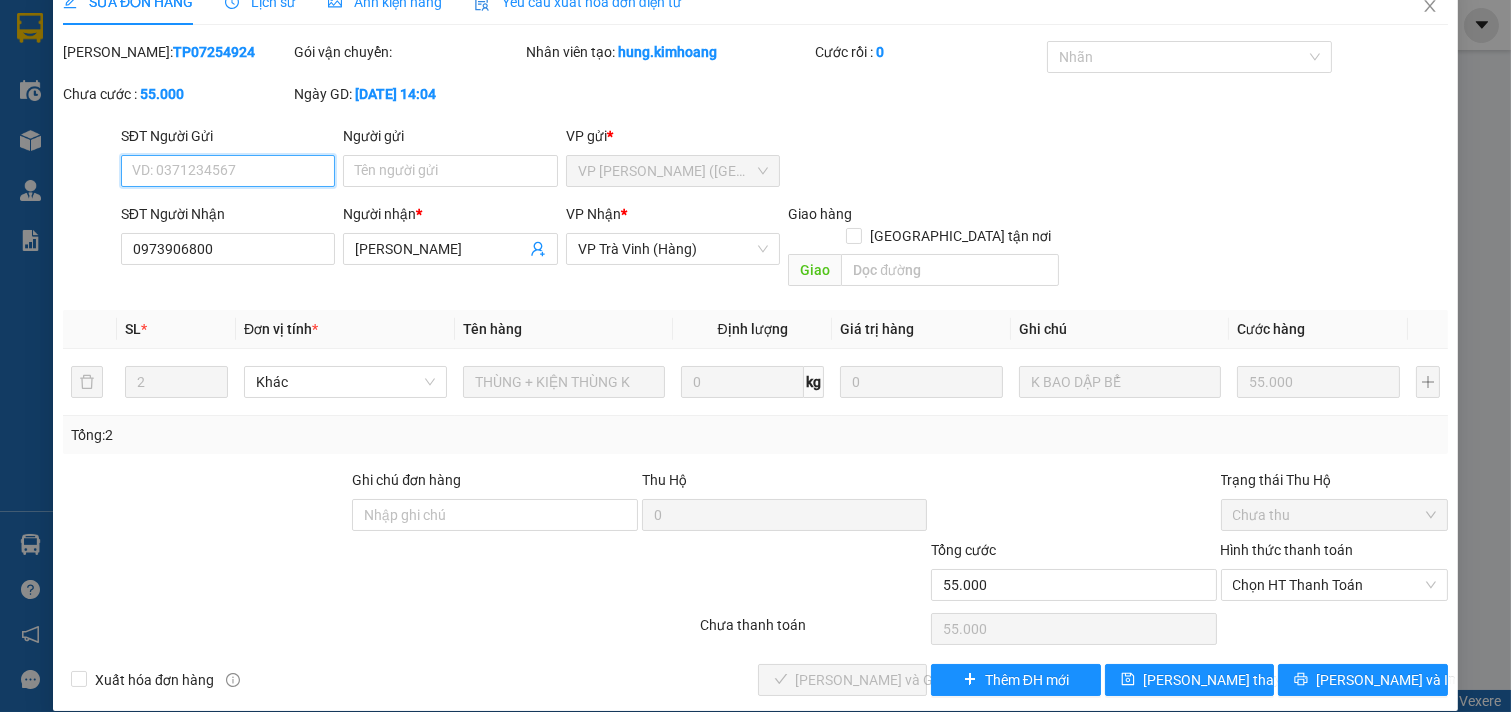 scroll, scrollTop: 32, scrollLeft: 0, axis: vertical 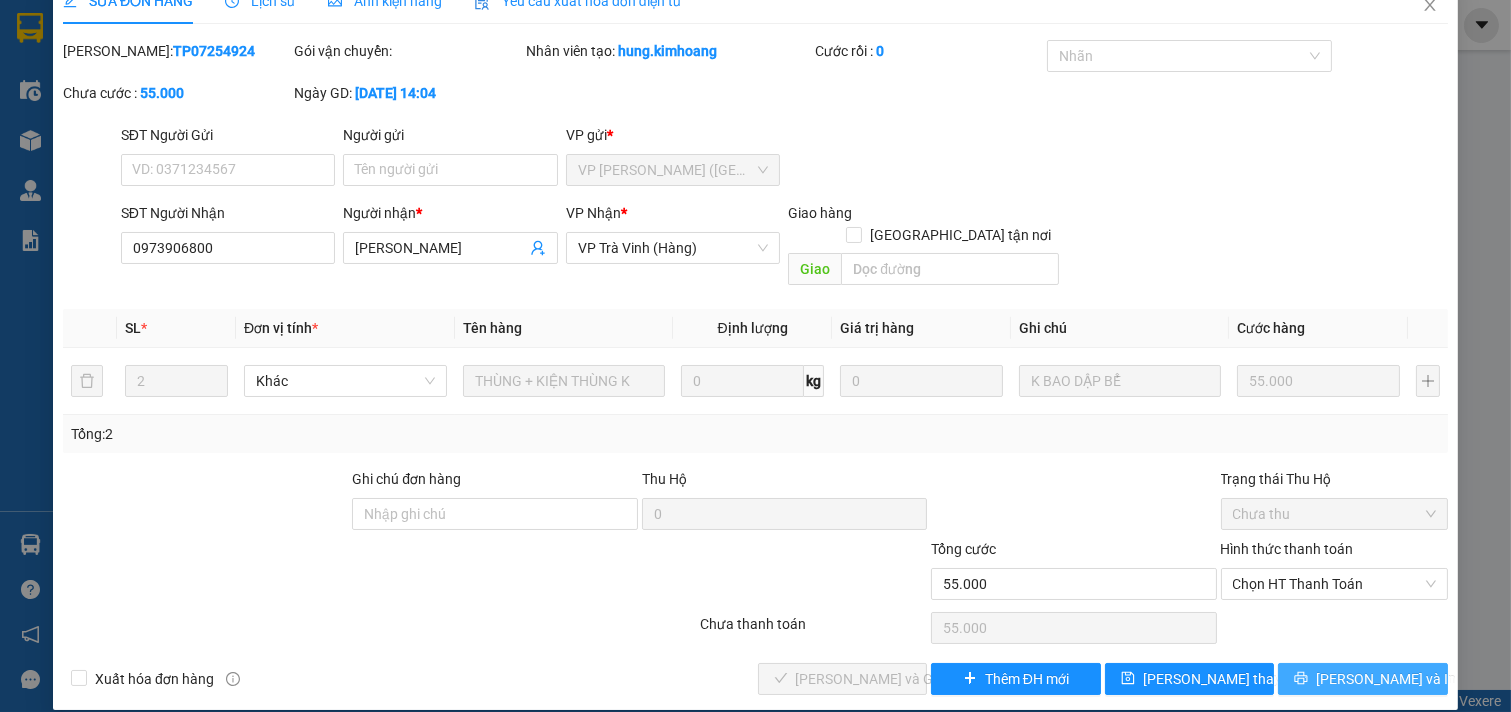 click on "[PERSON_NAME] và In" at bounding box center (1363, 679) 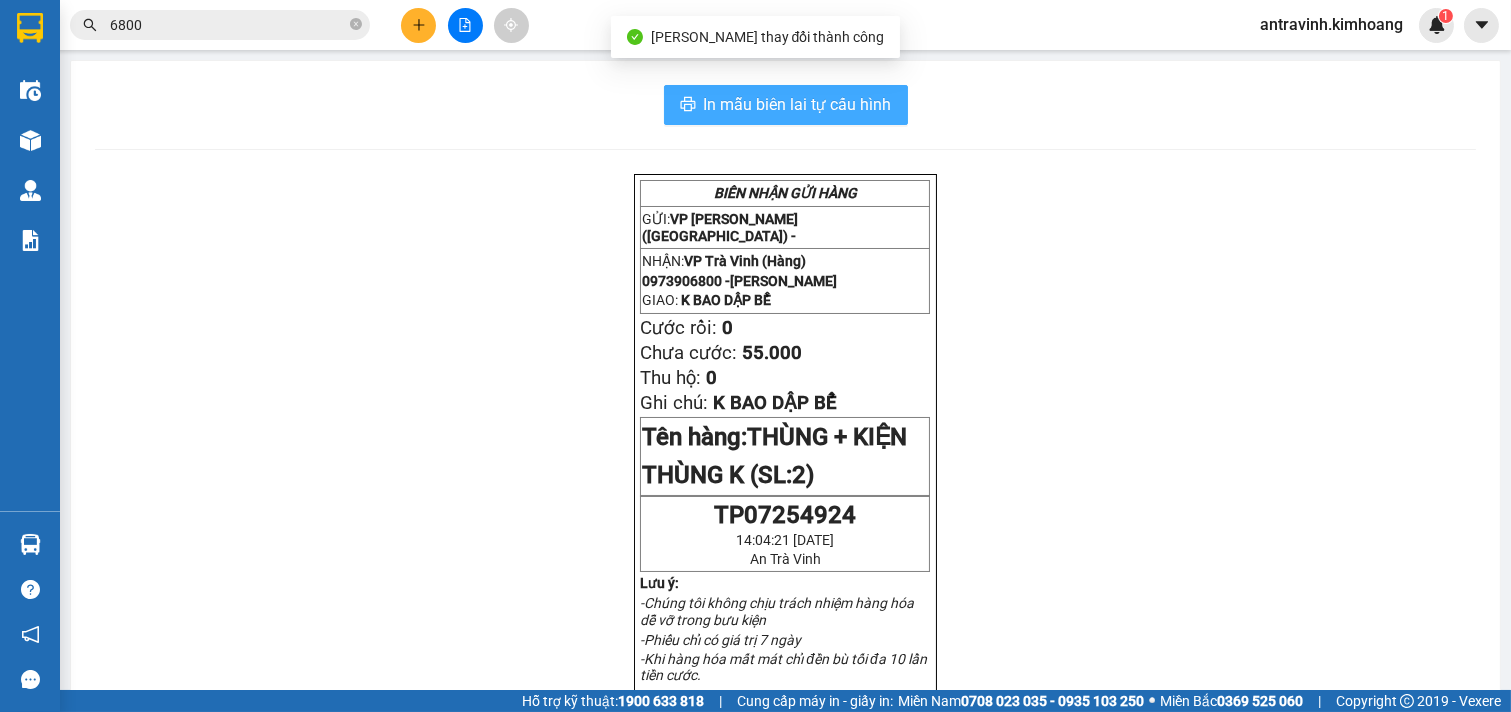 click on "In mẫu biên lai tự cấu hình" at bounding box center (798, 104) 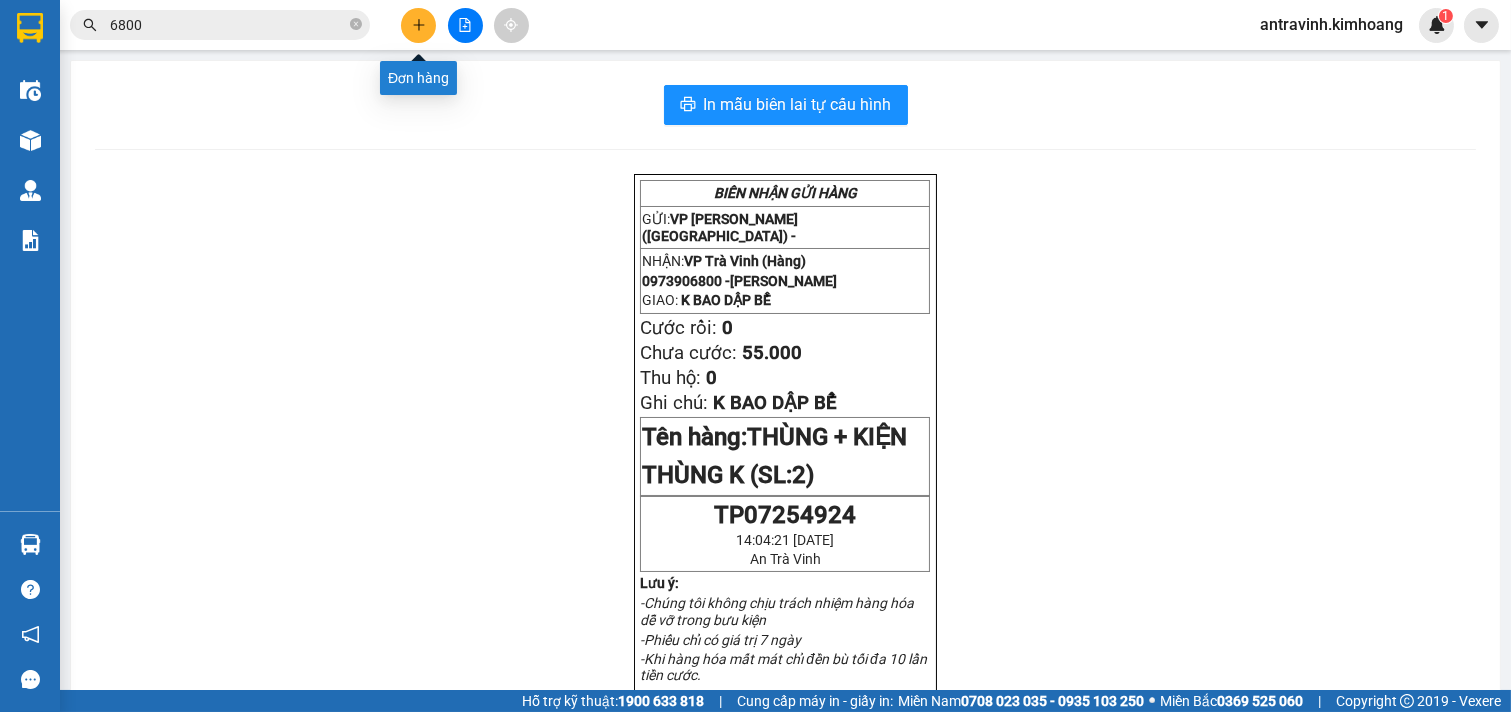 click 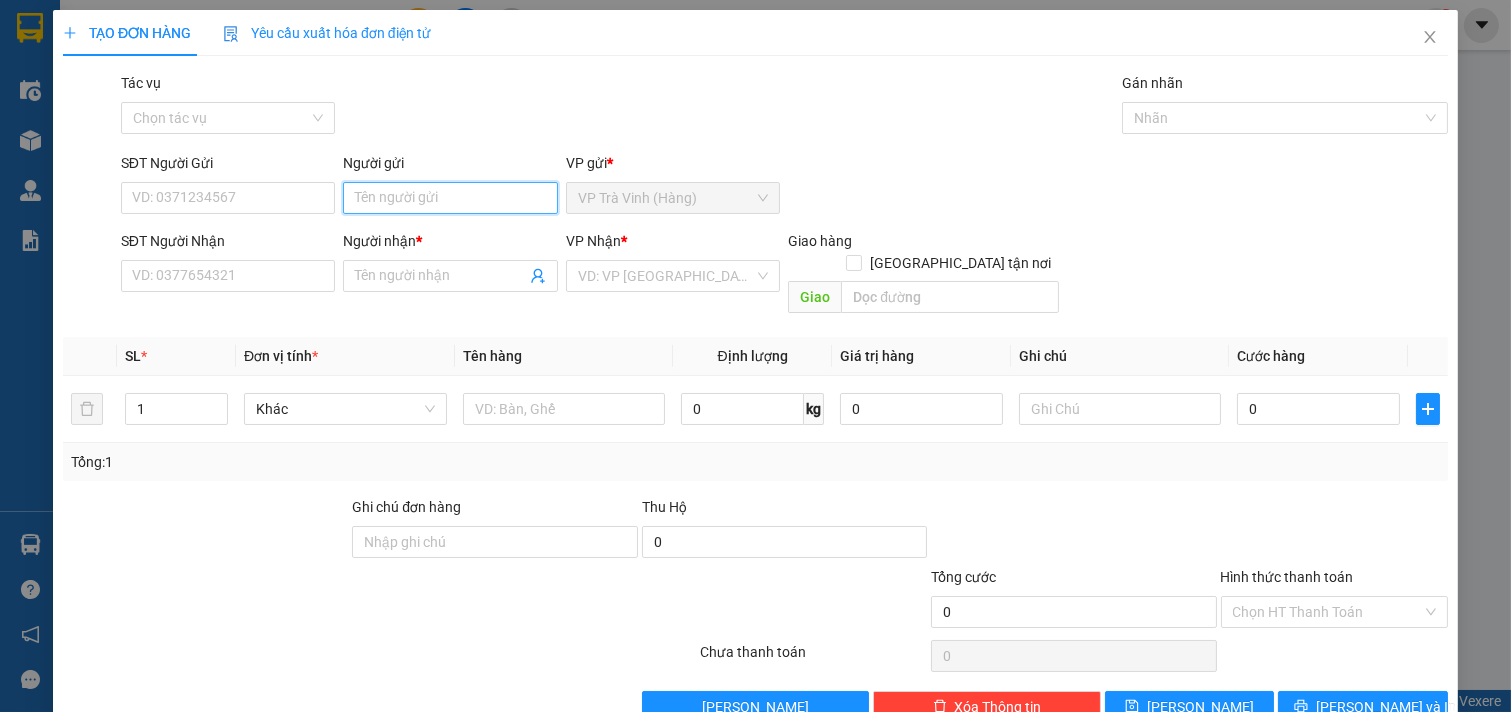 click on "Người gửi" at bounding box center [450, 198] 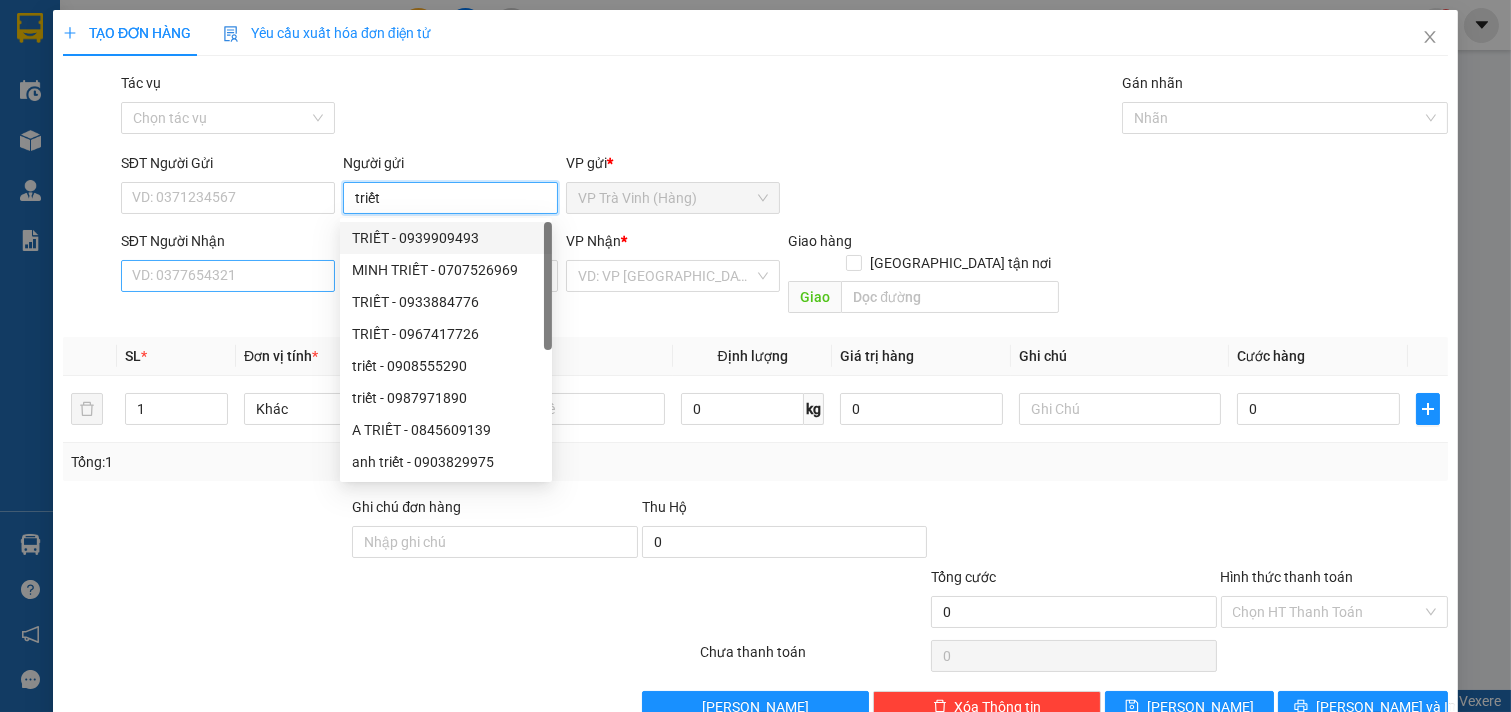 type on "triết" 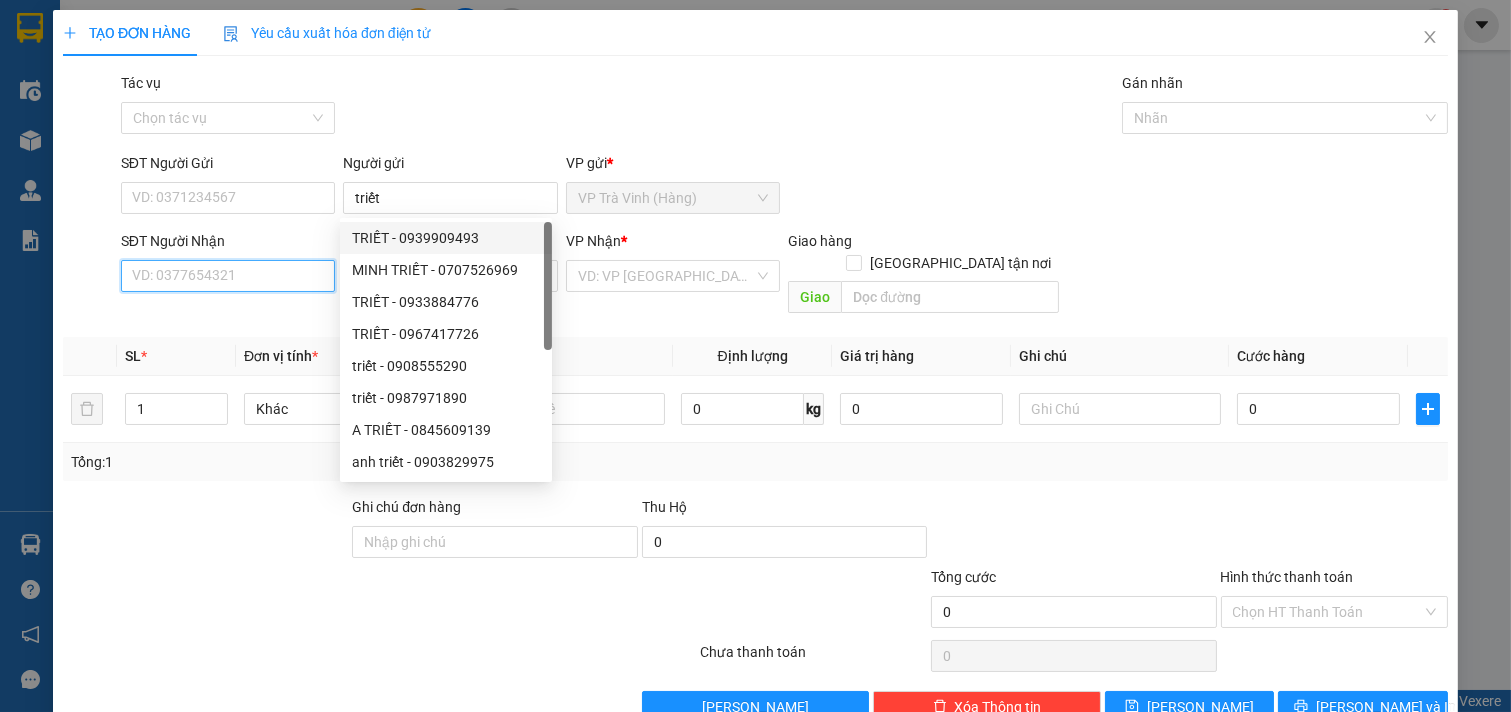 click on "SĐT Người Nhận" at bounding box center [228, 276] 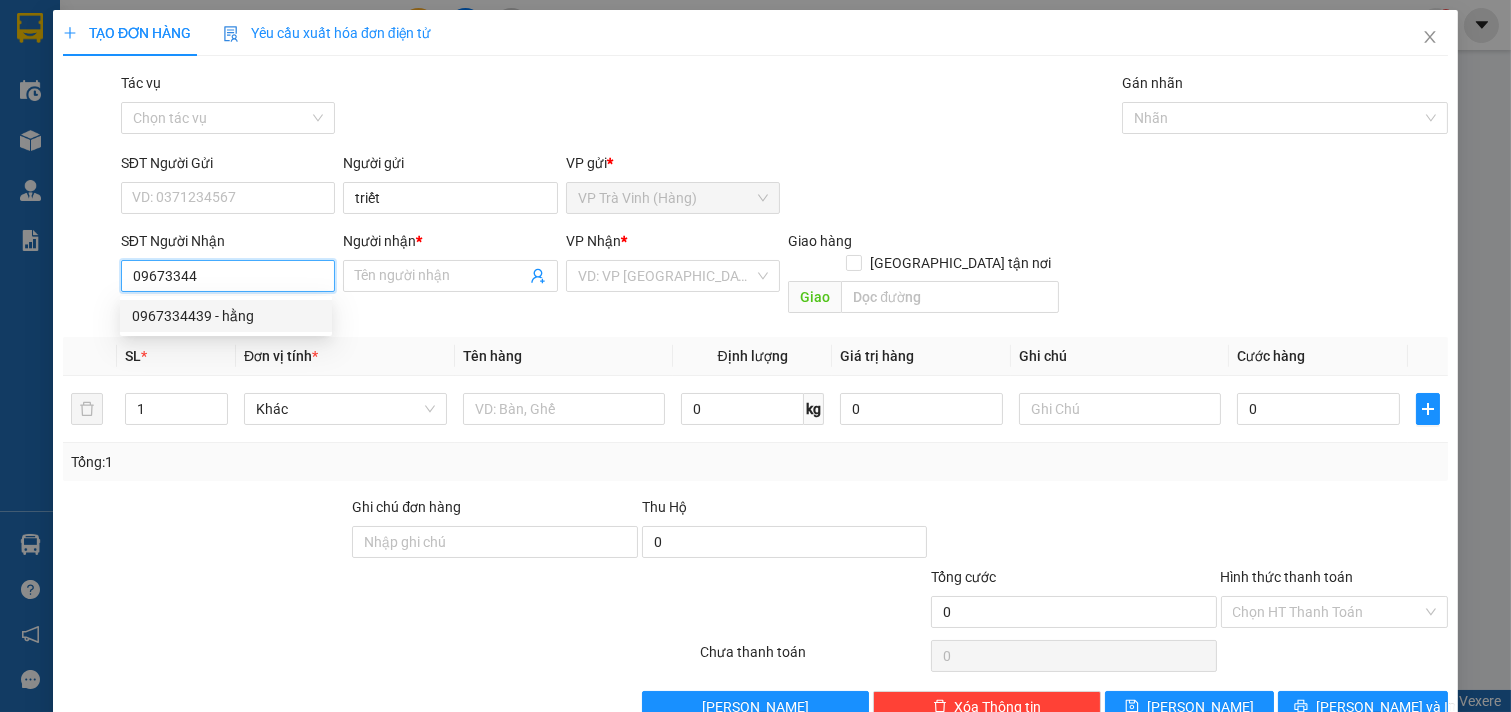 click on "0967334439 - hằng" at bounding box center (226, 316) 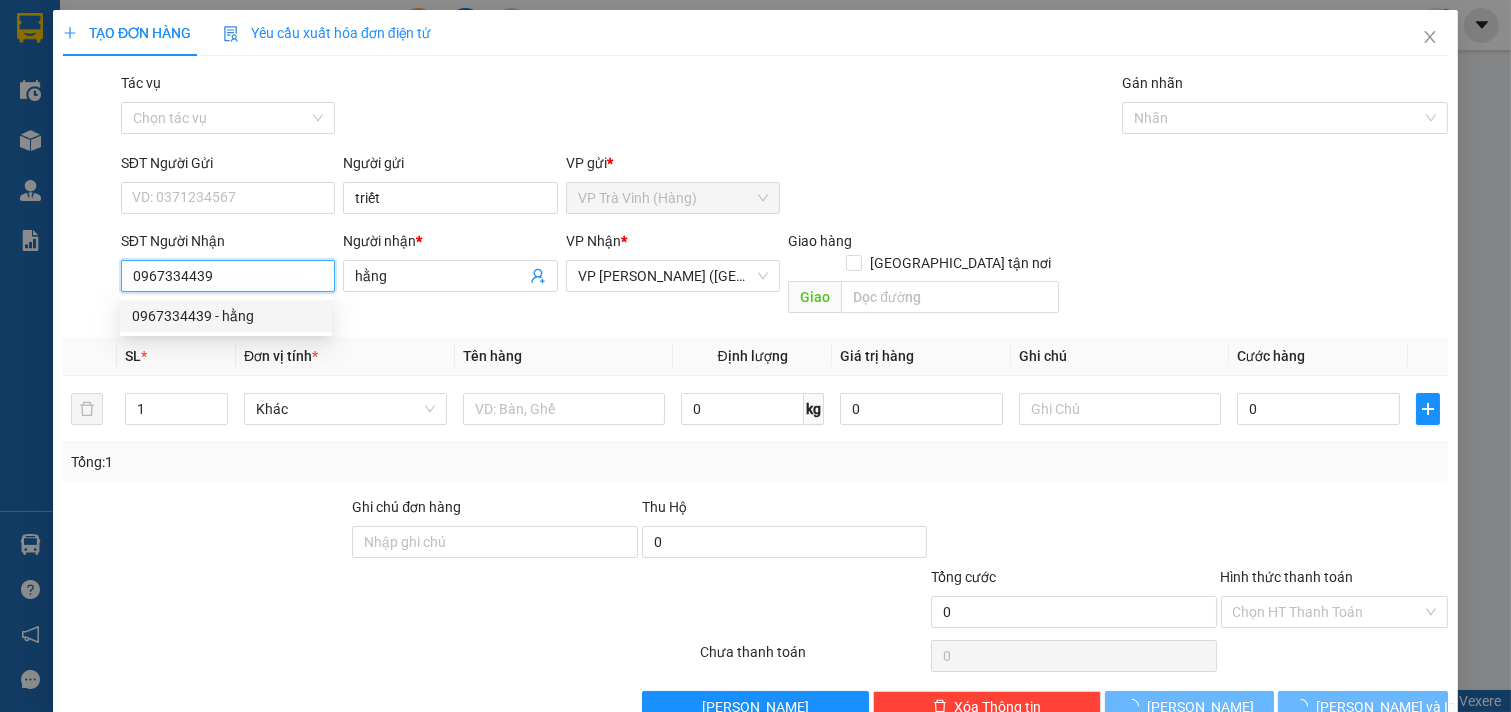 type on "30.000" 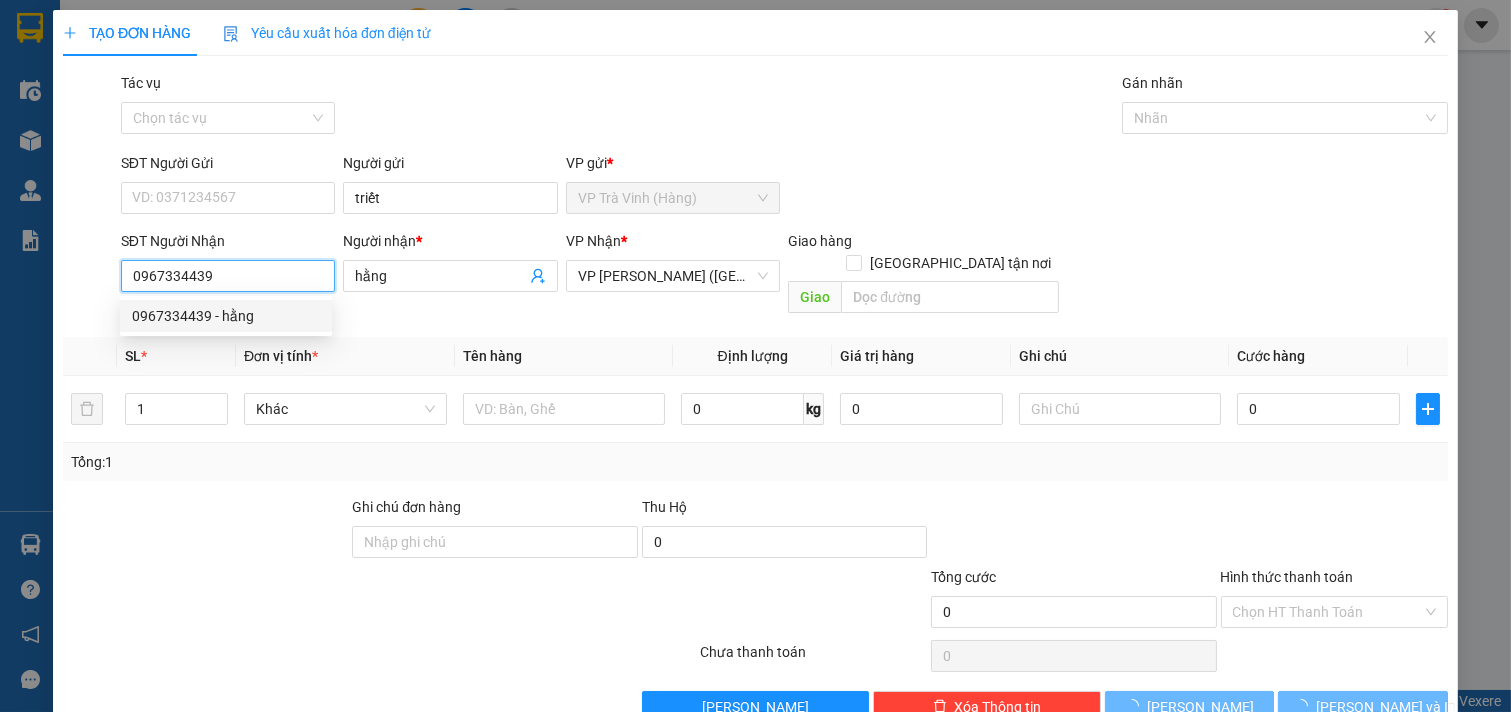 type on "30.000" 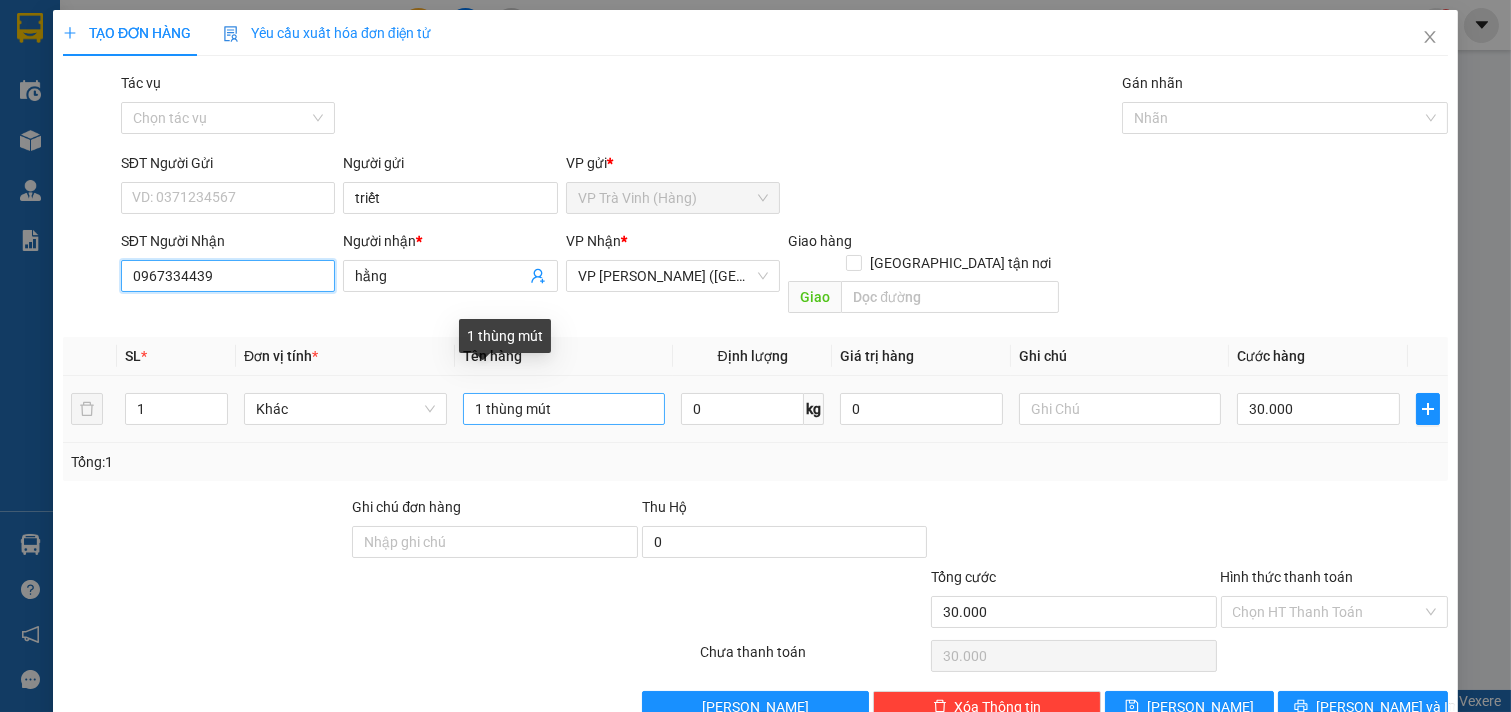type on "0967334439" 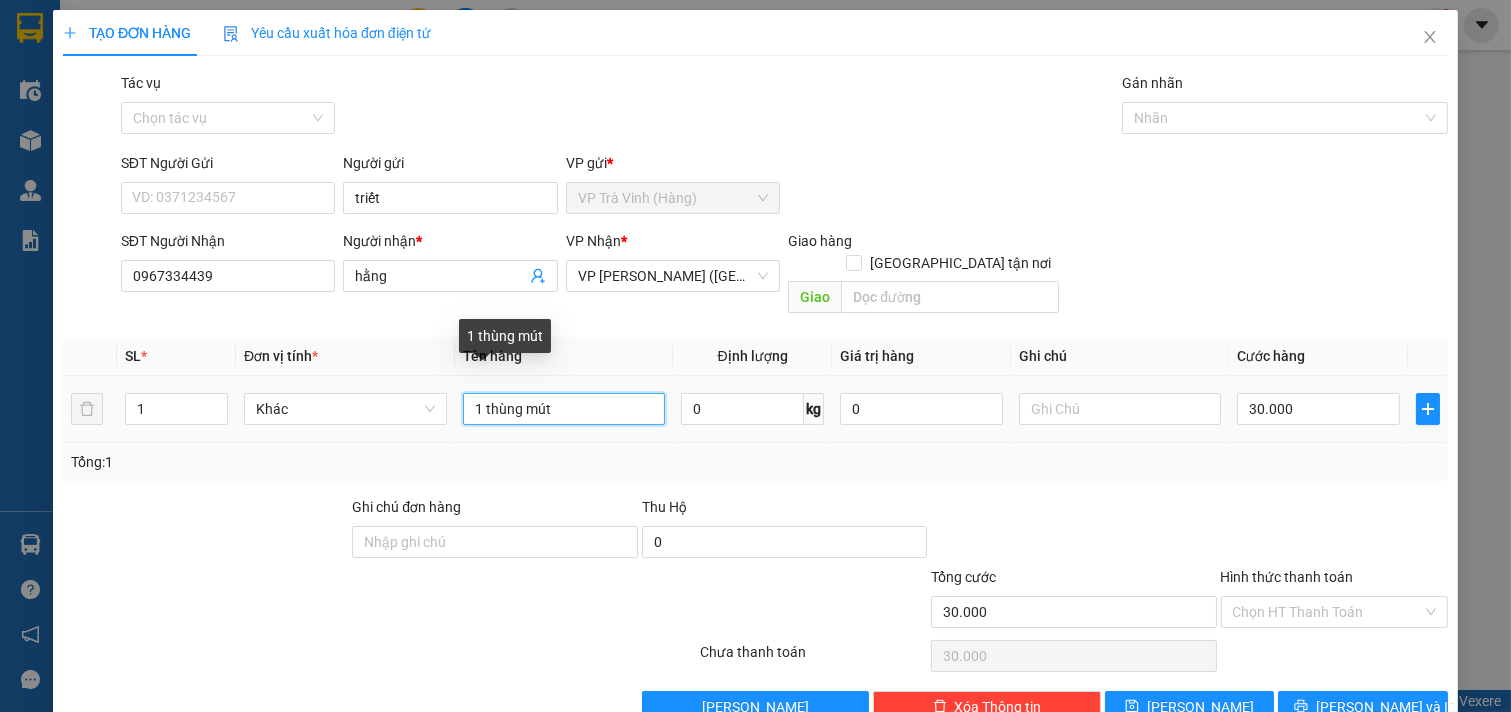 click on "1 thùng mút" at bounding box center [564, 409] 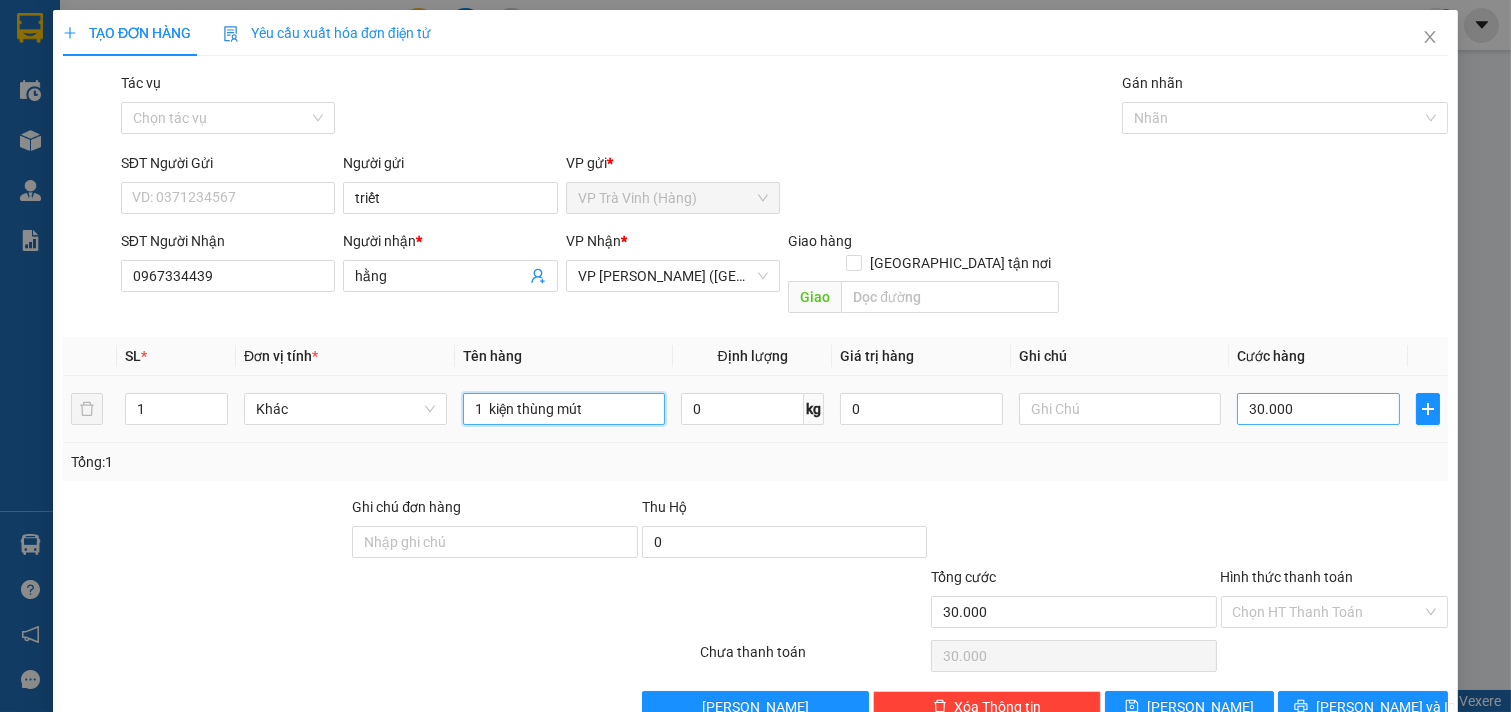 type on "1  kiện thùng mút" 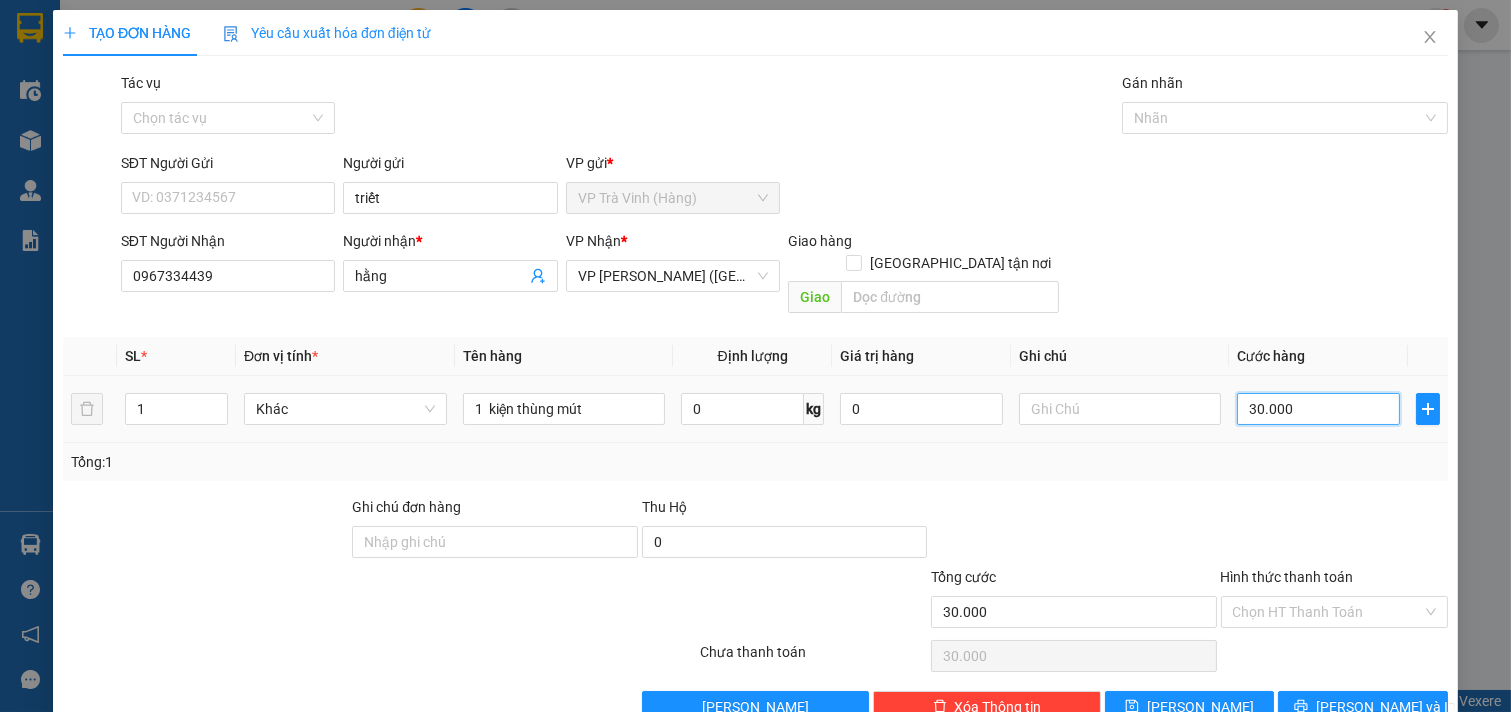 click on "30.000" at bounding box center (1318, 409) 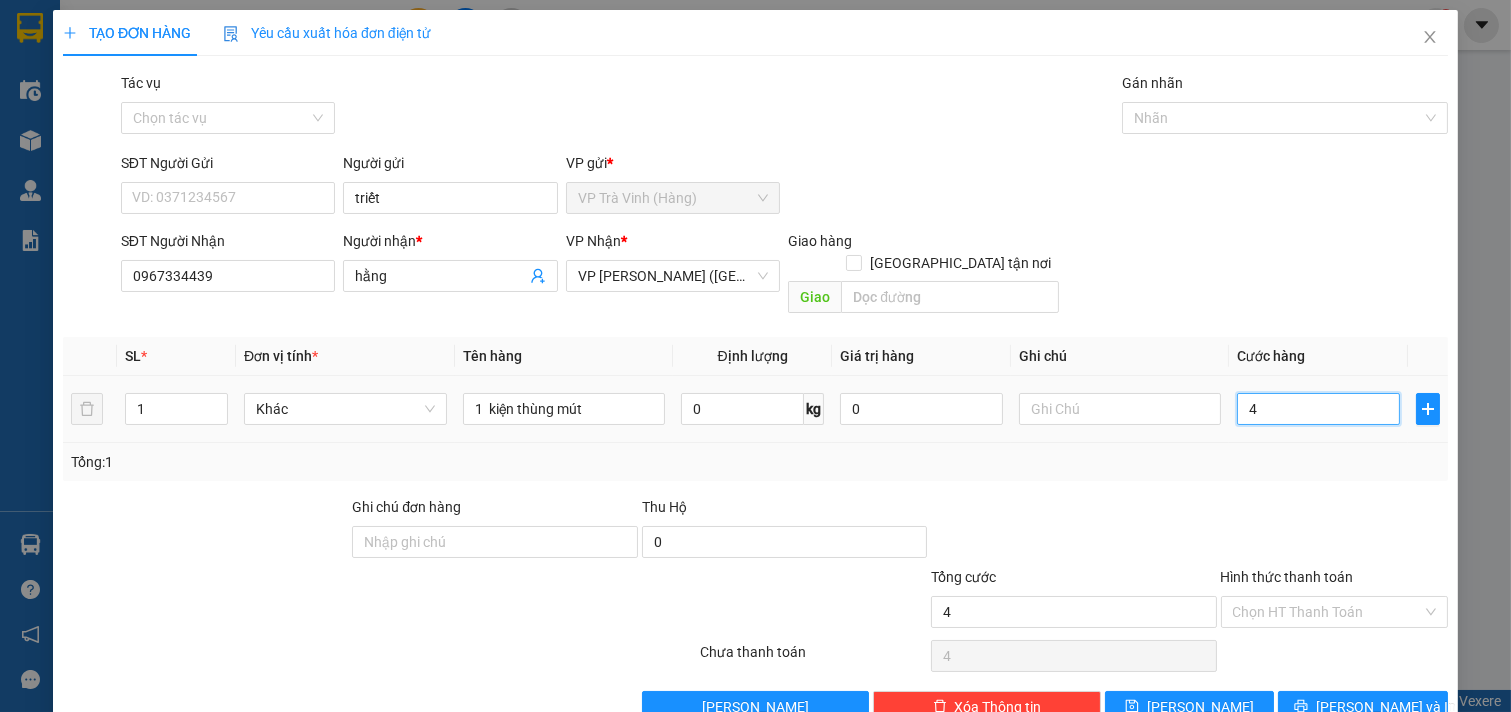 type on "40" 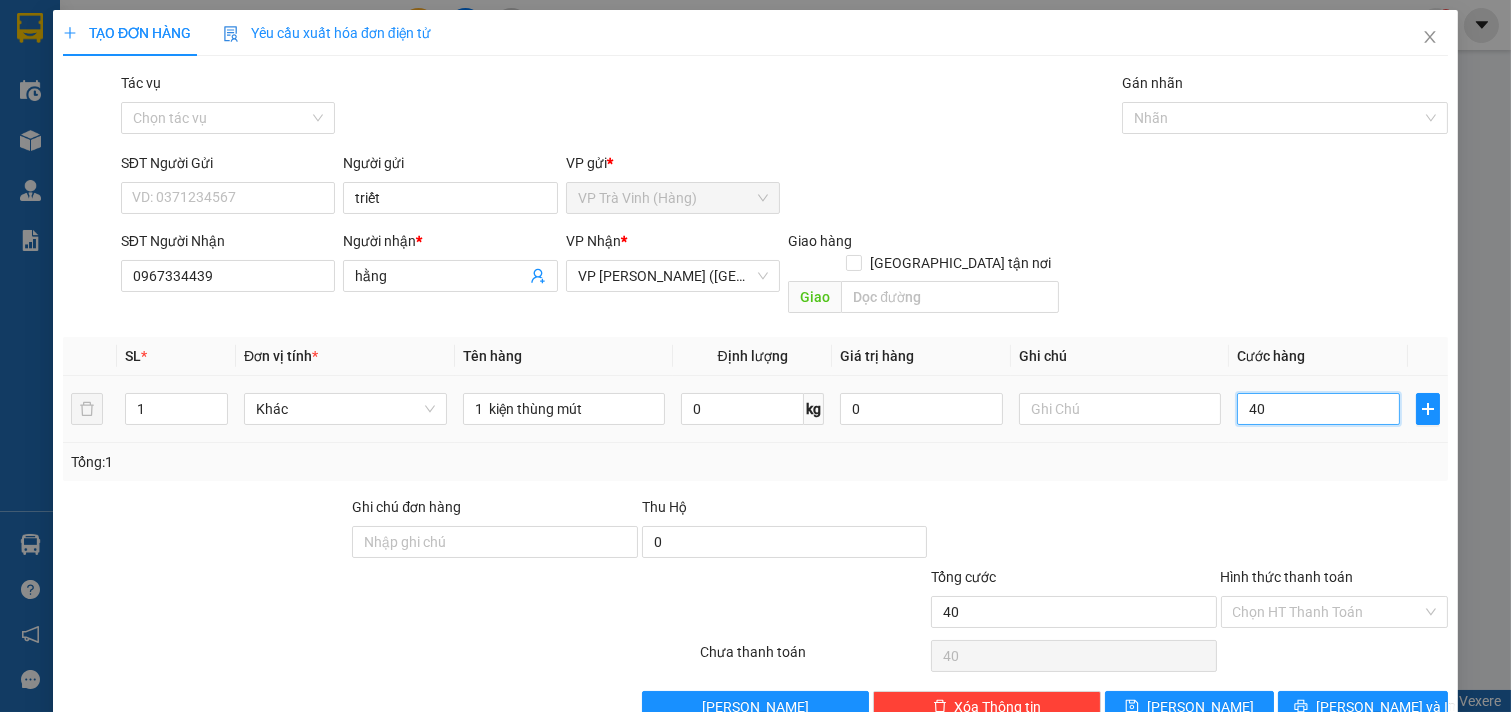 scroll, scrollTop: 27, scrollLeft: 0, axis: vertical 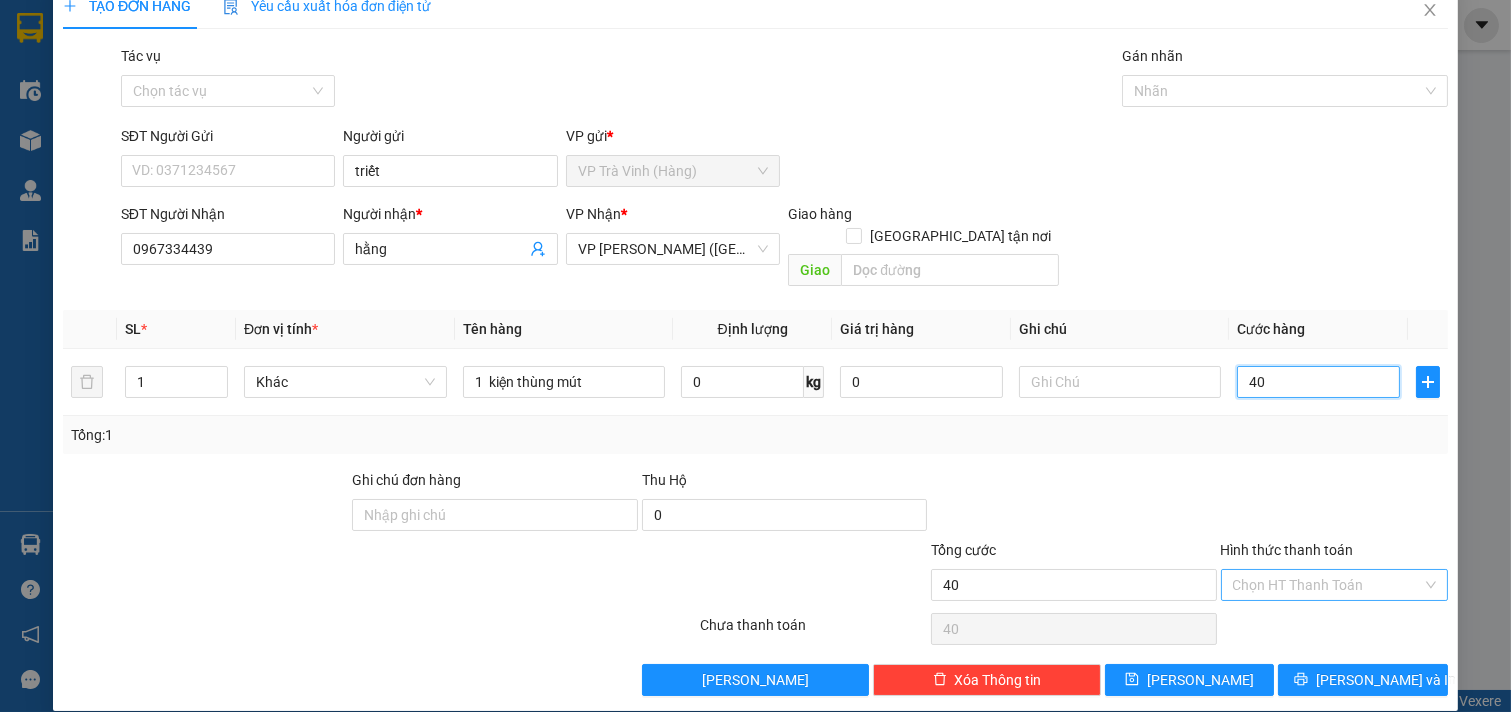 type on "40" 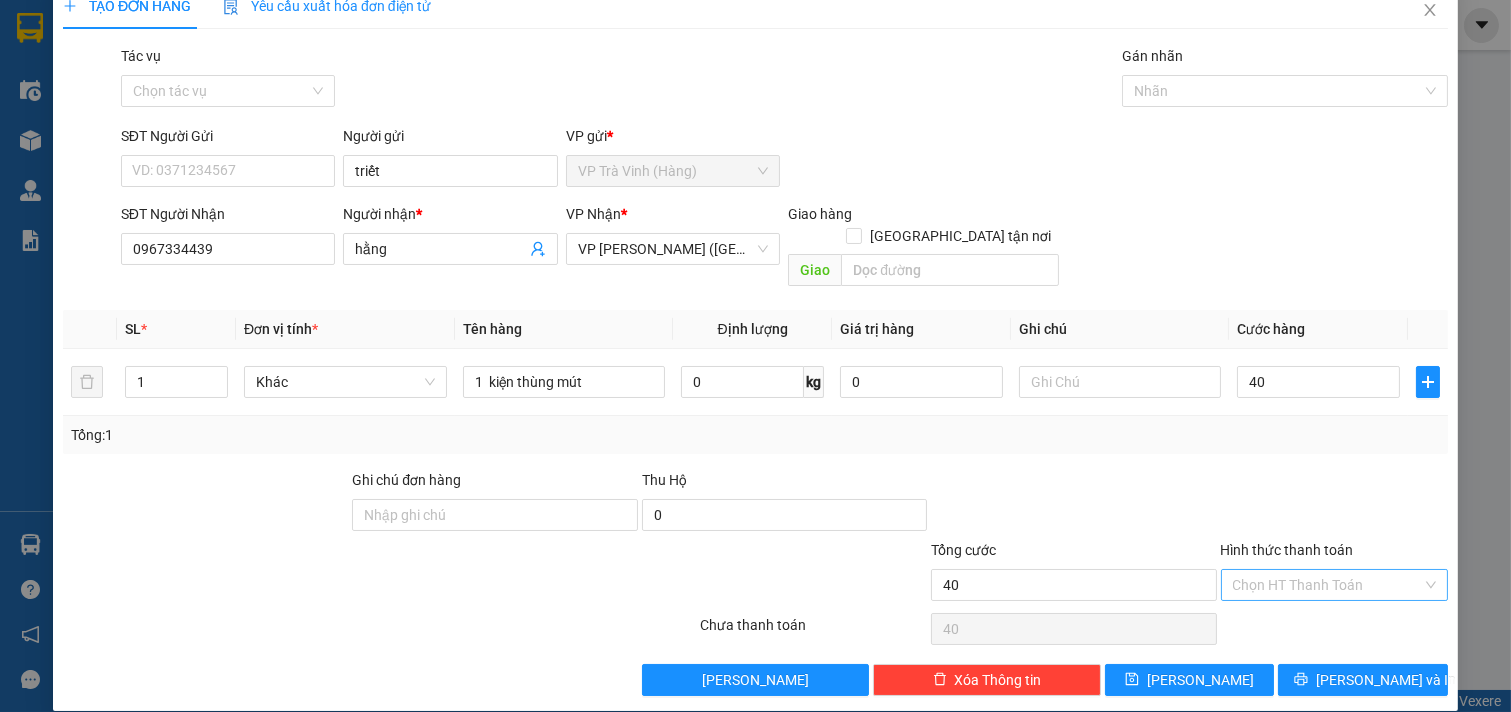type on "40.000" 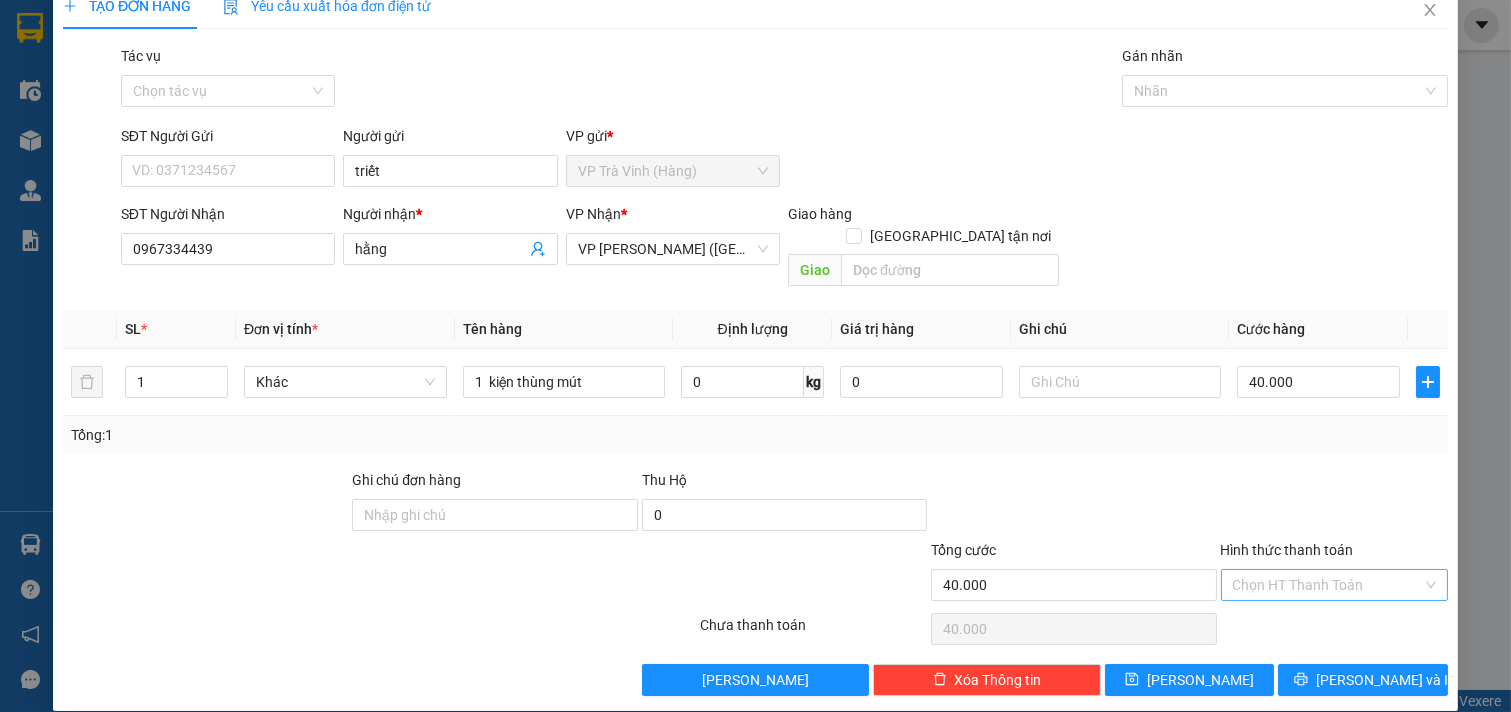 click on "Hình thức thanh toán" at bounding box center [1328, 585] 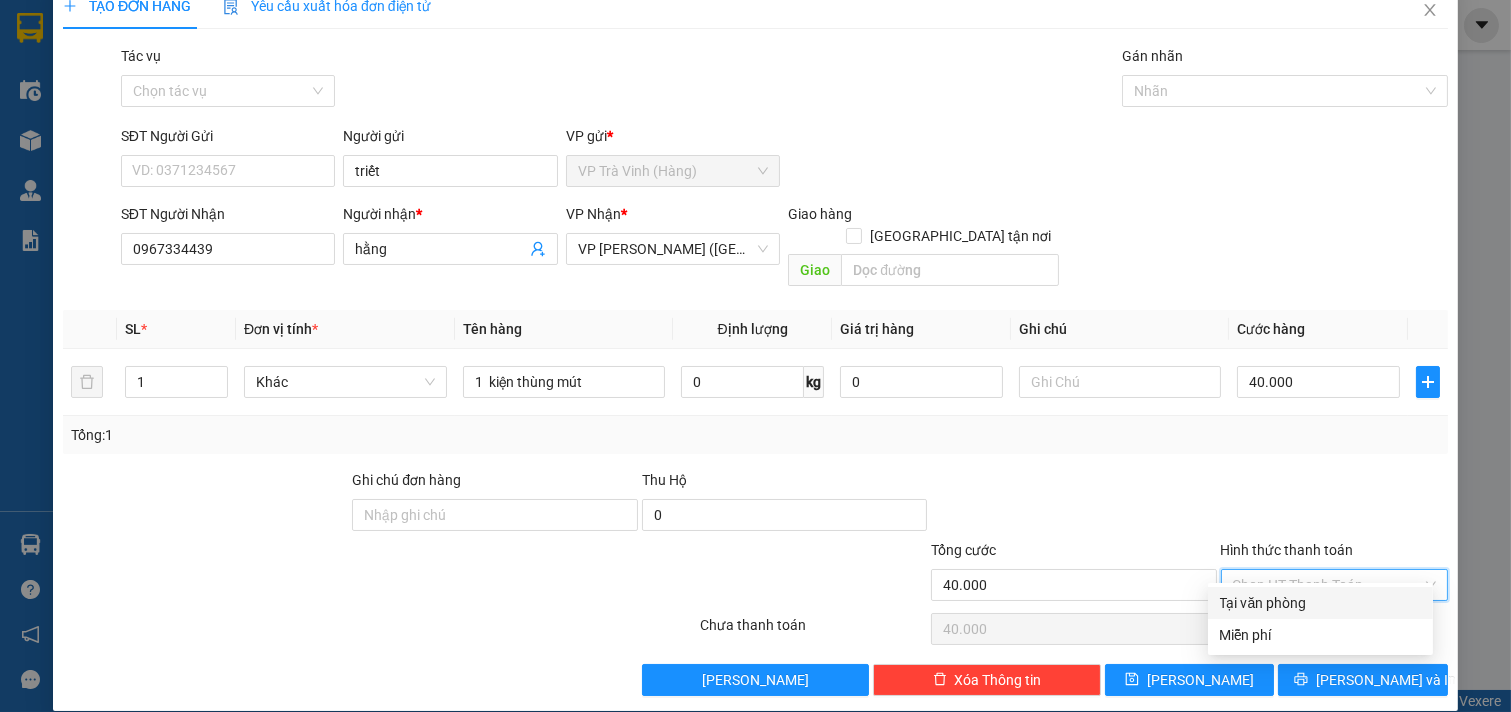 click on "Tại văn phòng" at bounding box center [1320, 603] 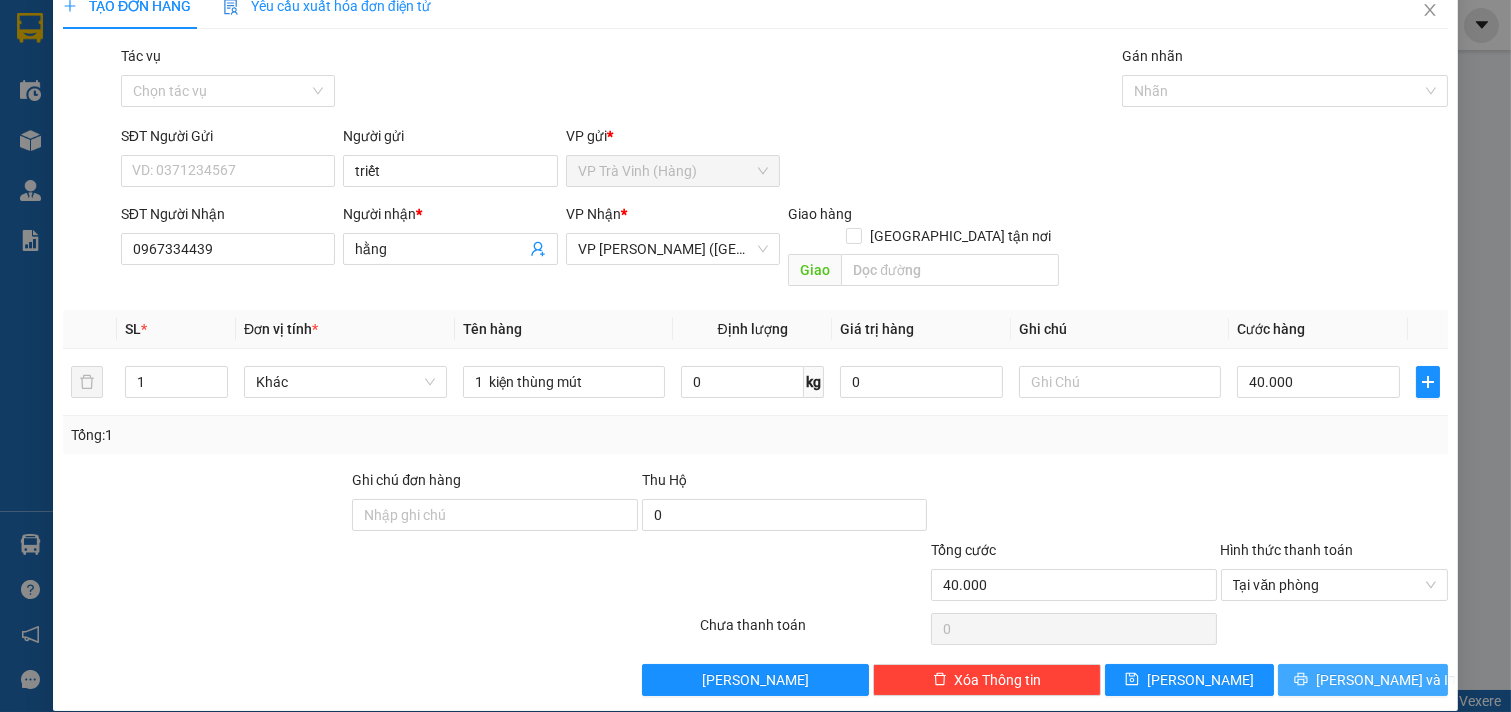 click on "[PERSON_NAME] và In" at bounding box center [1386, 680] 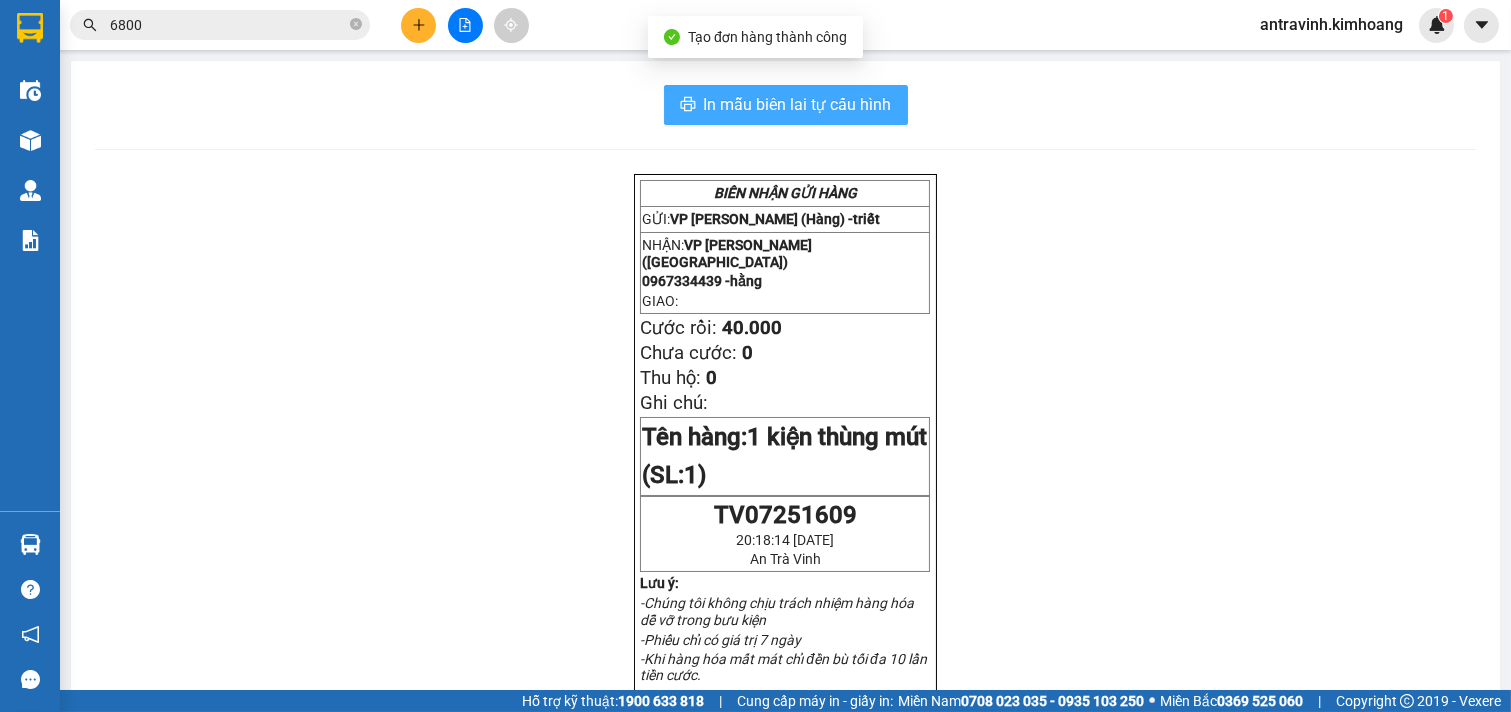 click on "In mẫu biên lai tự cấu hình" at bounding box center [798, 104] 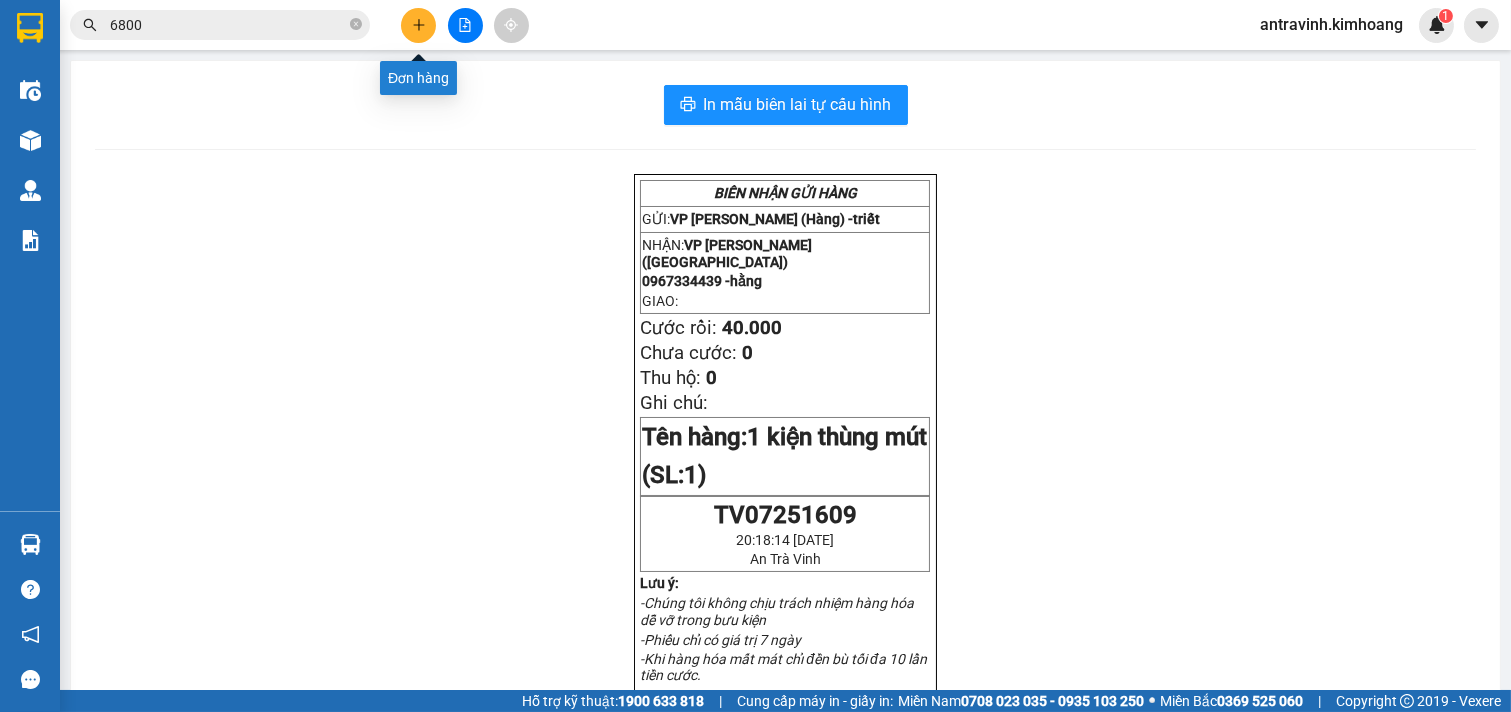 click 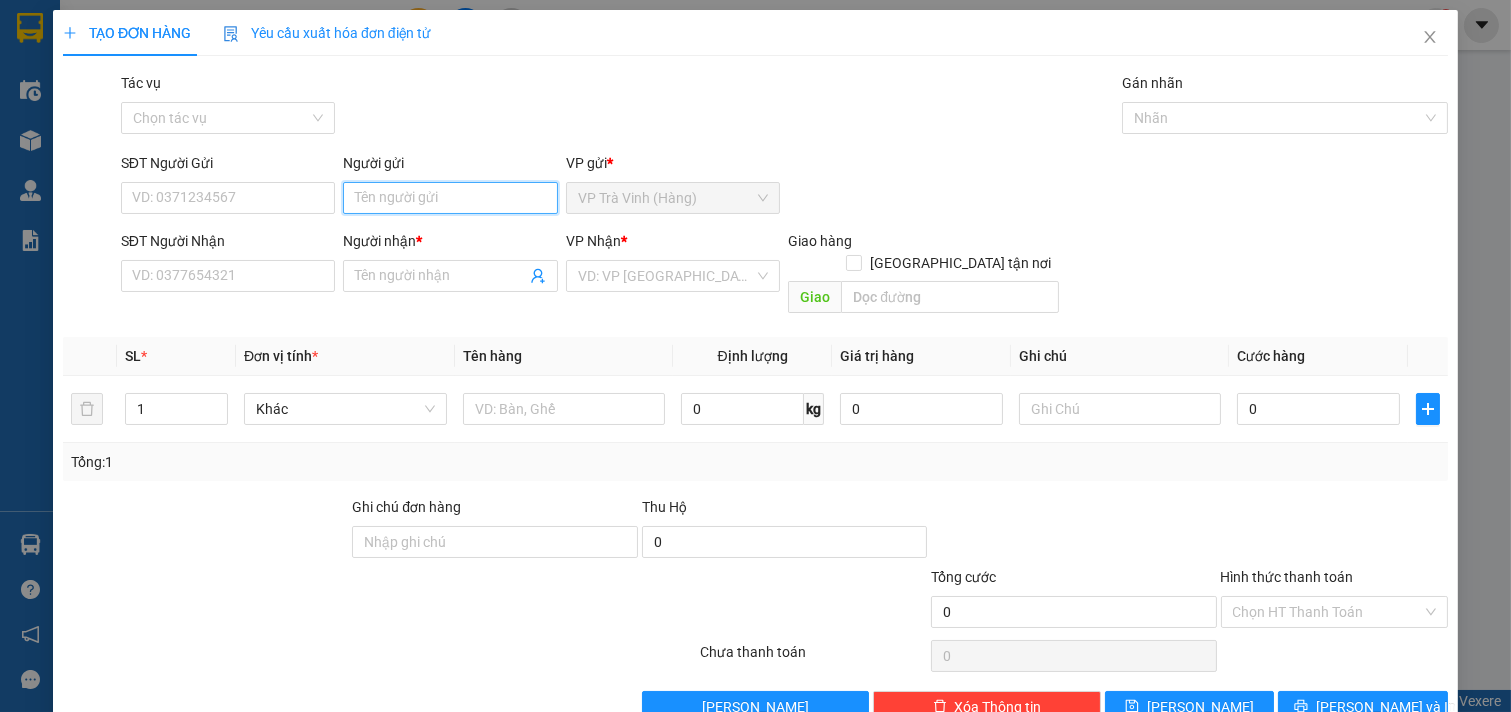 click on "Người gửi" at bounding box center [450, 198] 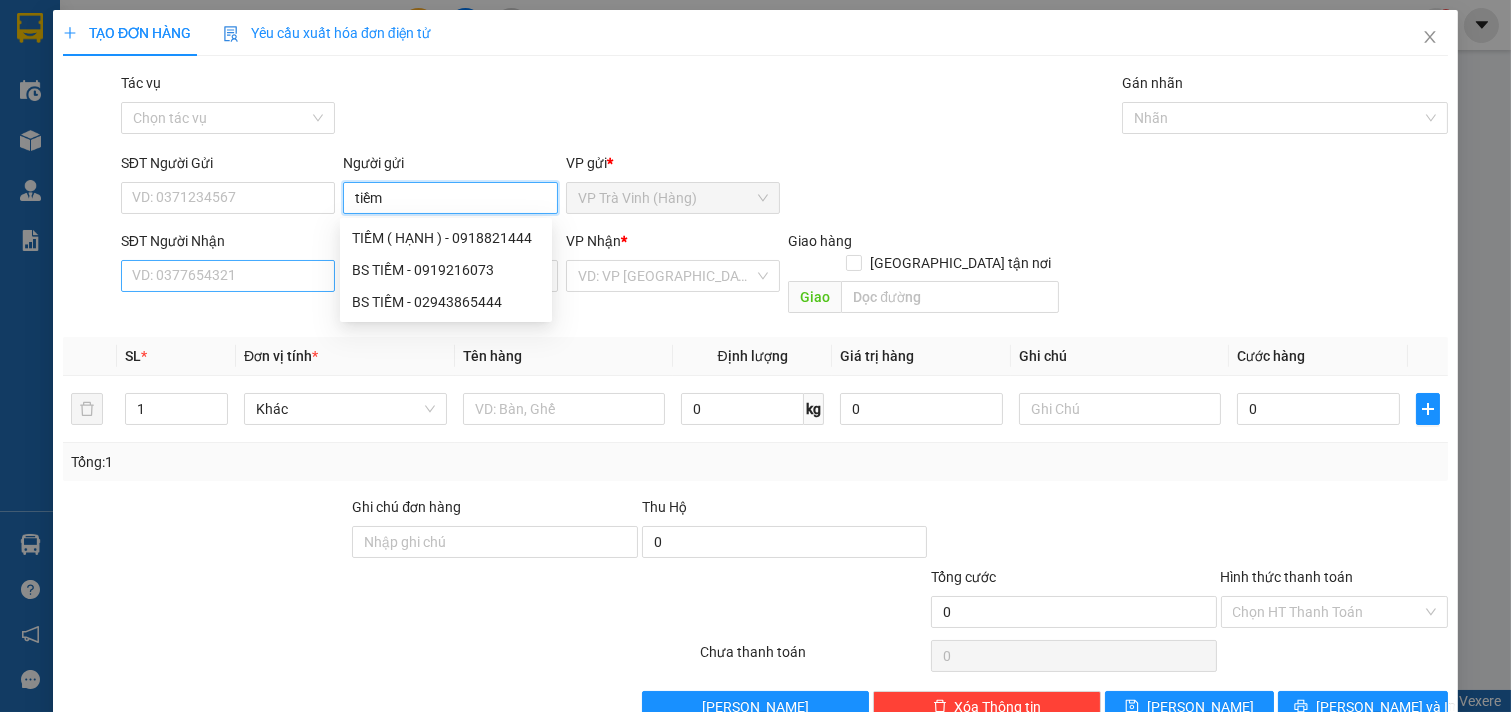 type on "tiềm" 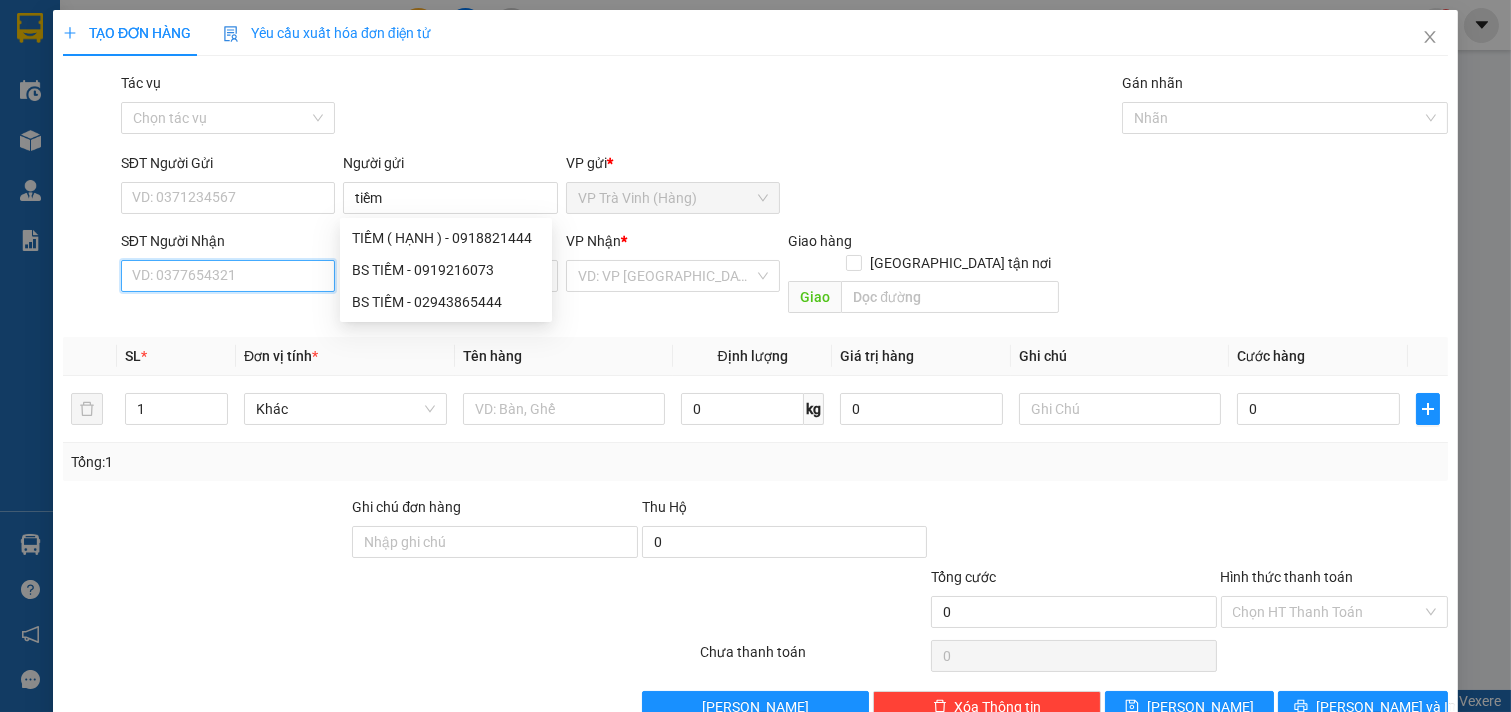 click on "SĐT Người Nhận" at bounding box center (228, 276) 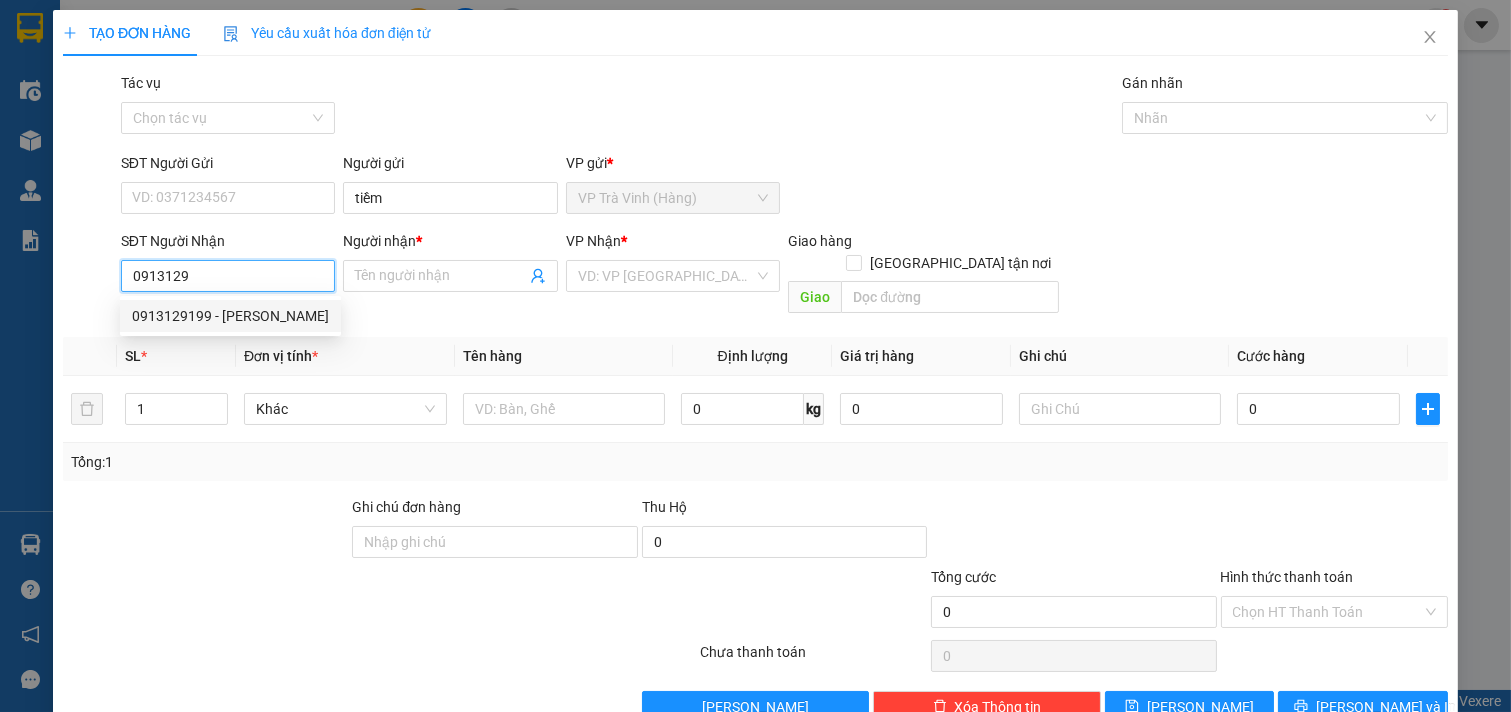 click on "0913129199 - [PERSON_NAME]" at bounding box center (230, 316) 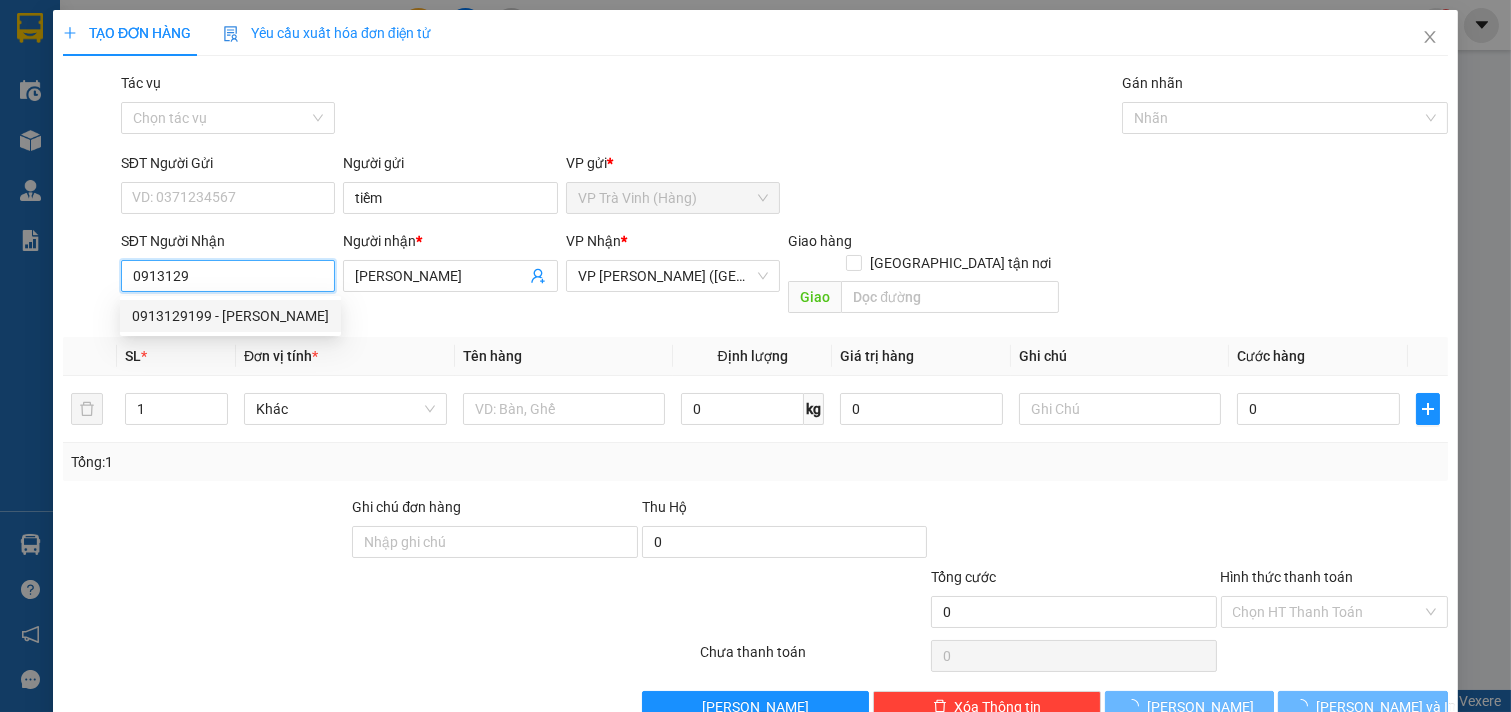 type on "0913129199" 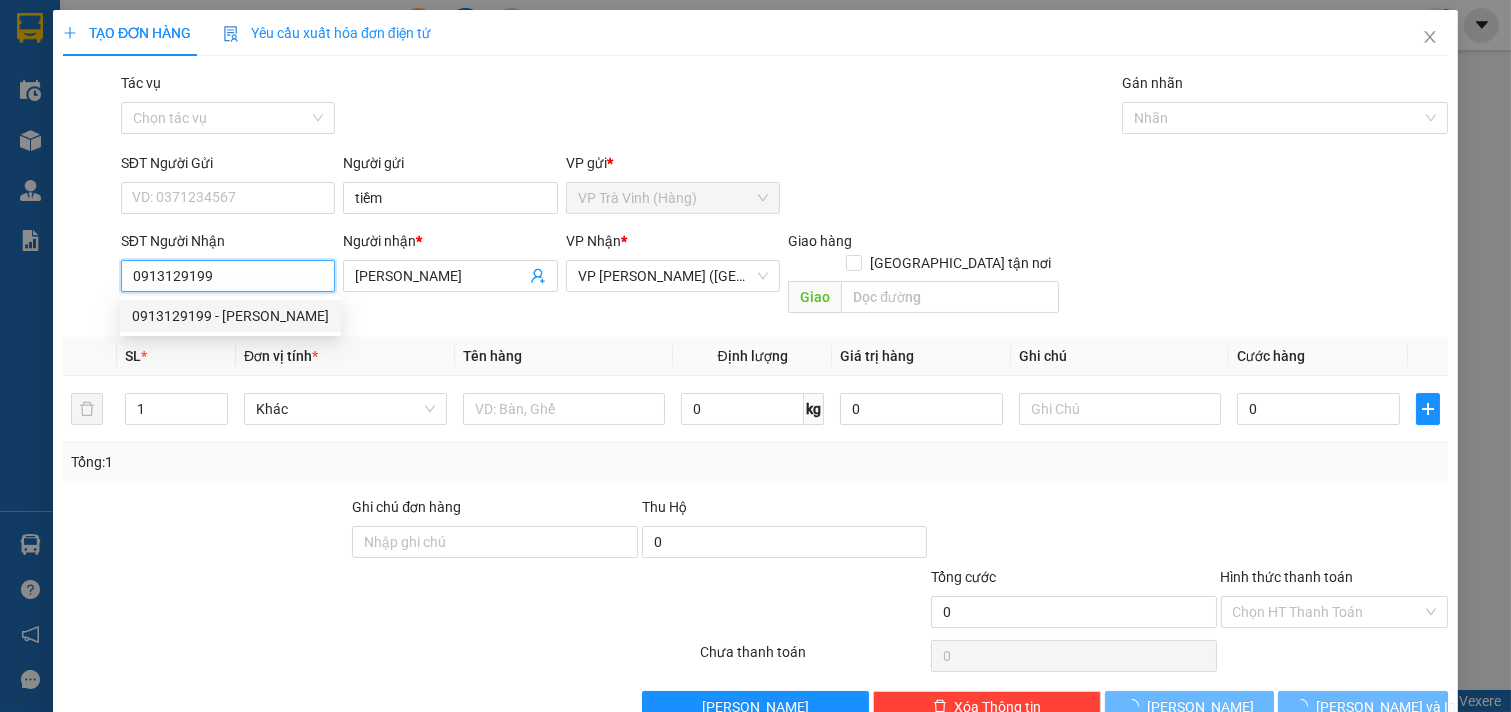 type on "20.000" 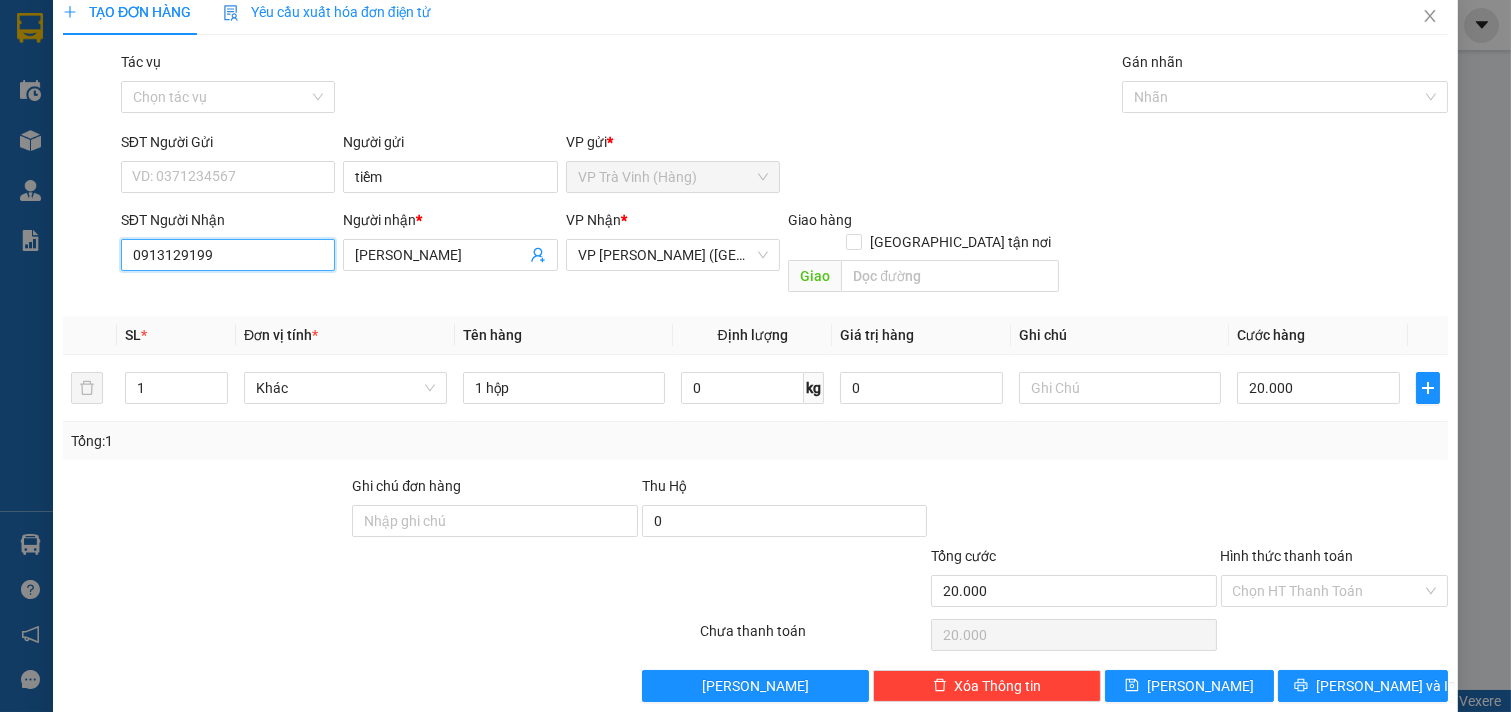 scroll, scrollTop: 27, scrollLeft: 0, axis: vertical 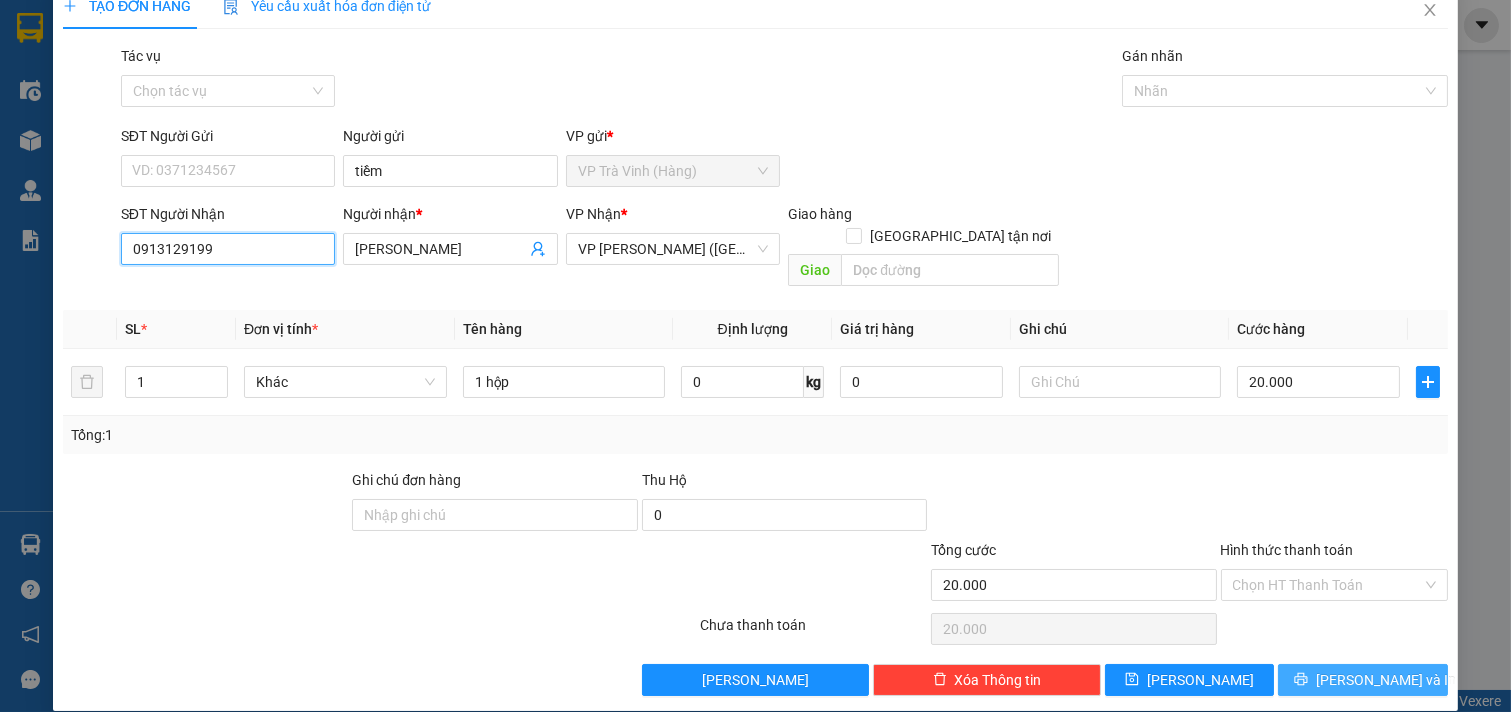 type on "0913129199" 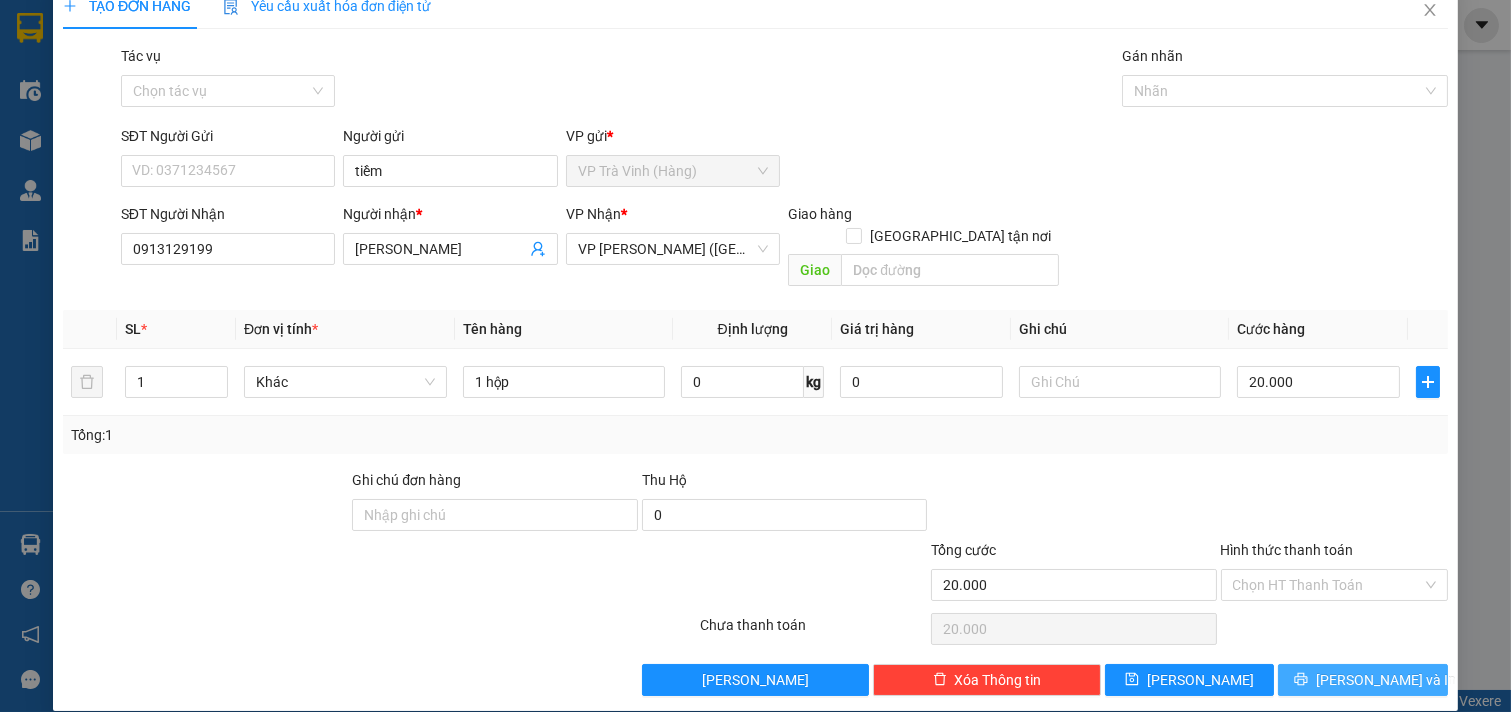 click on "[PERSON_NAME] và In" at bounding box center [1386, 680] 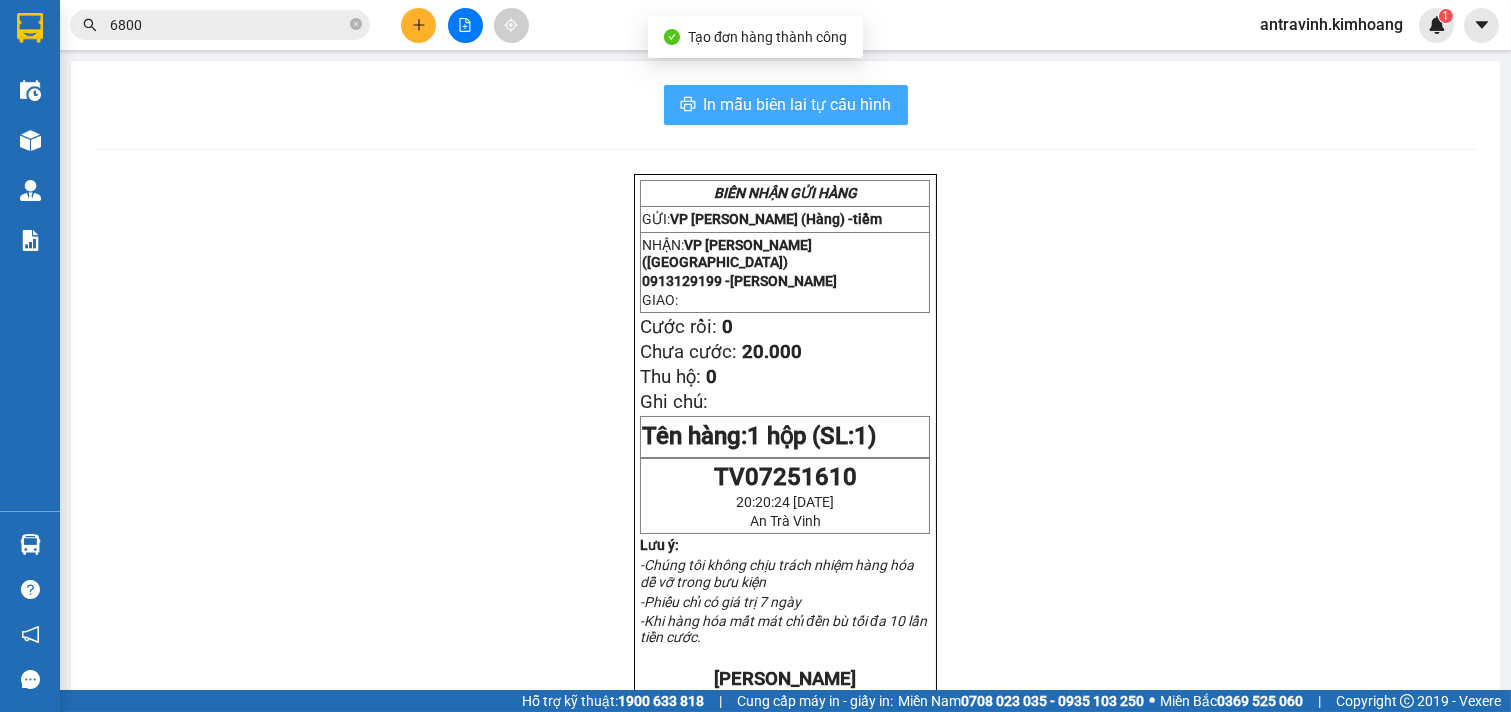 click on "In mẫu biên lai tự cấu hình" at bounding box center [798, 104] 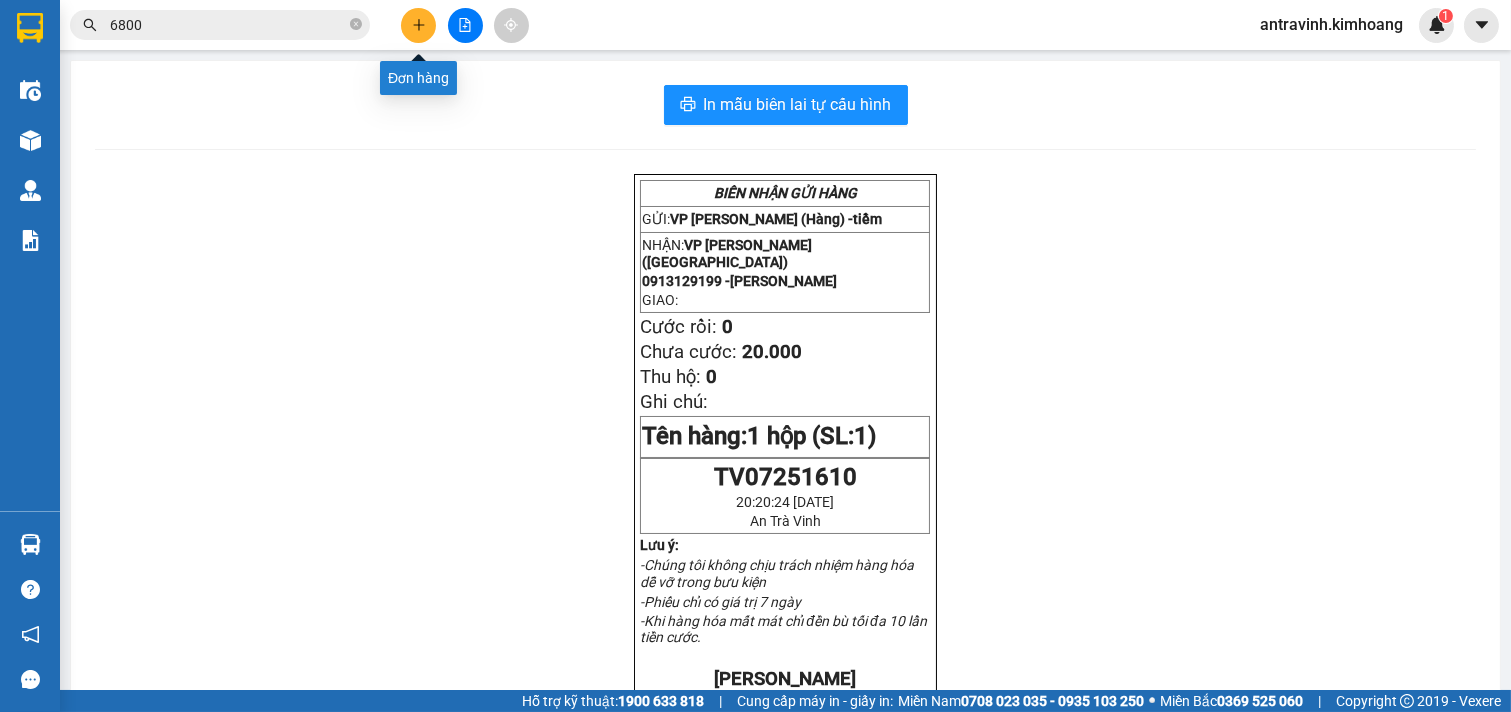 click 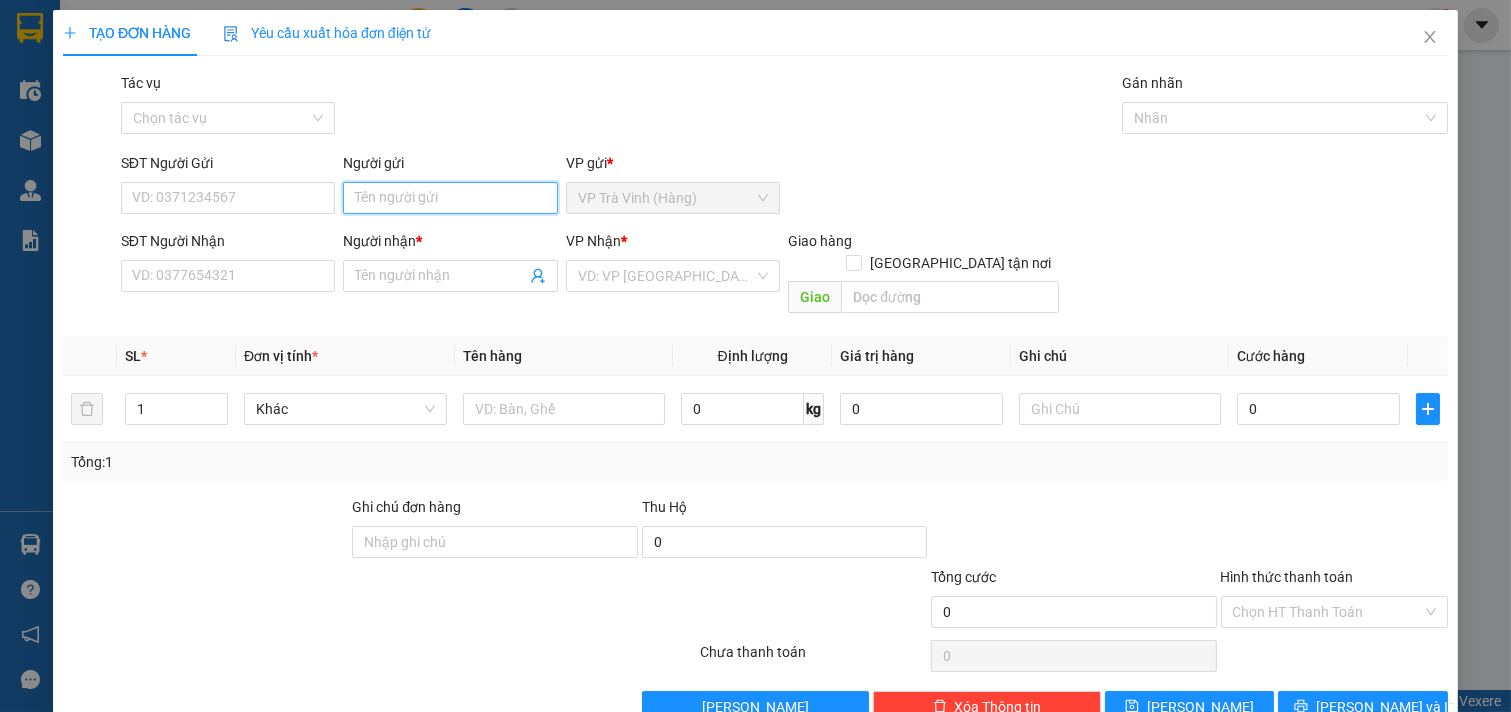 click on "Người gửi" at bounding box center [450, 198] 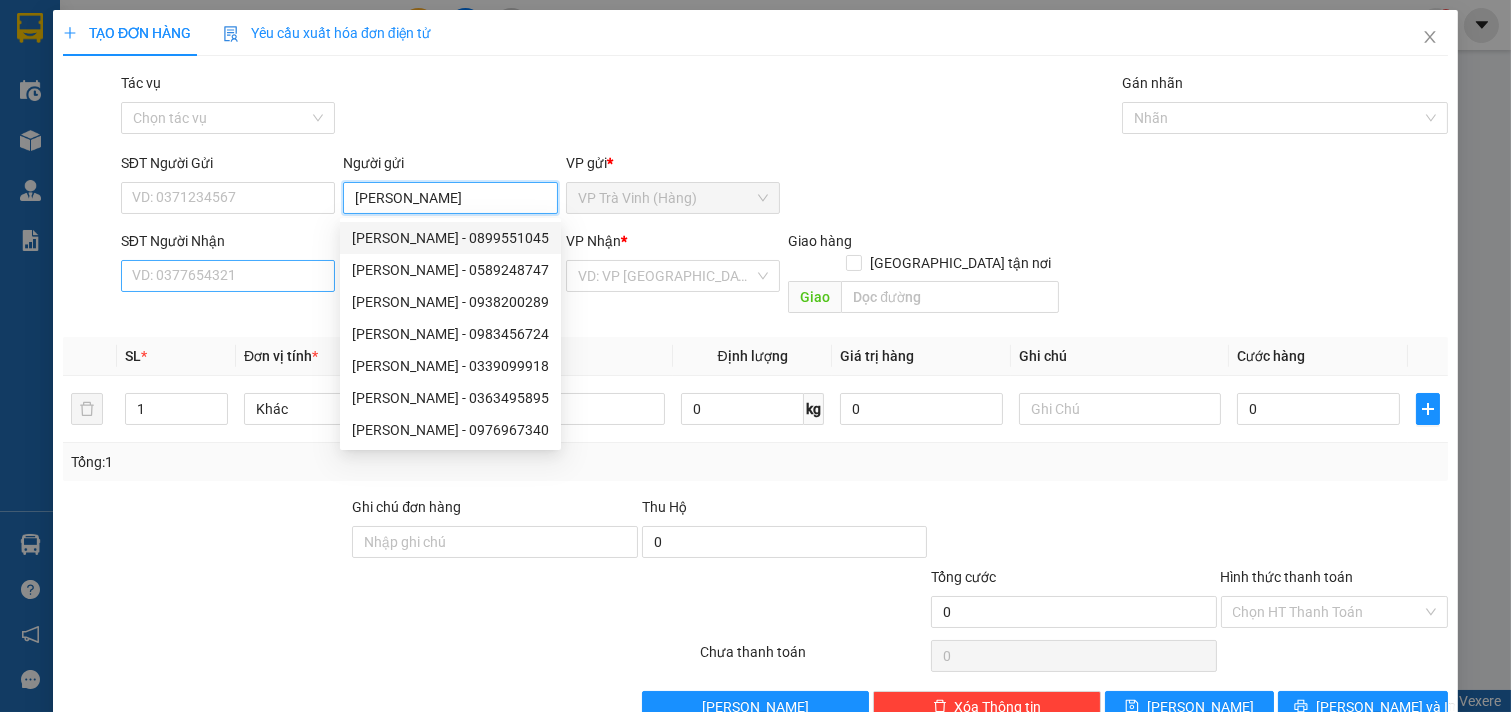 type on "[PERSON_NAME]" 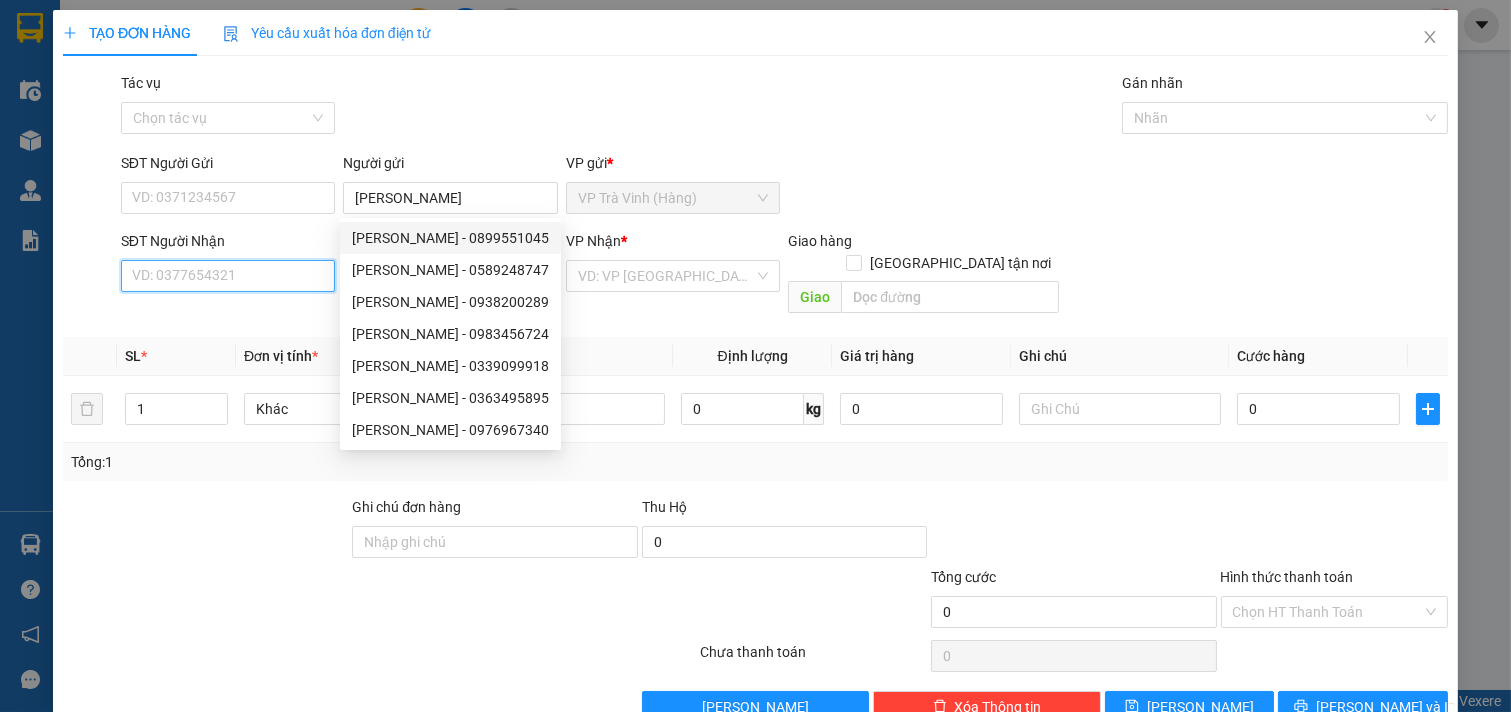 click on "SĐT Người Nhận" at bounding box center [228, 276] 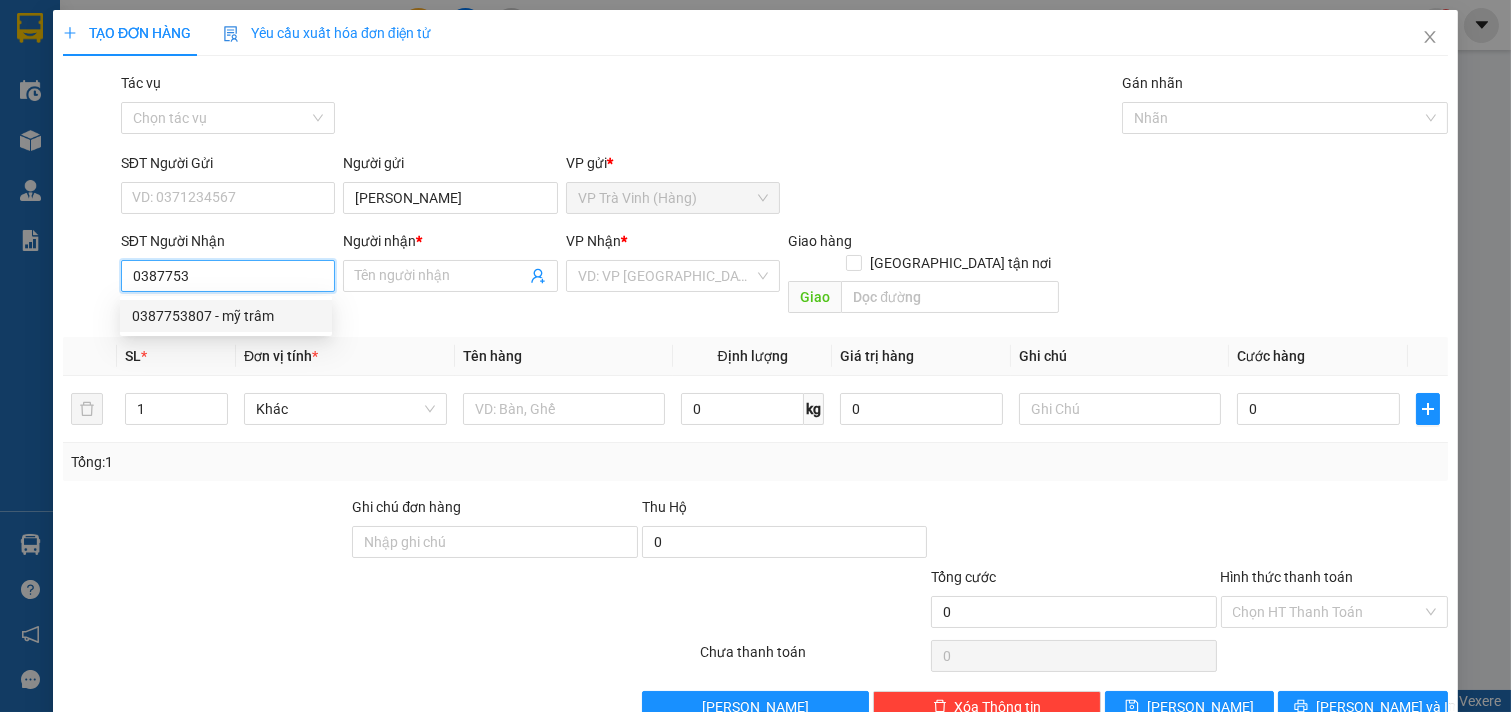 click on "0387753807 - mỹ trâm" at bounding box center [226, 316] 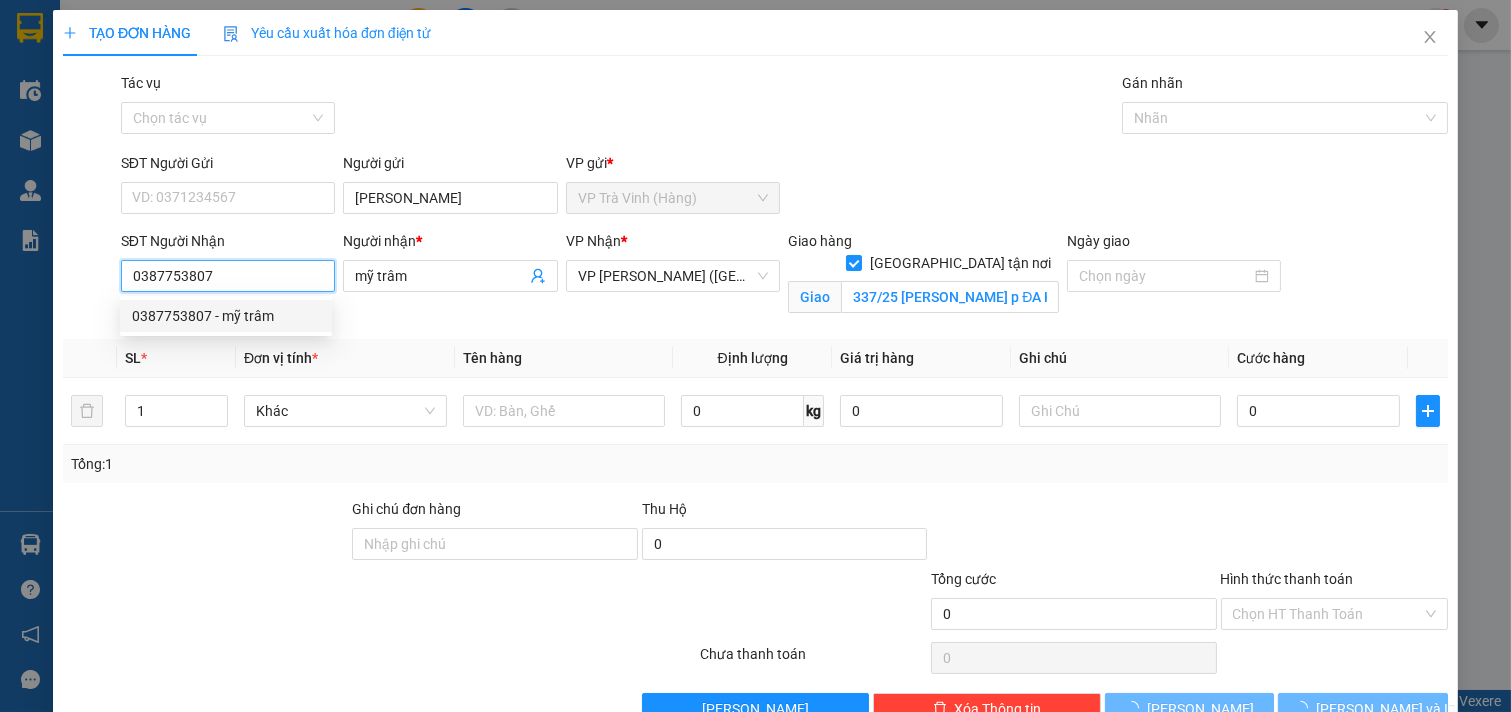 type on "70.000" 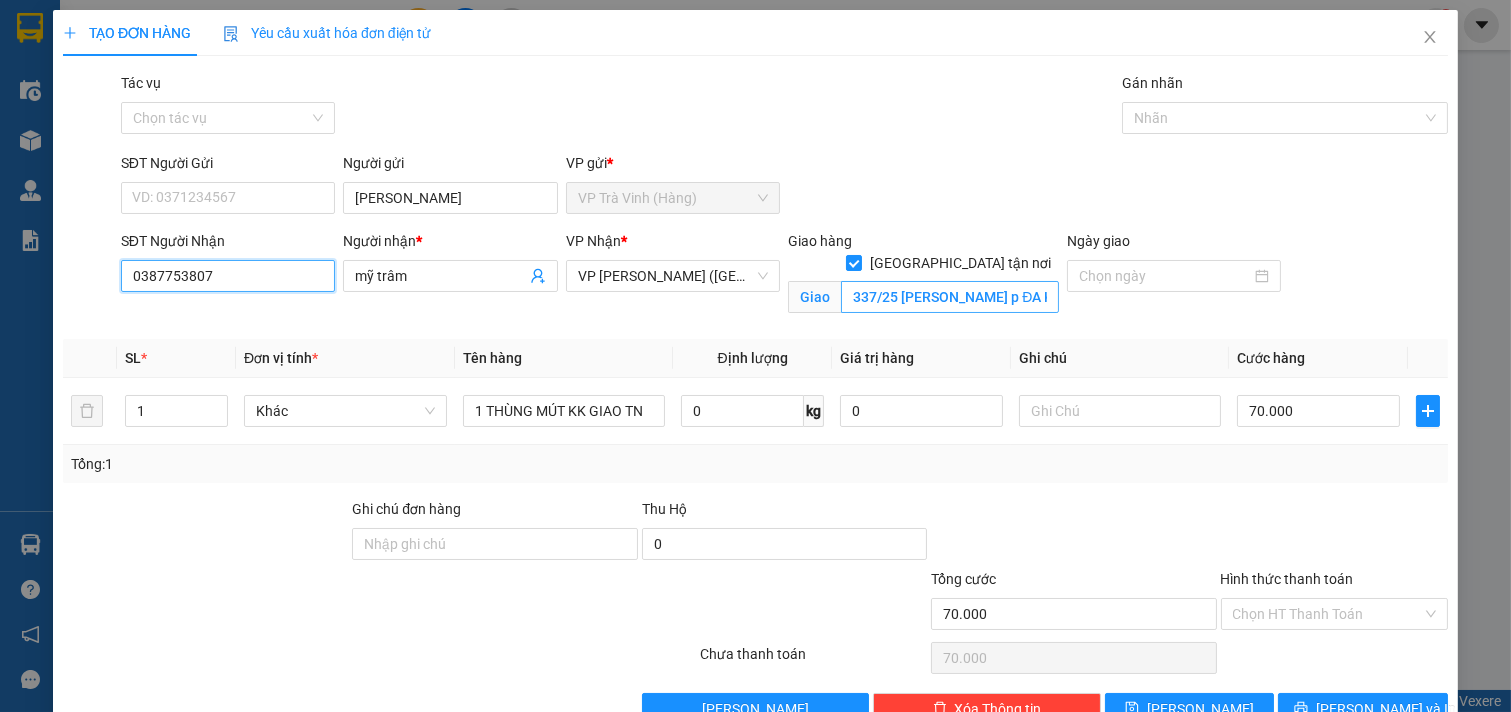 type on "0387753807" 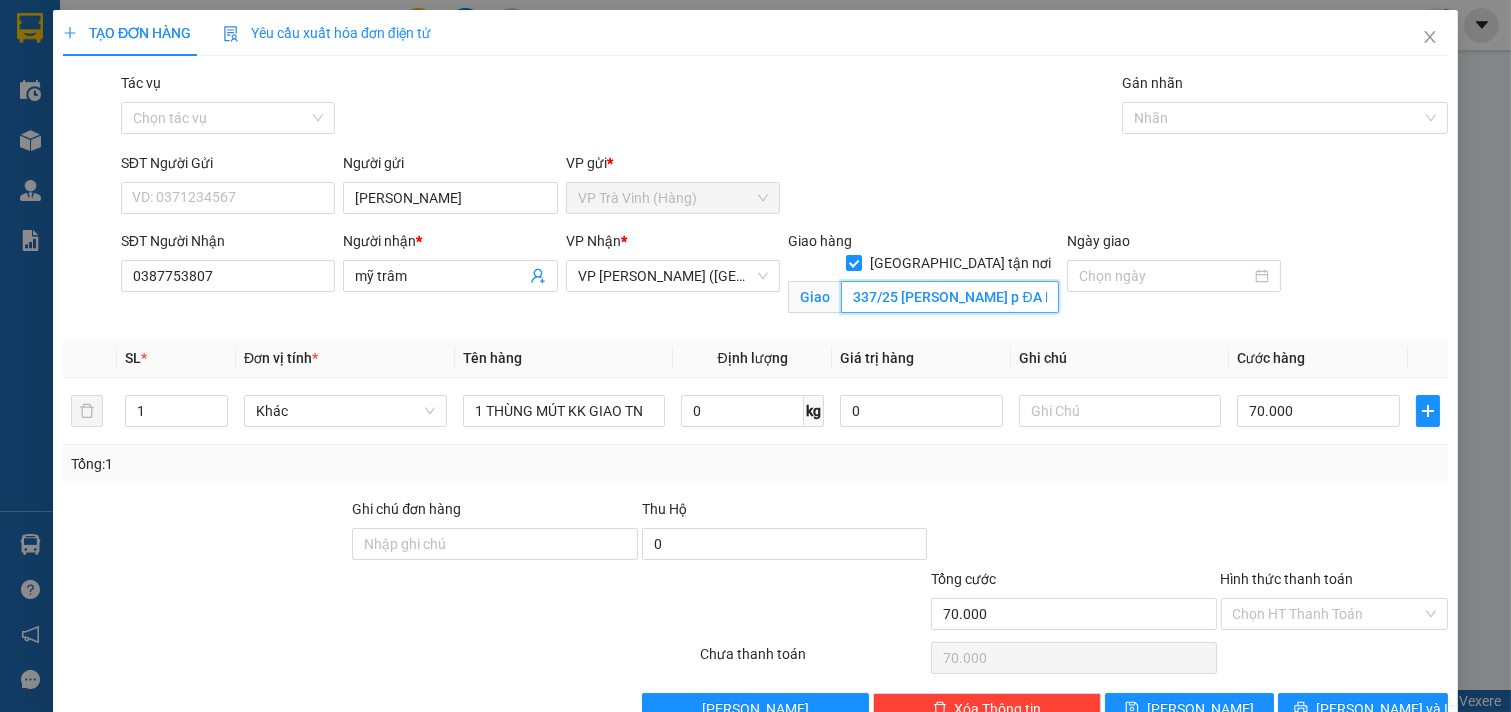 click on "337/25 [PERSON_NAME] p ĐA KAO q 1" at bounding box center (949, 297) 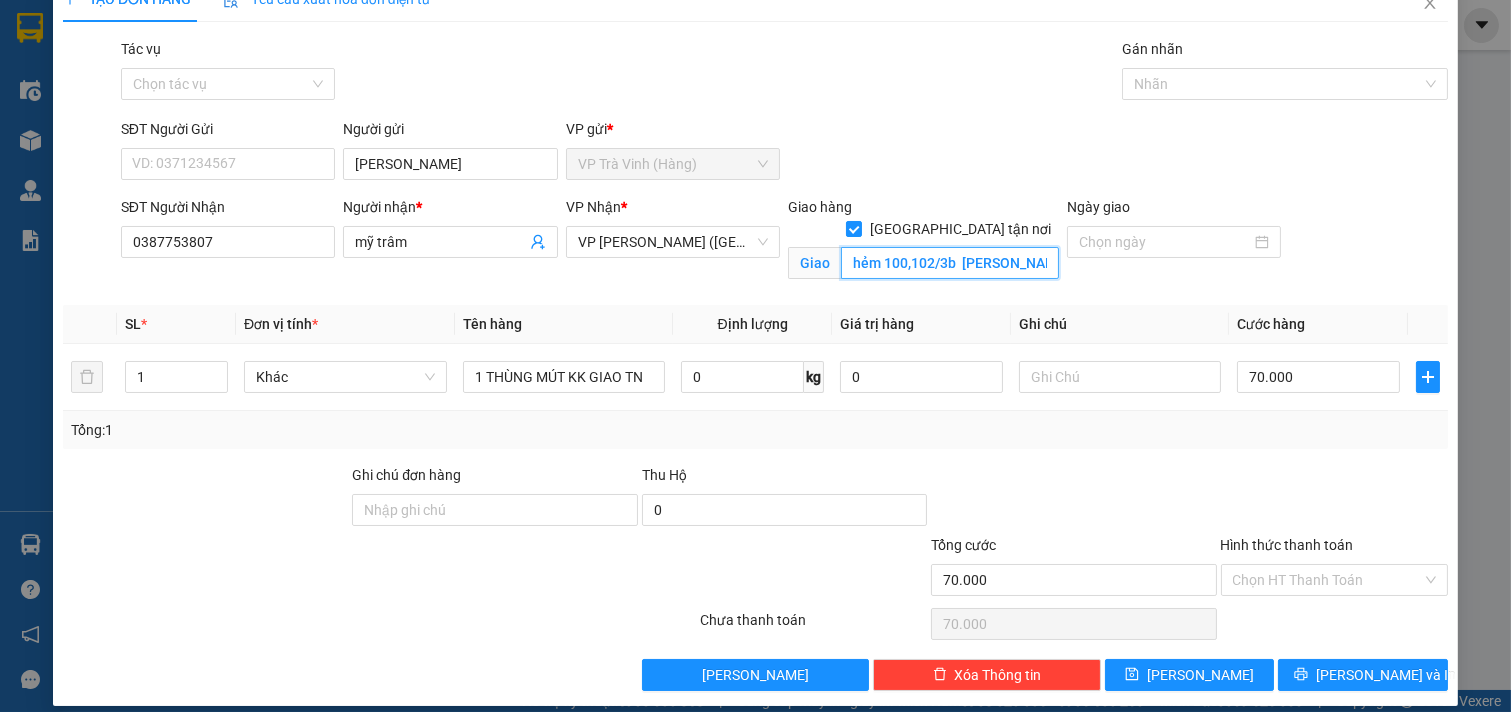 scroll, scrollTop: 52, scrollLeft: 0, axis: vertical 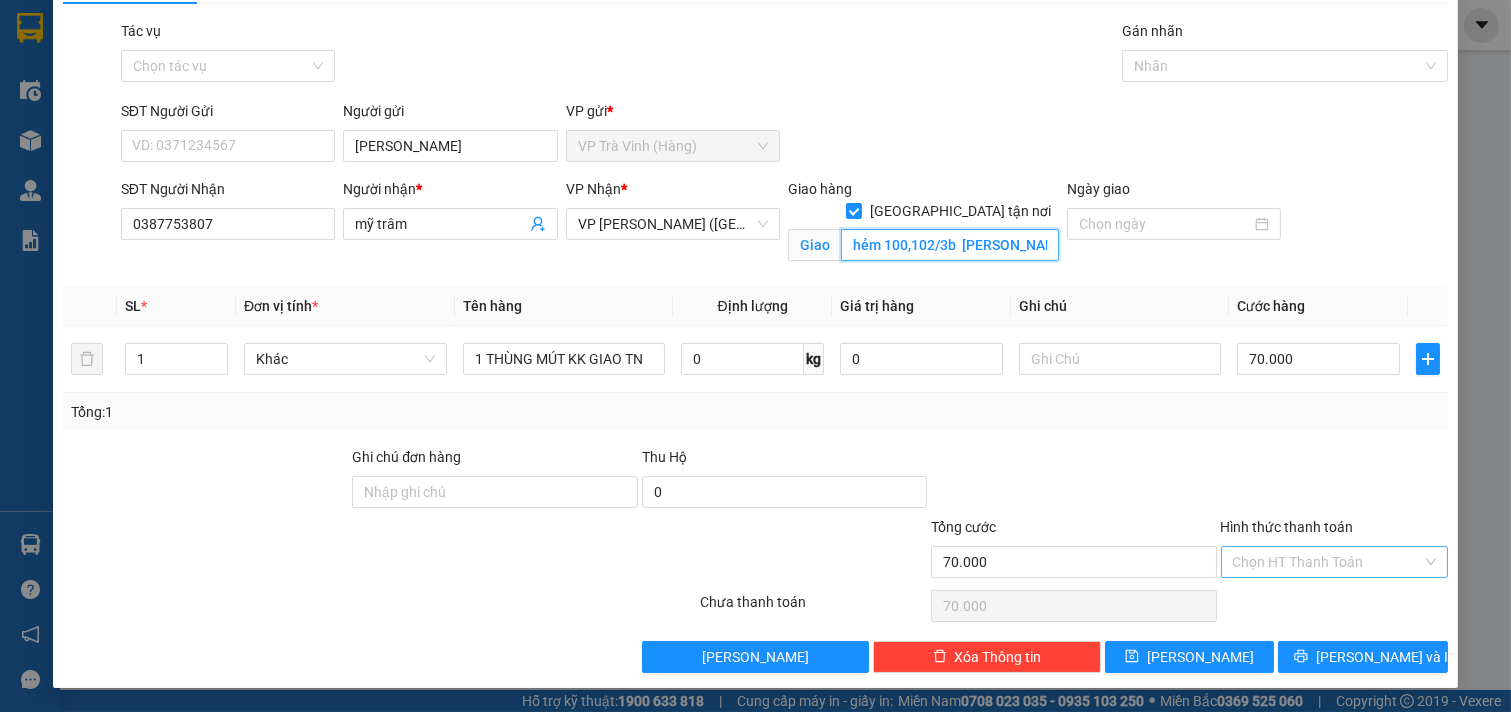 type on "hẻm 100,102/3b  [PERSON_NAME] p ĐA KAO q 1" 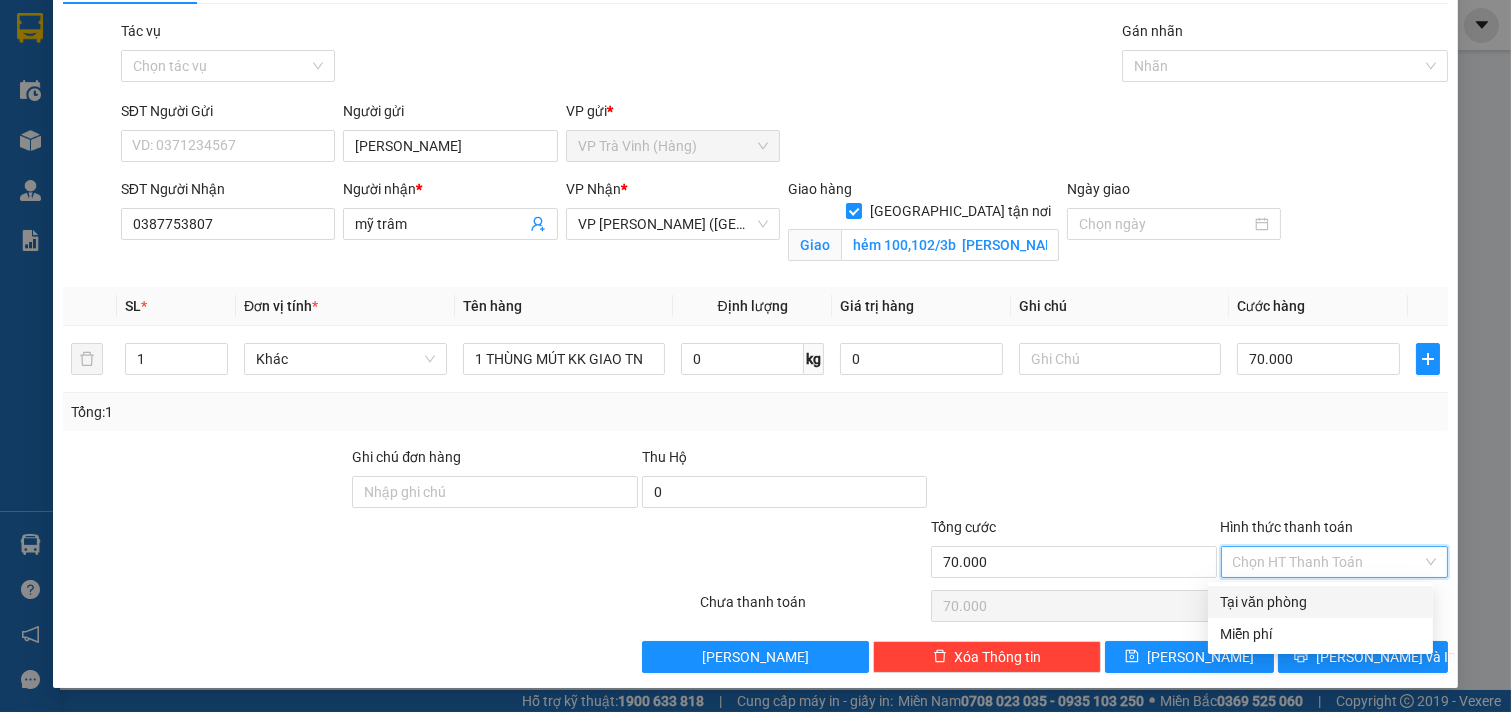 click on "Hình thức thanh toán" at bounding box center (1328, 562) 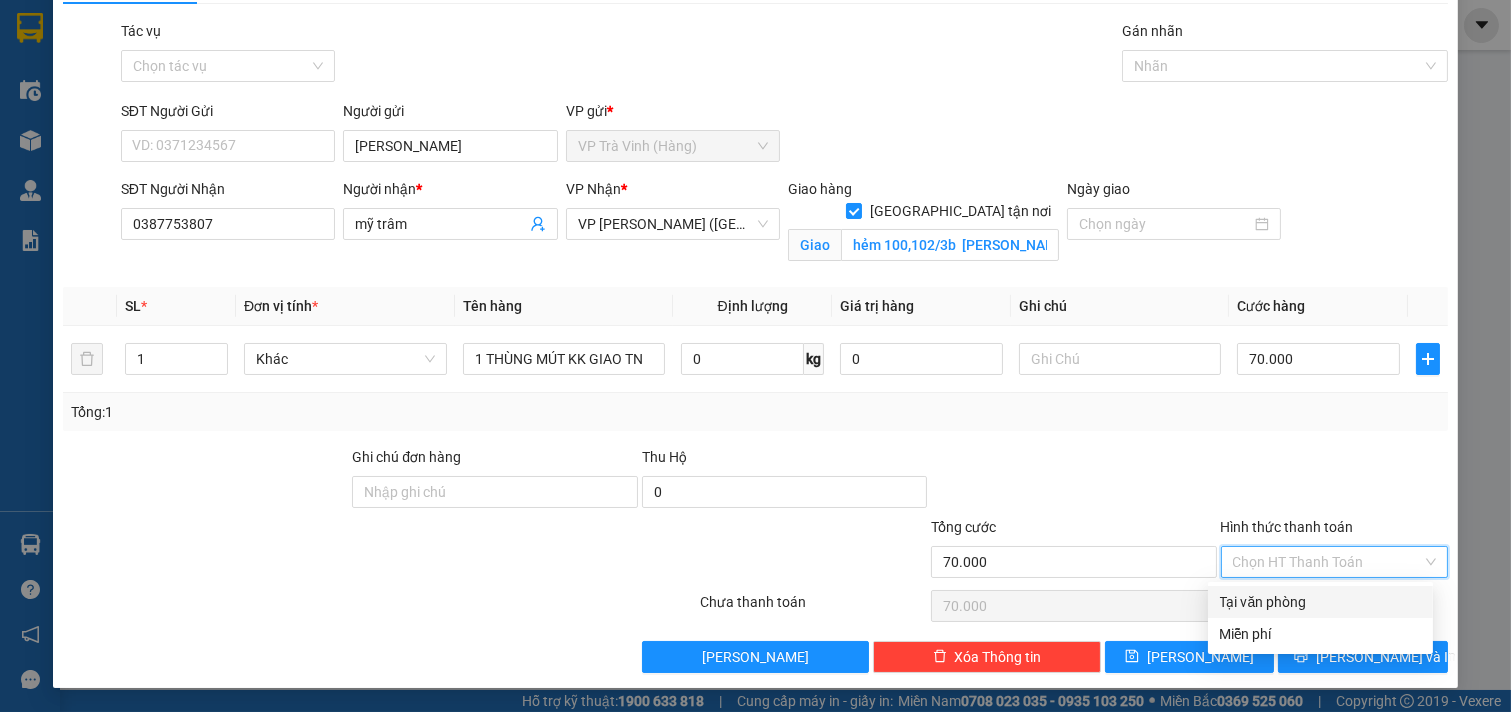 click on "Tại văn phòng" at bounding box center (1320, 602) 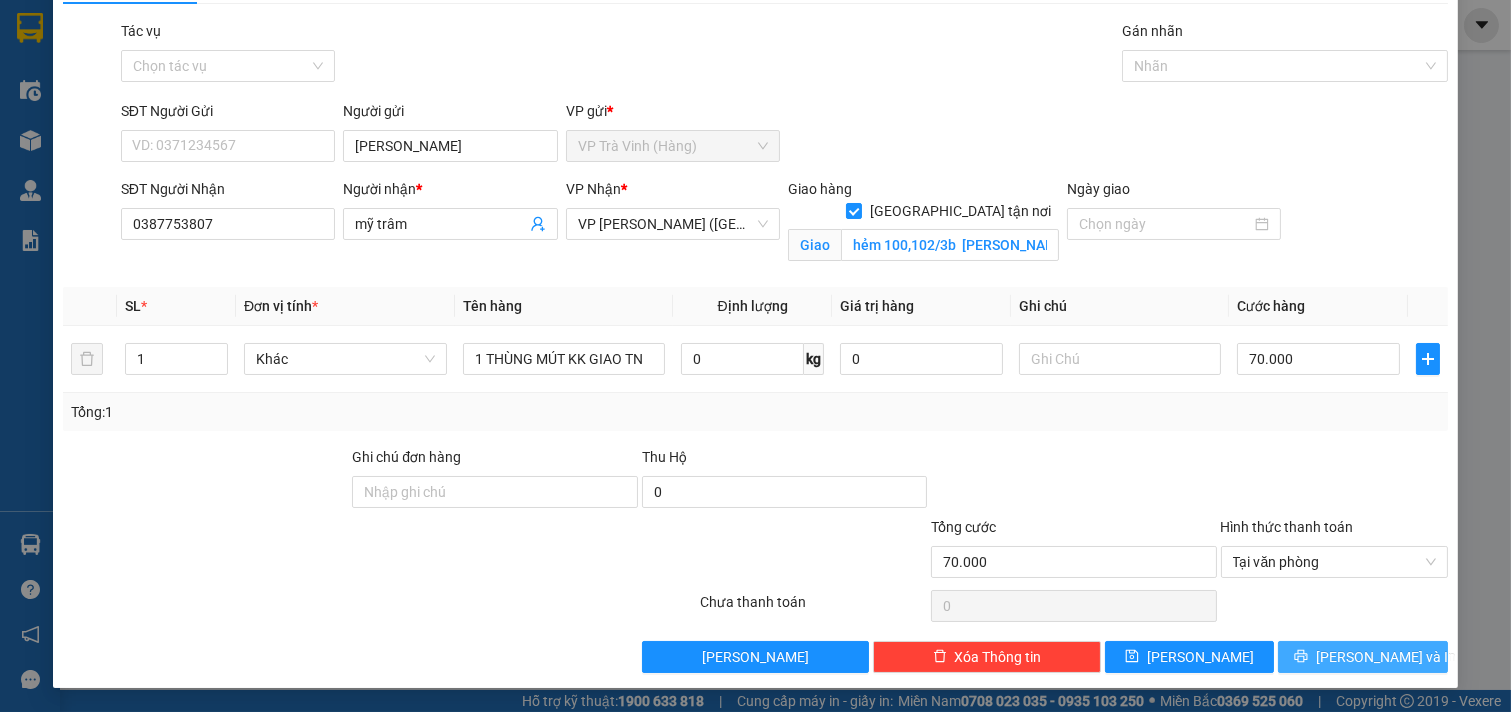 click on "[PERSON_NAME] và In" at bounding box center (1386, 657) 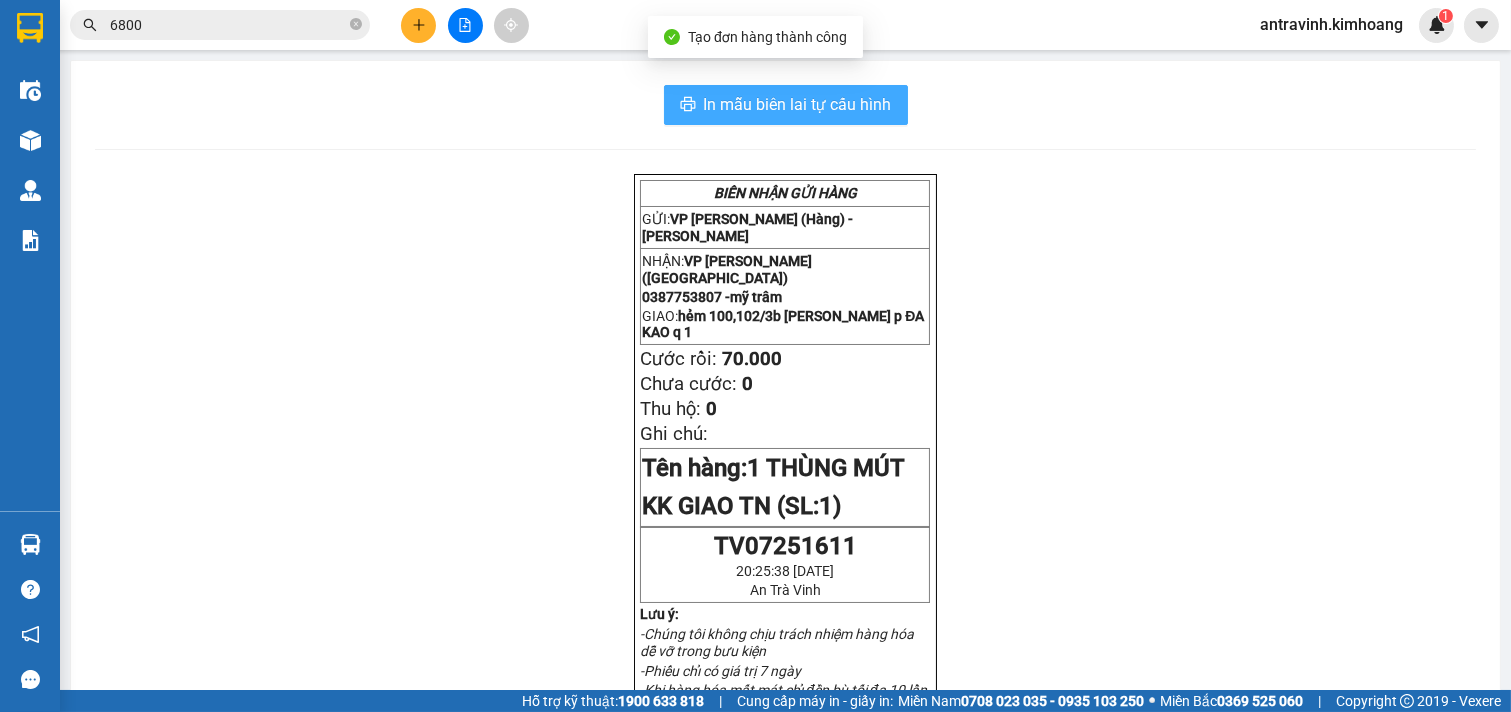 click on "In mẫu biên lai tự cấu hình" at bounding box center (798, 104) 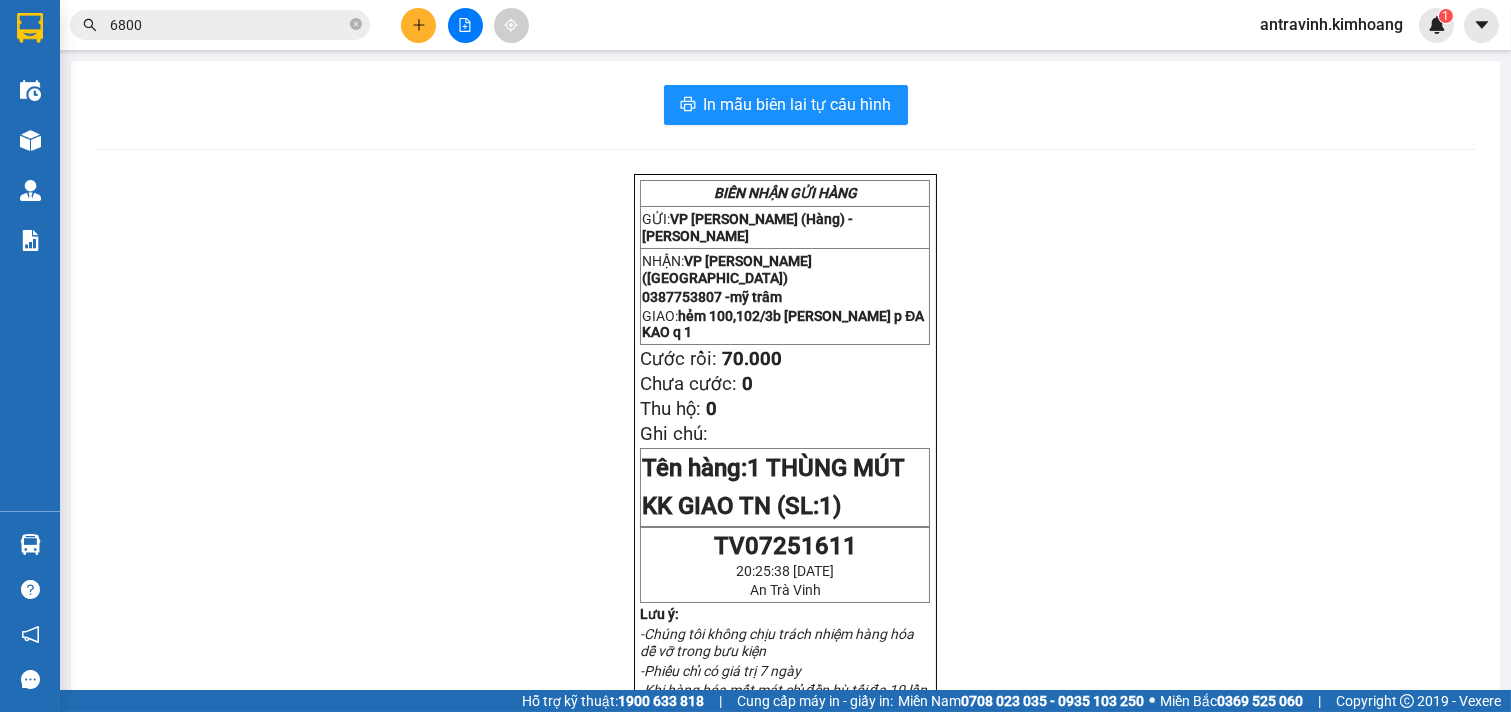 click on "6800" at bounding box center (220, 25) 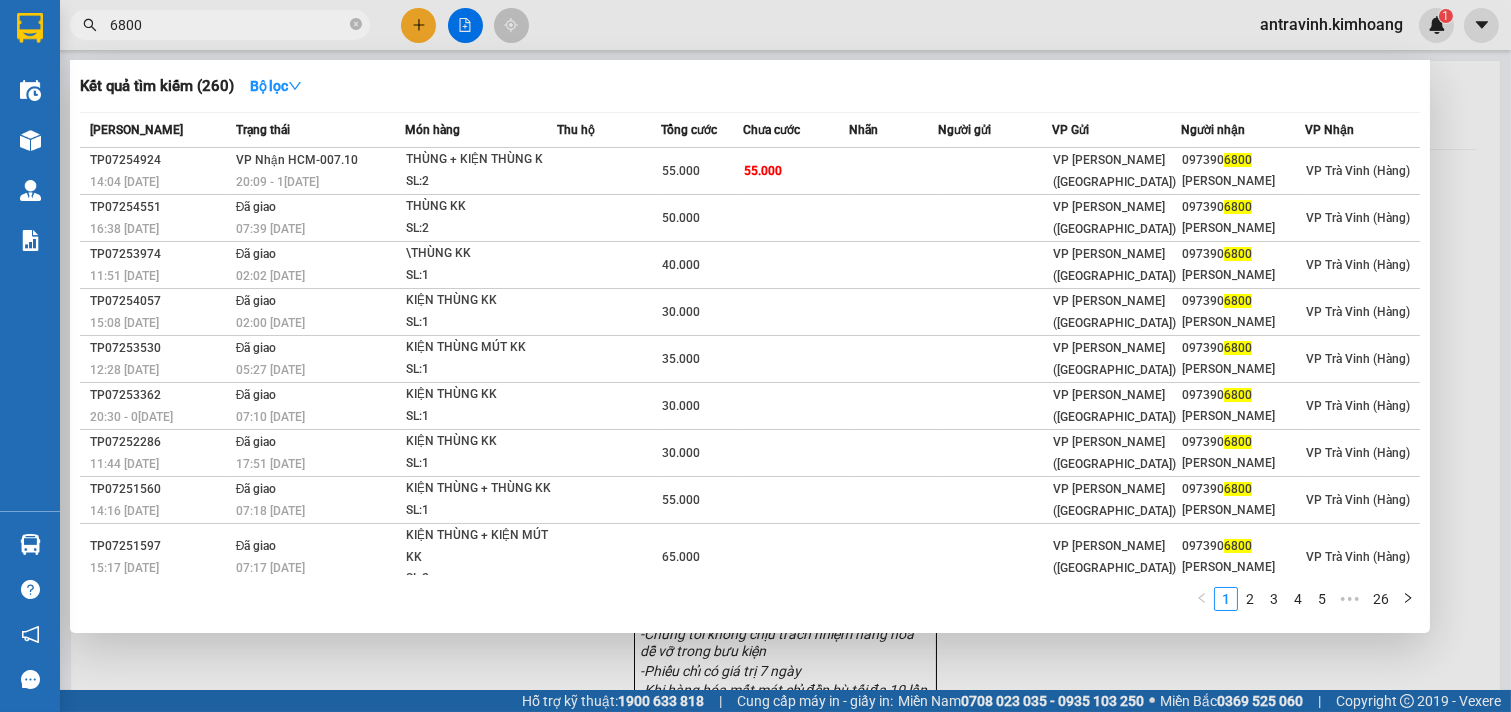 click on "6800" at bounding box center [228, 25] 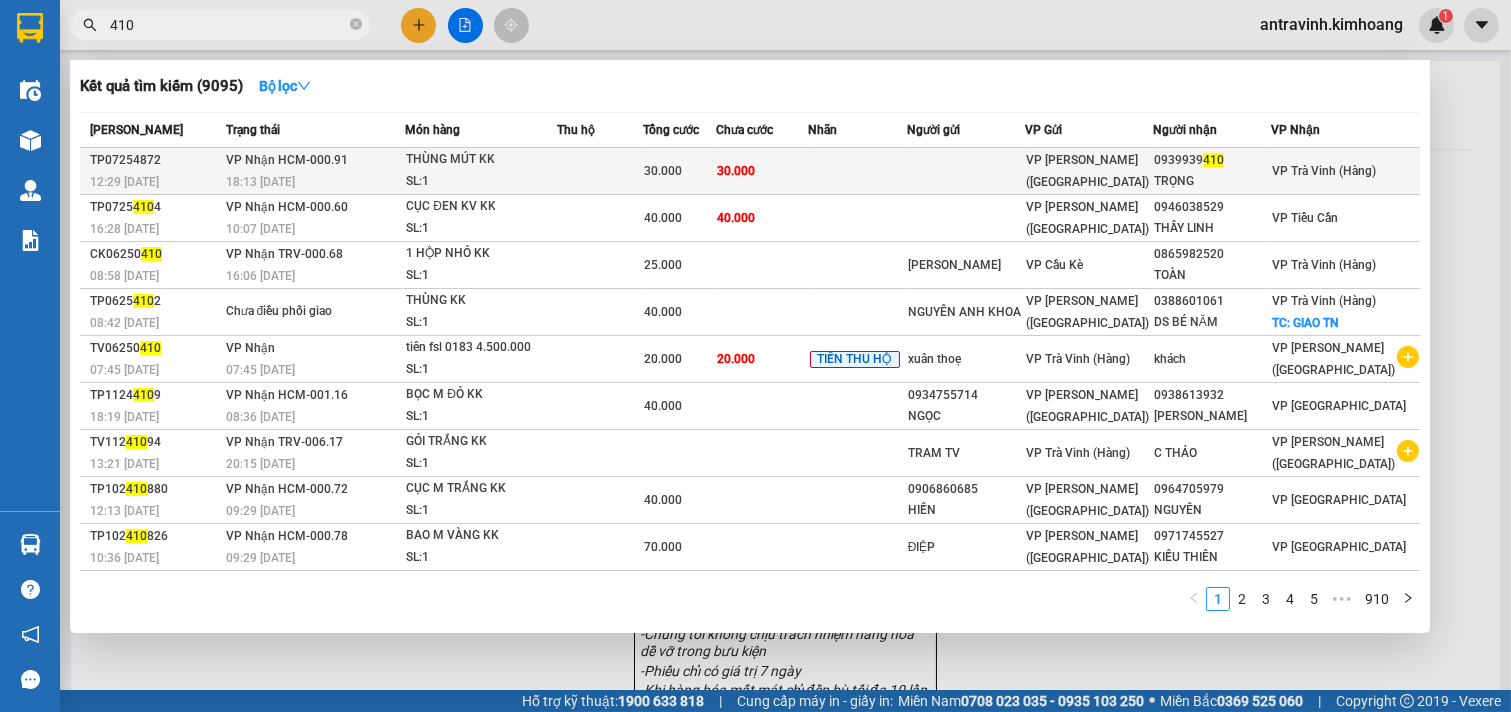 type on "410" 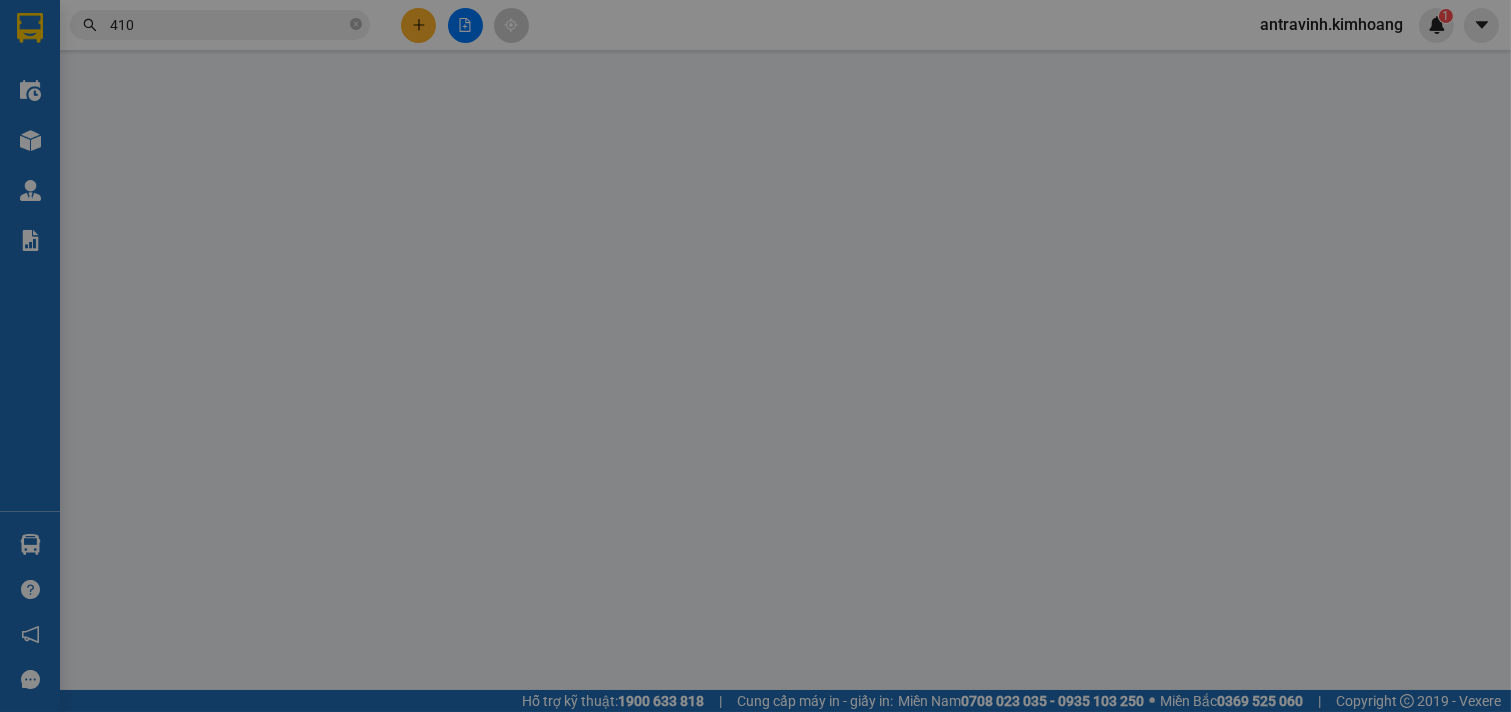 type on "0939939410" 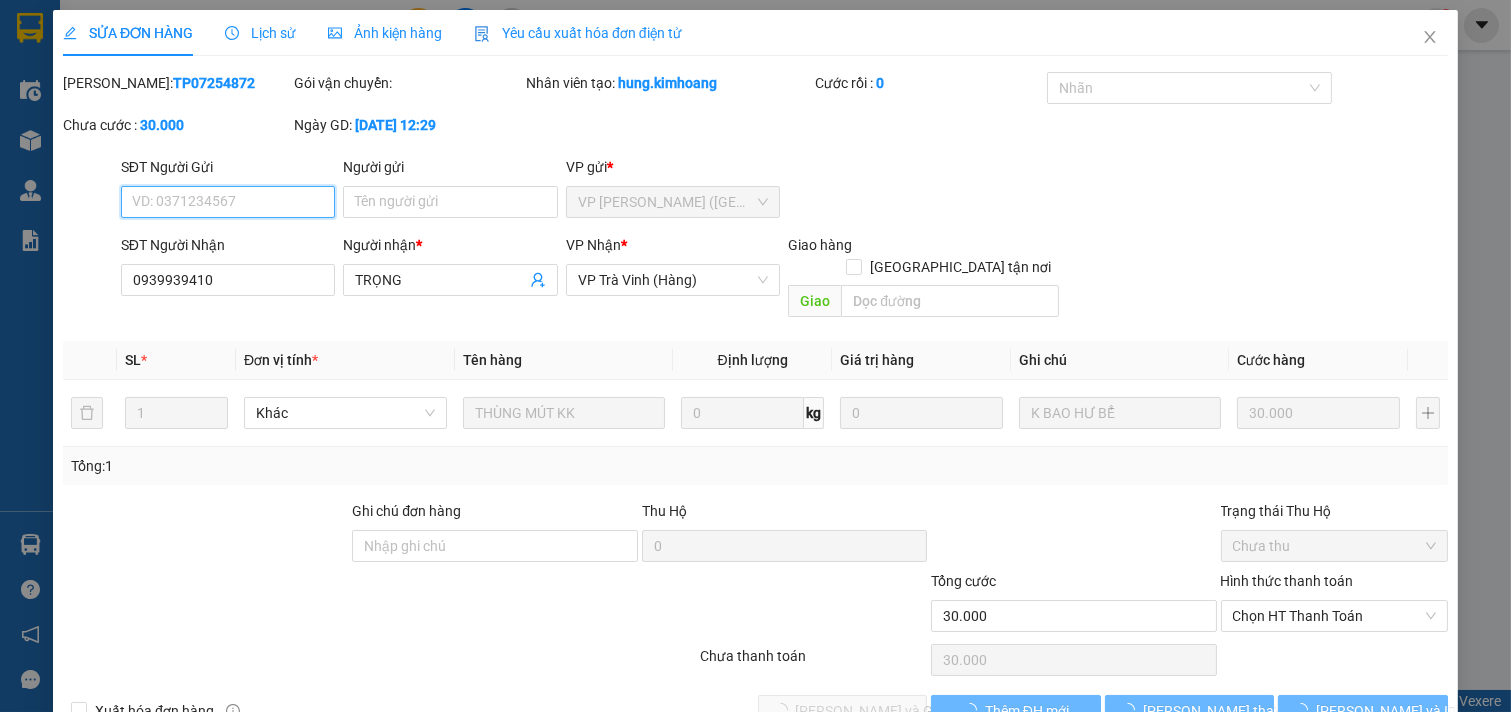 scroll, scrollTop: 32, scrollLeft: 0, axis: vertical 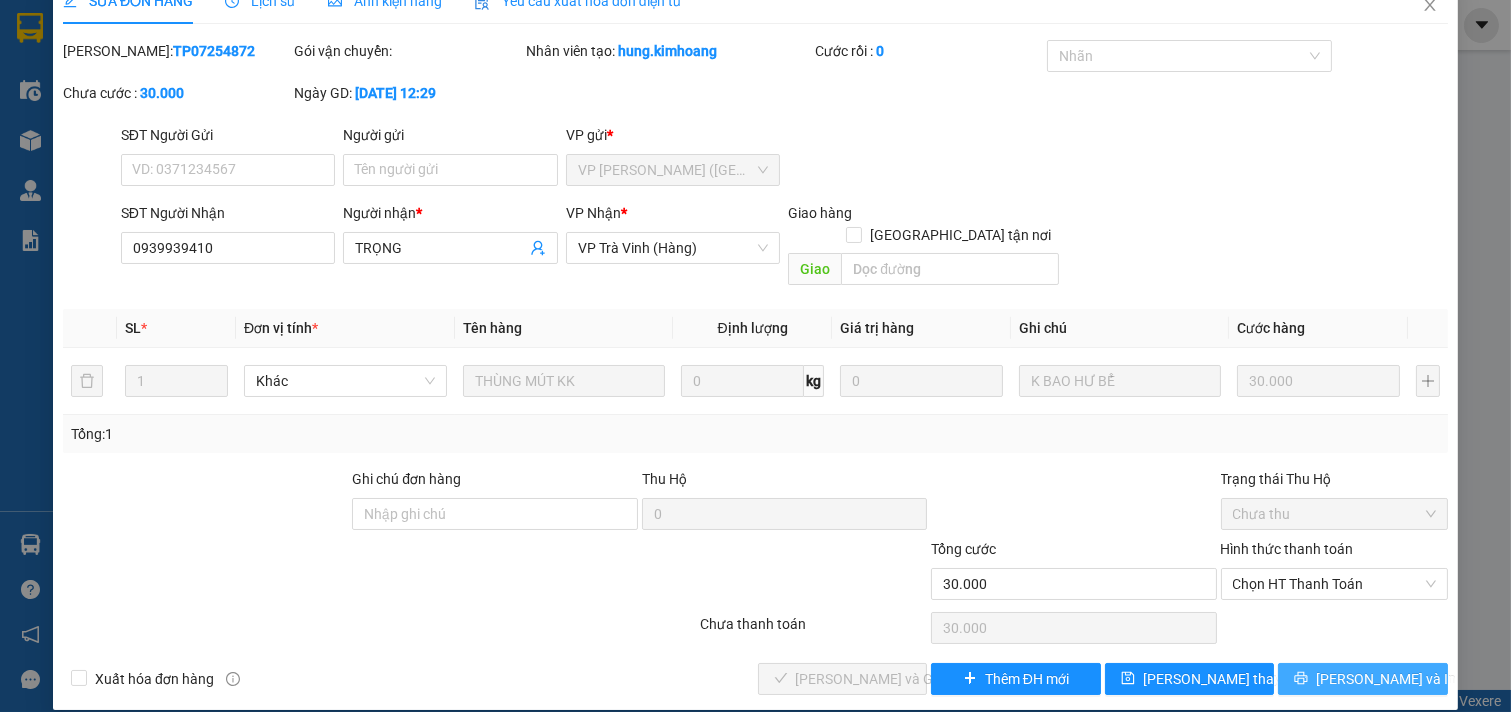 click on "[PERSON_NAME] và In" at bounding box center [1363, 679] 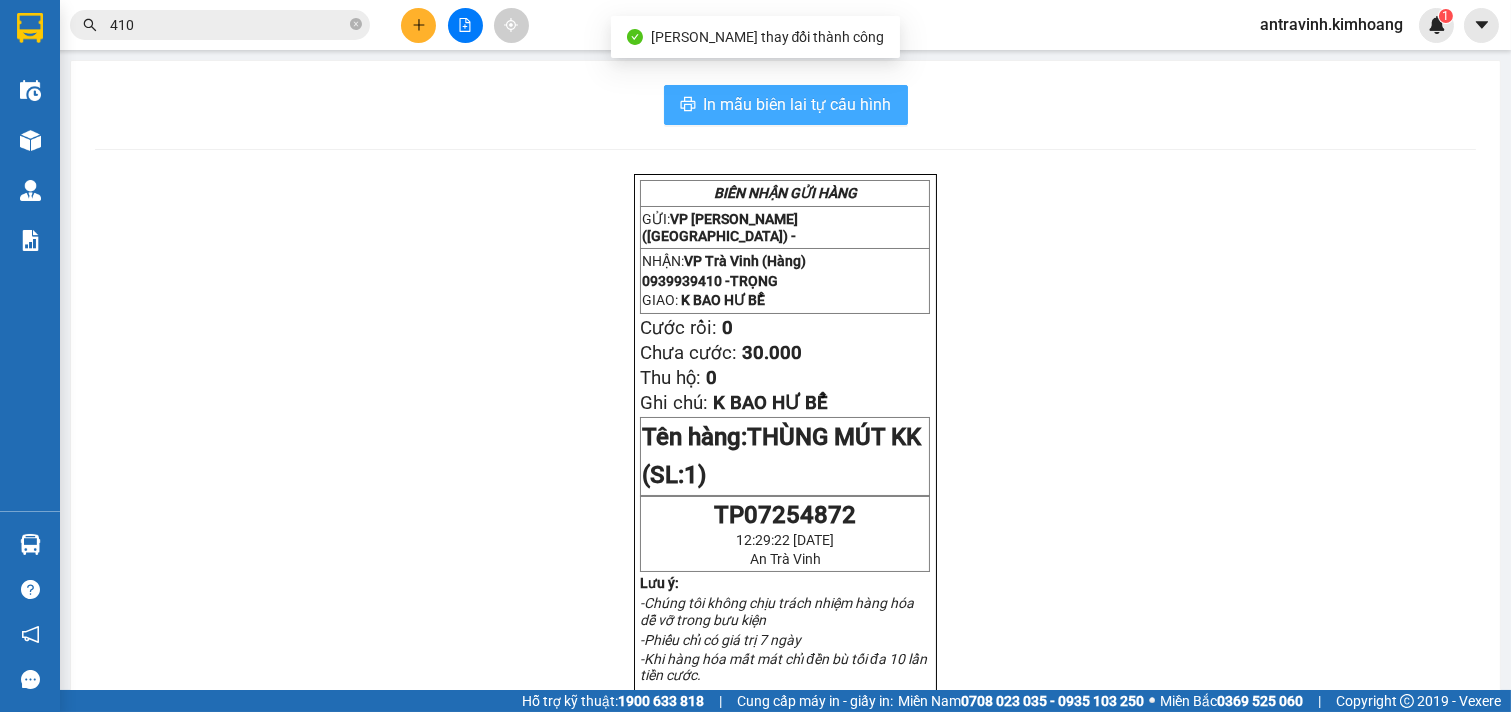 click on "In mẫu biên lai tự cấu hình" at bounding box center [798, 104] 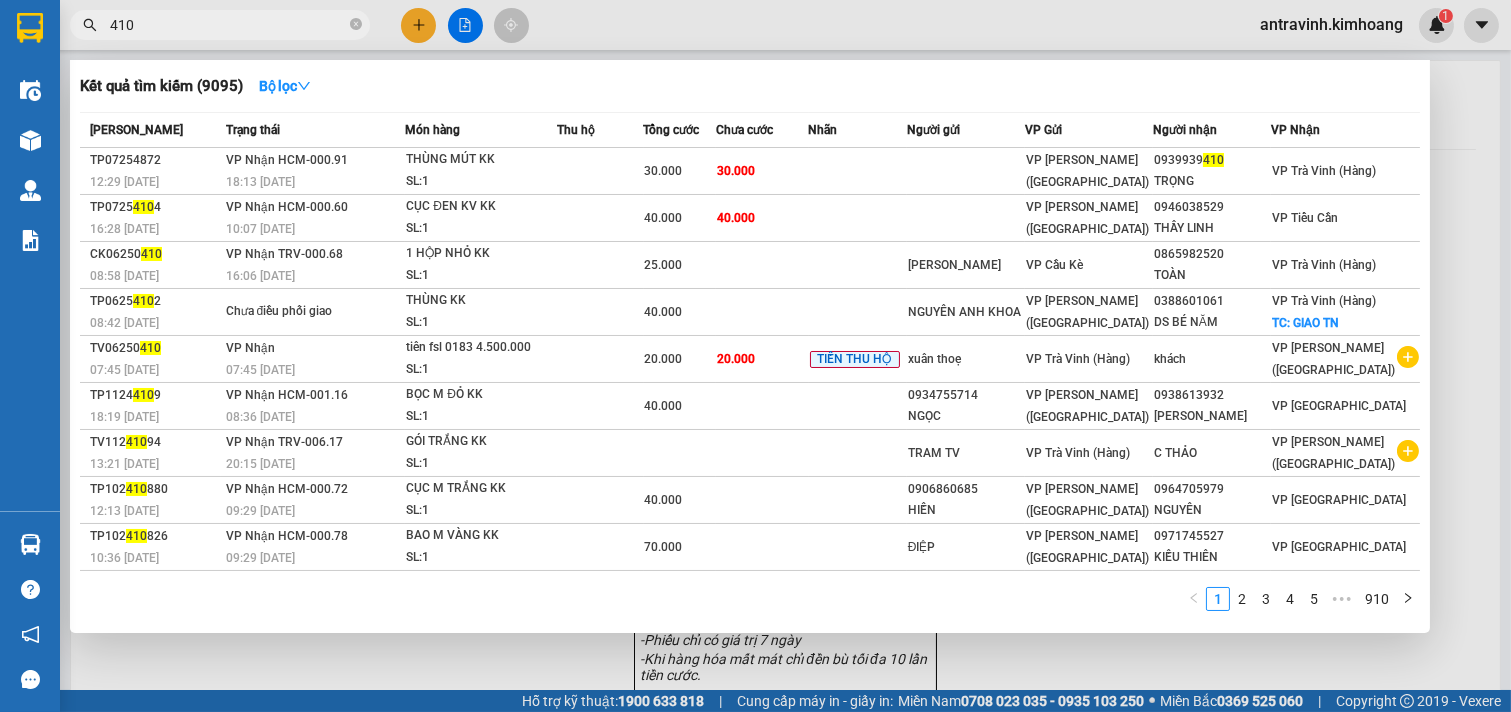 click on "410" at bounding box center [228, 25] 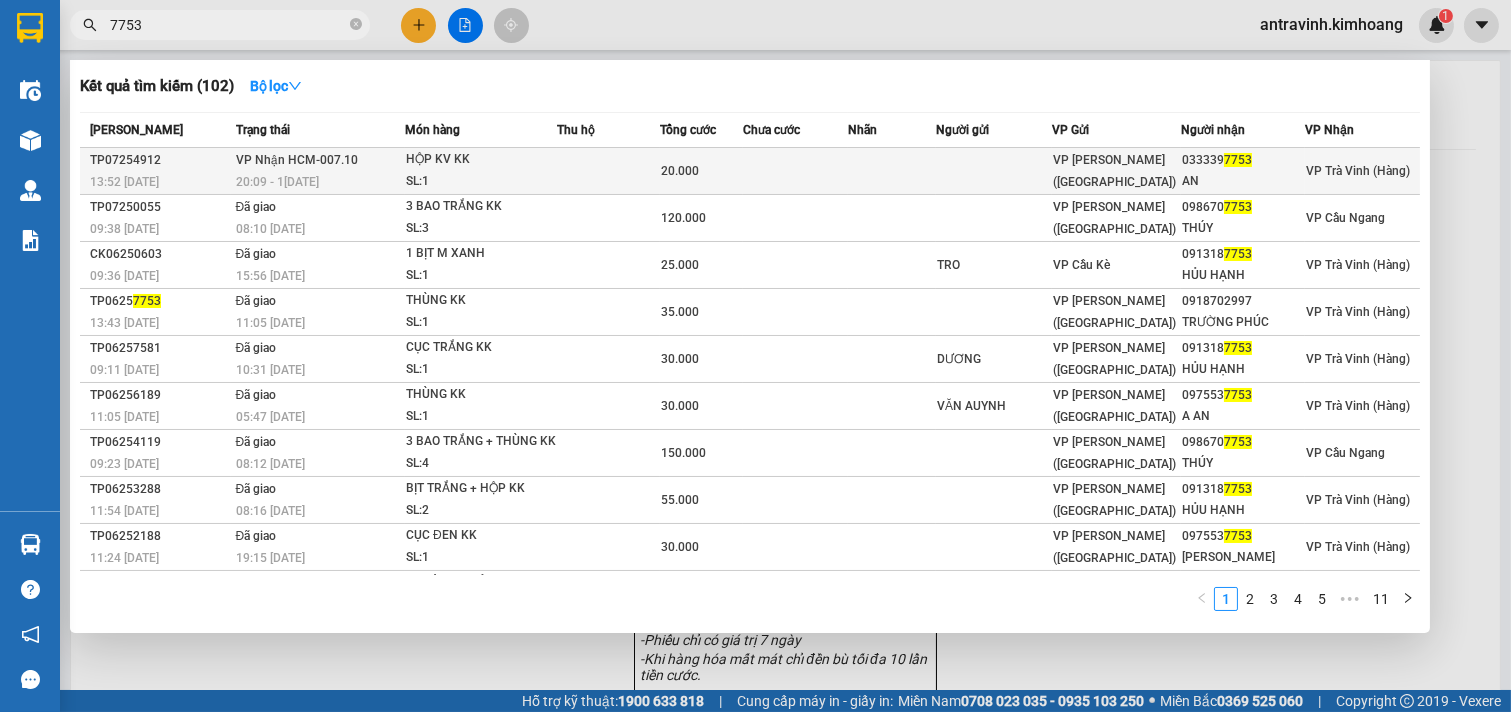 click on "HỘP KV KK" at bounding box center [481, 160] 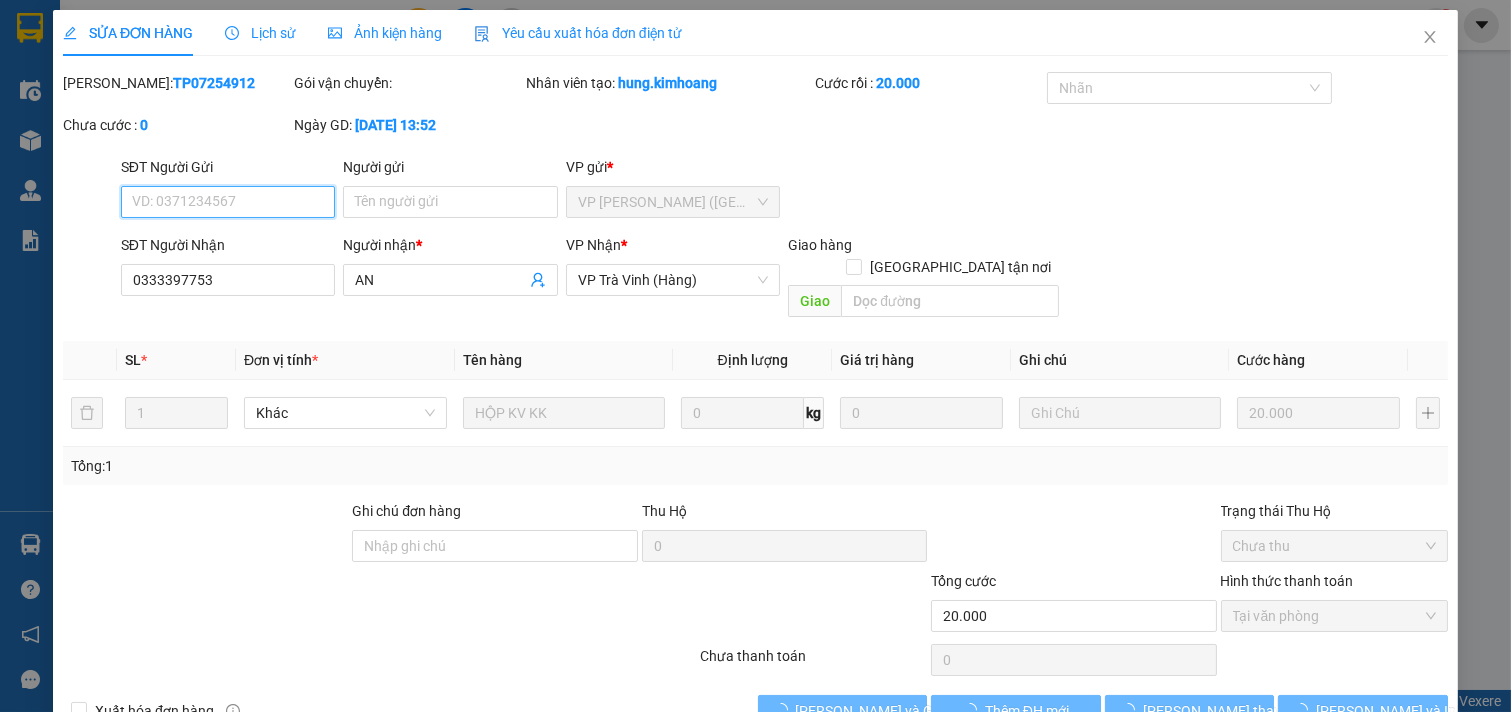 scroll, scrollTop: 32, scrollLeft: 0, axis: vertical 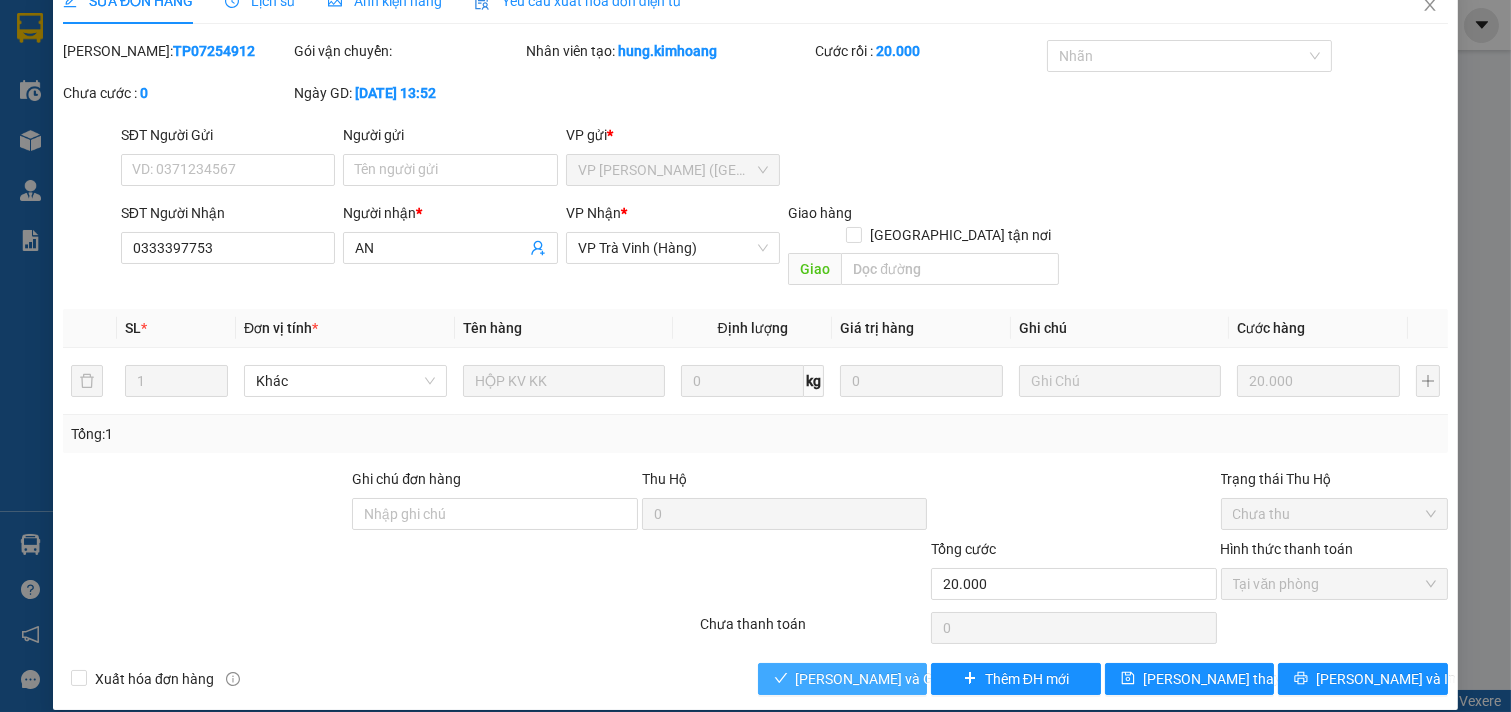 click on "[PERSON_NAME] và Giao hàng" at bounding box center (892, 679) 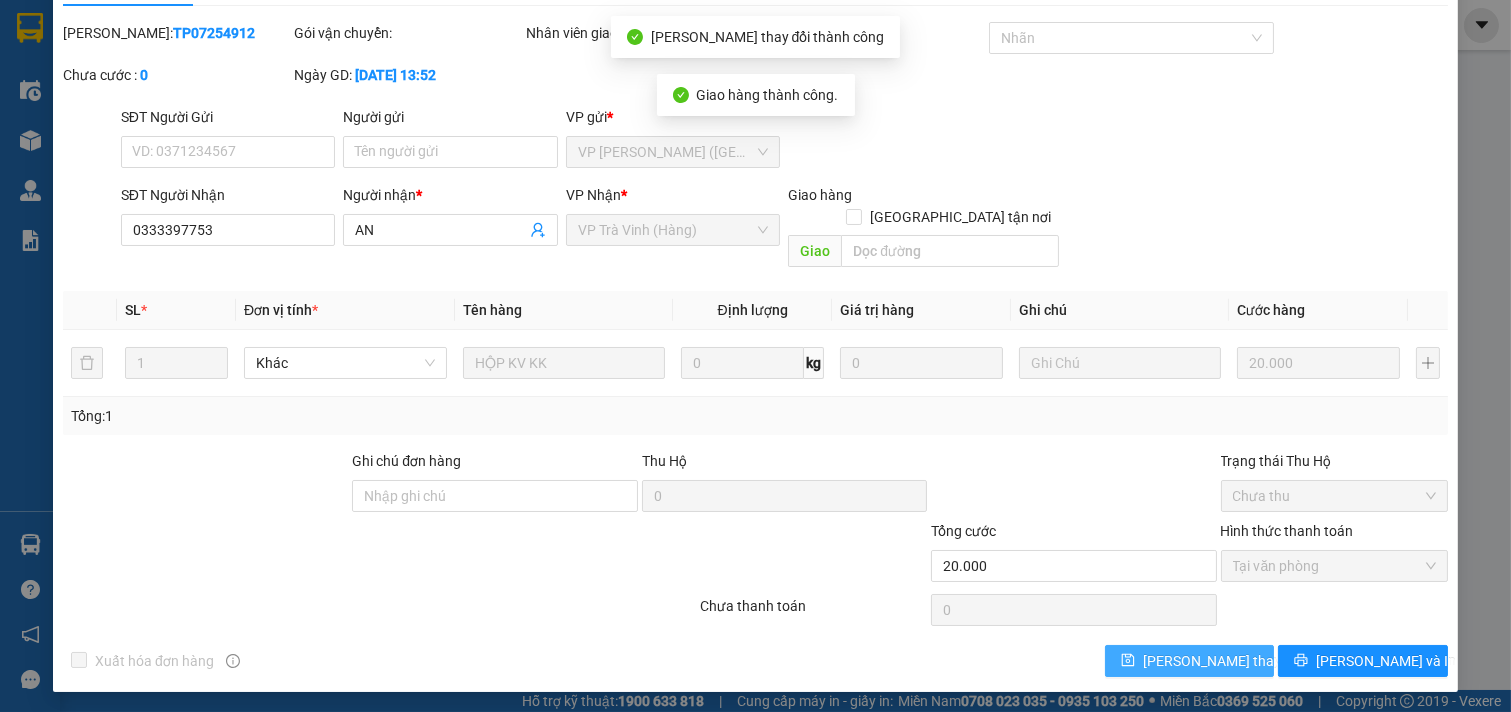 scroll, scrollTop: 53, scrollLeft: 0, axis: vertical 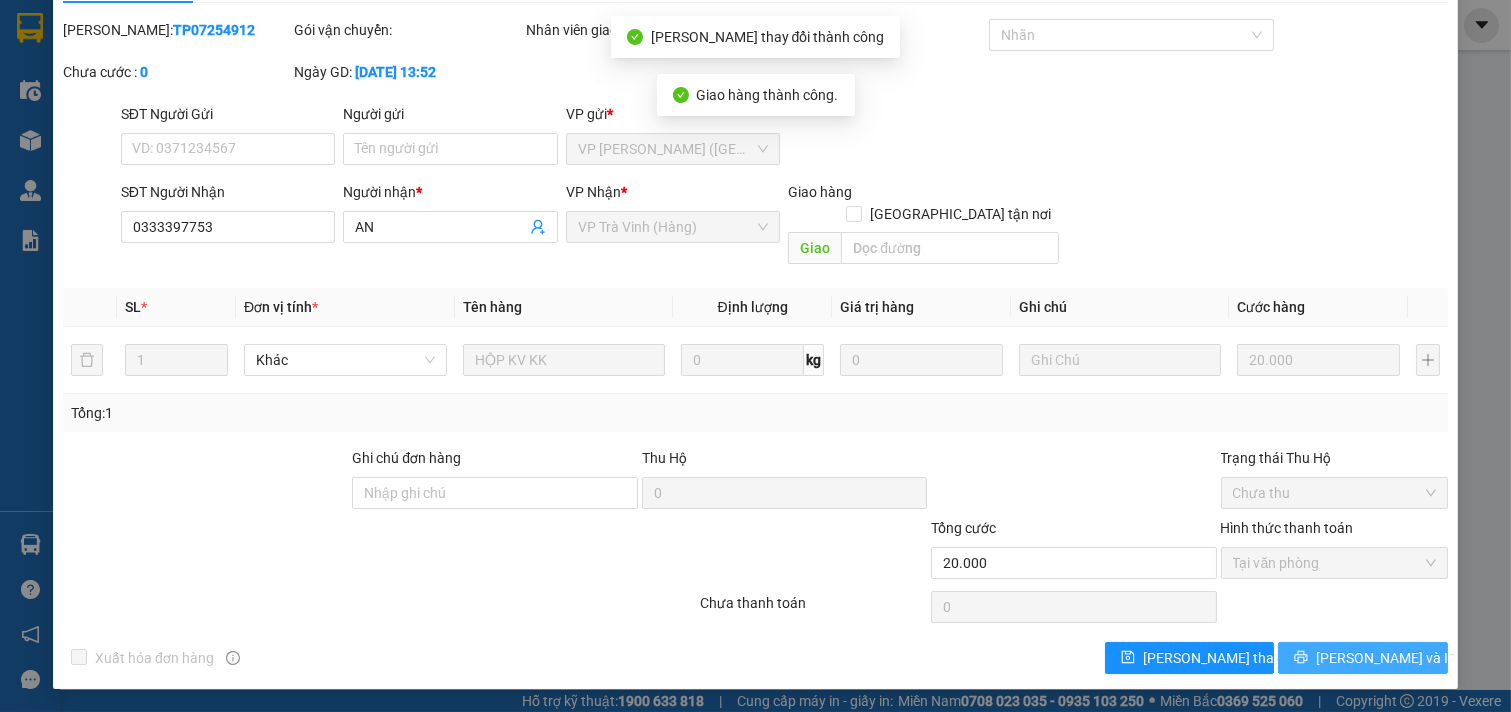 click on "[PERSON_NAME] và In" at bounding box center [1363, 658] 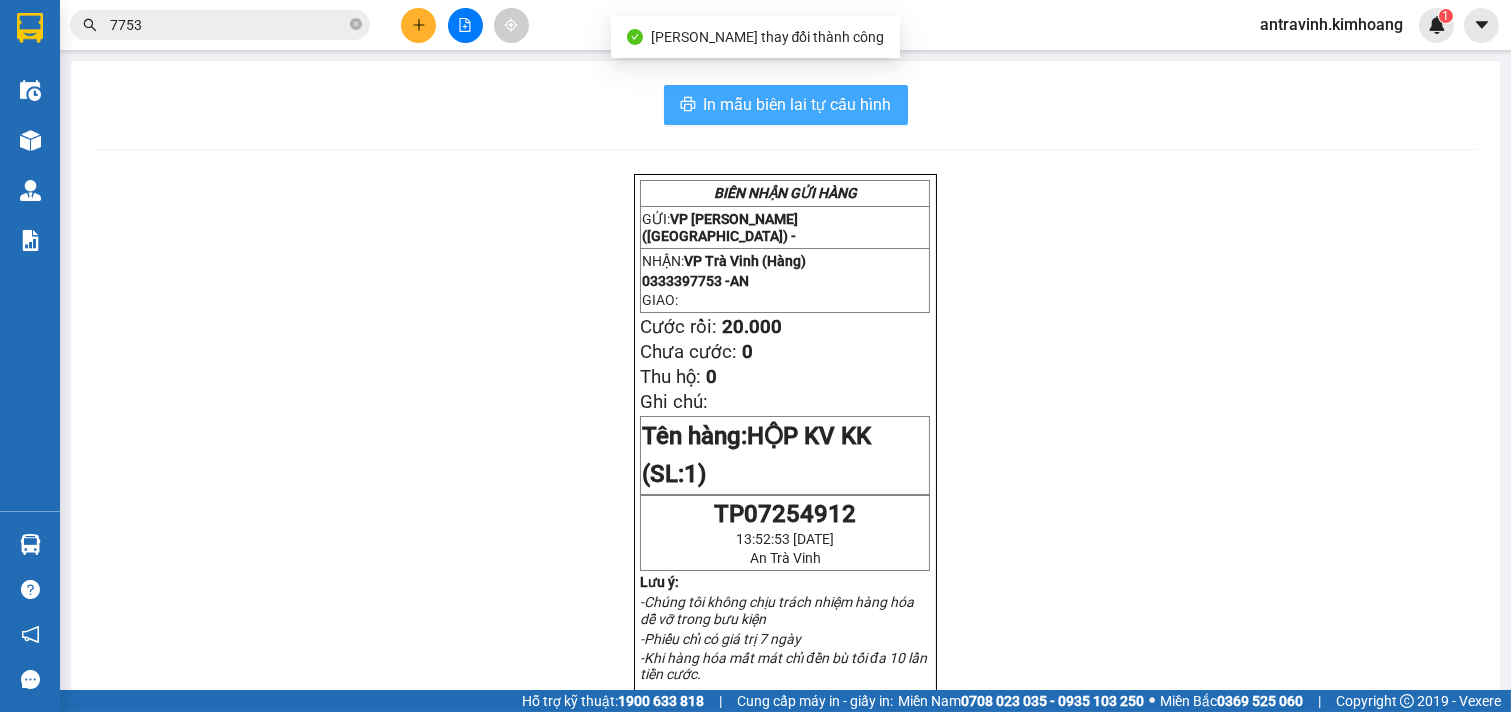 click on "In mẫu biên lai tự cấu hình" at bounding box center [798, 104] 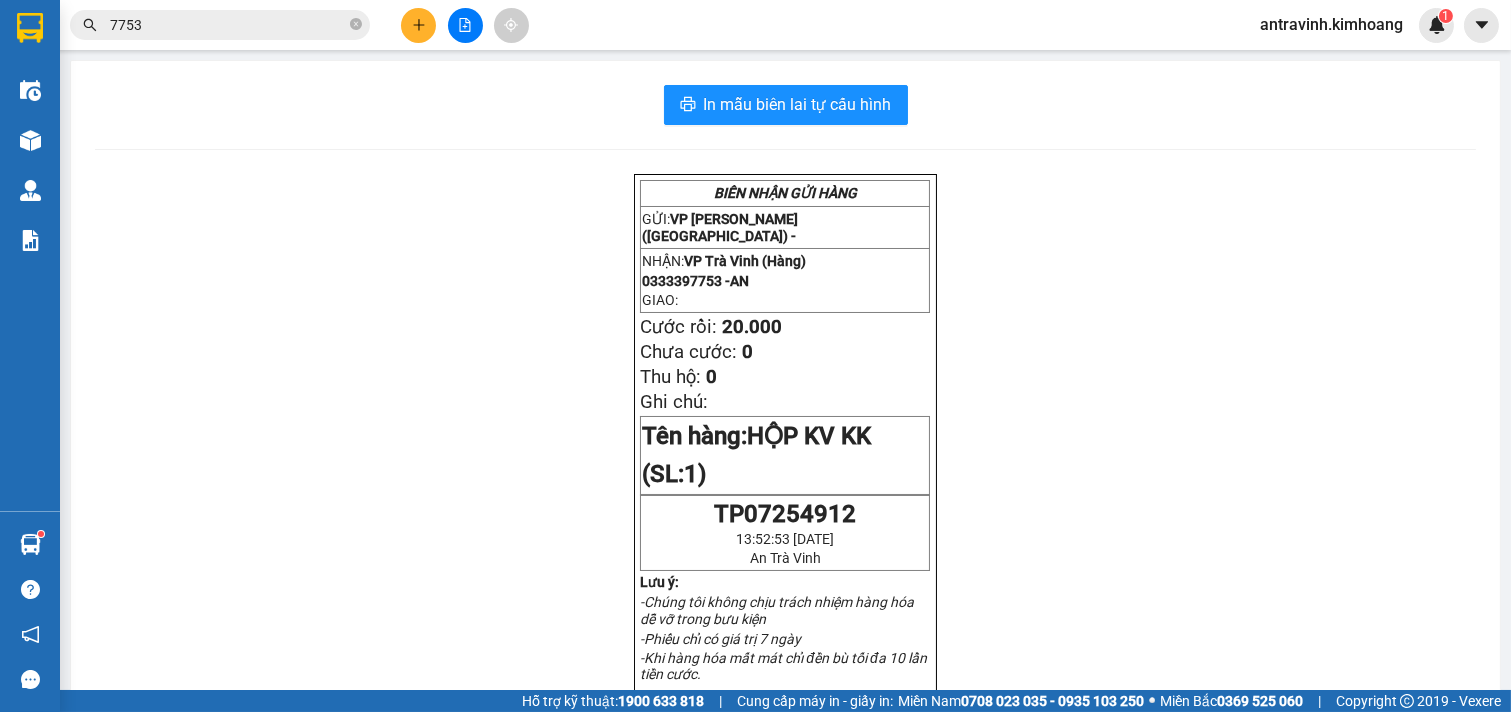 click on "7753" at bounding box center [228, 25] 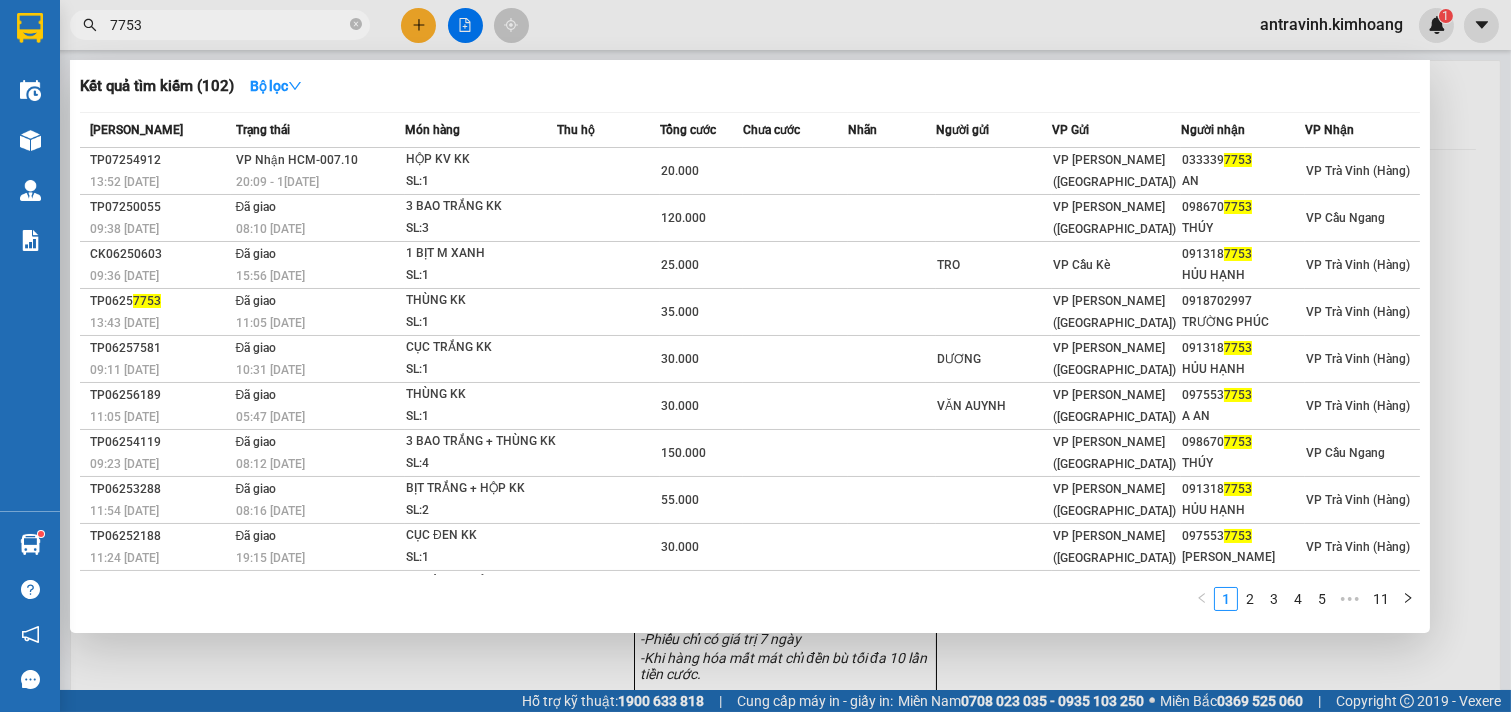 click on "7753" at bounding box center (228, 25) 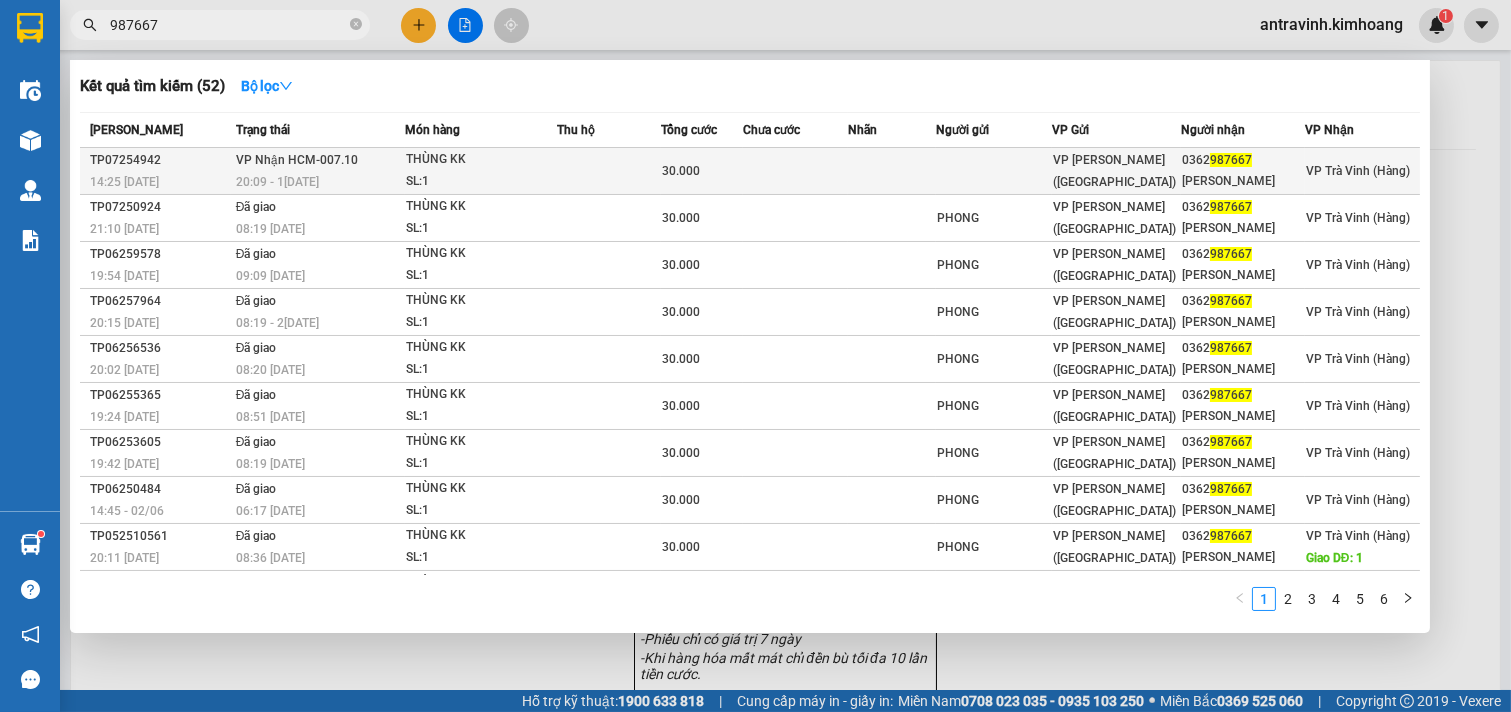 type on "987667" 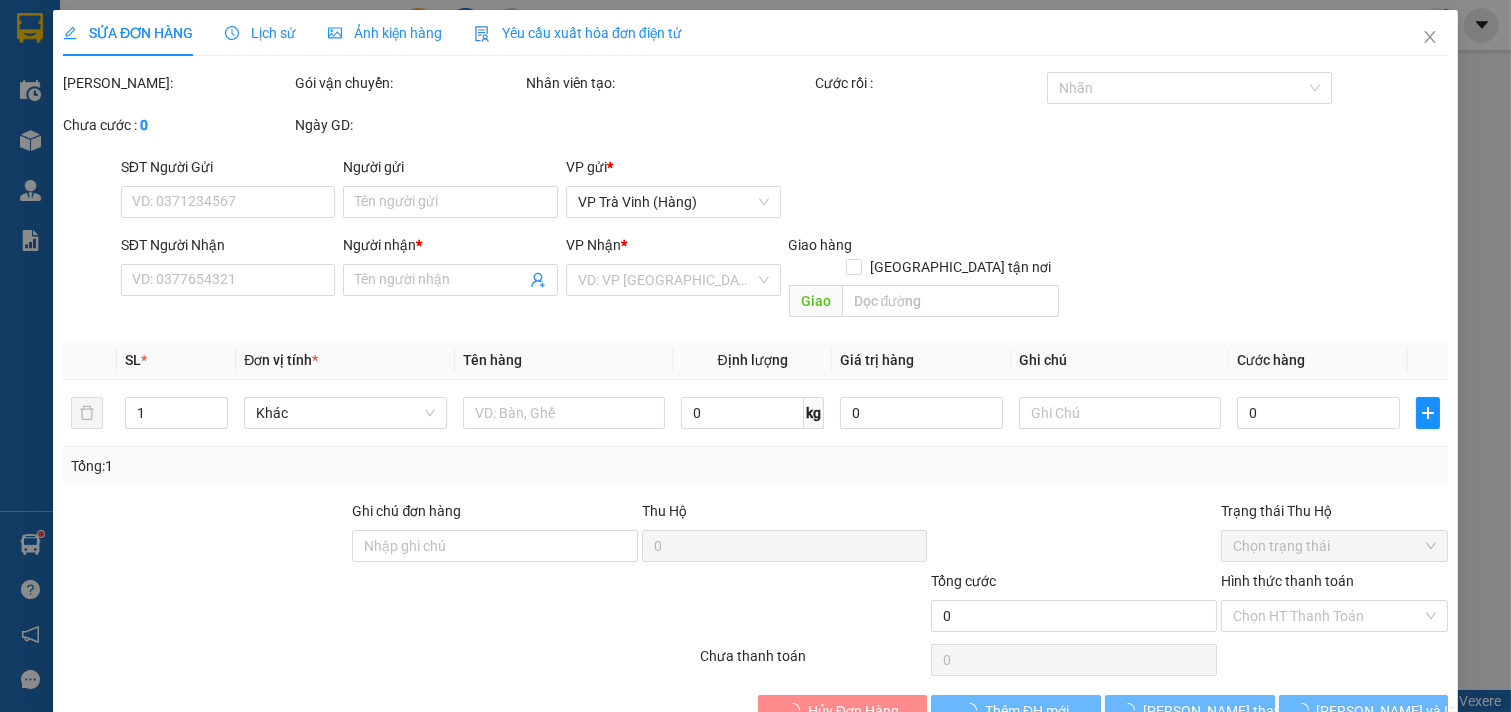 type on "0362987667" 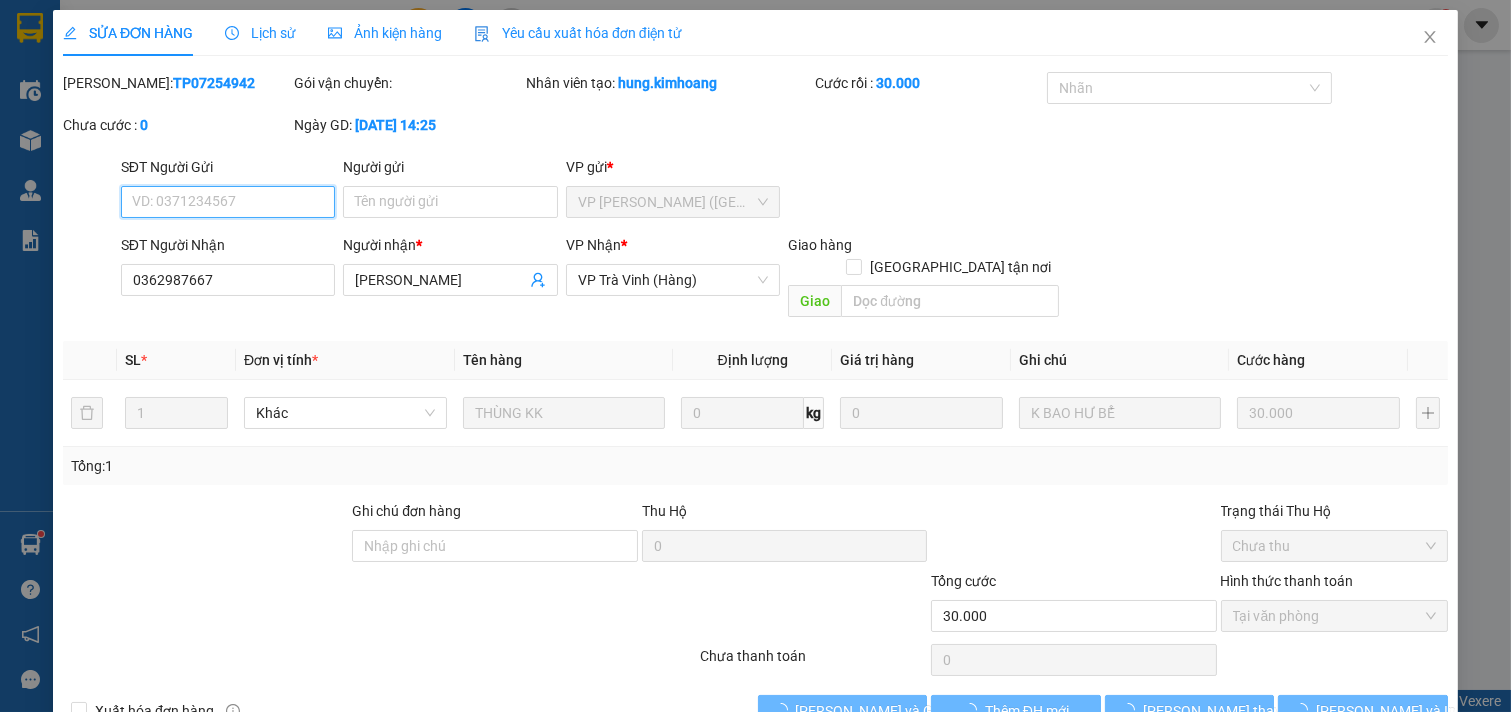 scroll, scrollTop: 22, scrollLeft: 0, axis: vertical 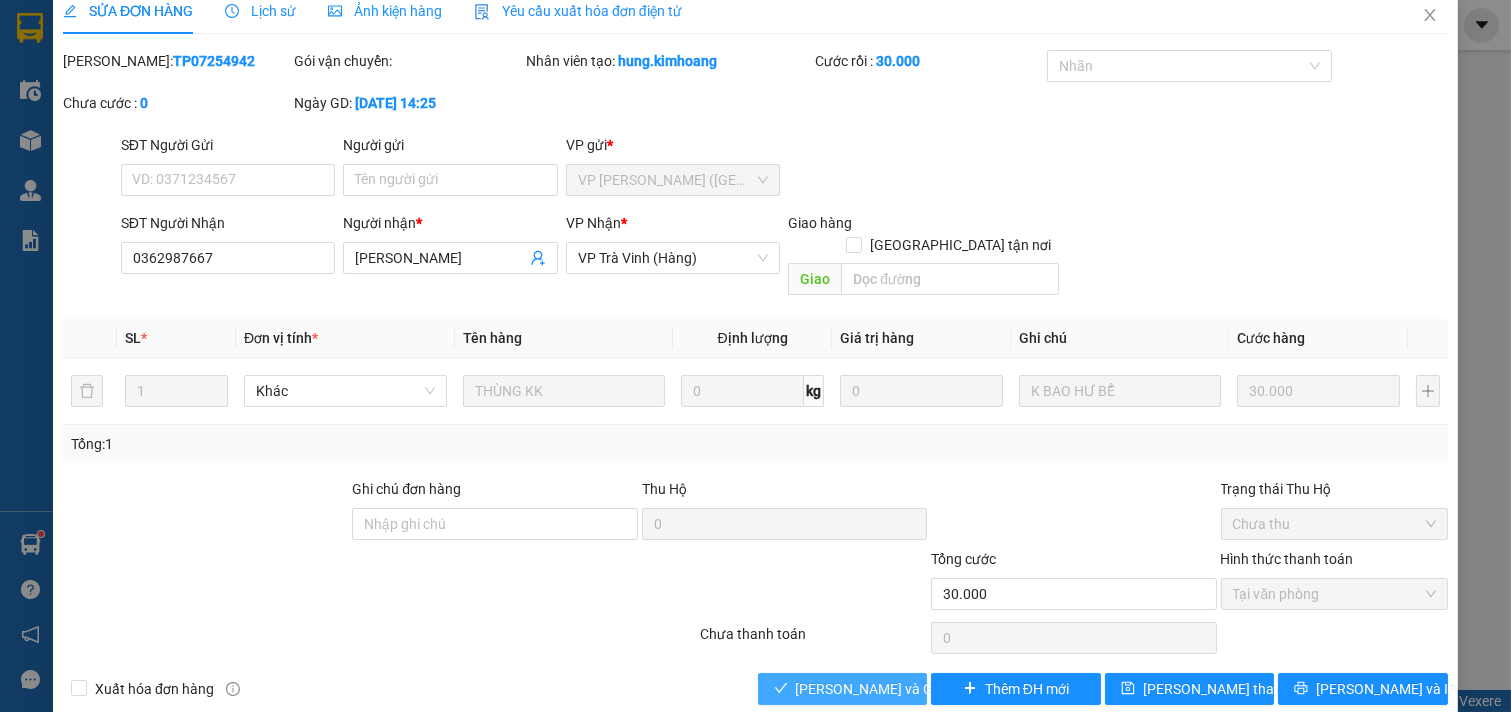 click on "[PERSON_NAME] và Giao hàng" at bounding box center (892, 689) 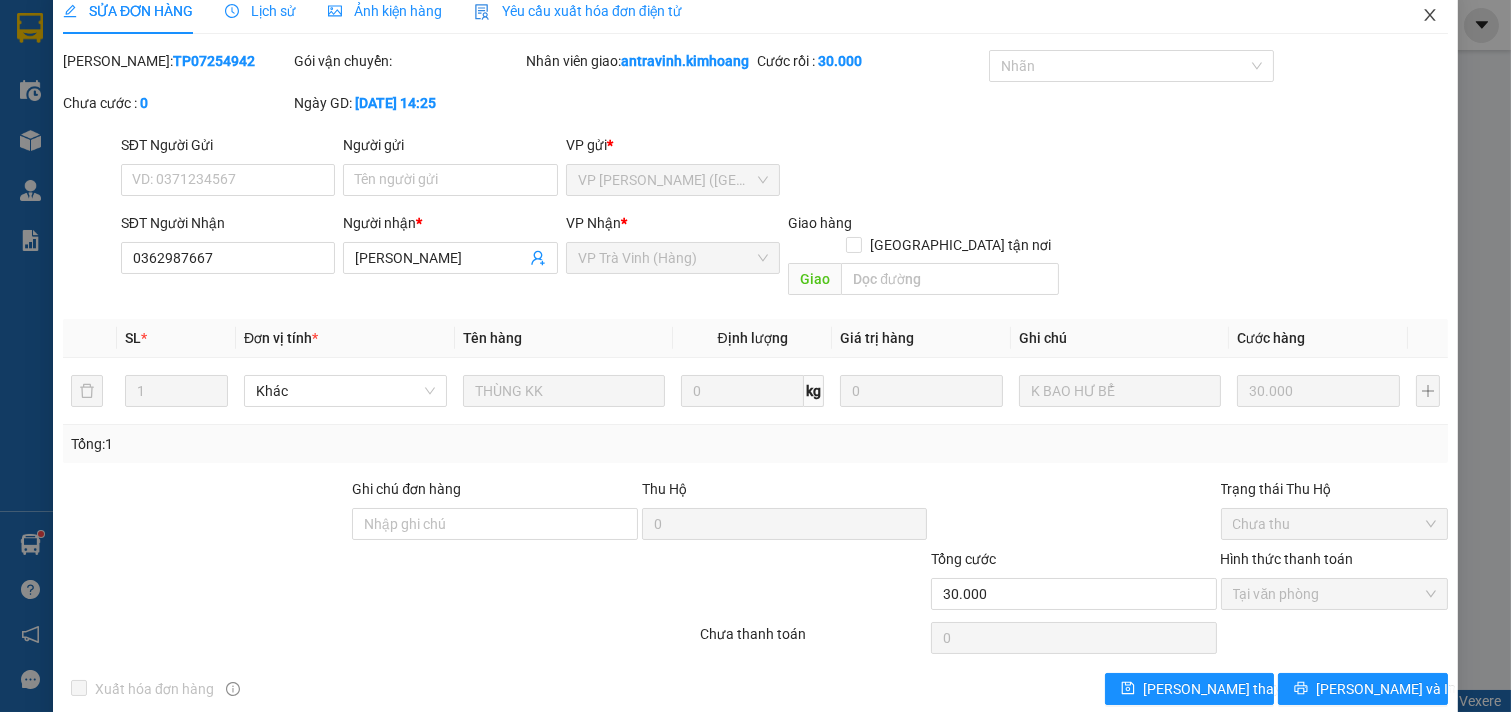 click 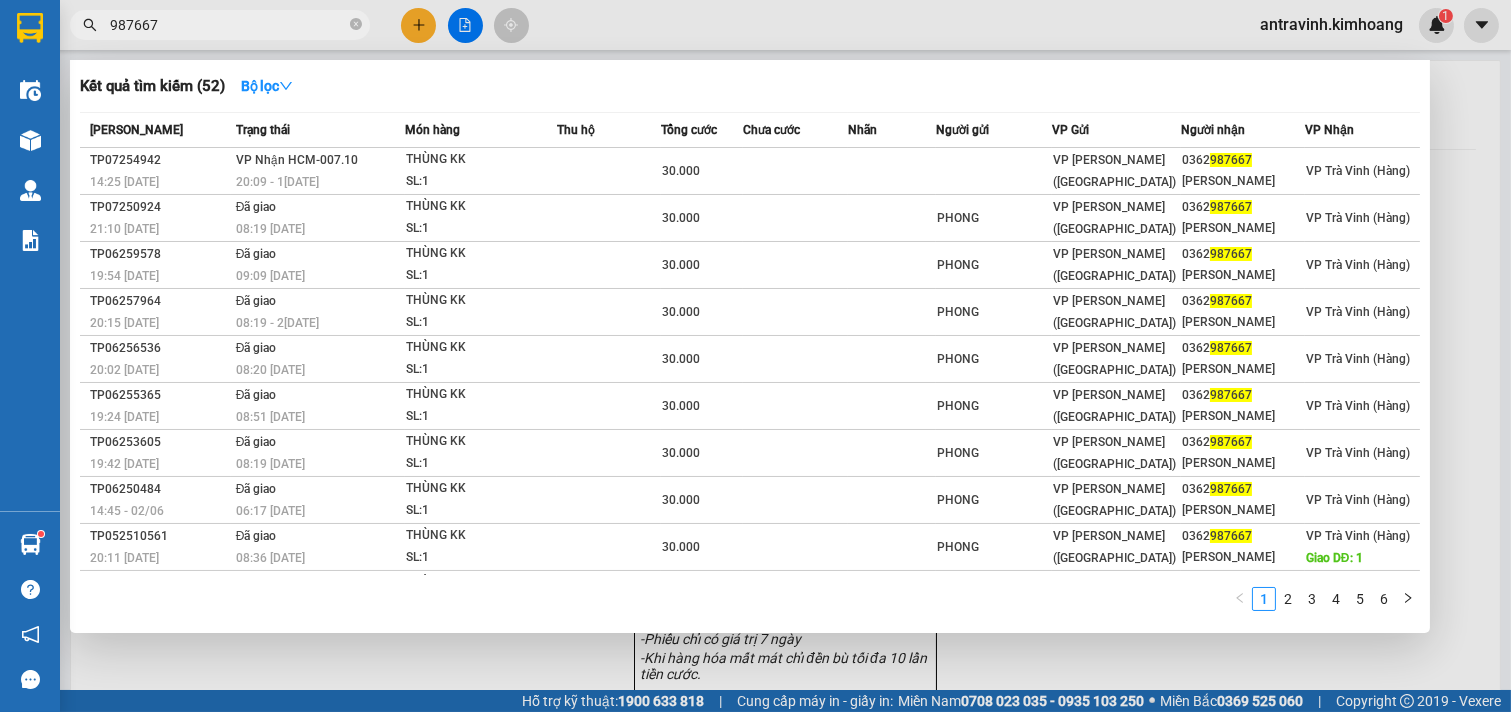 click on "987667" at bounding box center (228, 25) 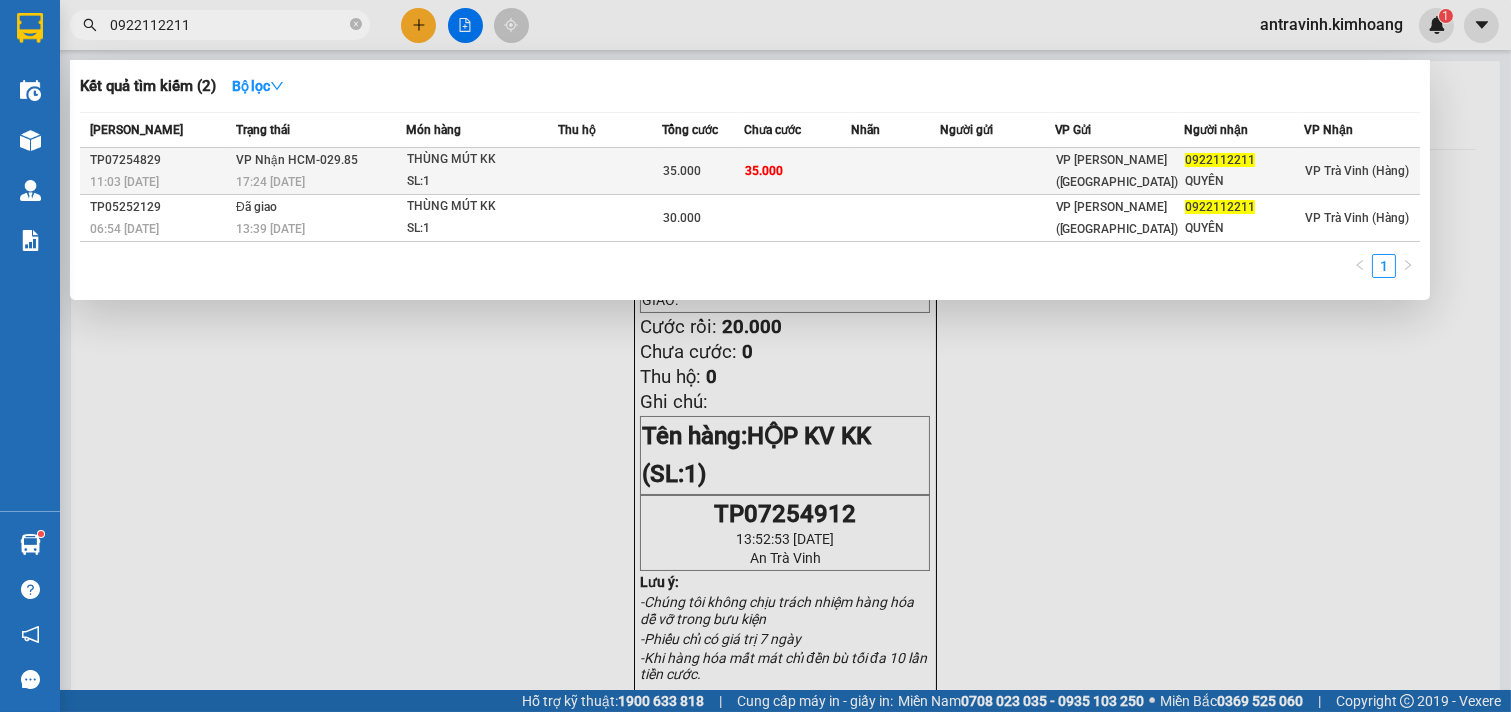 type on "0922112211" 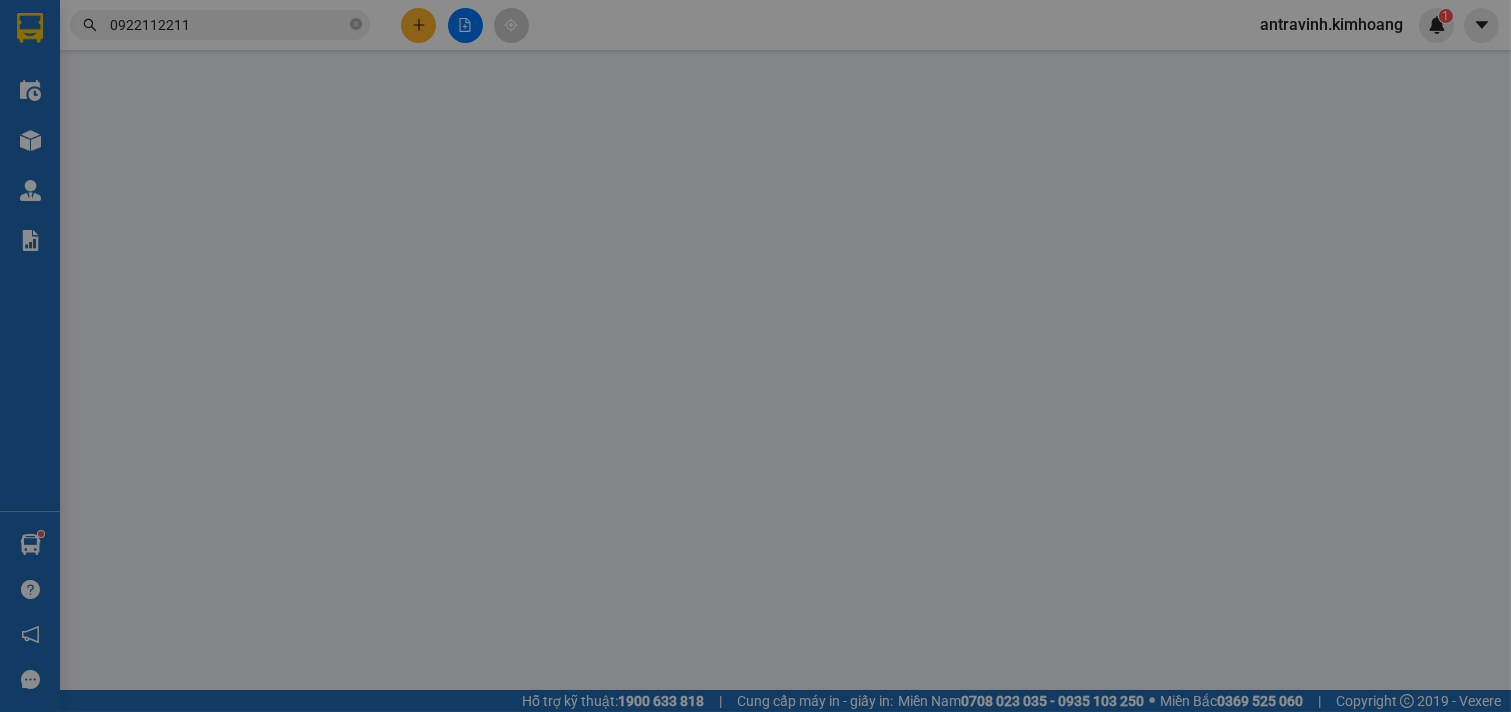 type on "0922112211" 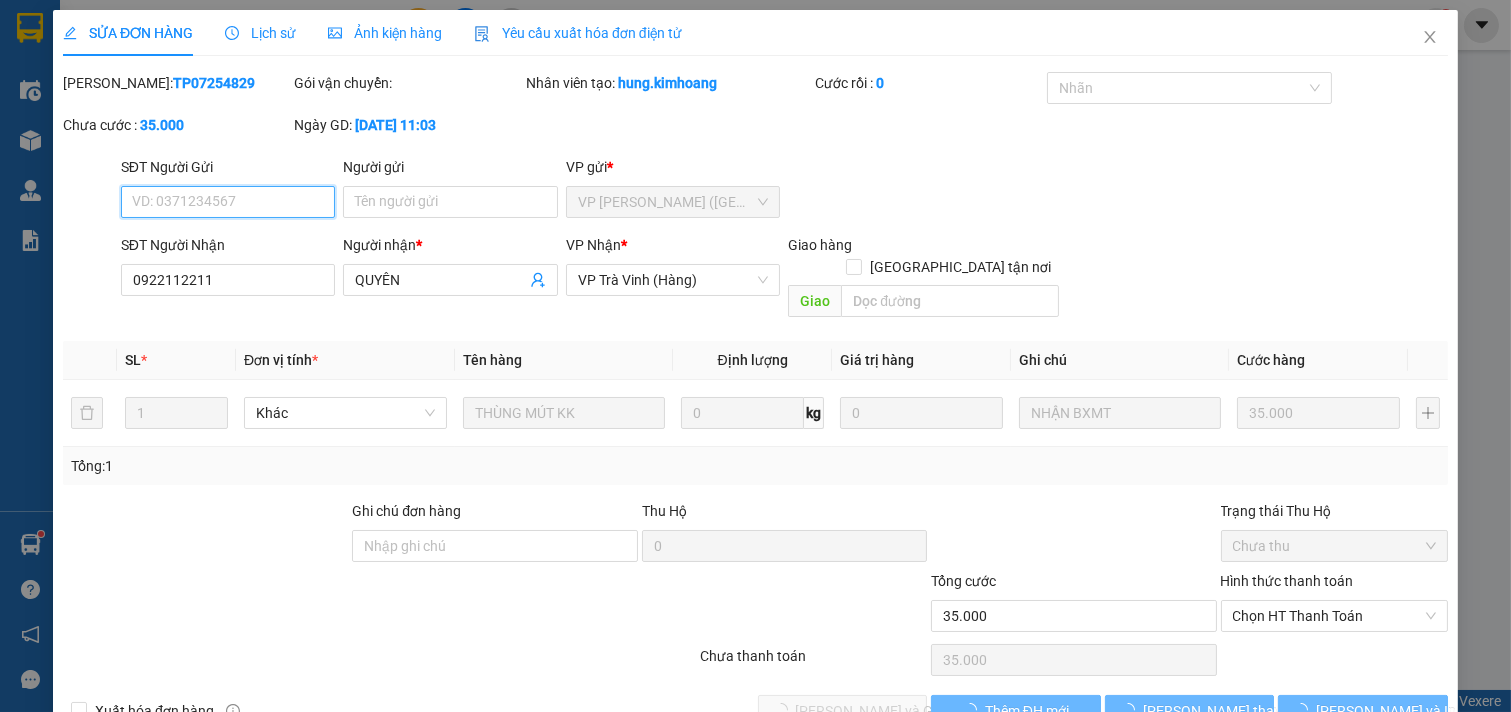 scroll, scrollTop: 22, scrollLeft: 0, axis: vertical 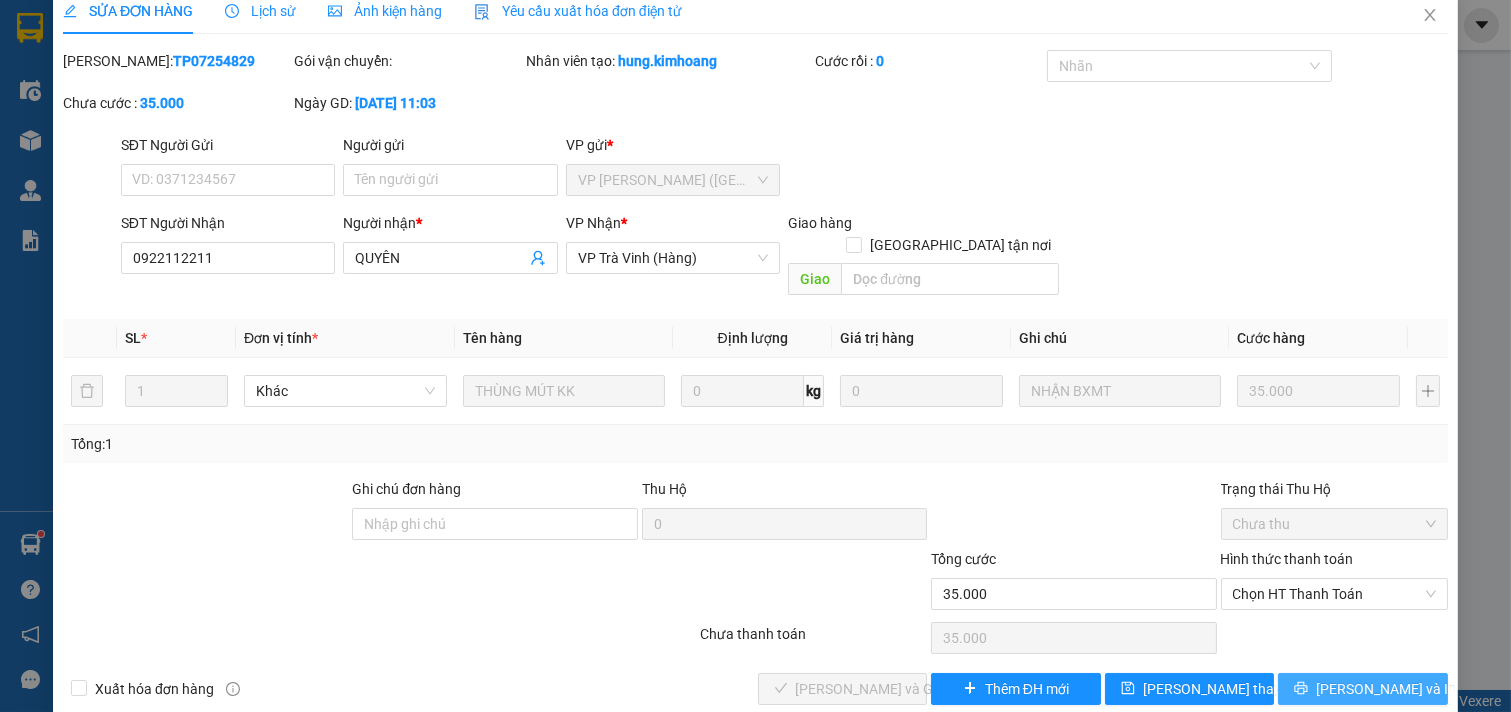 click on "[PERSON_NAME] và In" at bounding box center [1363, 689] 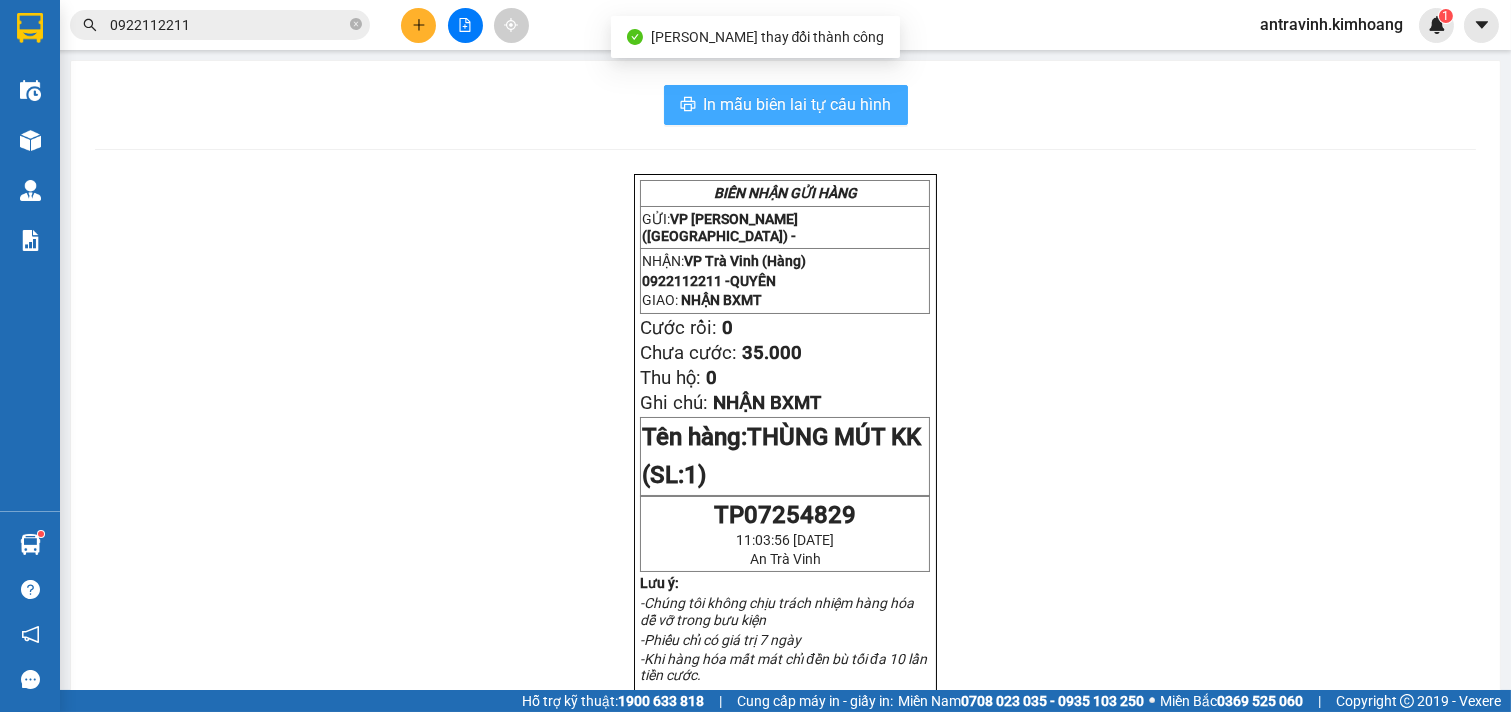 click on "In mẫu biên lai tự cấu hình" at bounding box center [798, 104] 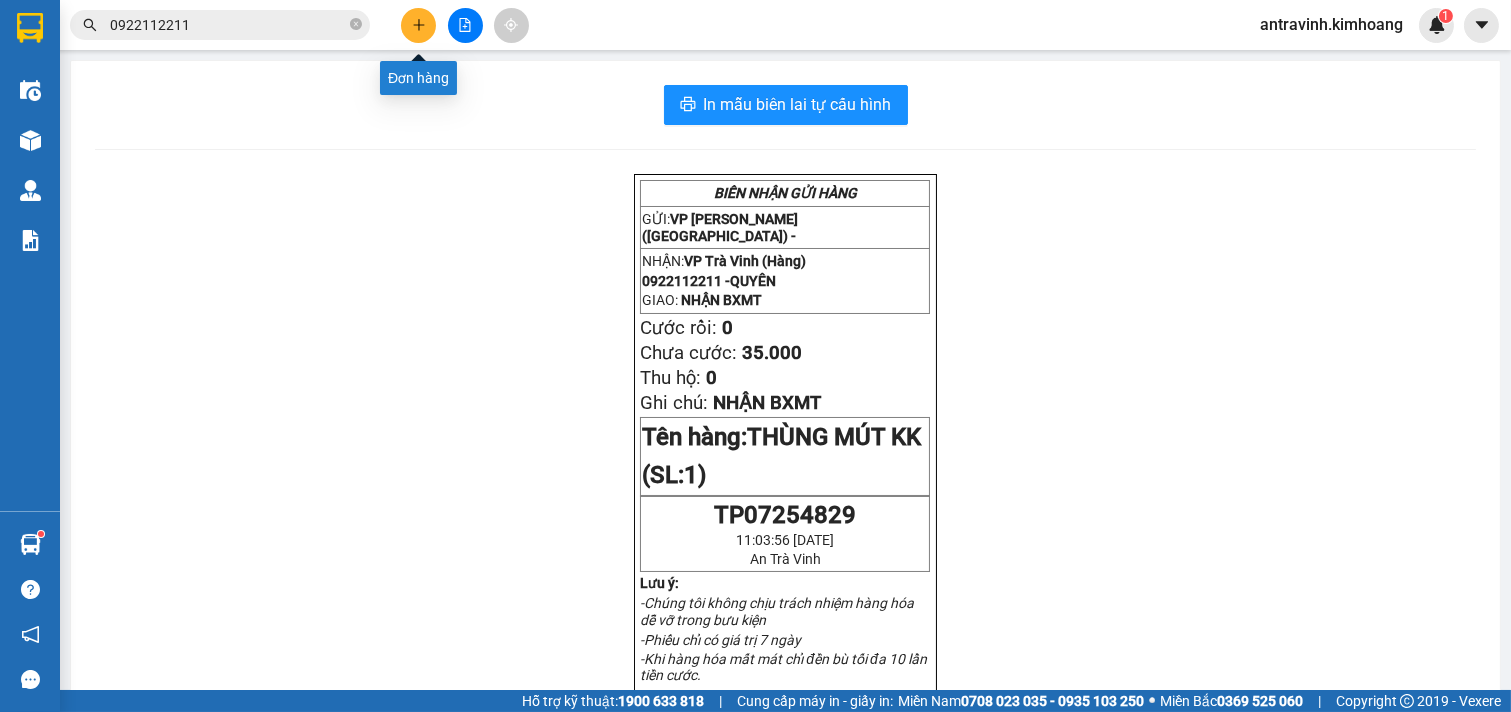 click 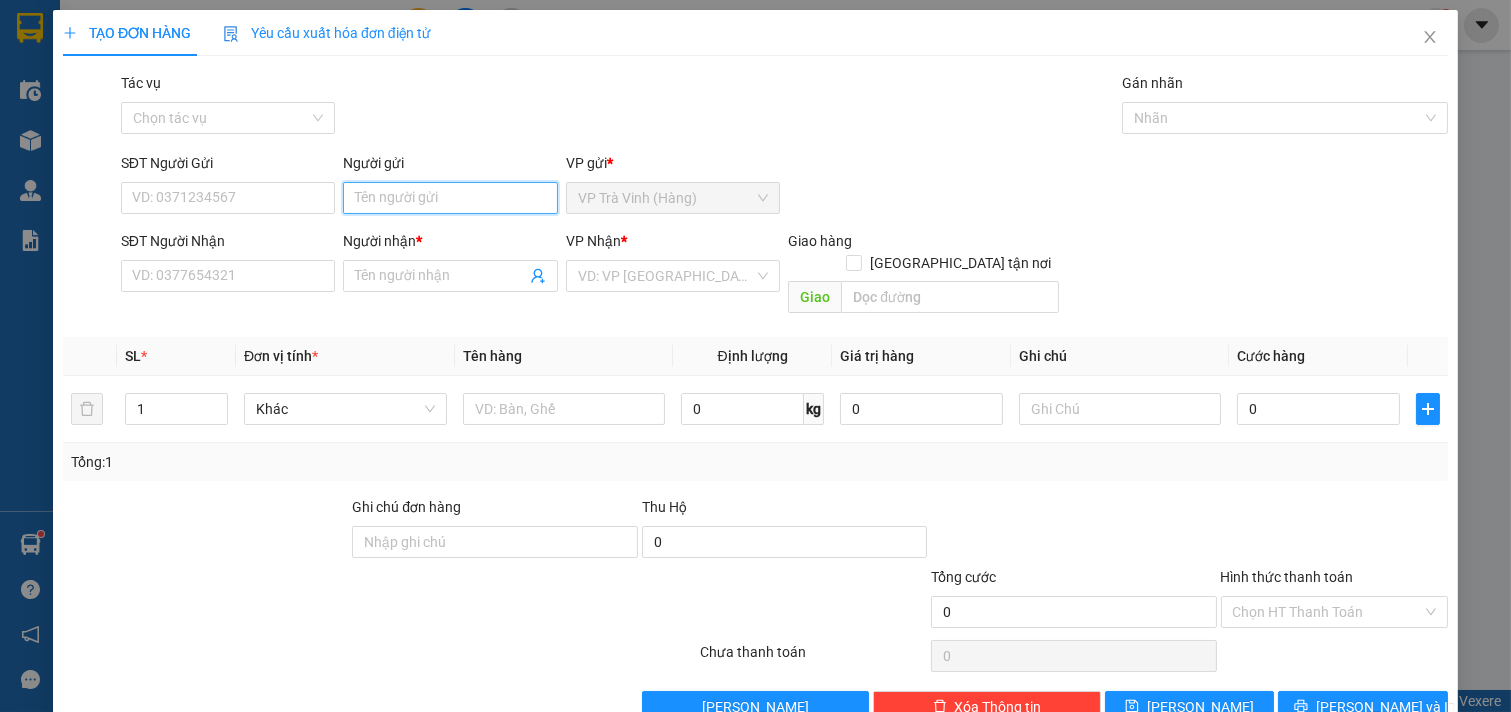 click on "Người gửi" at bounding box center [450, 198] 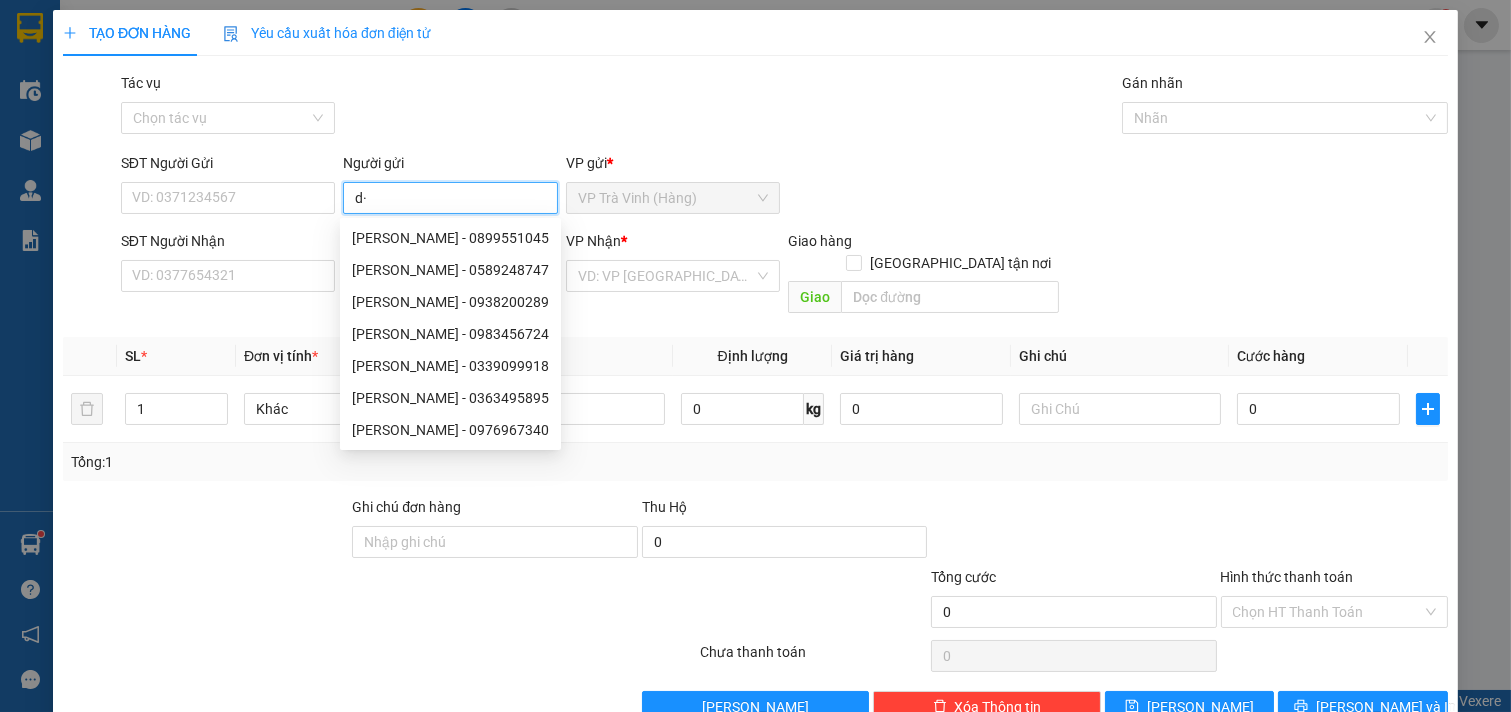 type on "d" 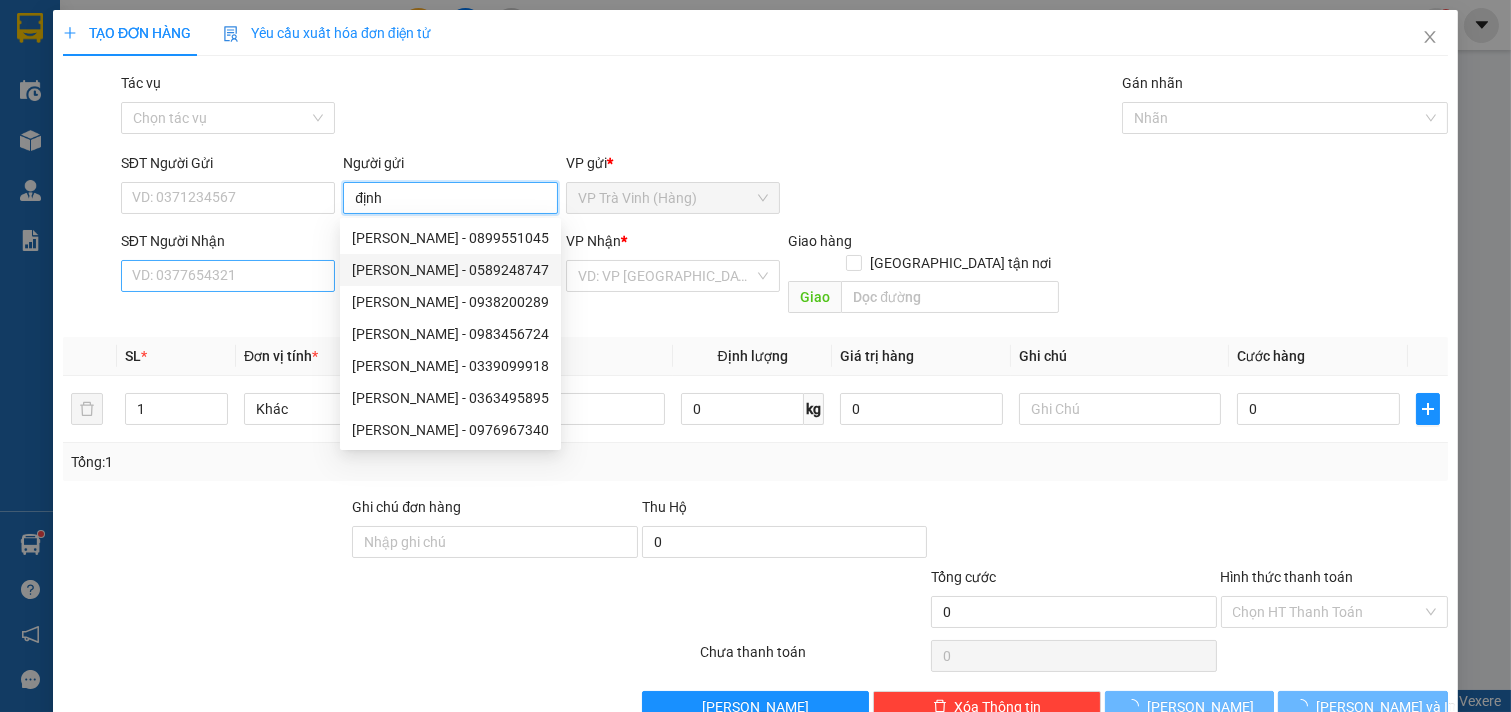type on "định" 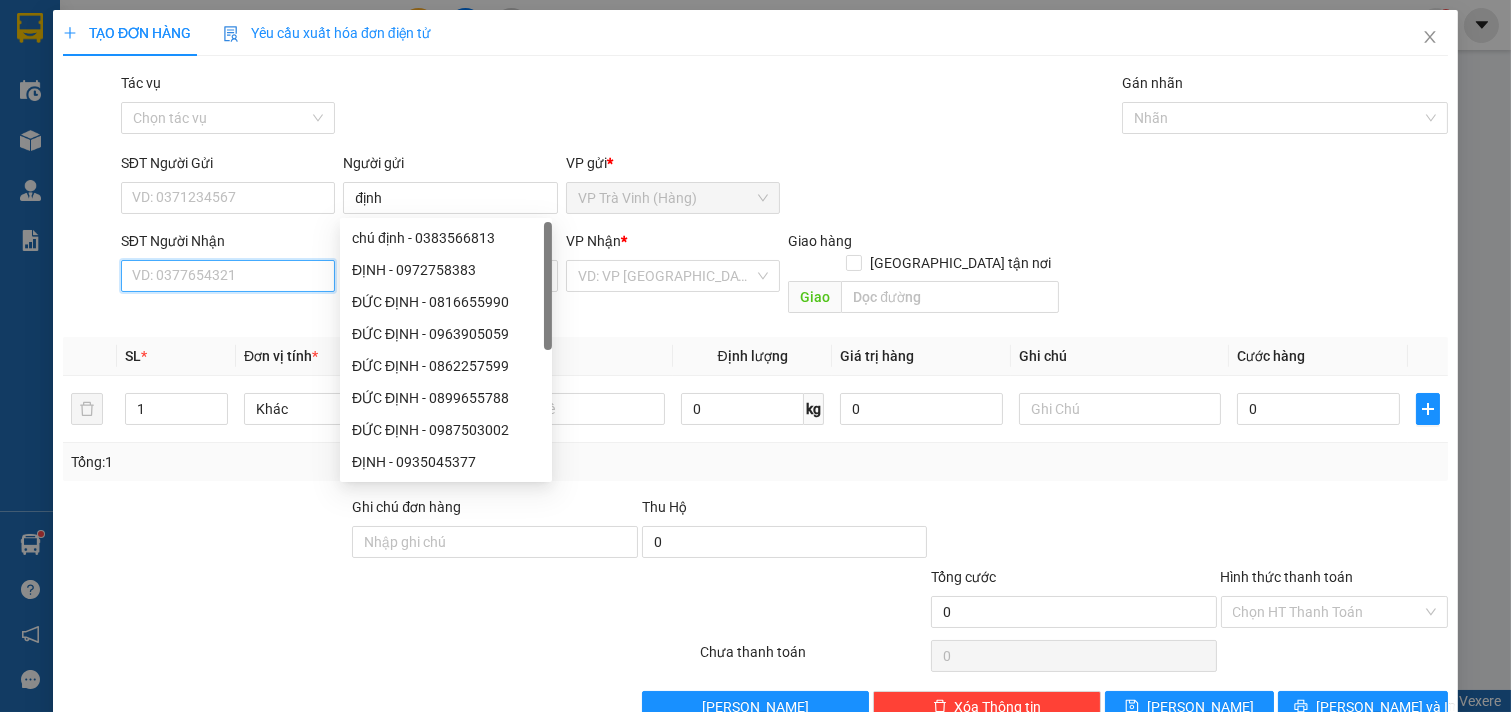 click on "SĐT Người Nhận" at bounding box center (228, 276) 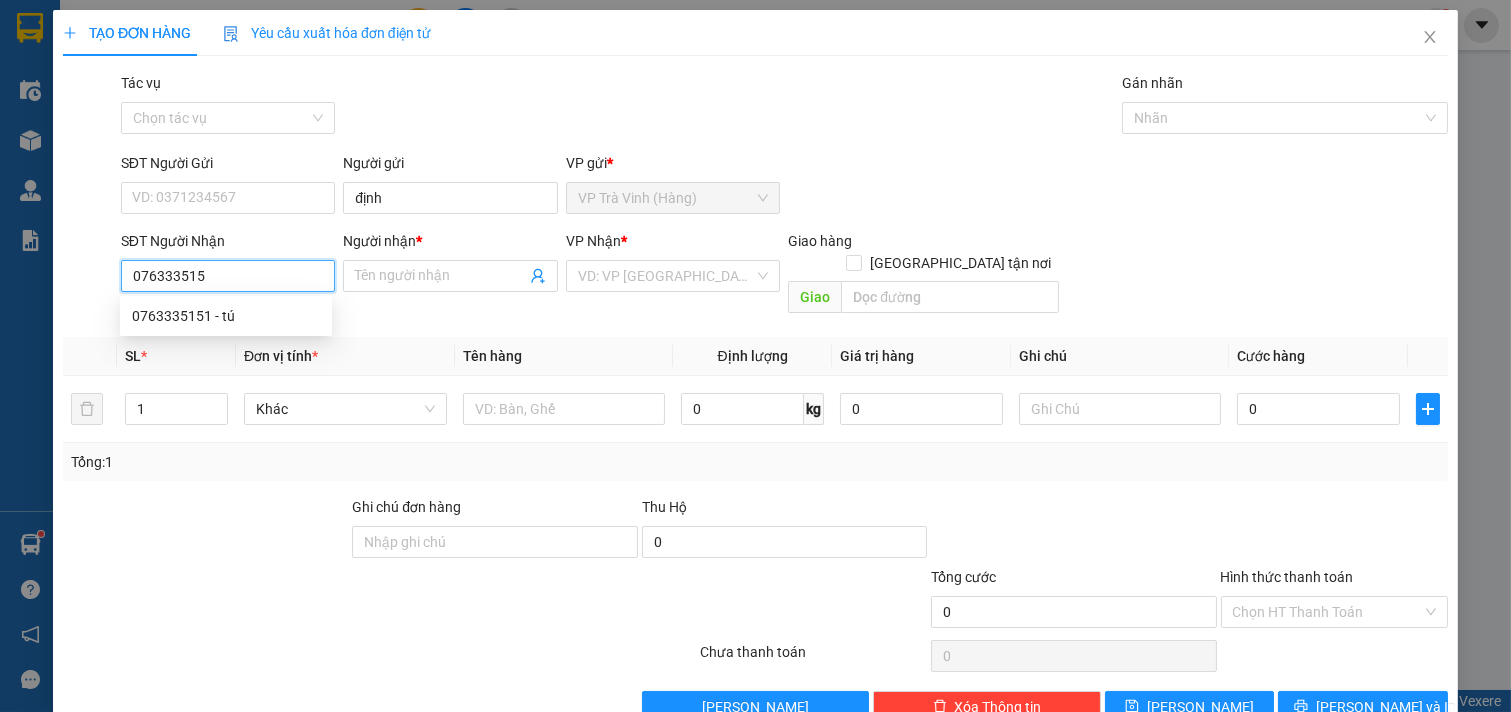 type on "0763335151" 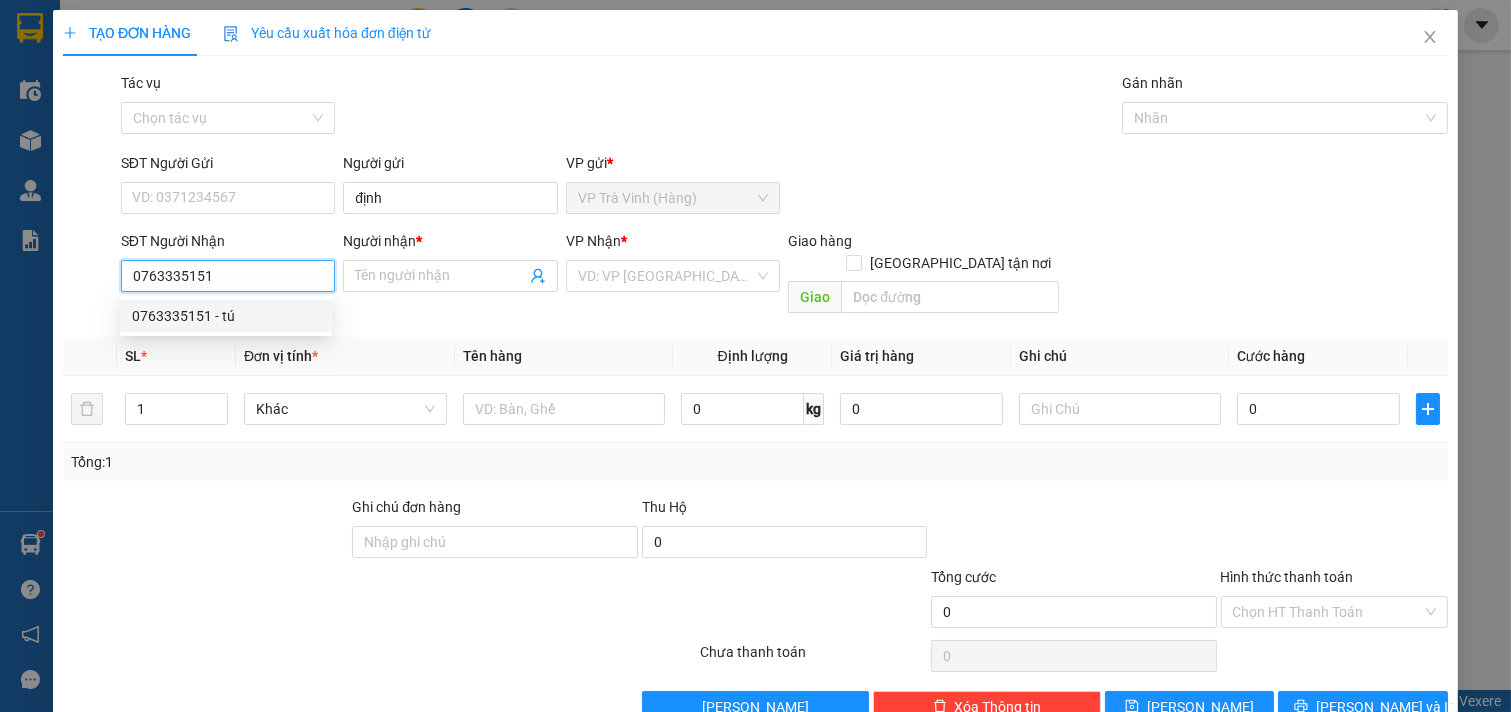 click on "0763335151 - tú" at bounding box center [226, 316] 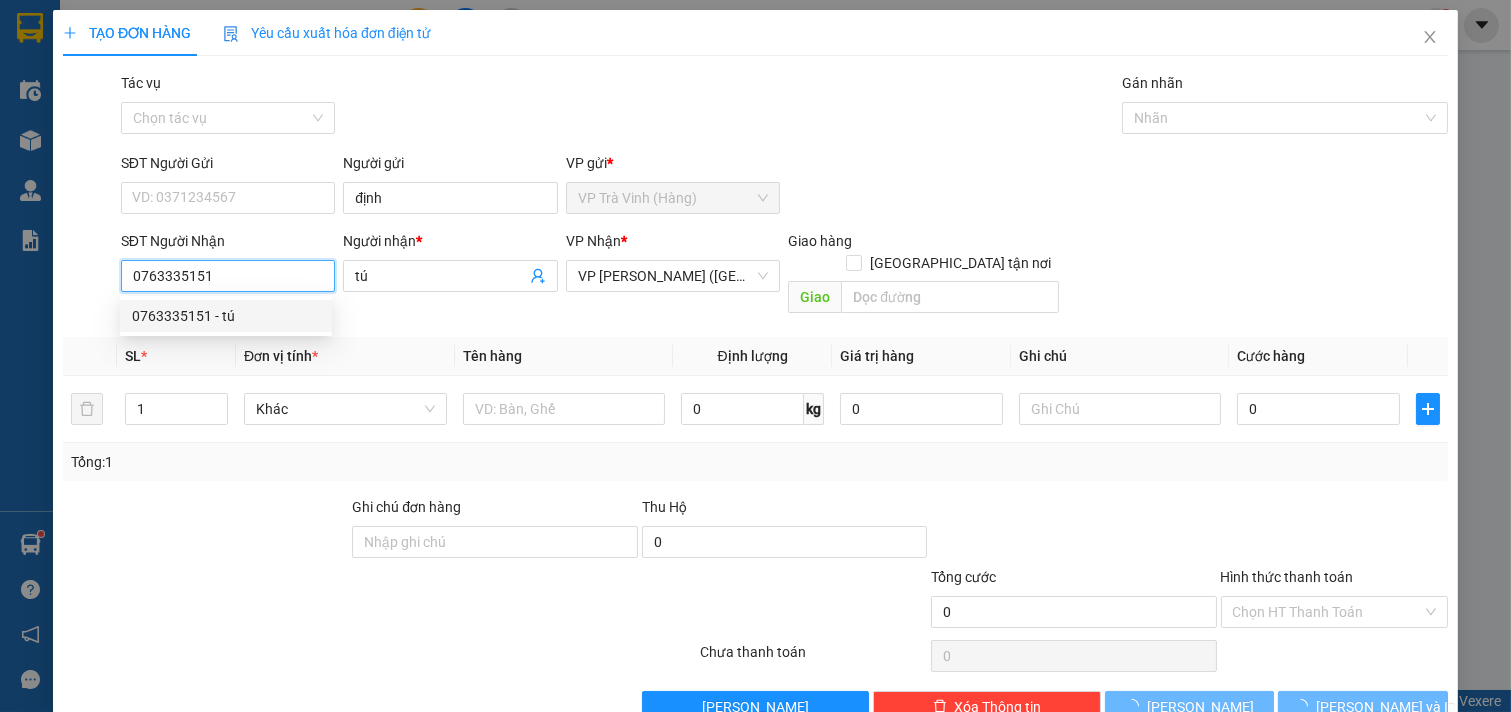 type on "tú" 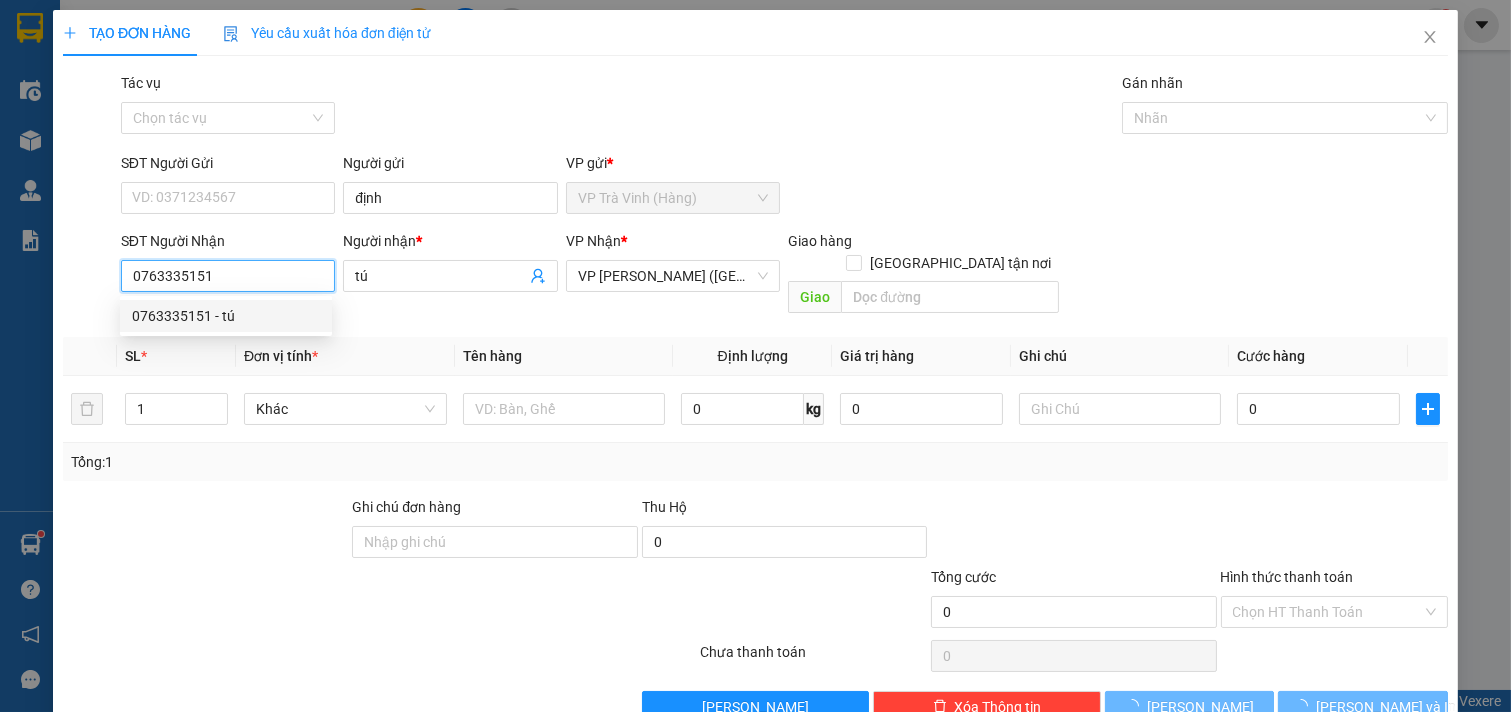 type on "80.000" 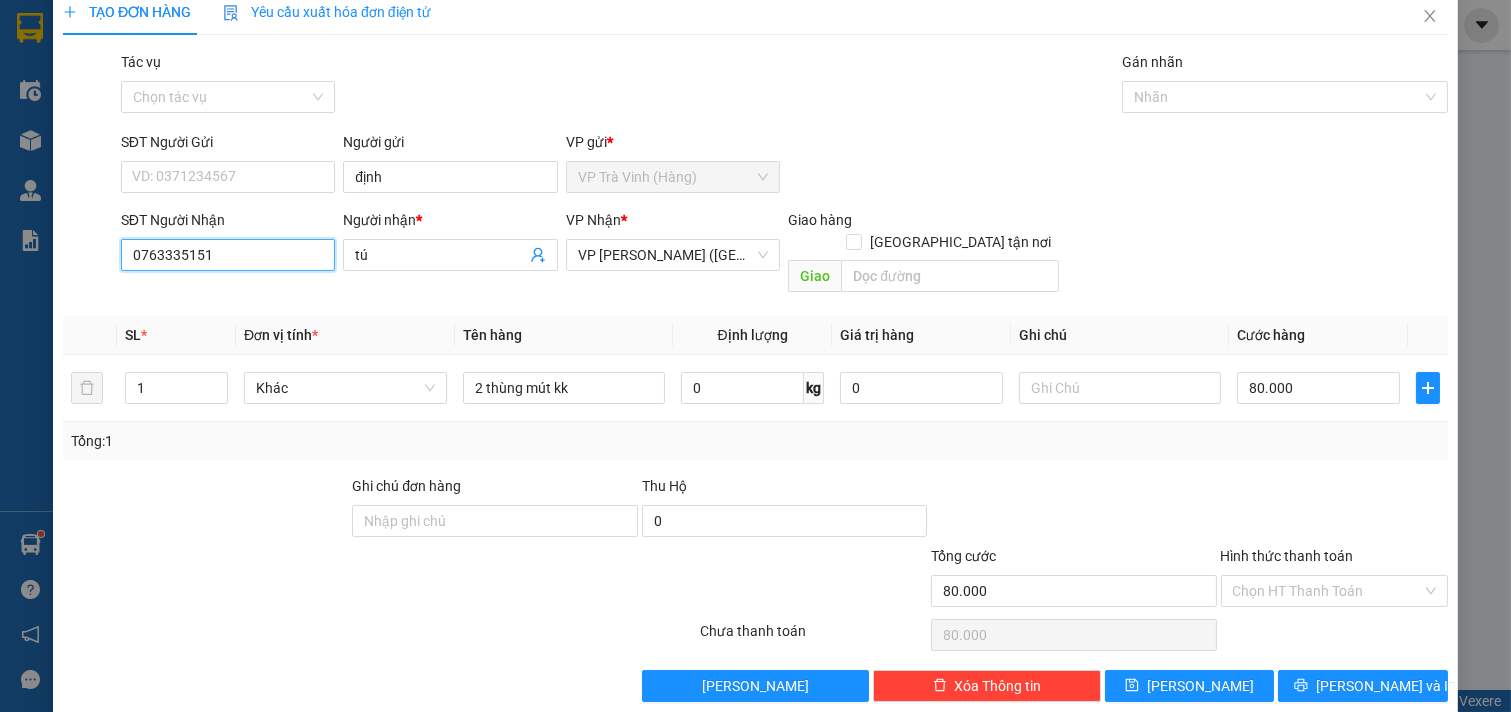 scroll, scrollTop: 27, scrollLeft: 0, axis: vertical 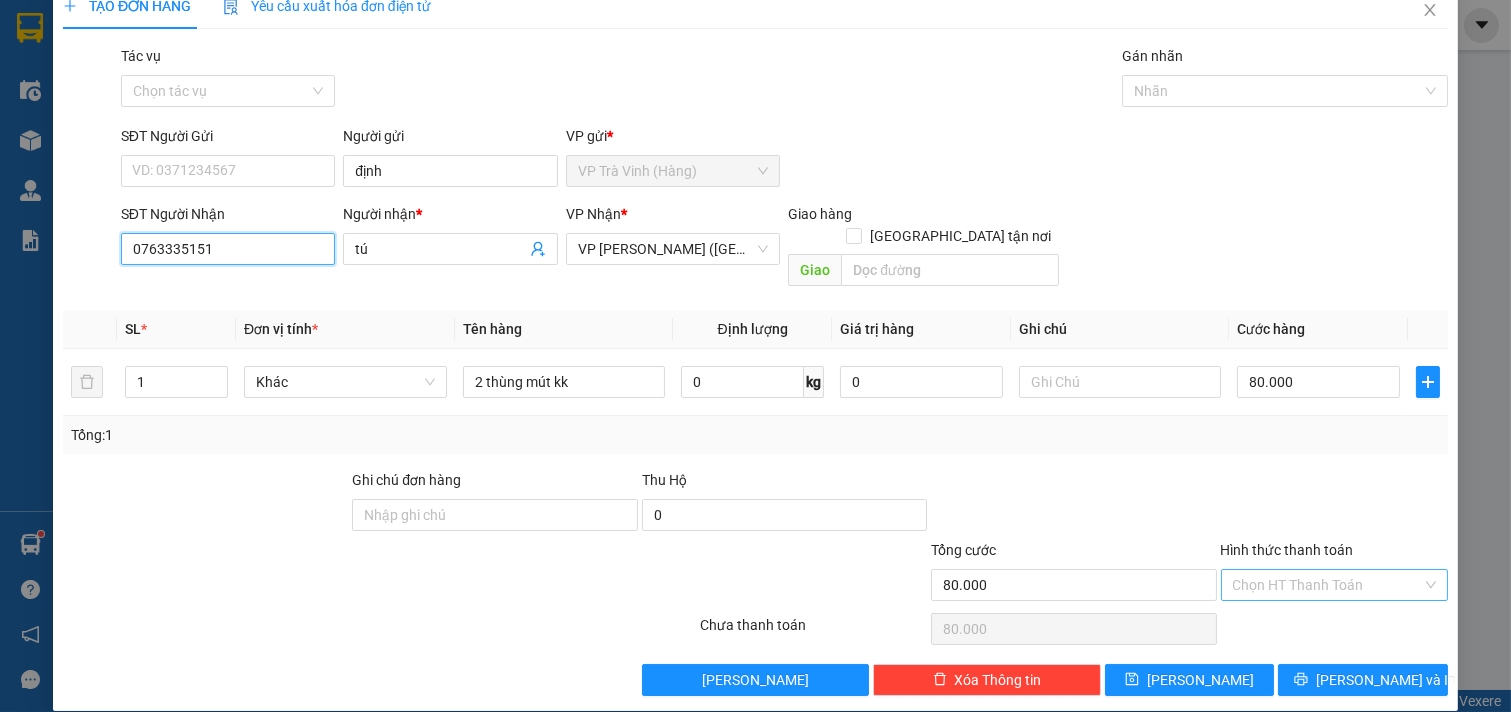 type on "0763335151" 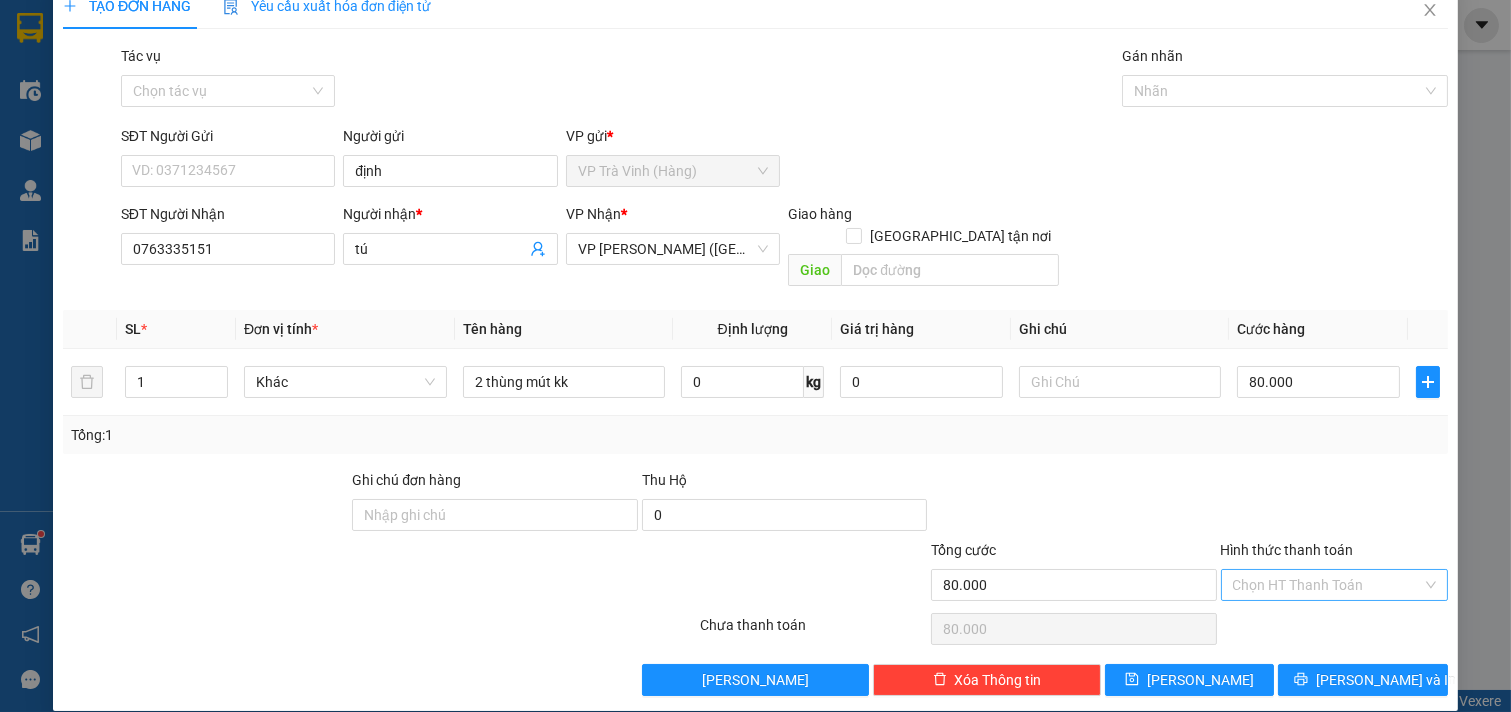 click on "Hình thức thanh toán" at bounding box center (1328, 585) 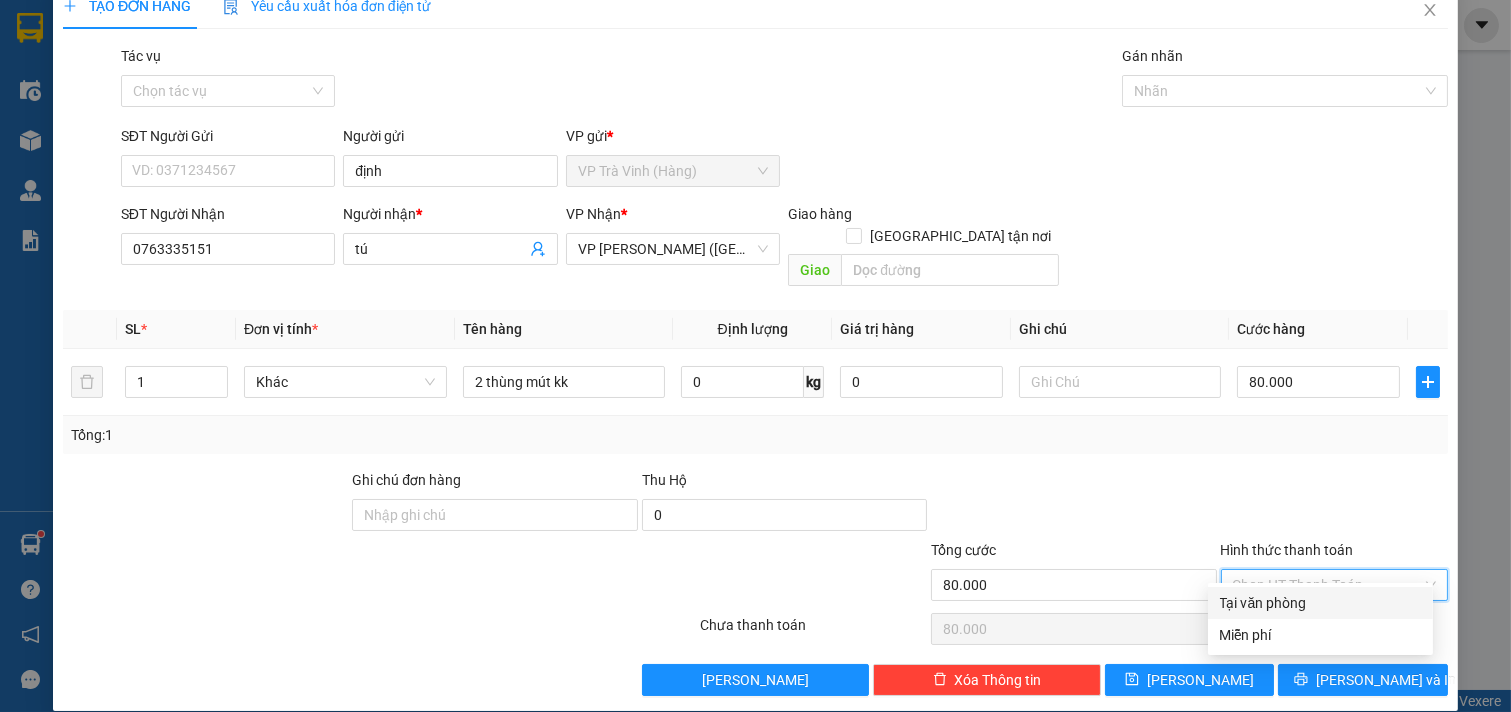 click on "Tại văn phòng" at bounding box center (1320, 603) 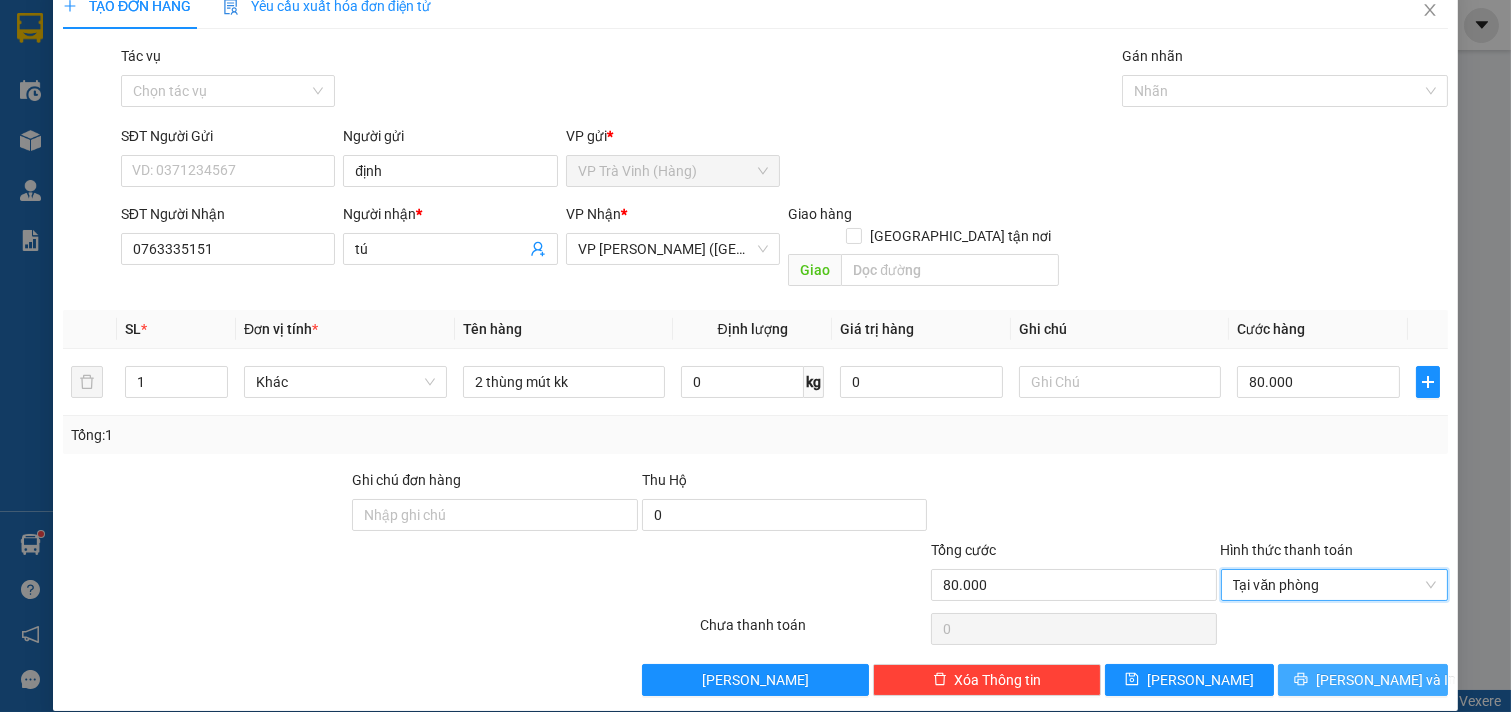 click 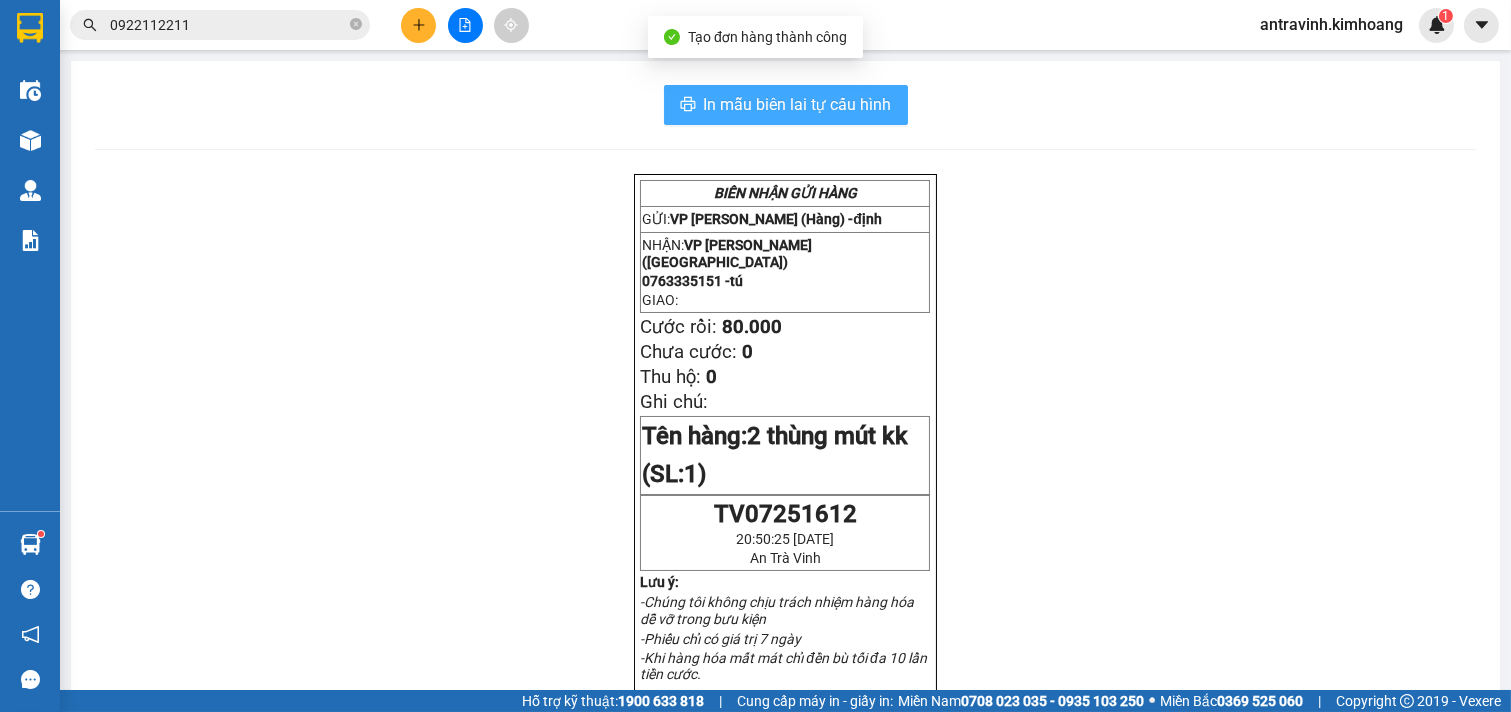 click on "In mẫu biên lai tự cấu hình" at bounding box center [798, 104] 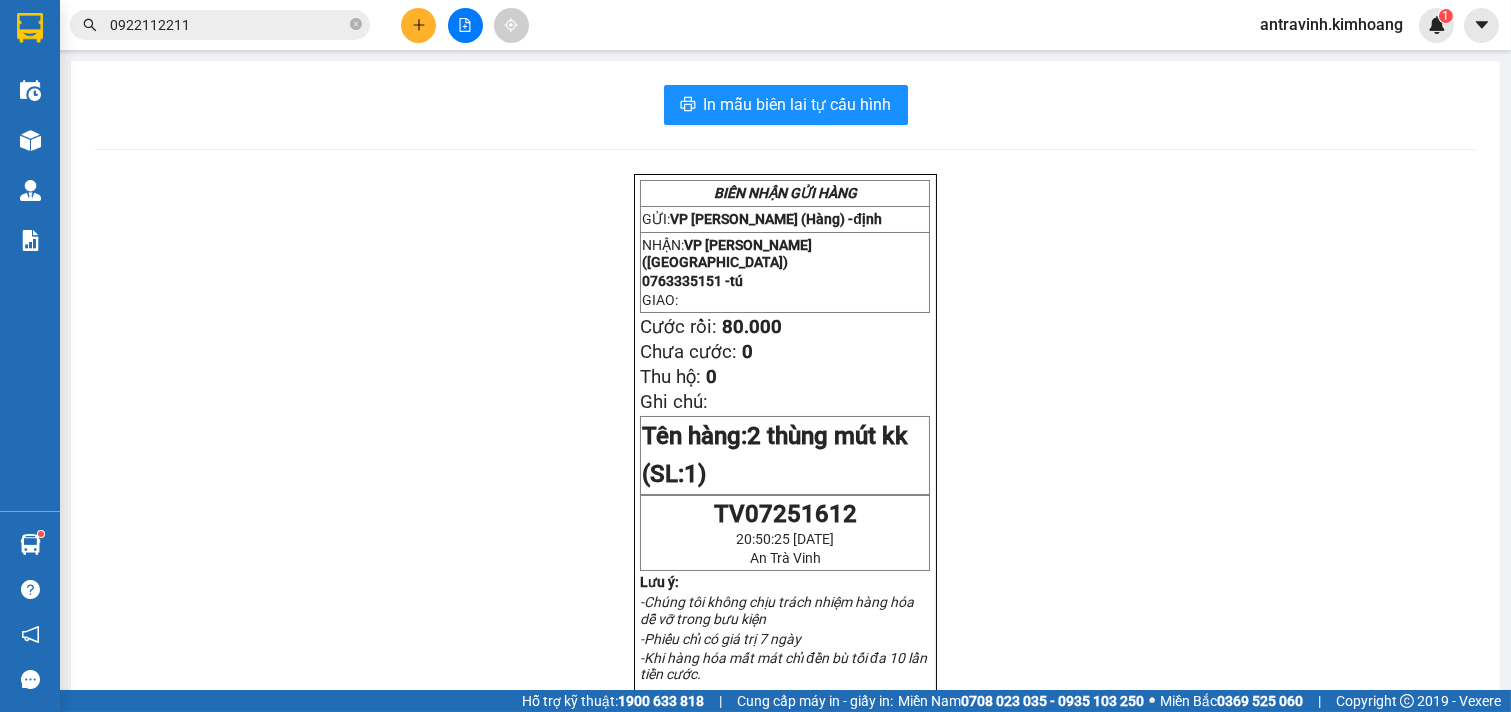 click on "0922112211" at bounding box center [228, 25] 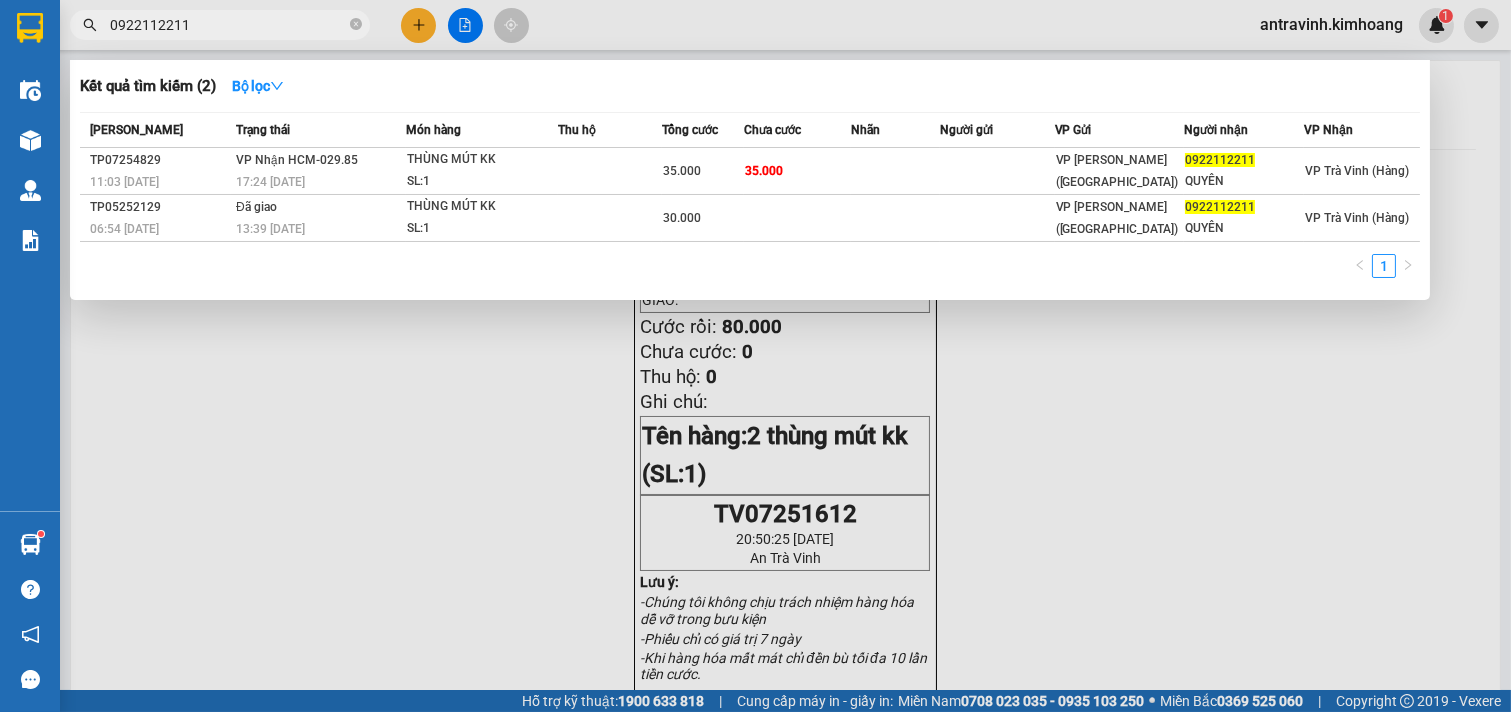 click on "0922112211" at bounding box center (228, 25) 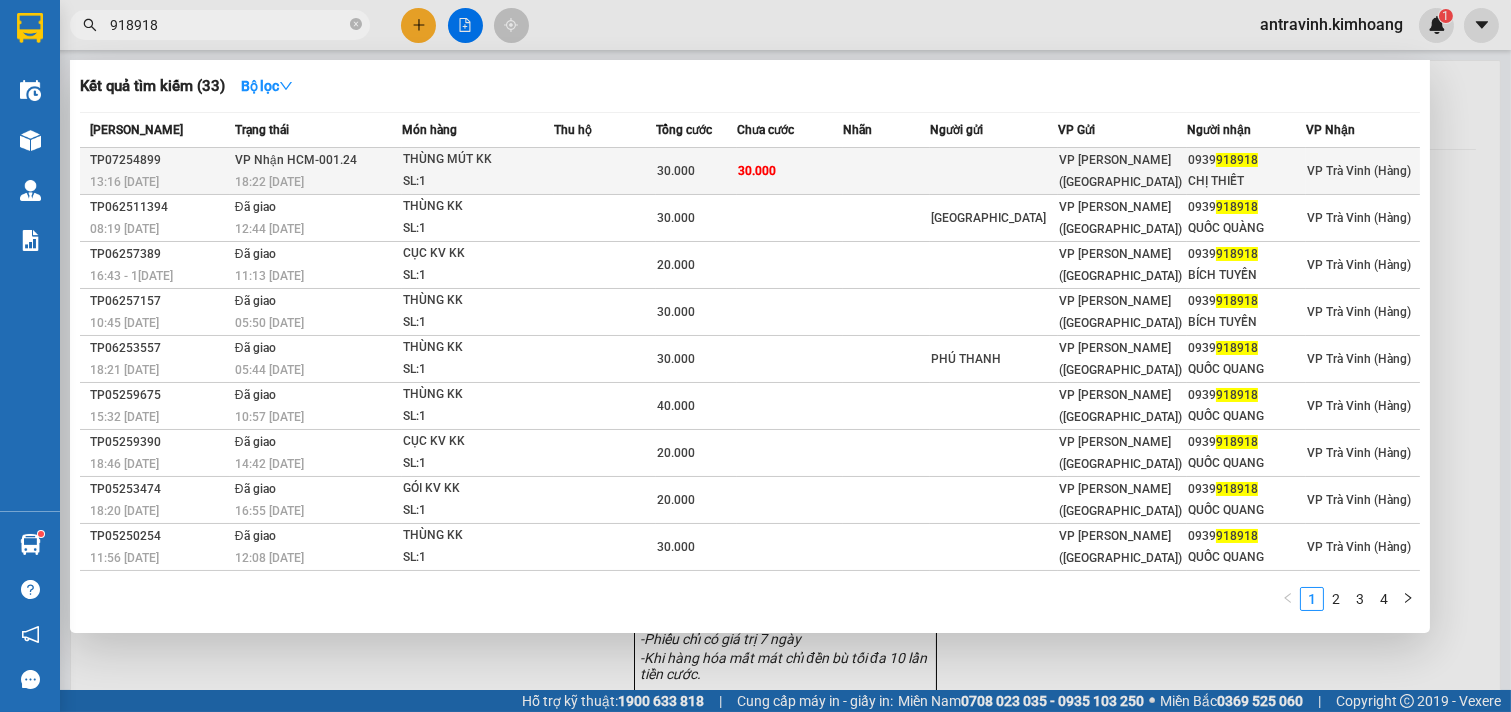 type on "918918" 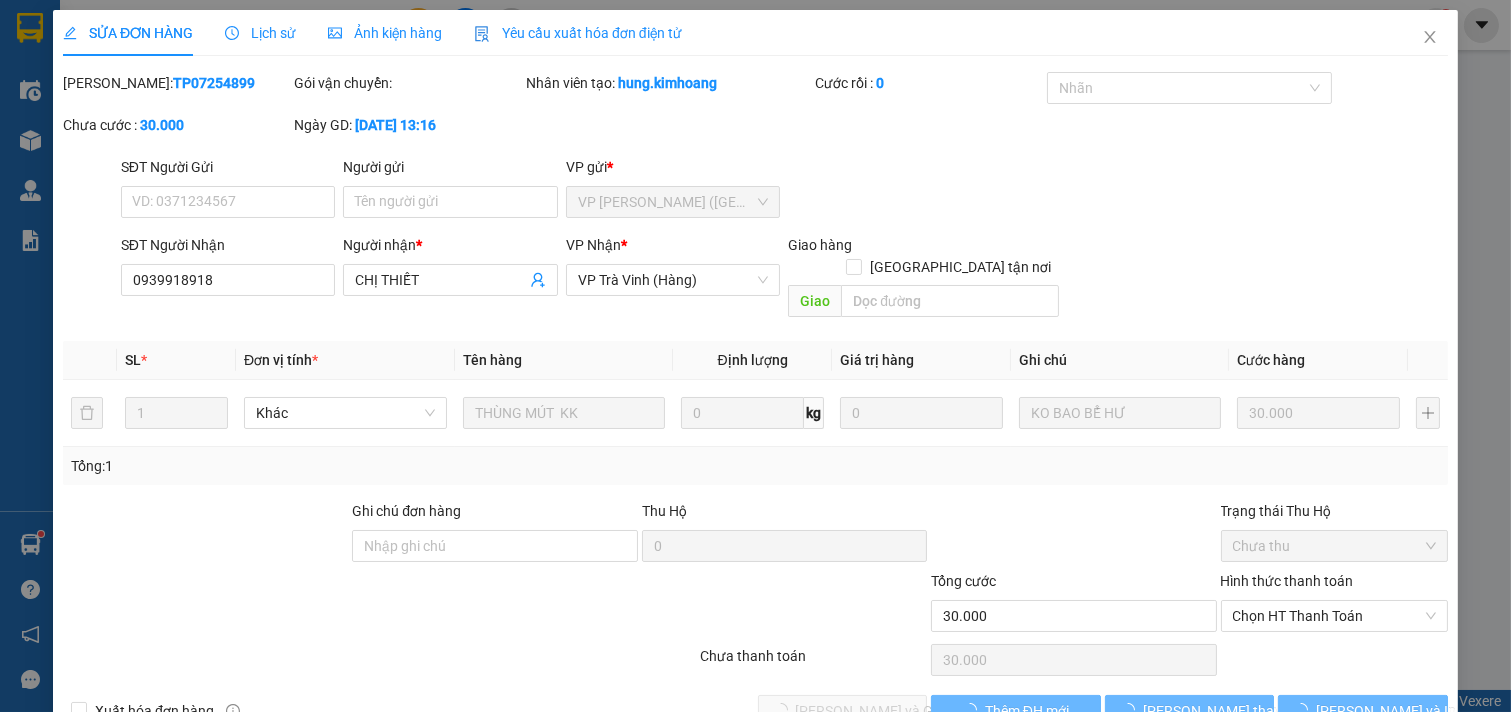 type on "0939918918" 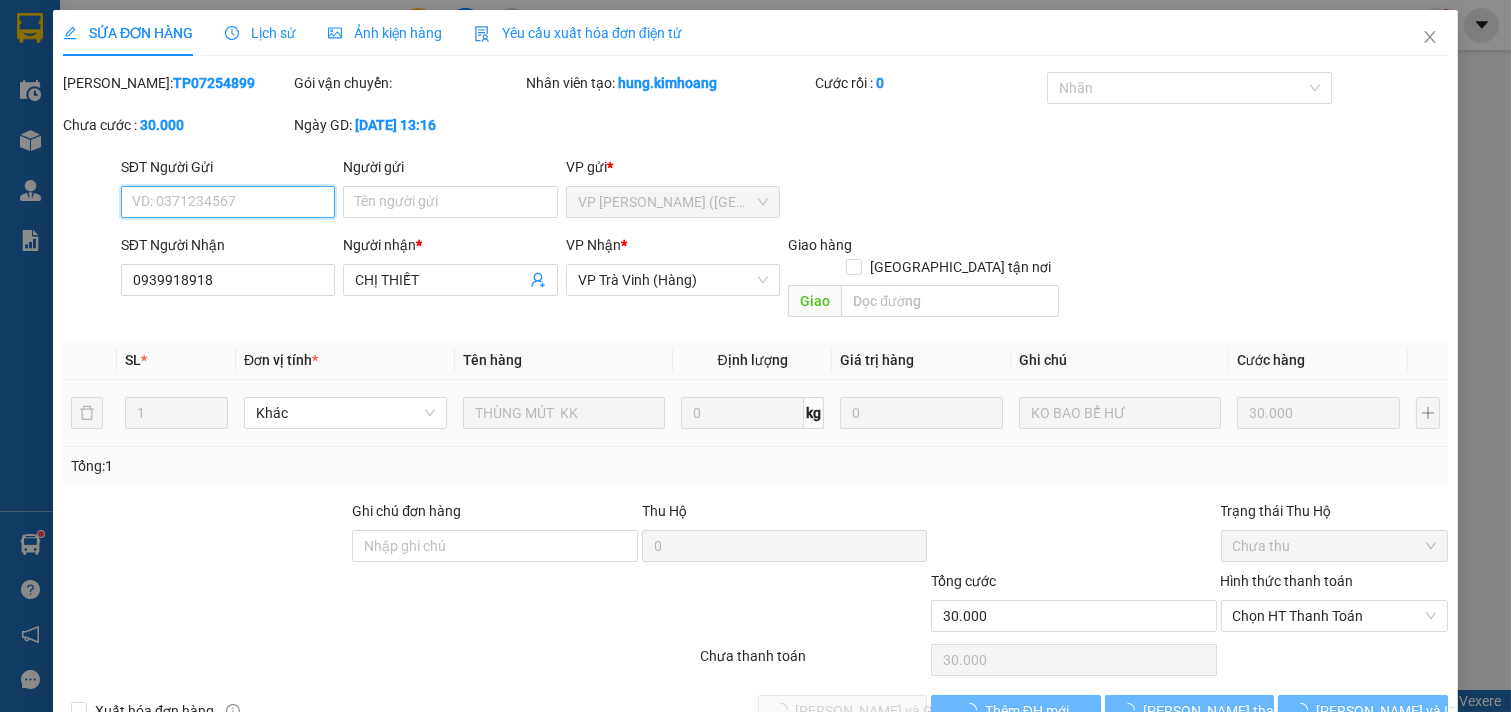 scroll, scrollTop: 32, scrollLeft: 0, axis: vertical 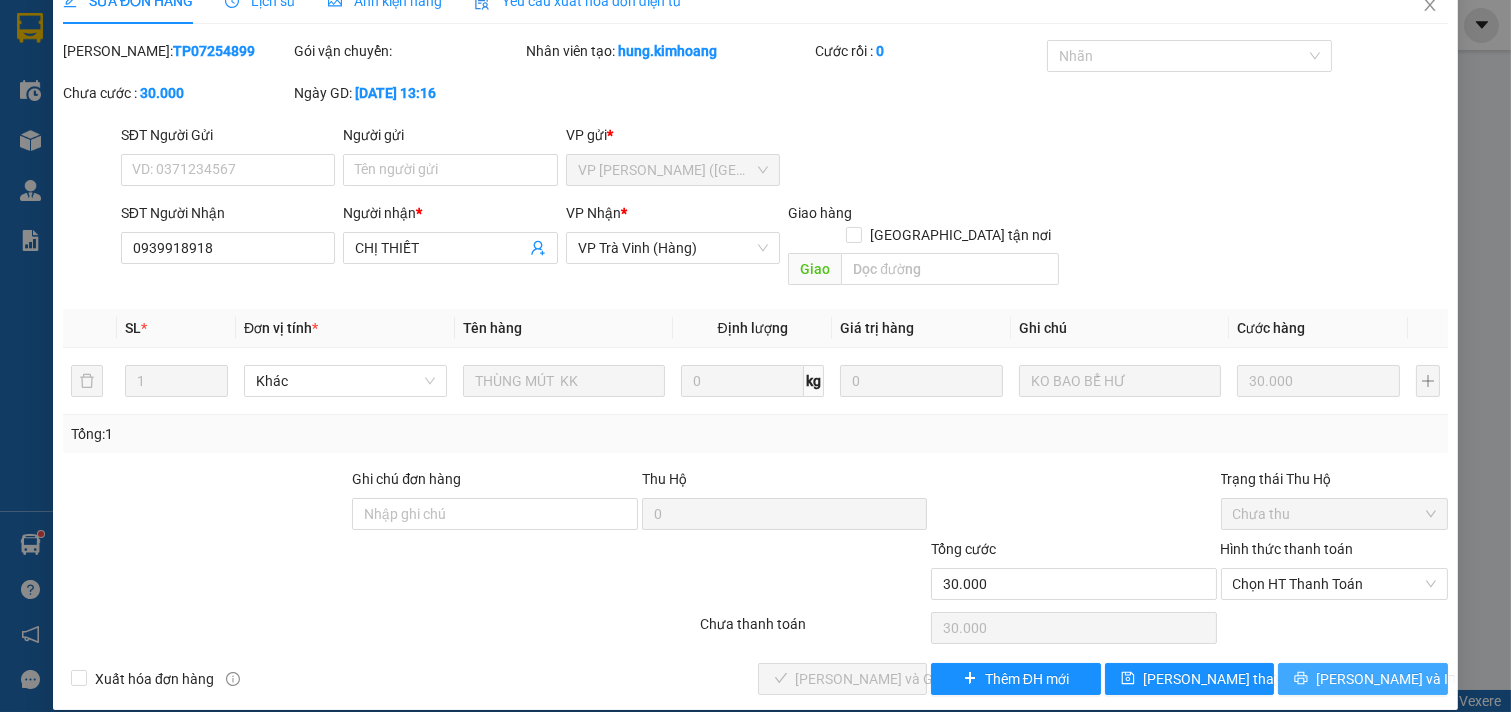 click on "[PERSON_NAME] và In" at bounding box center [1363, 679] 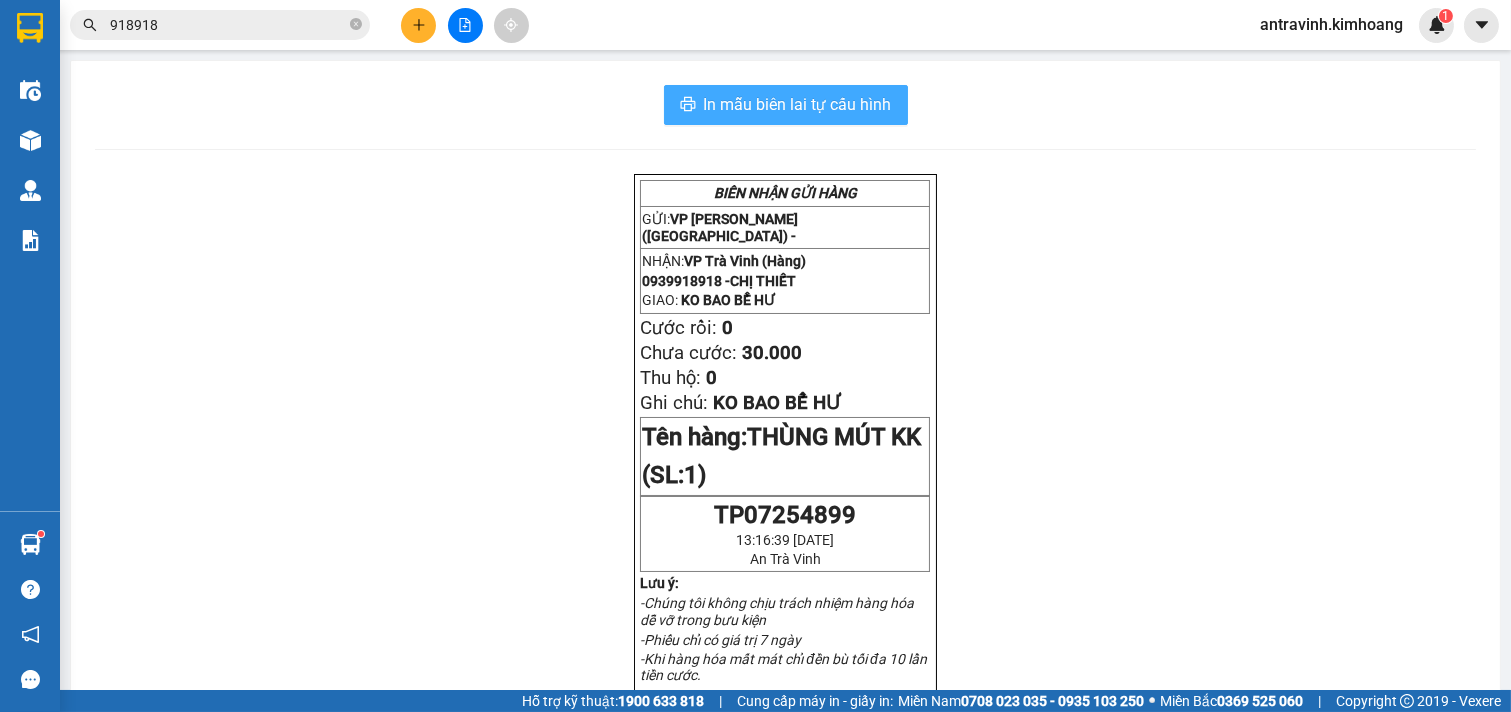 click on "In mẫu biên lai tự cấu hình" at bounding box center (798, 104) 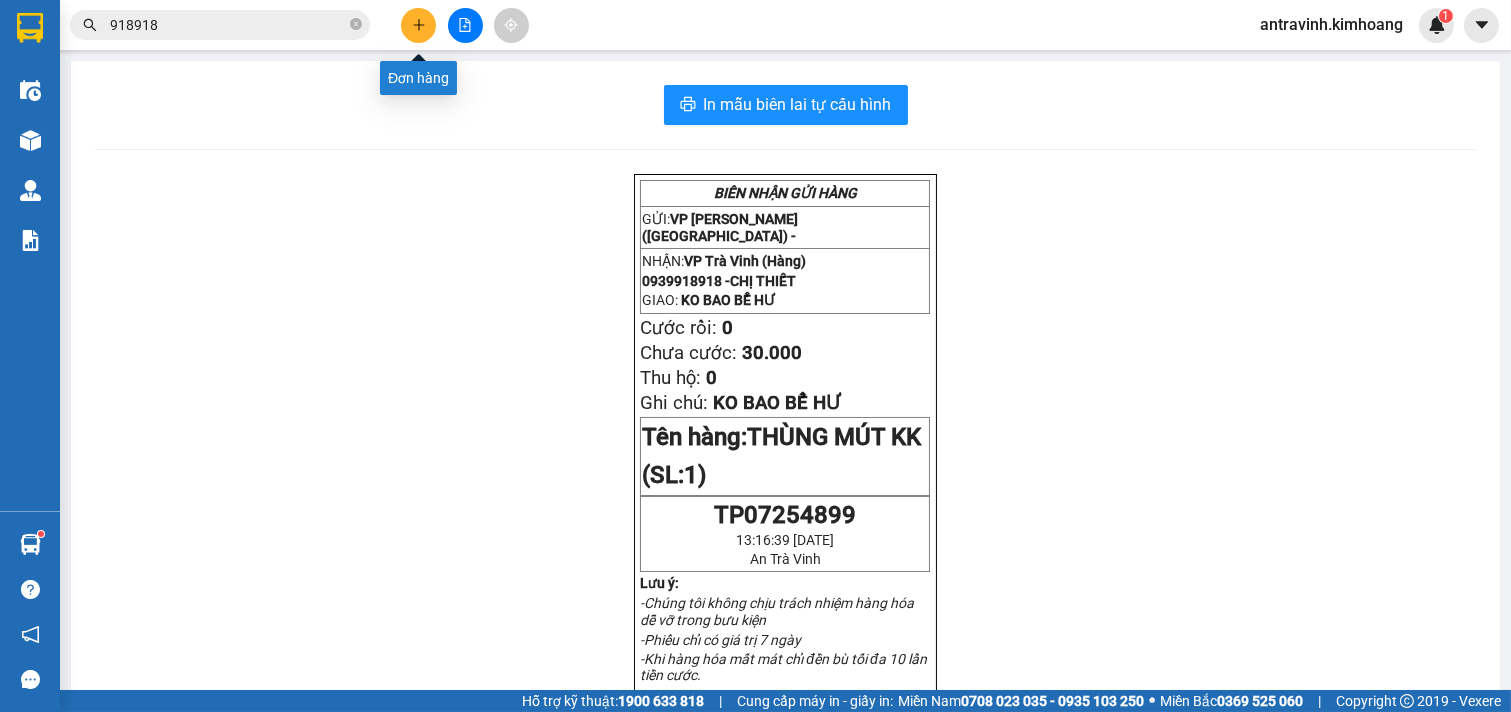 click at bounding box center [418, 25] 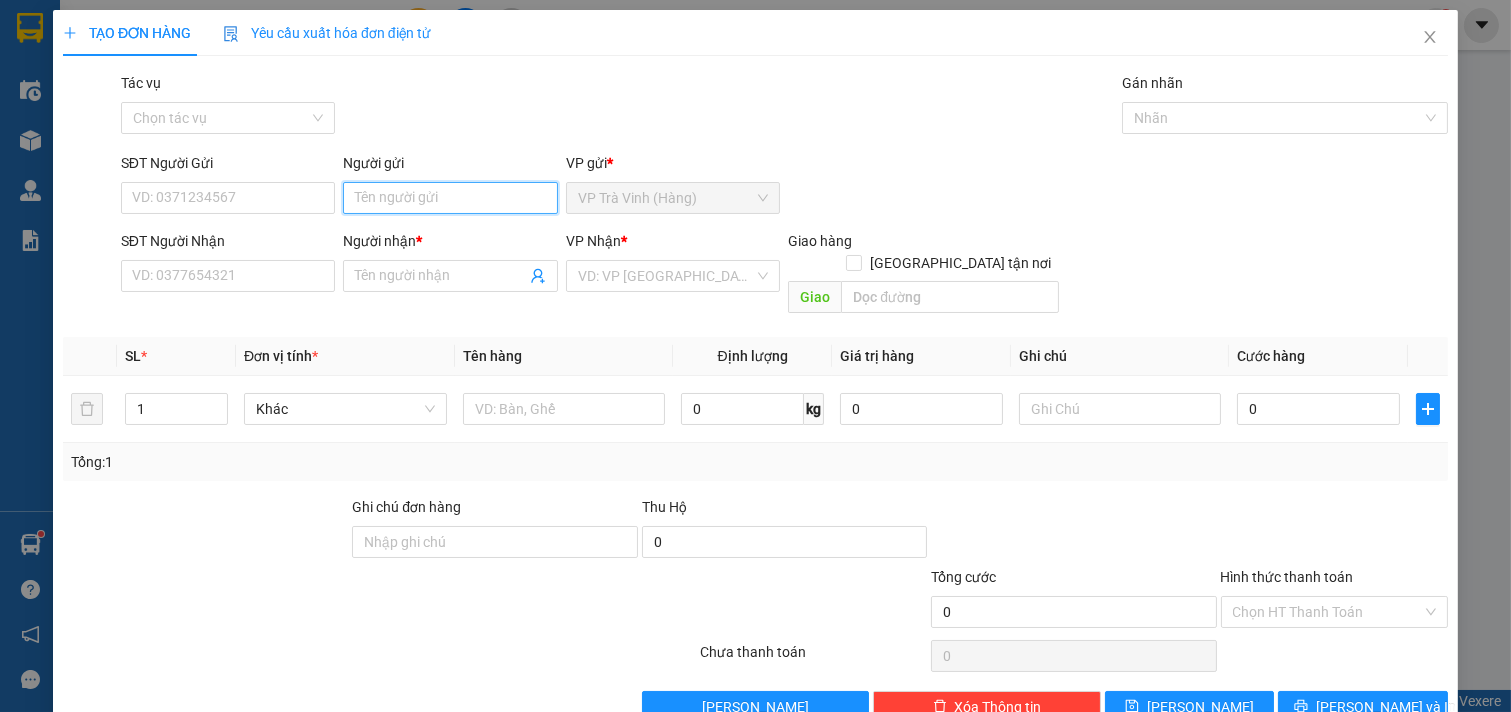 click on "Người gửi" at bounding box center [450, 198] 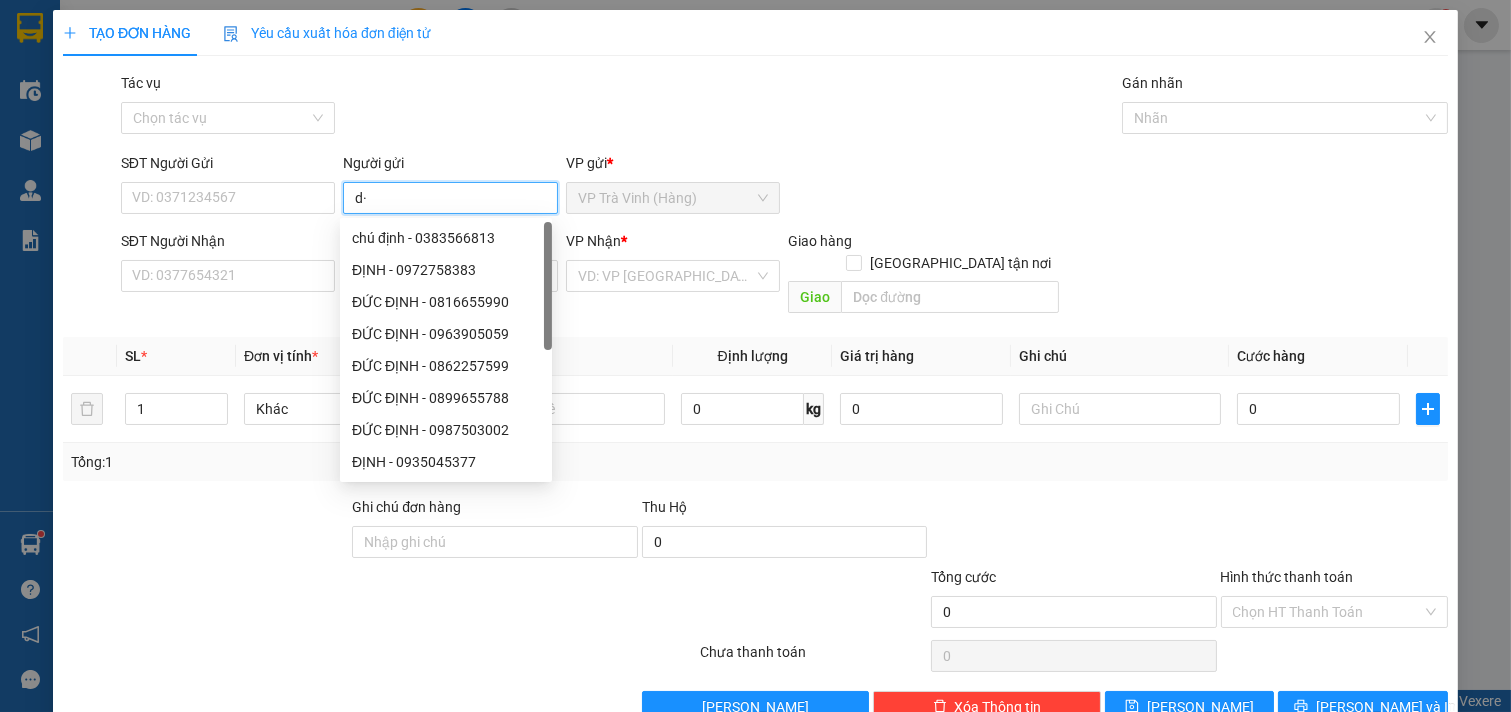 type on "d" 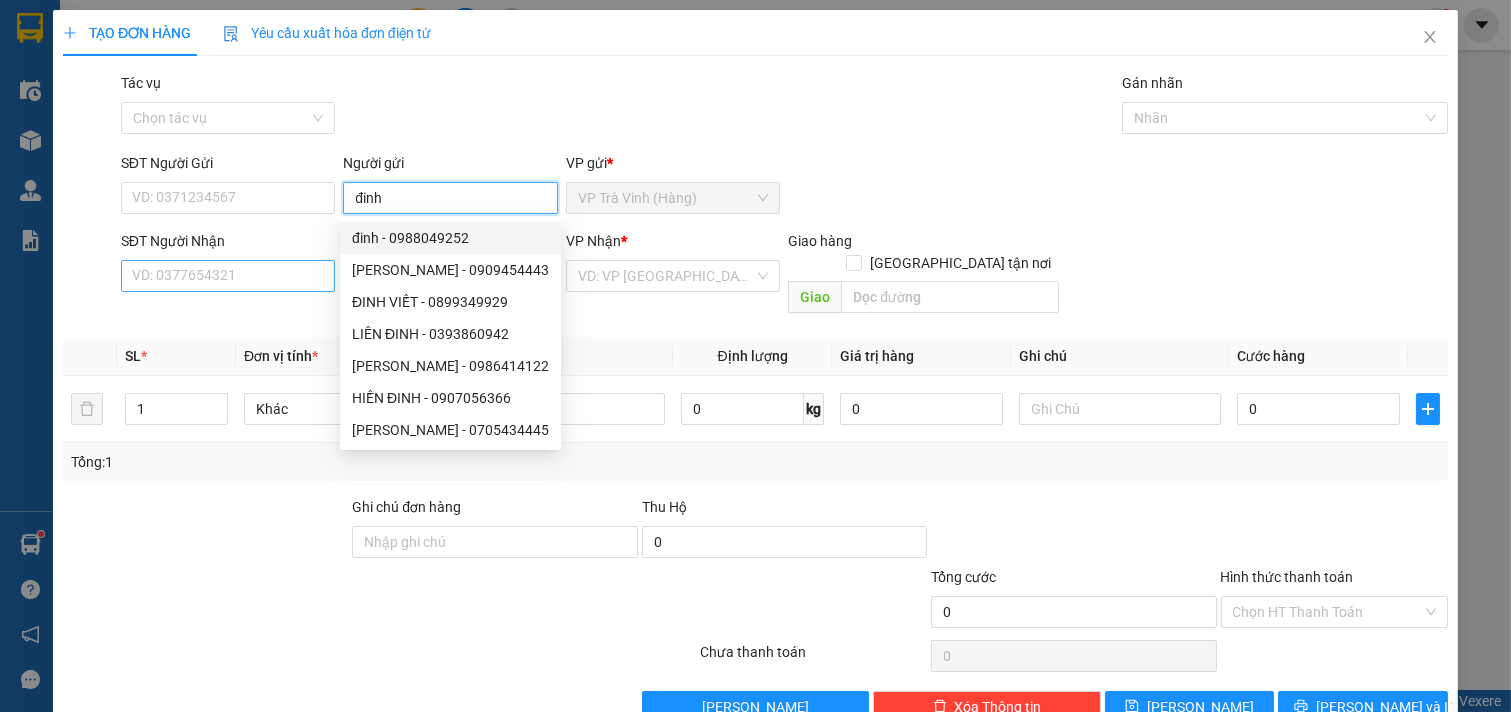 type on "đinh" 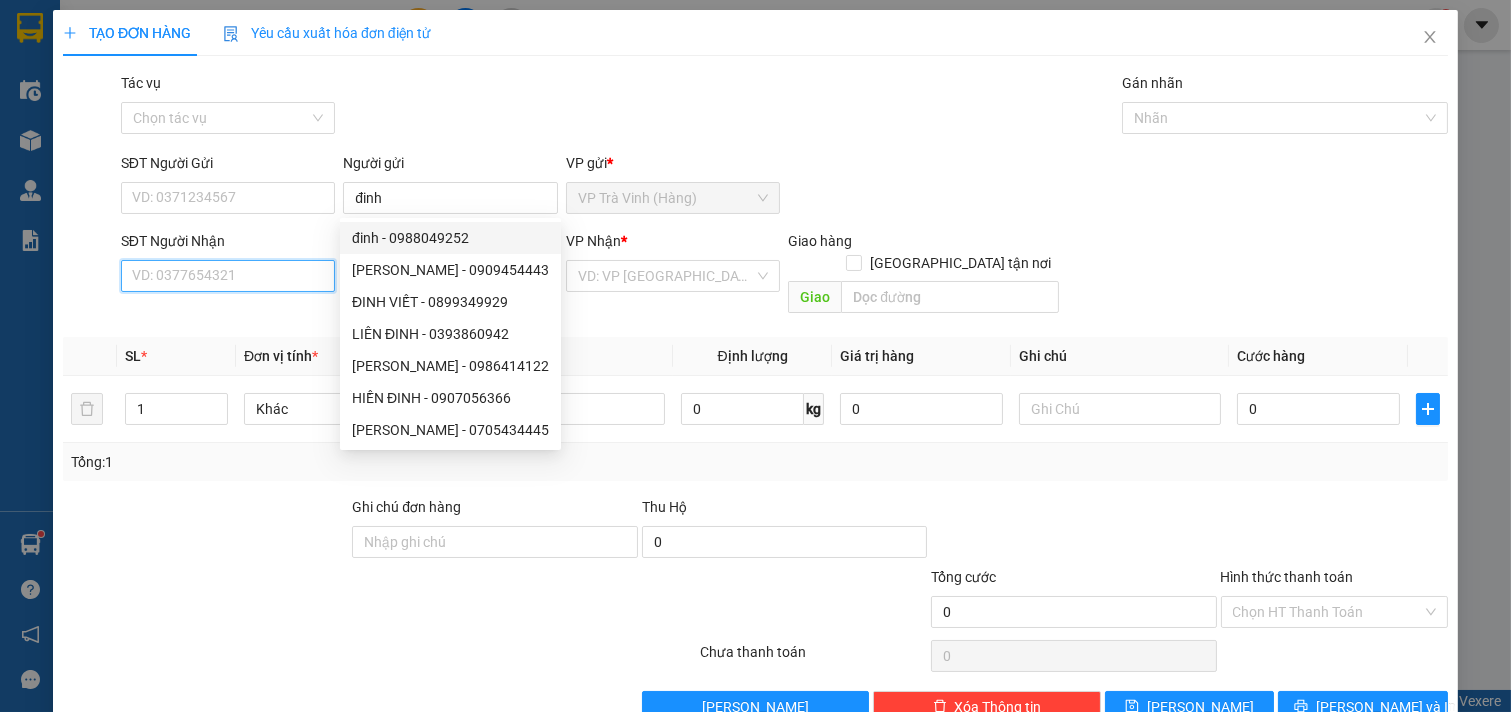 click on "SĐT Người Nhận" at bounding box center [228, 276] 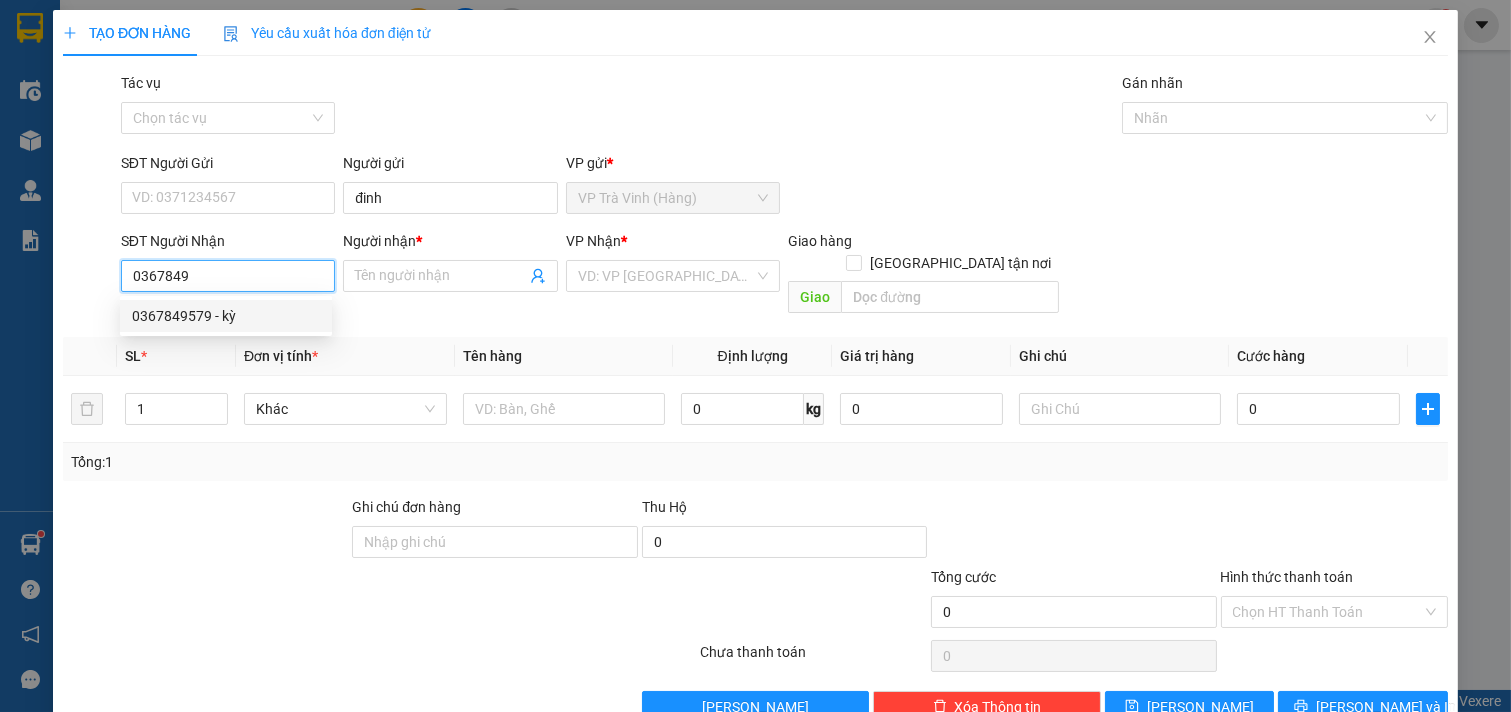 click on "0367849579 - kỳ" at bounding box center [226, 316] 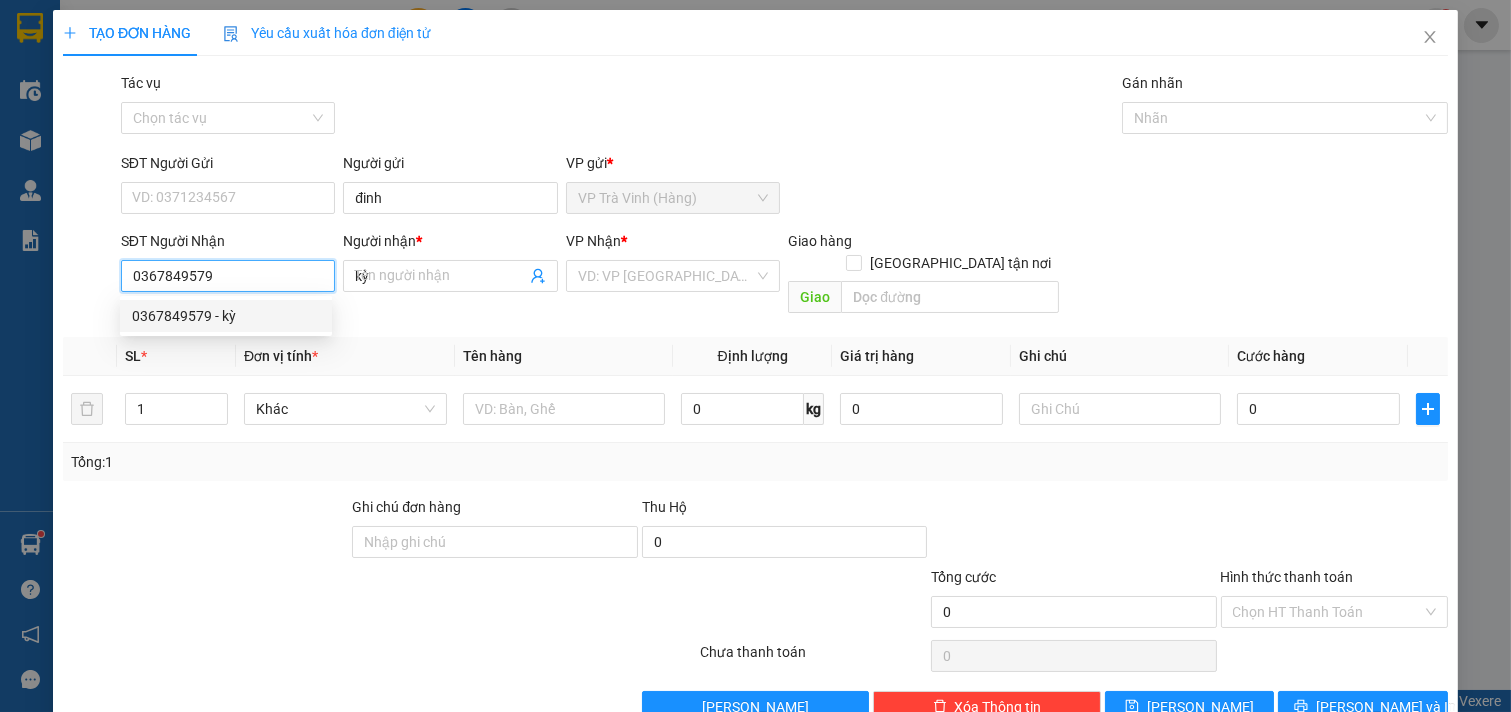 type on "20.000" 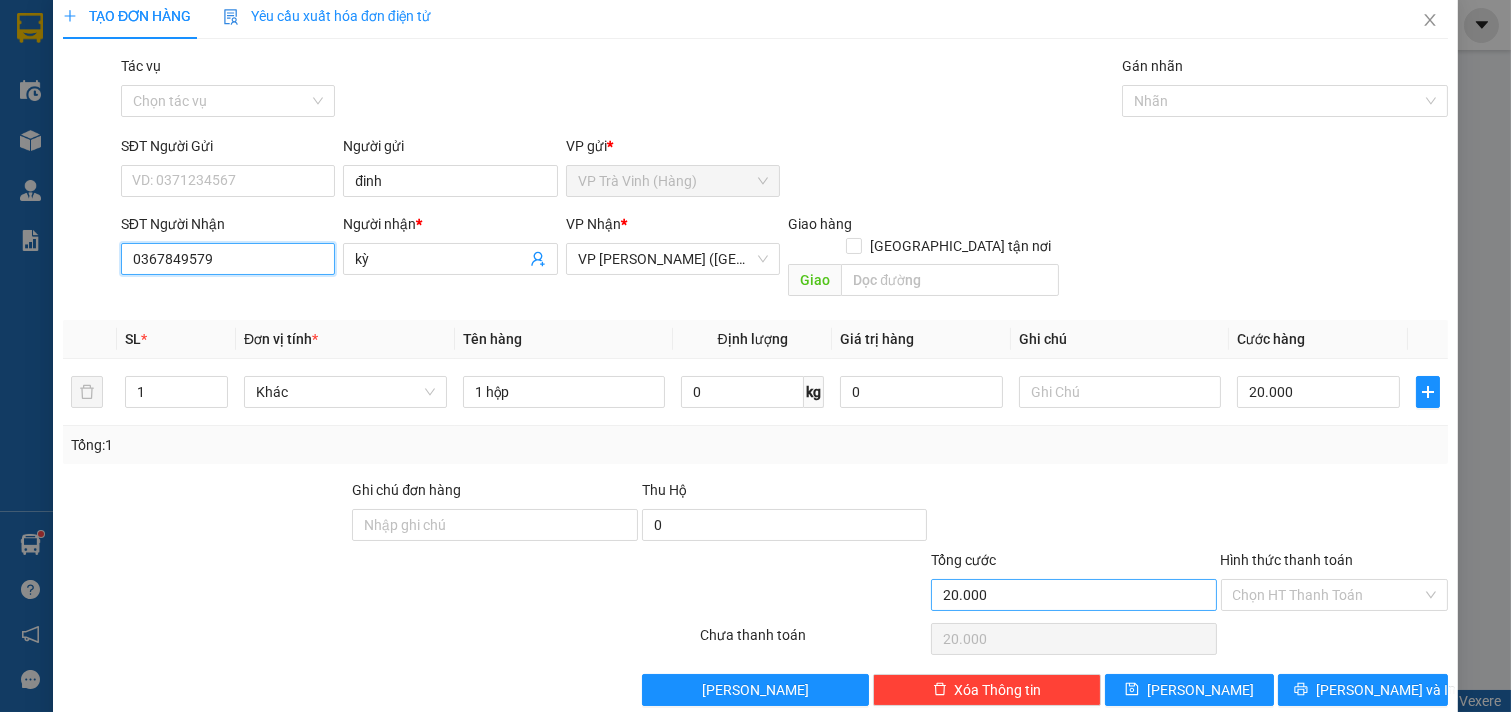 scroll, scrollTop: 27, scrollLeft: 0, axis: vertical 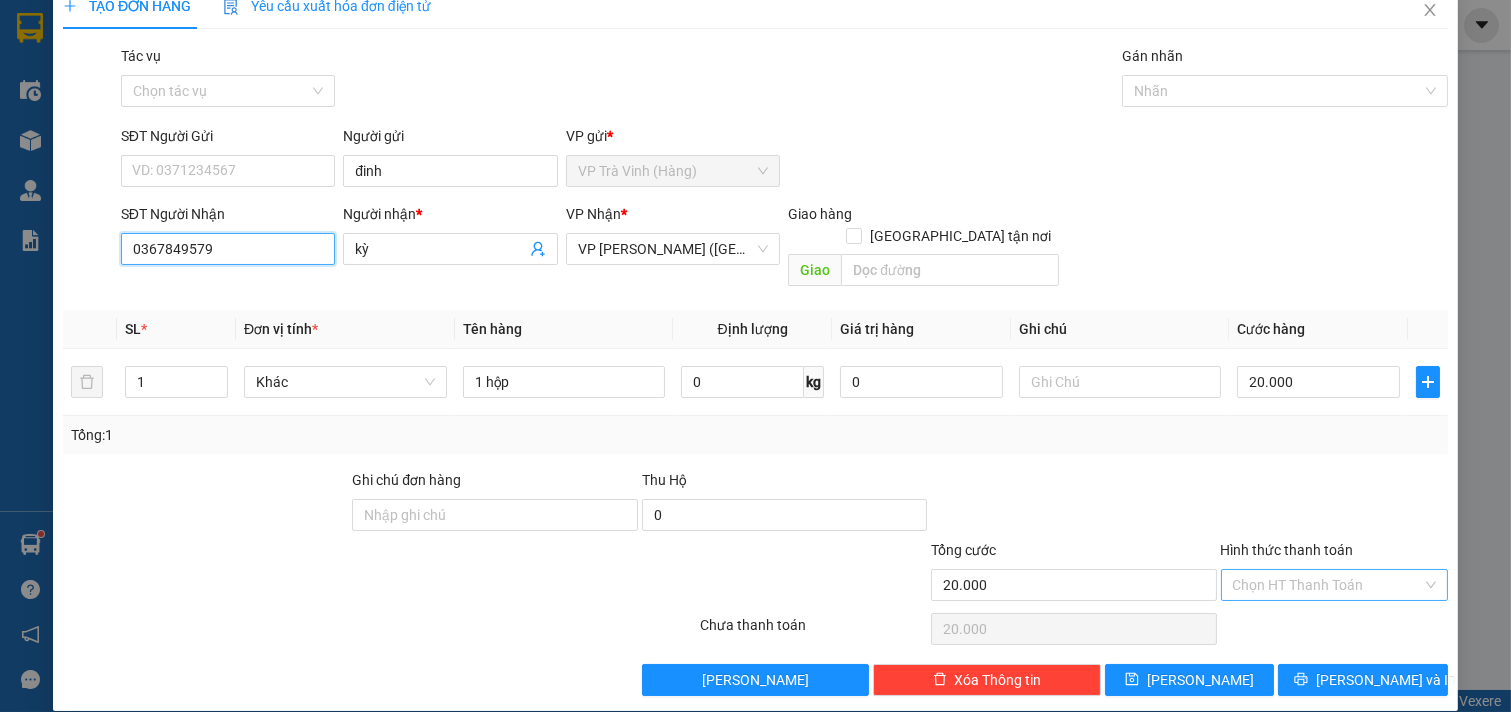 type on "0367849579" 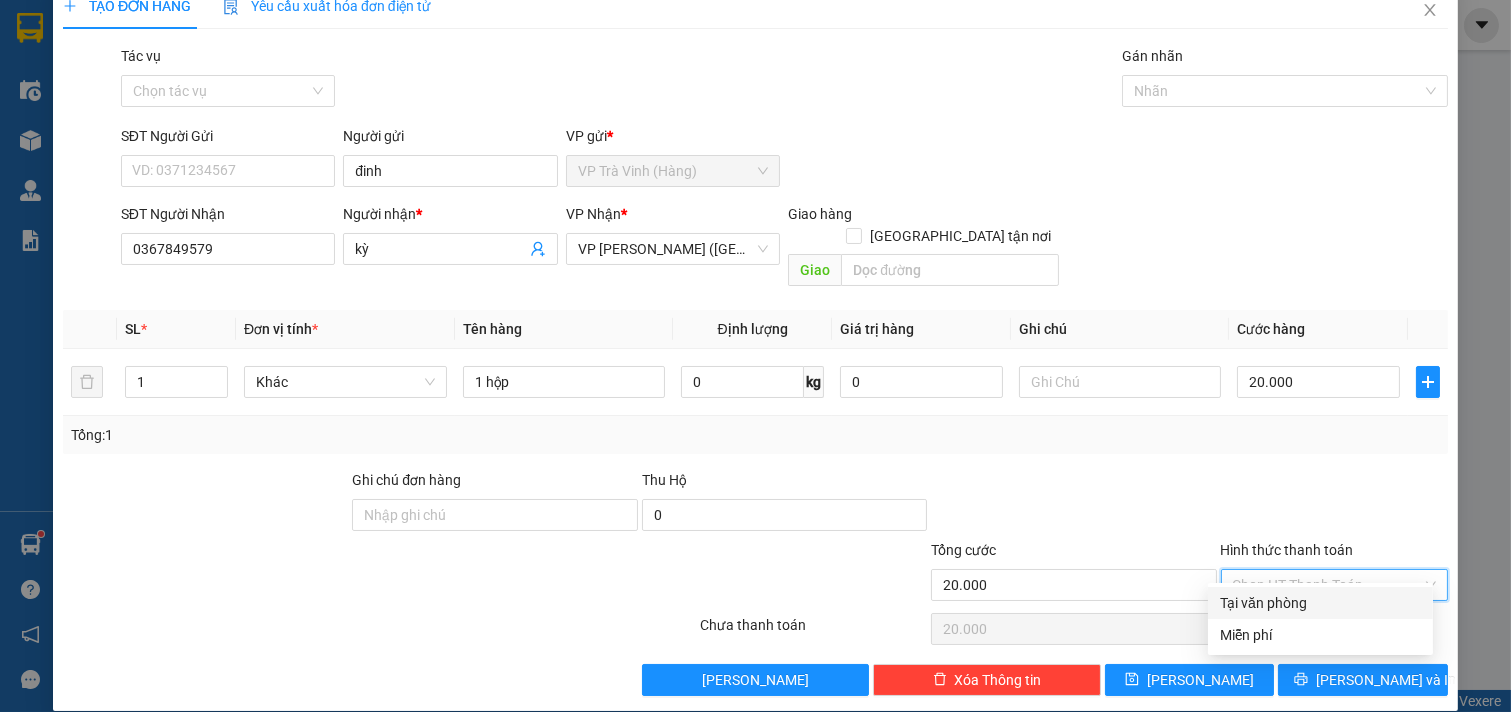 click on "Hình thức thanh toán" at bounding box center (1328, 585) 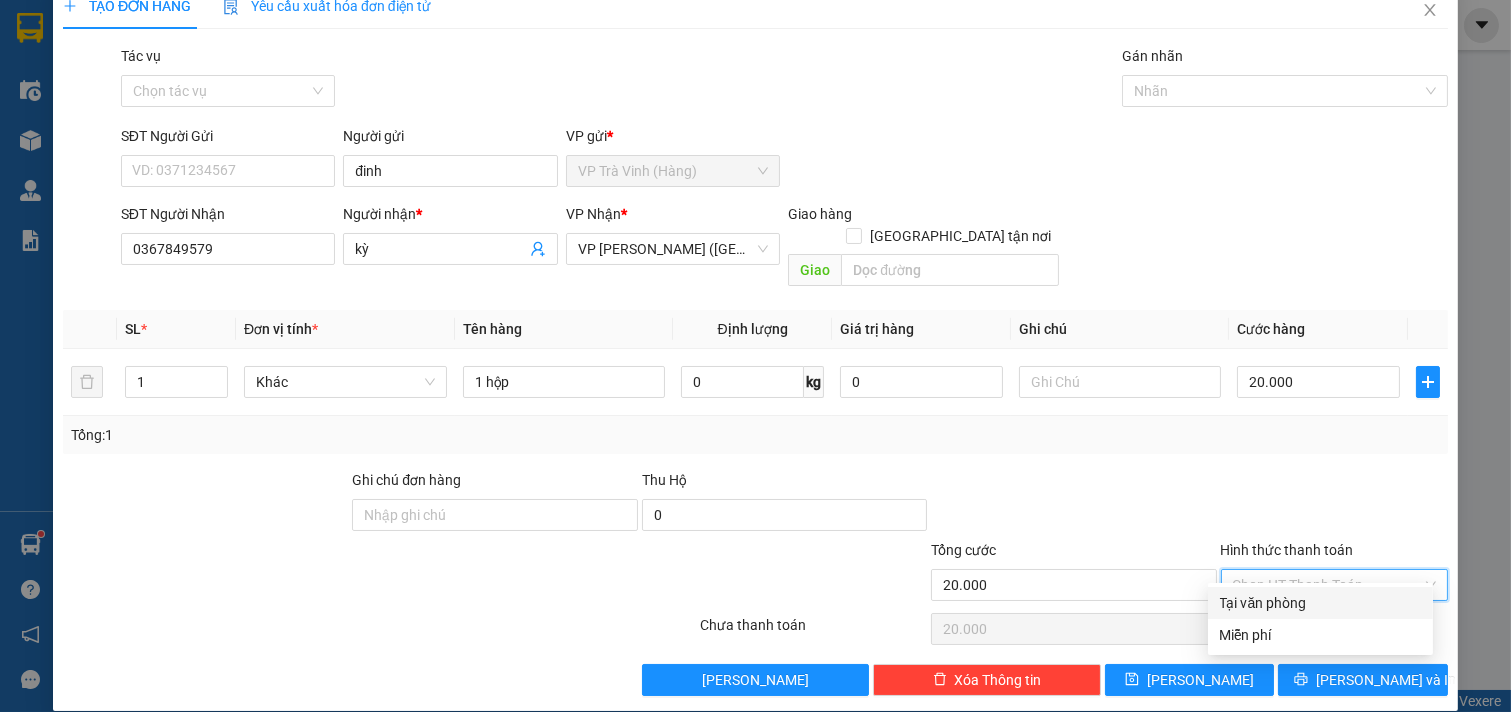 click on "Tại văn phòng" at bounding box center (1320, 603) 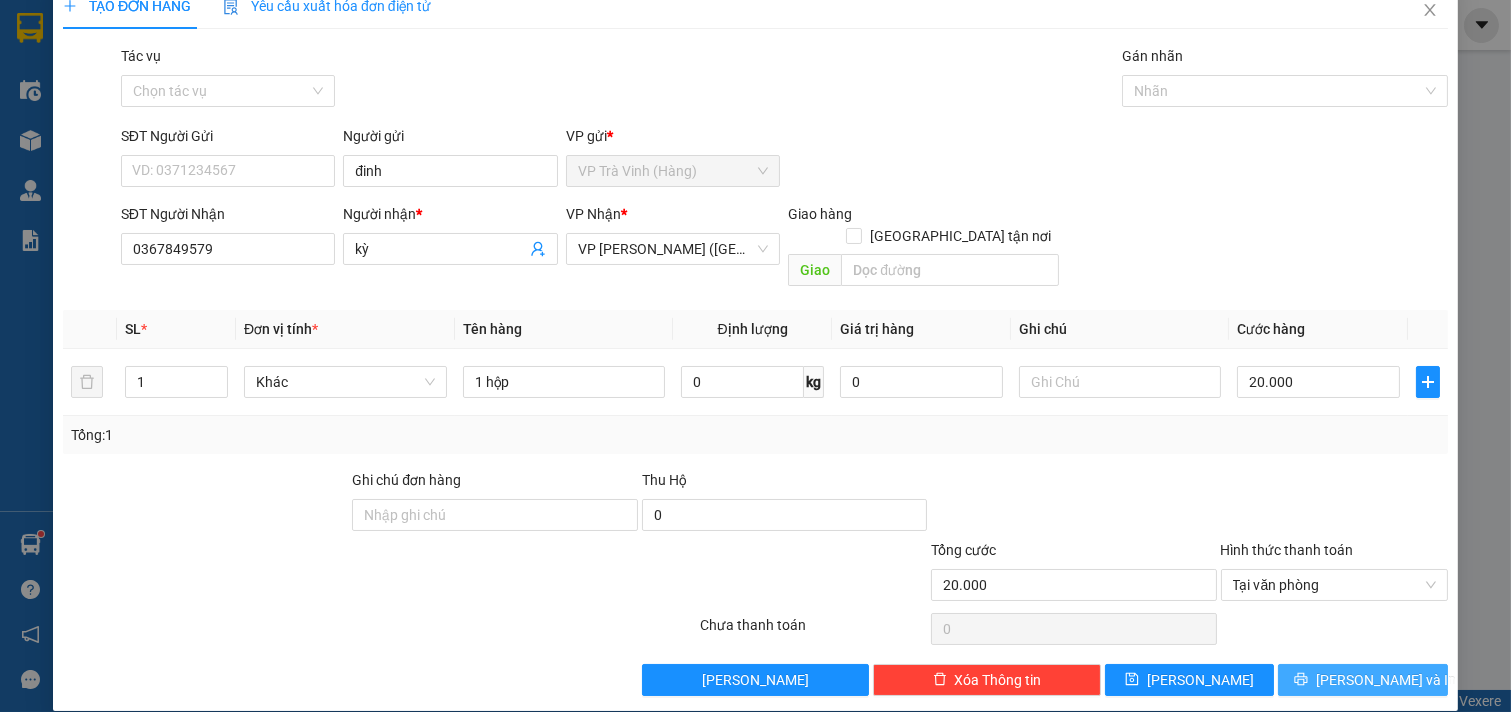 click on "[PERSON_NAME] và In" at bounding box center (1363, 680) 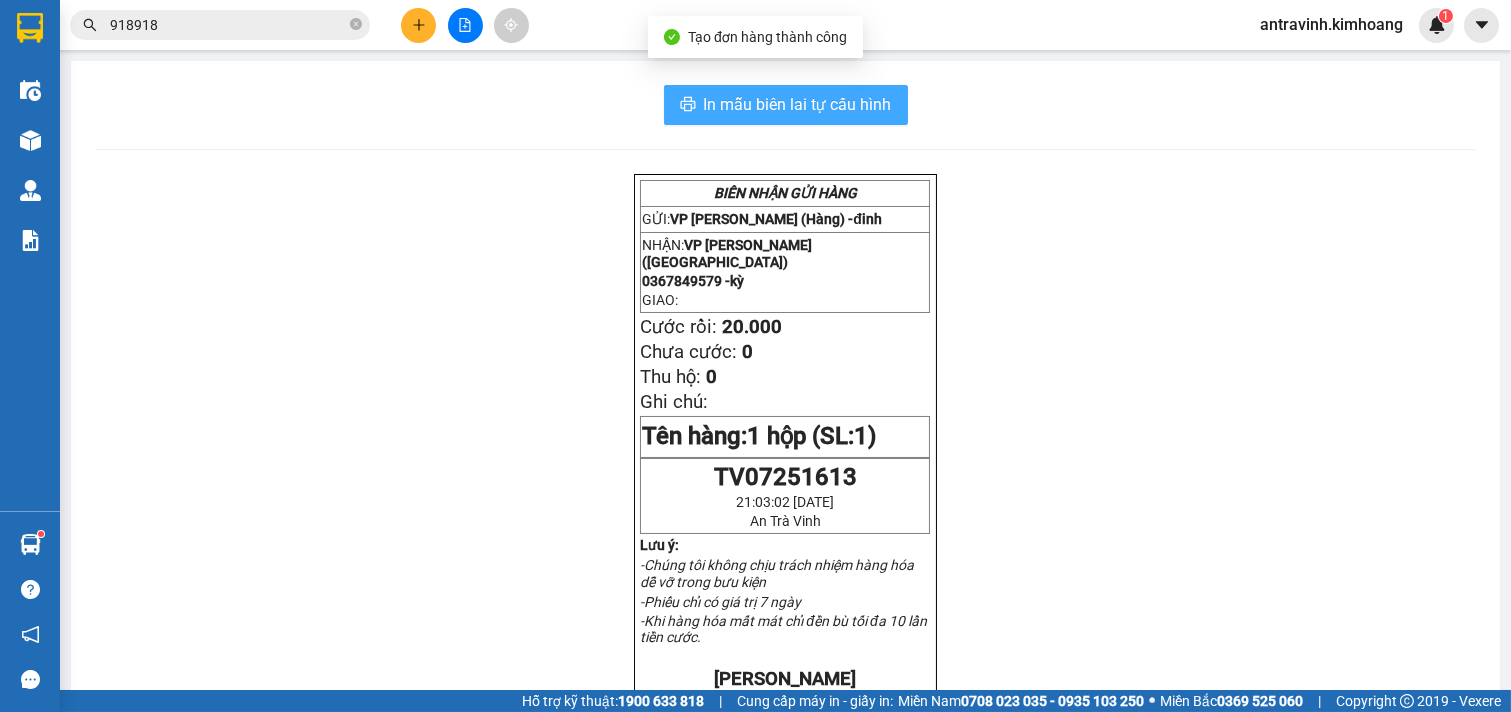 click on "In mẫu biên lai tự cấu hình" at bounding box center (786, 105) 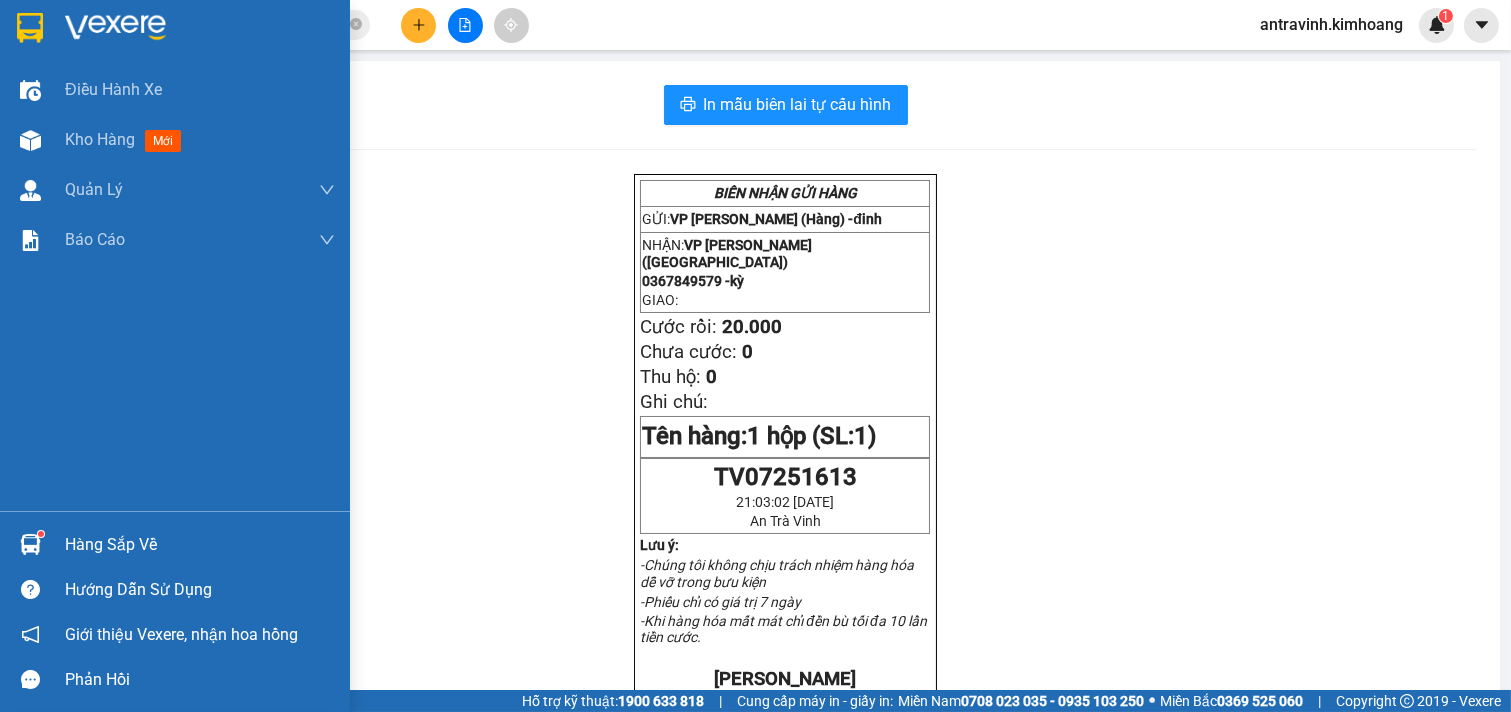 click on "Hàng sắp về" at bounding box center [200, 545] 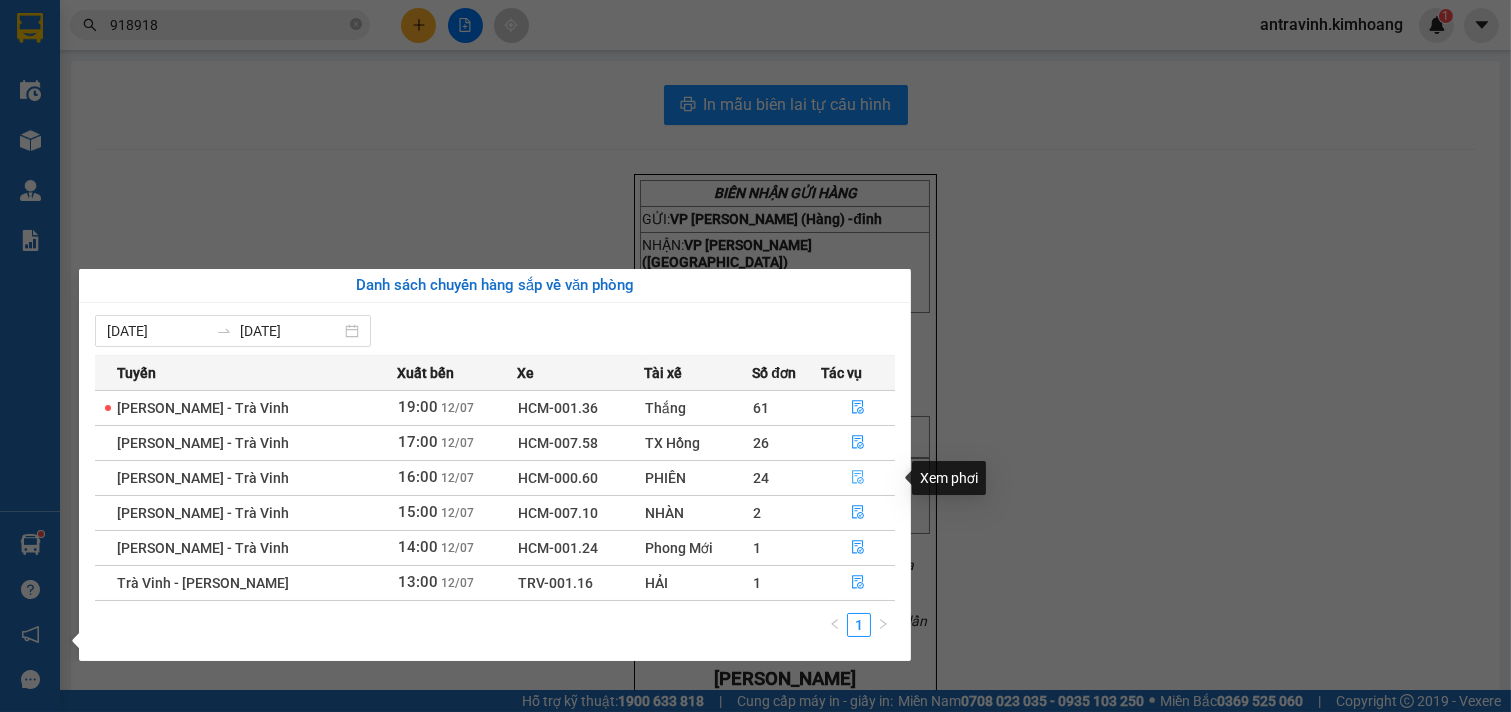 click 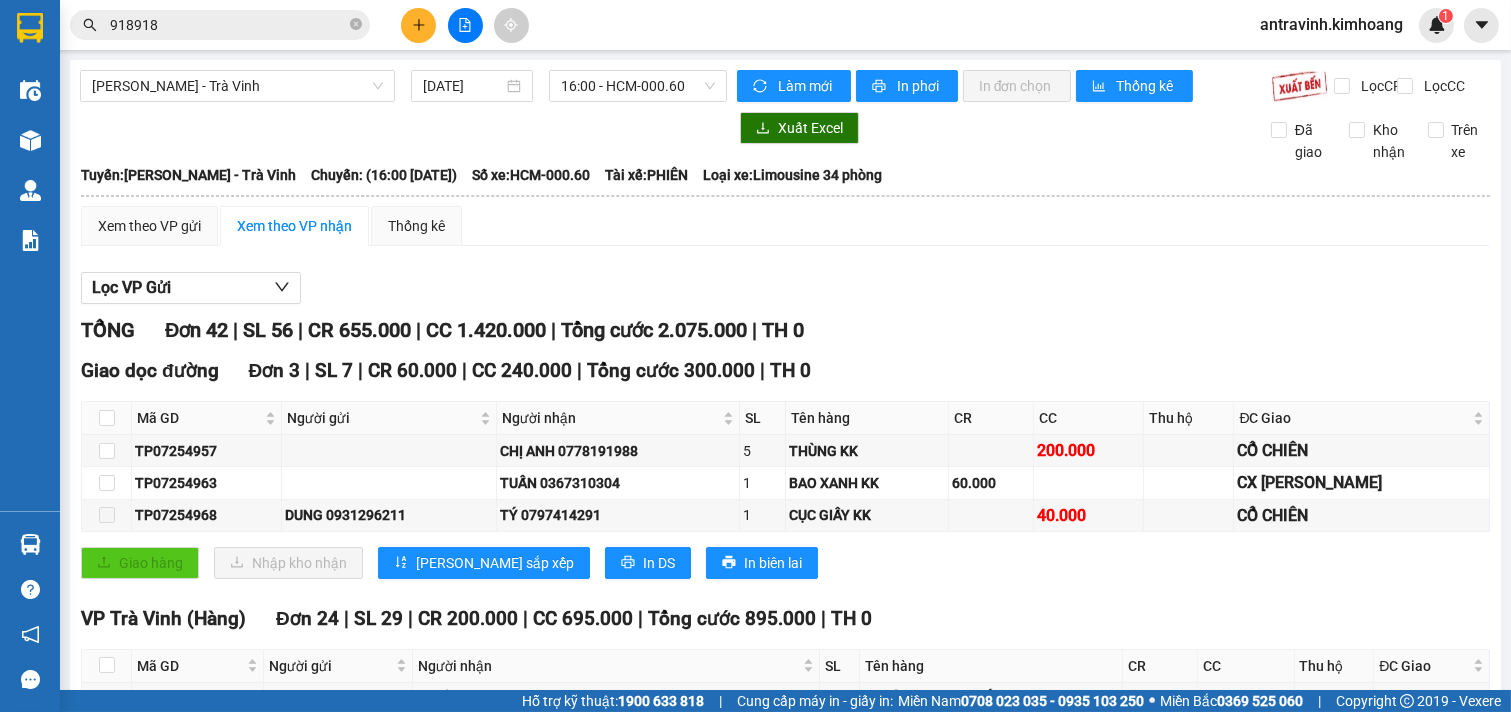 scroll, scrollTop: 333, scrollLeft: 0, axis: vertical 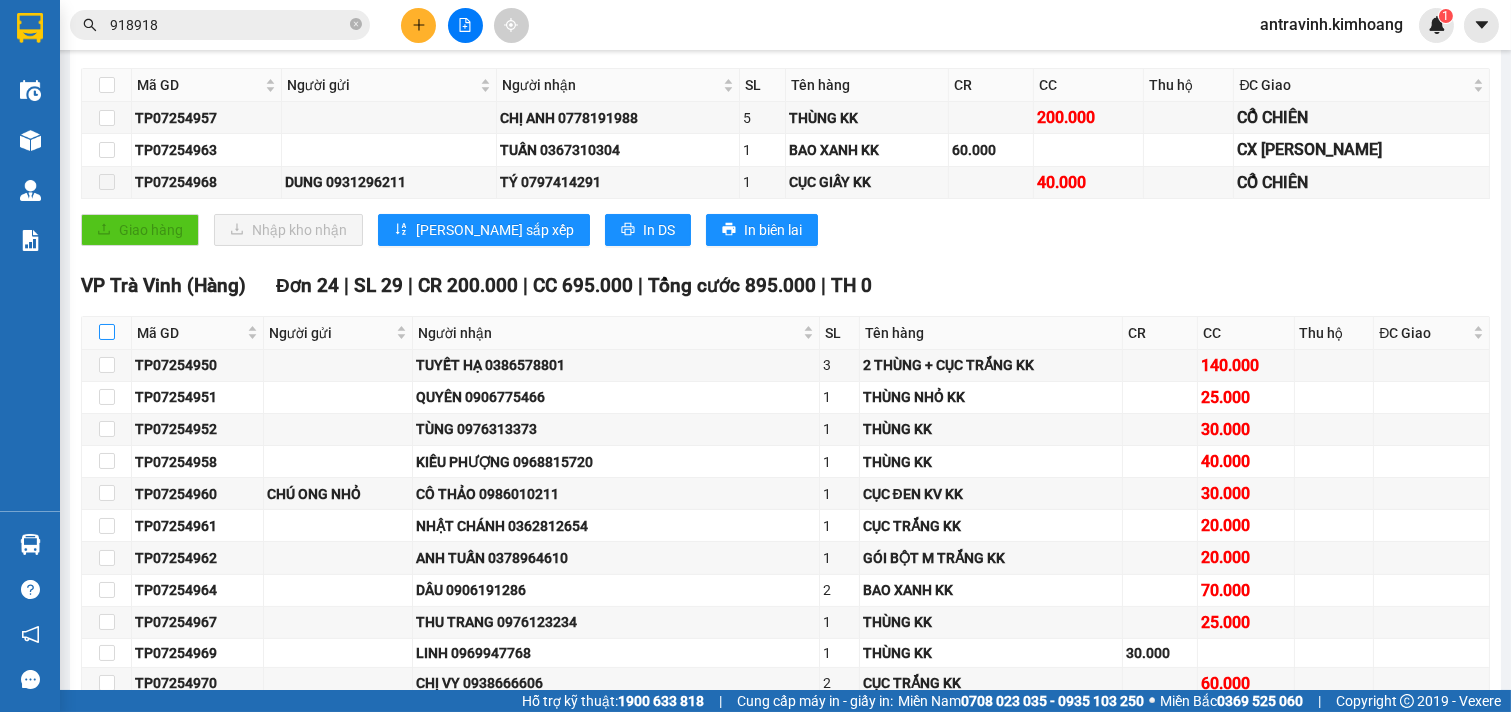 click at bounding box center (107, 332) 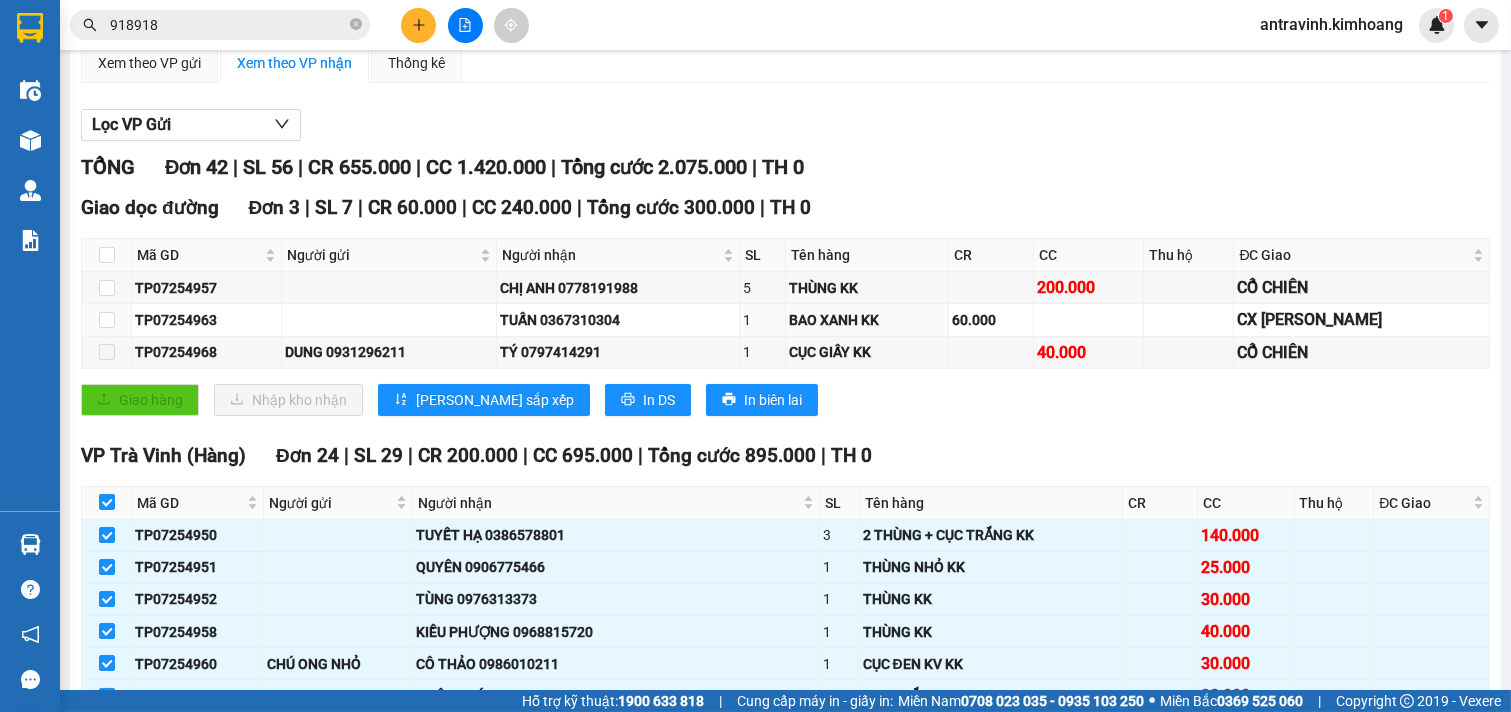 scroll, scrollTop: 0, scrollLeft: 0, axis: both 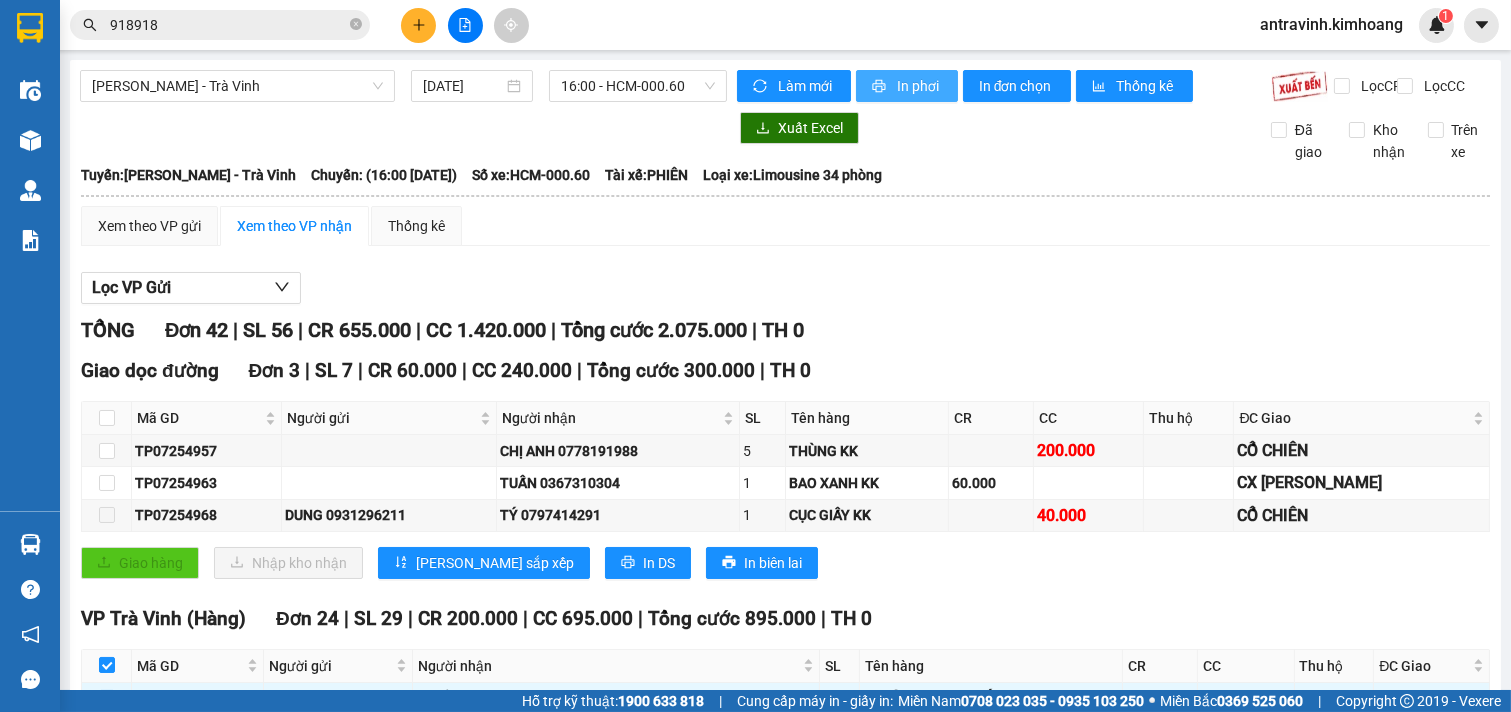click on "In phơi" at bounding box center (919, 86) 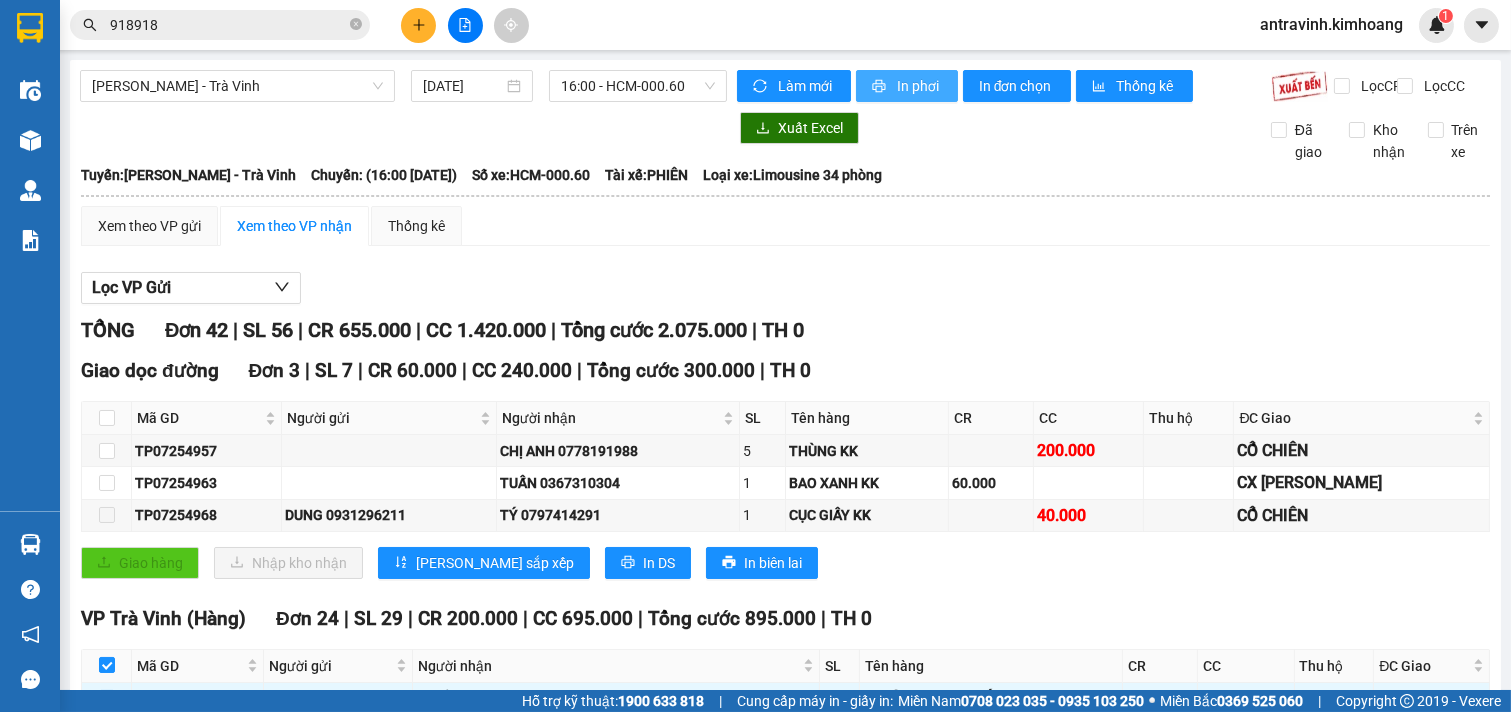 scroll, scrollTop: 0, scrollLeft: 0, axis: both 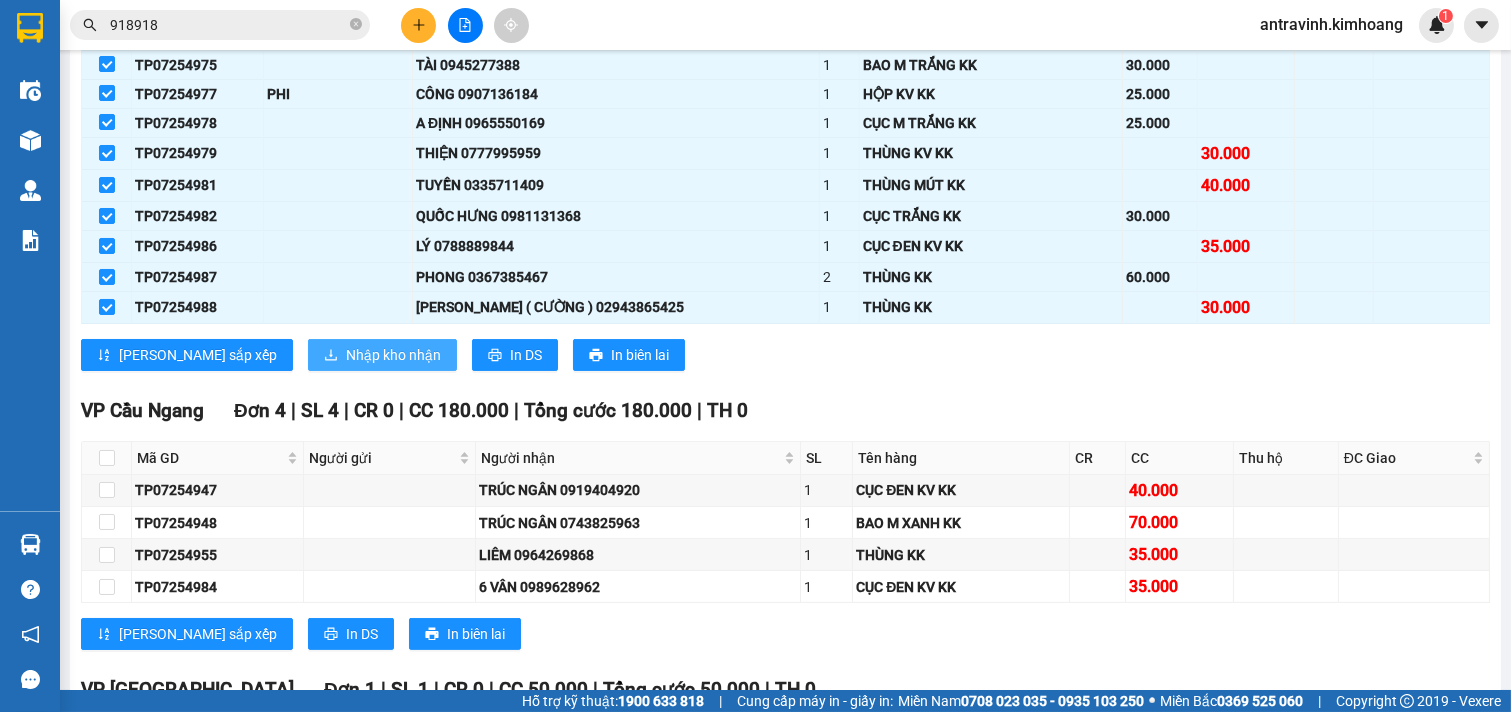 click on "Nhập kho nhận" at bounding box center [393, 355] 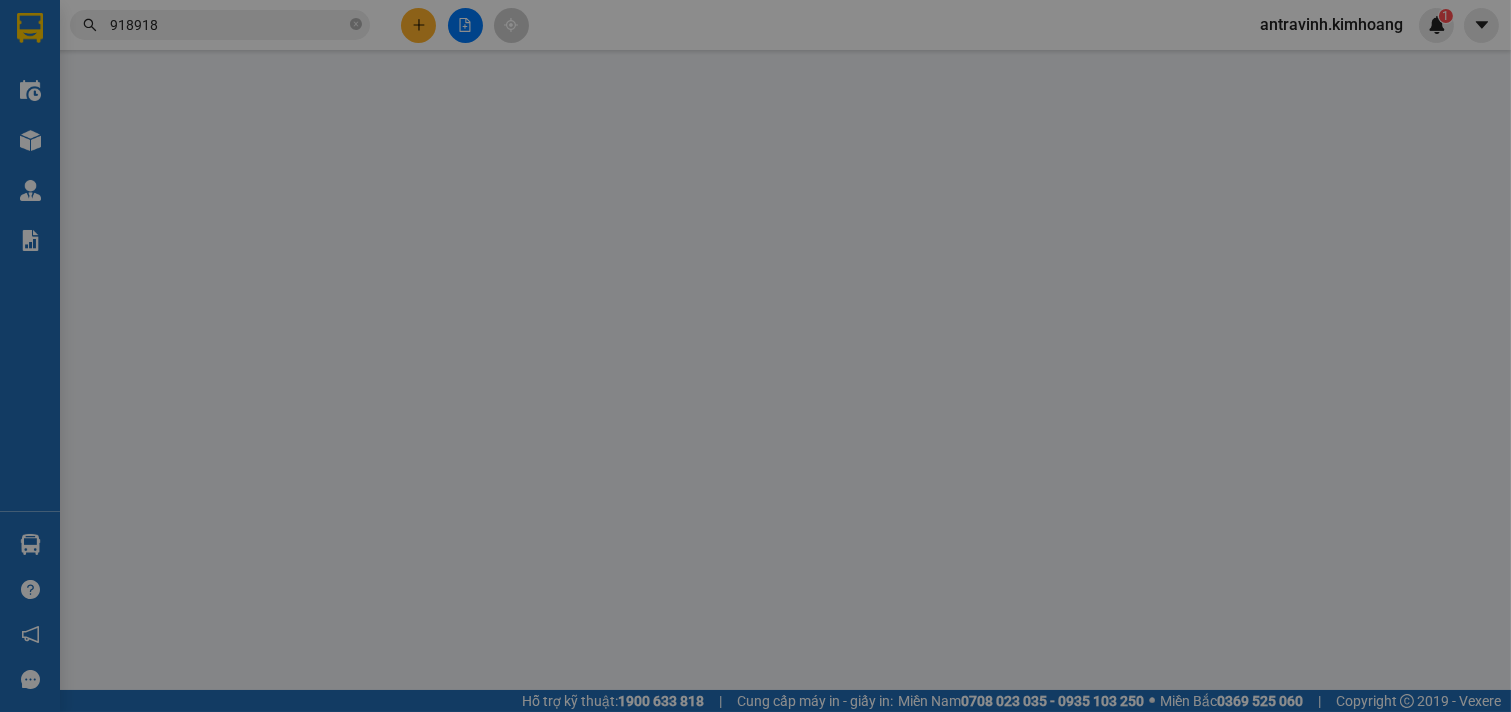 scroll, scrollTop: 0, scrollLeft: 0, axis: both 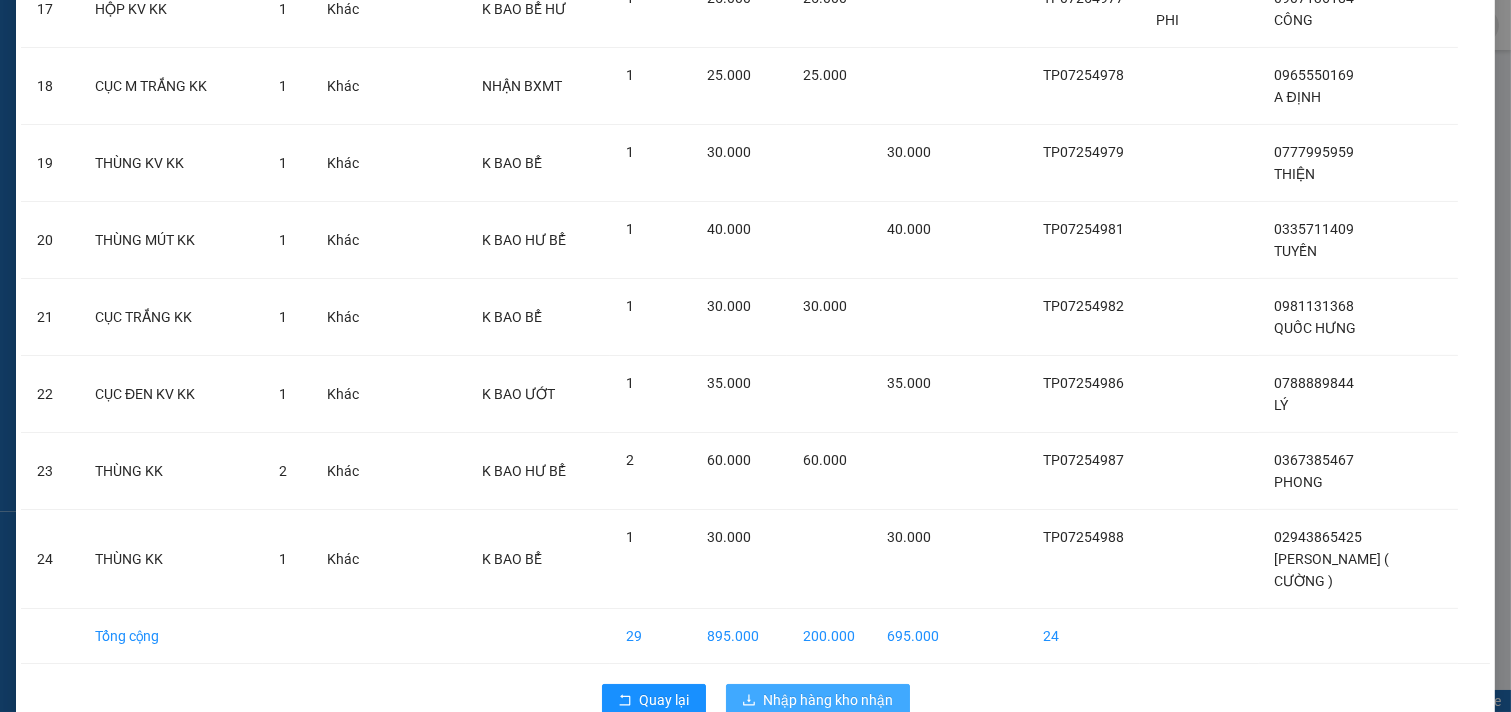 click on "Nhập hàng kho nhận" at bounding box center [829, 700] 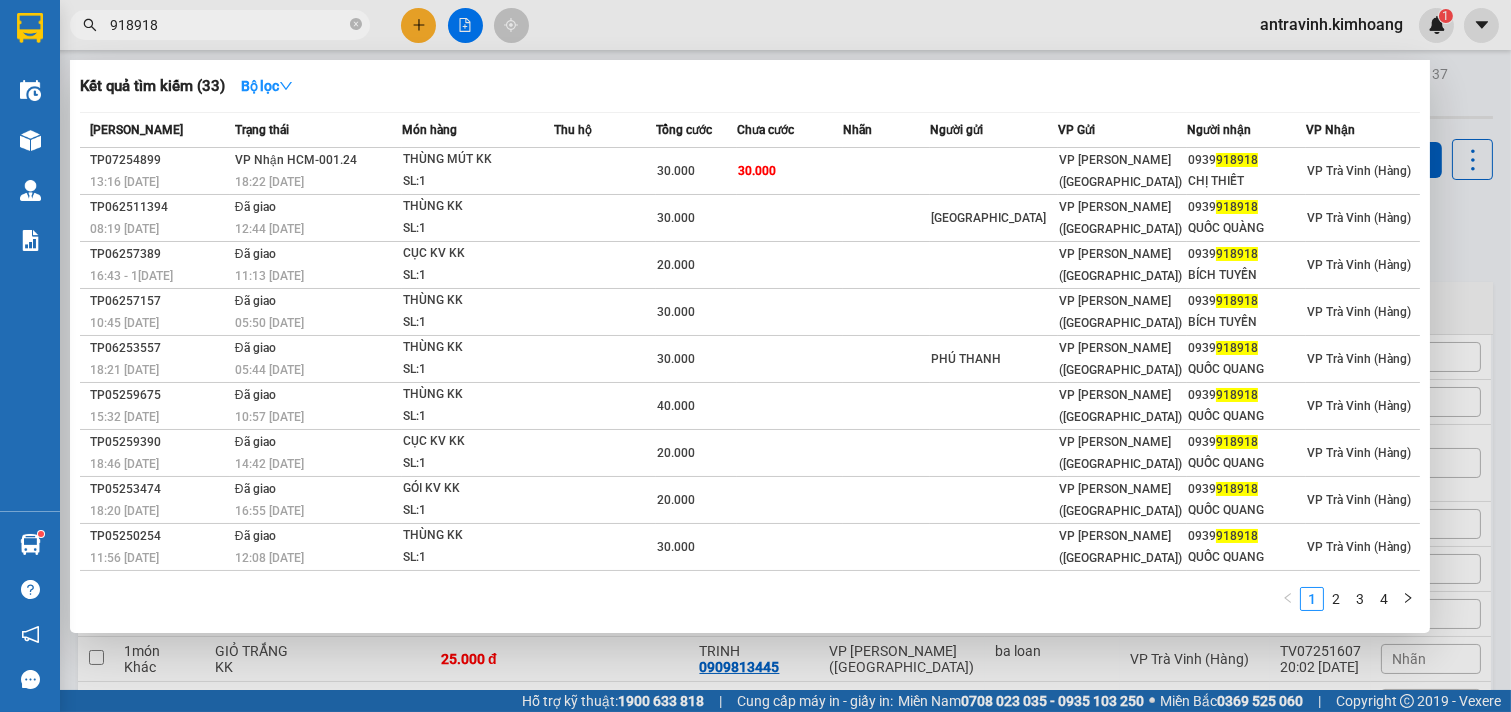 click on "918918" at bounding box center [228, 25] 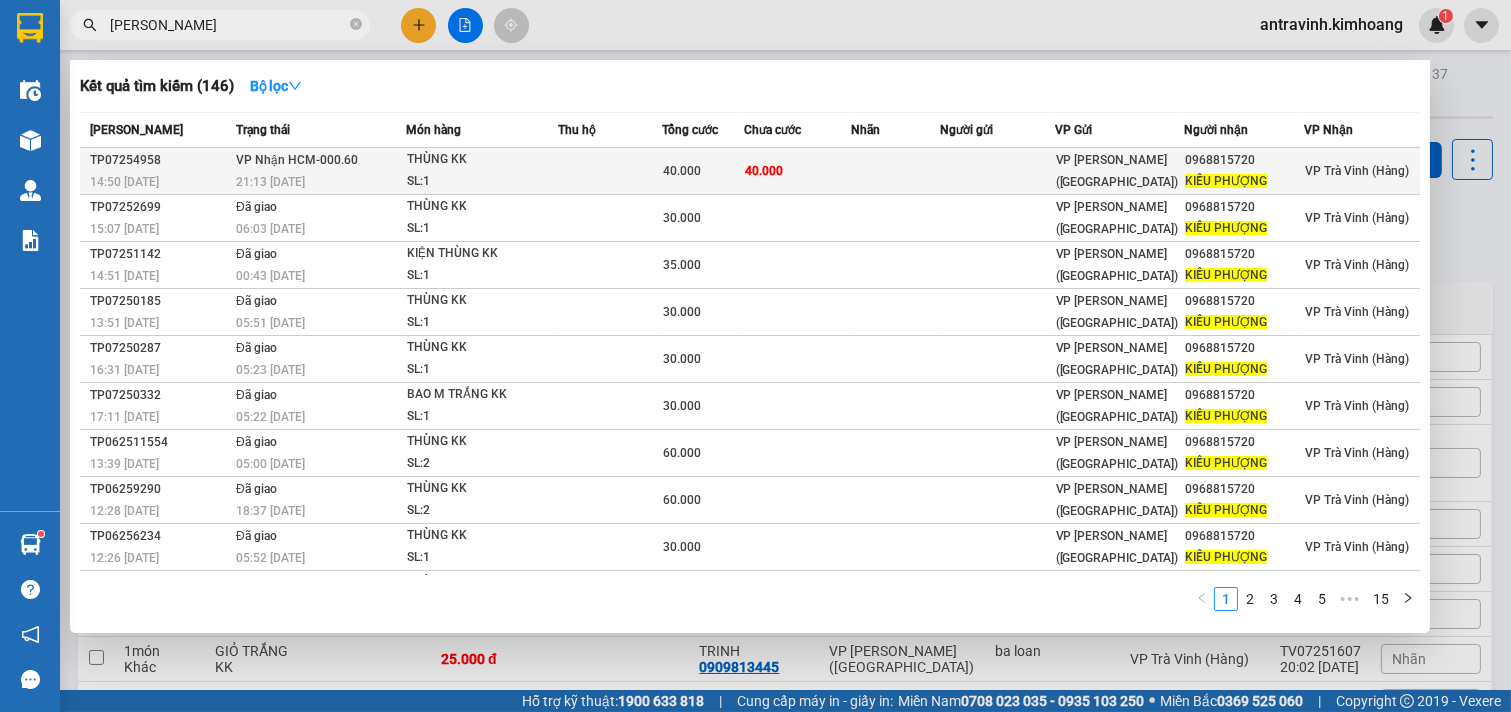 click at bounding box center [610, 171] 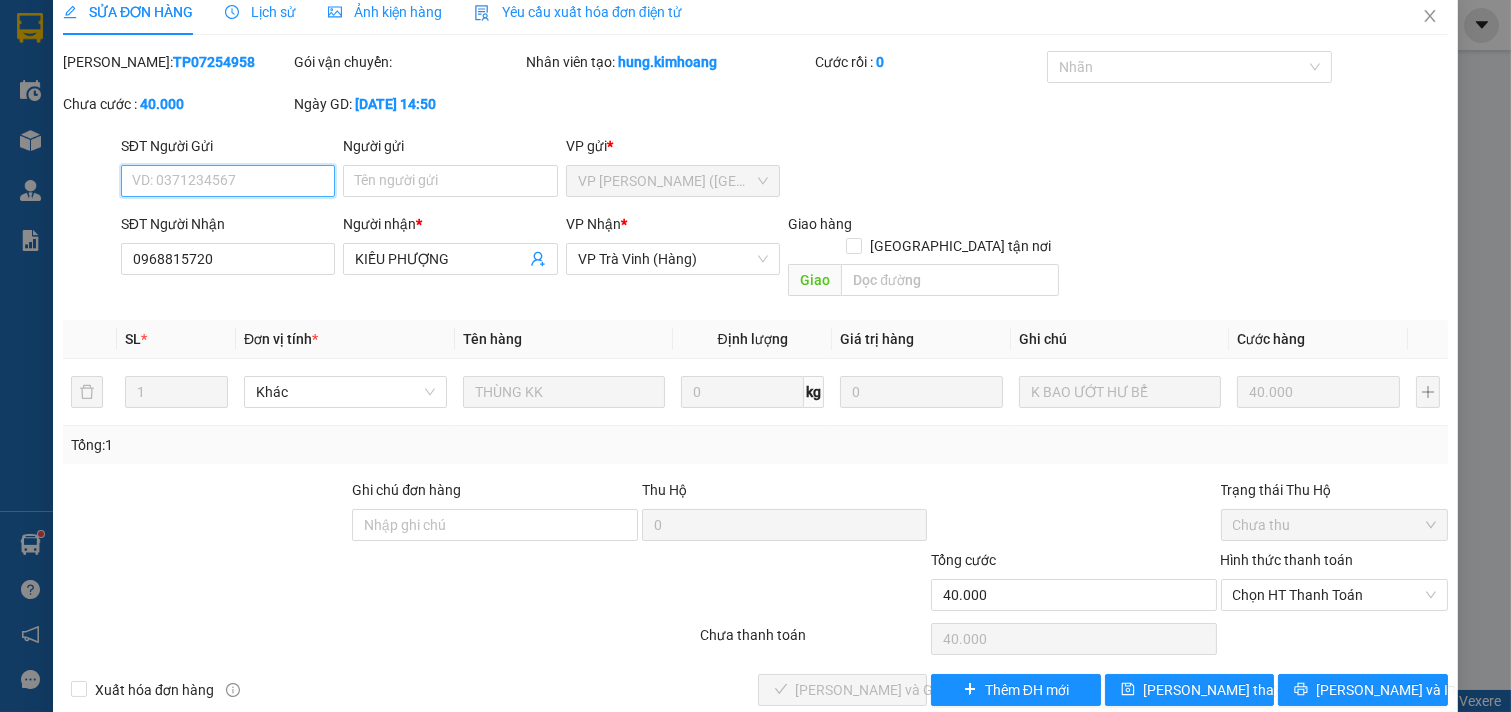 scroll, scrollTop: 22, scrollLeft: 0, axis: vertical 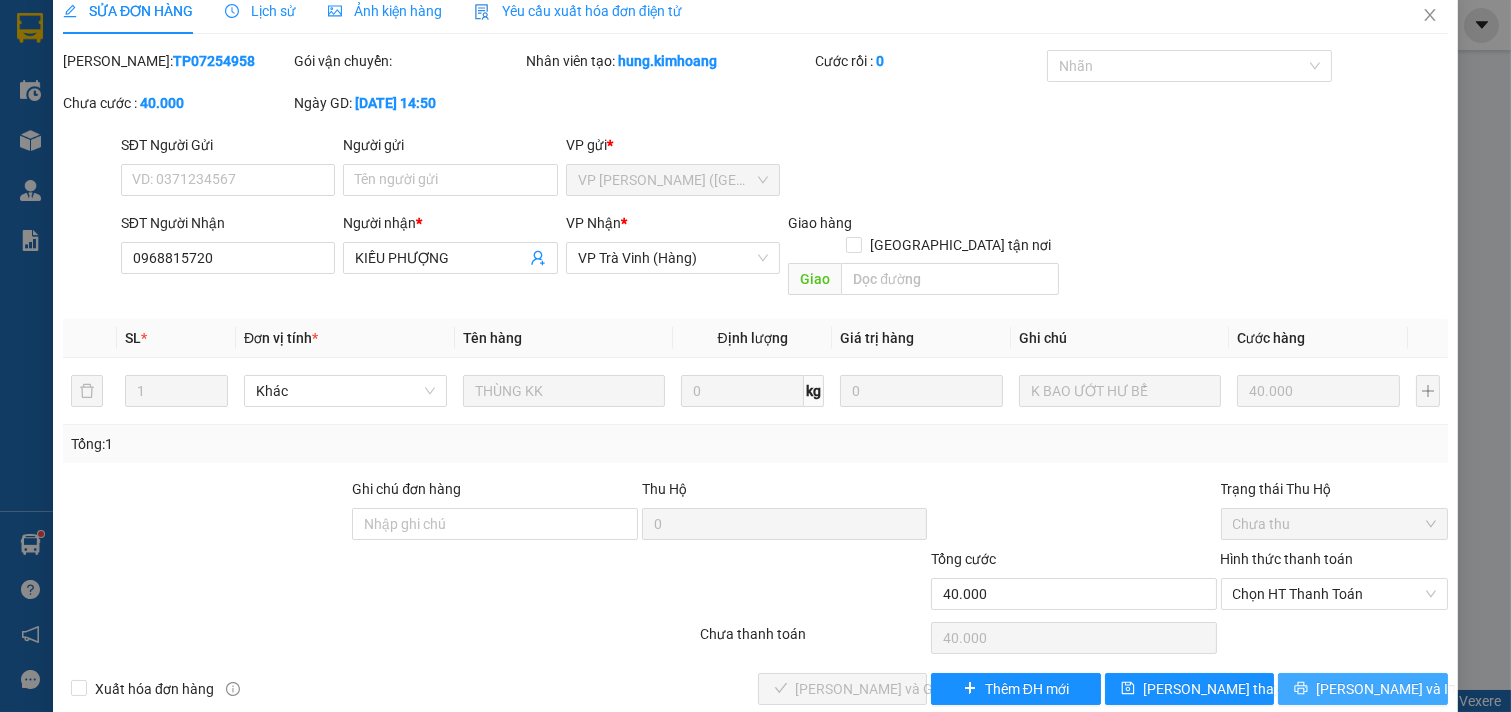 click on "[PERSON_NAME] và In" at bounding box center (1363, 689) 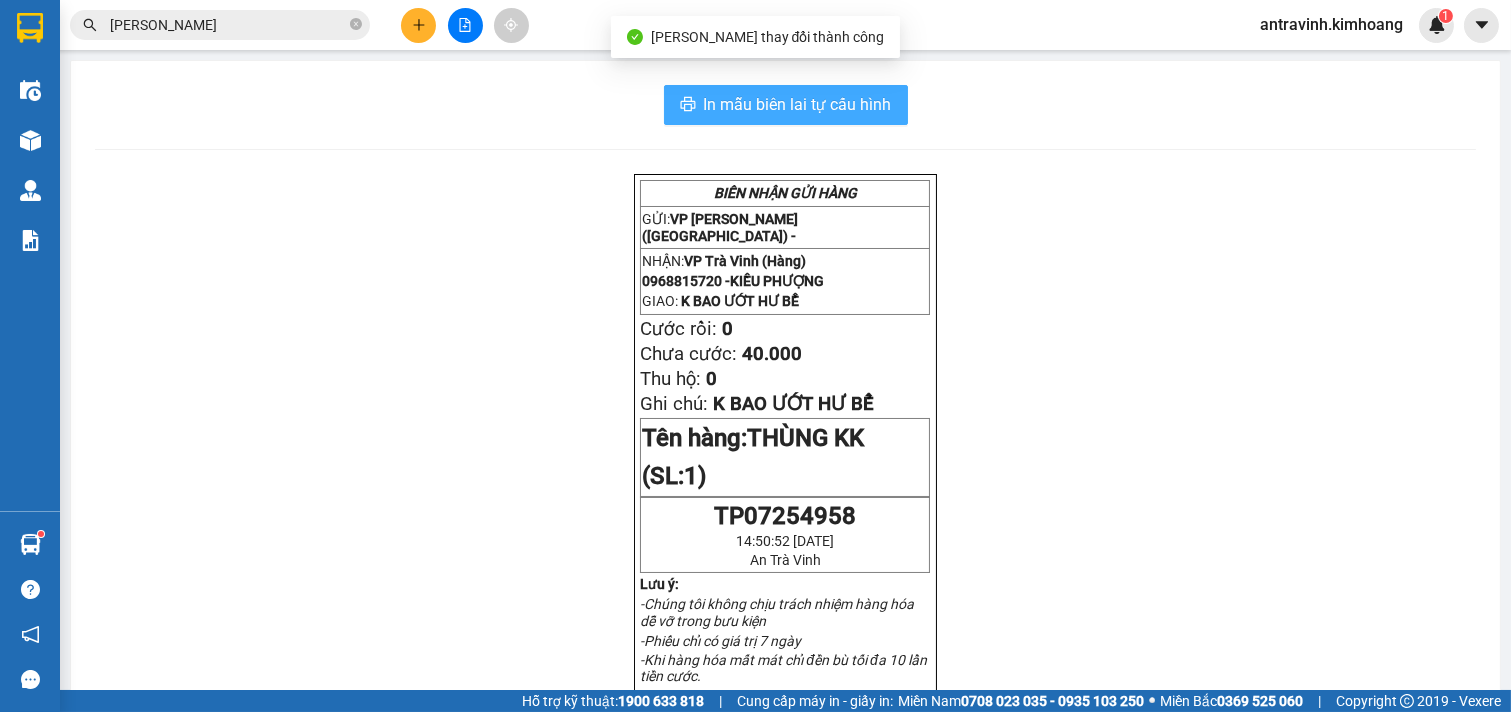 click on "In mẫu biên lai tự cấu hình" at bounding box center [798, 104] 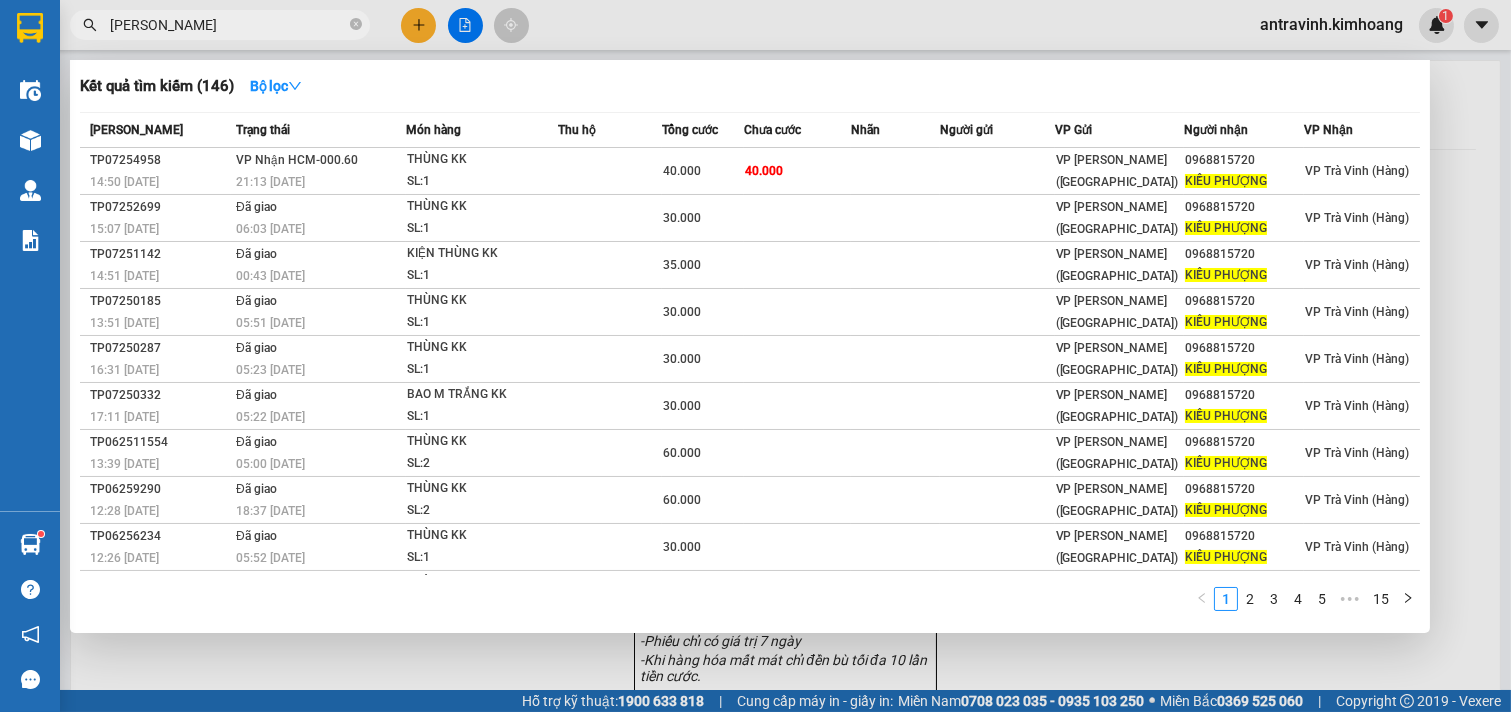 click on "[PERSON_NAME]" at bounding box center (228, 25) 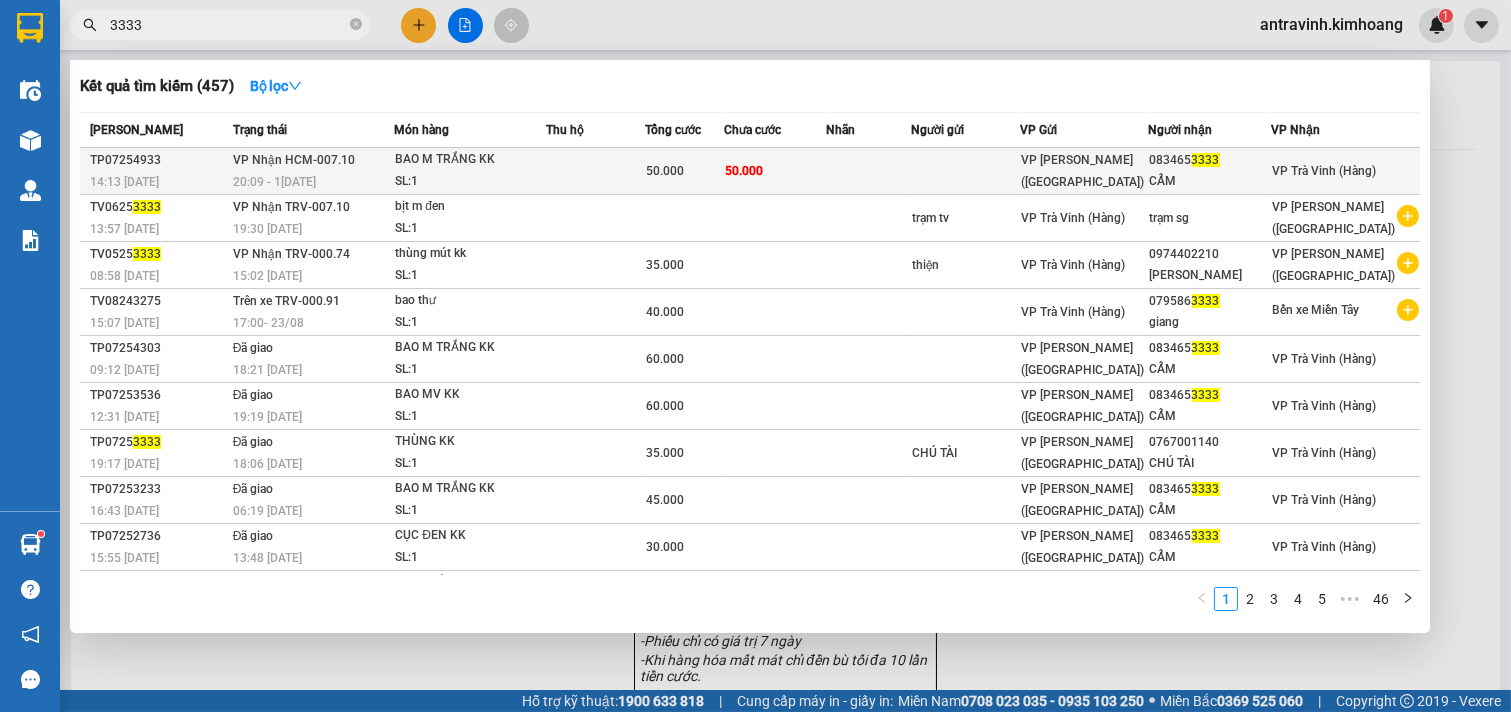click on "50.000" at bounding box center (775, 171) 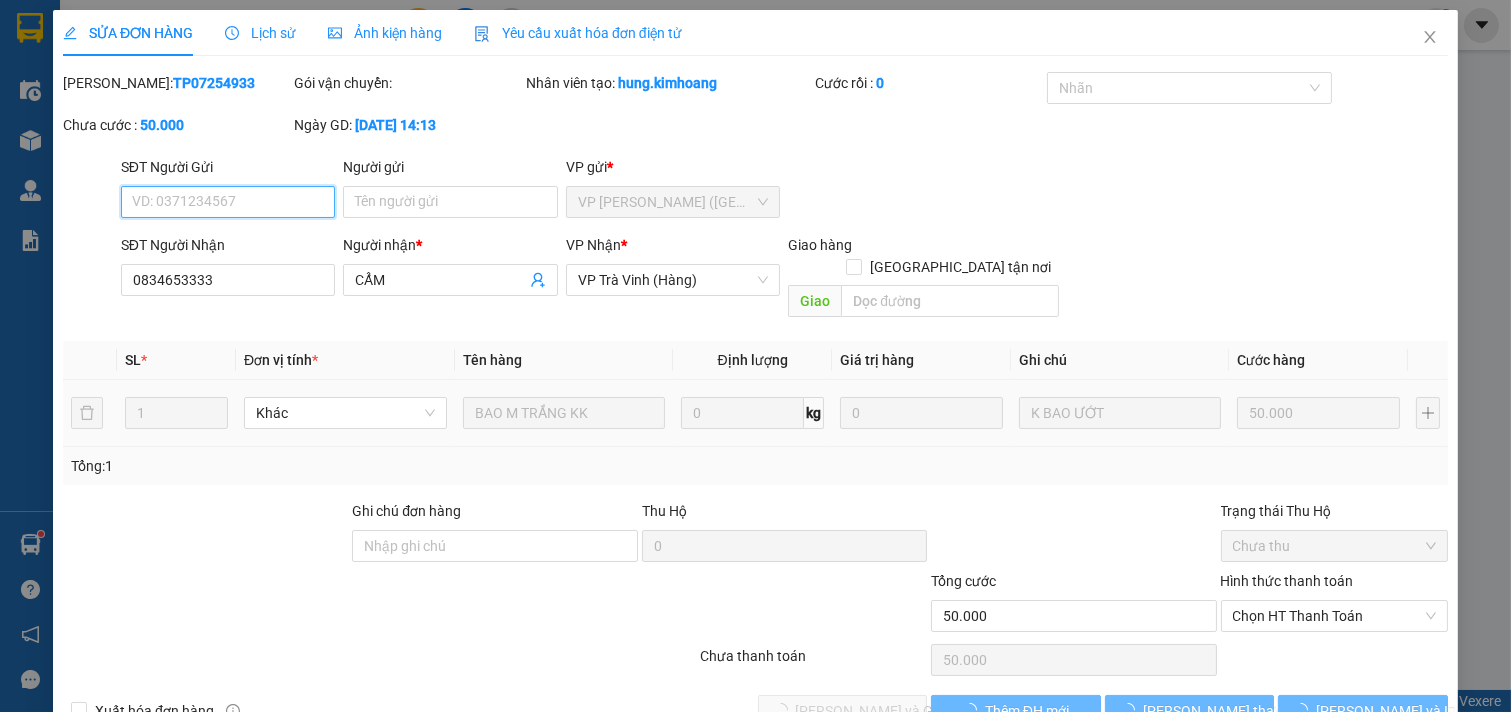 scroll, scrollTop: 22, scrollLeft: 0, axis: vertical 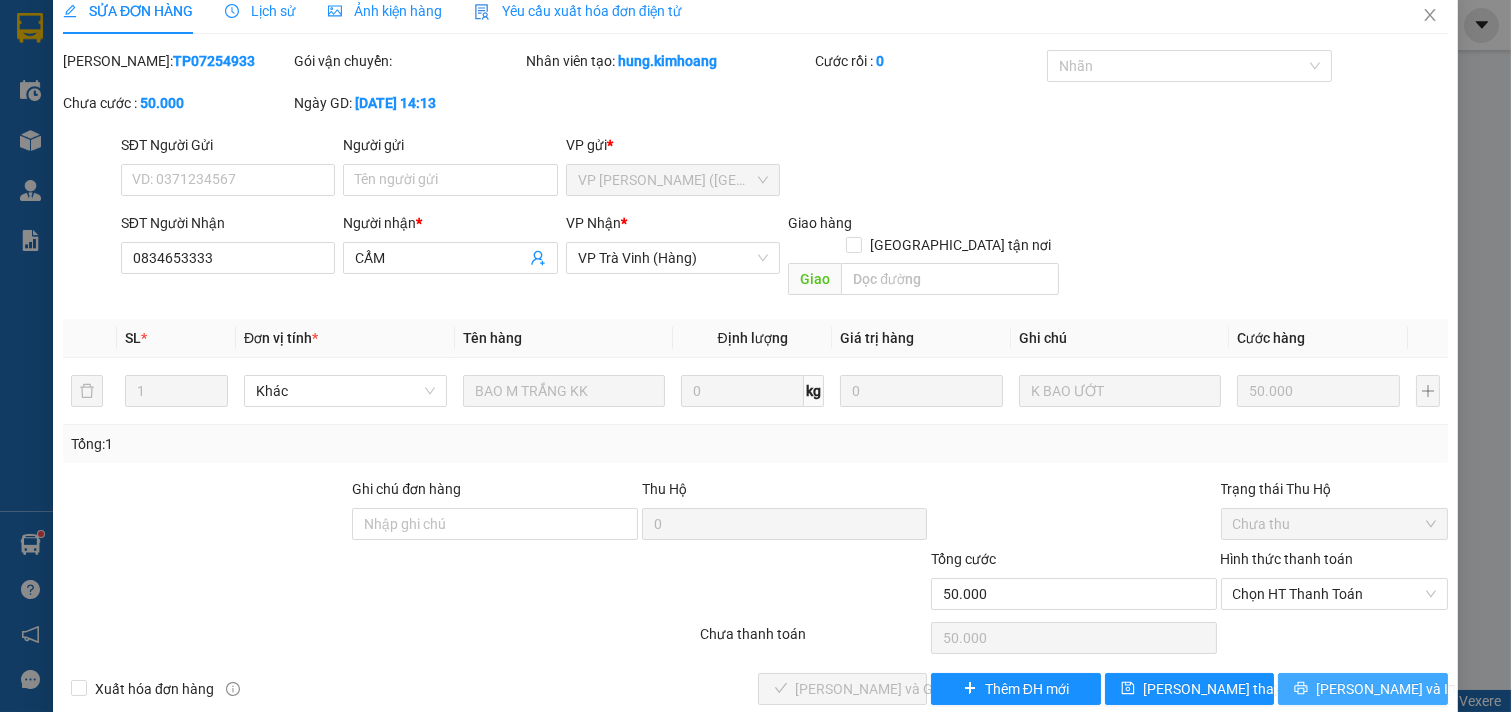 click on "[PERSON_NAME] và In" at bounding box center [1363, 689] 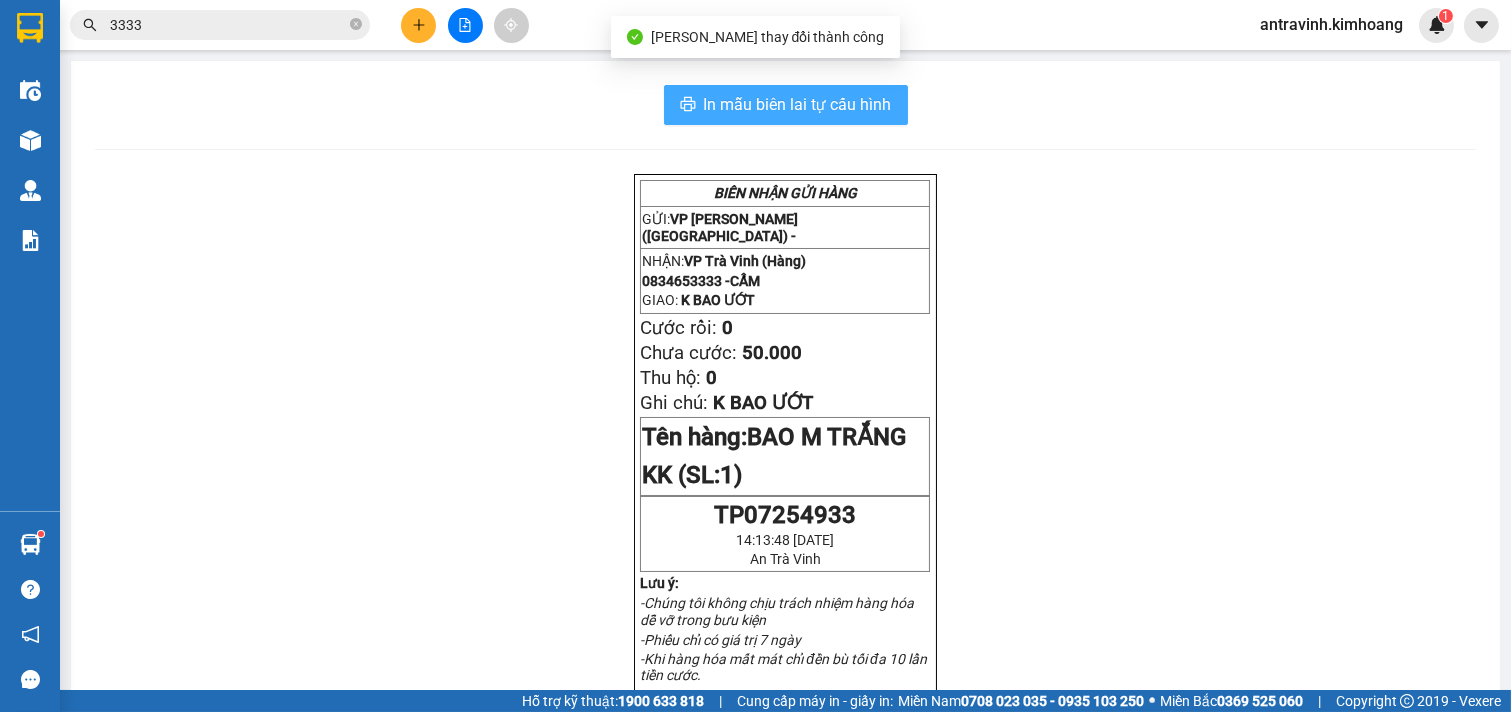 click on "In mẫu biên lai tự cấu hình" at bounding box center (786, 105) 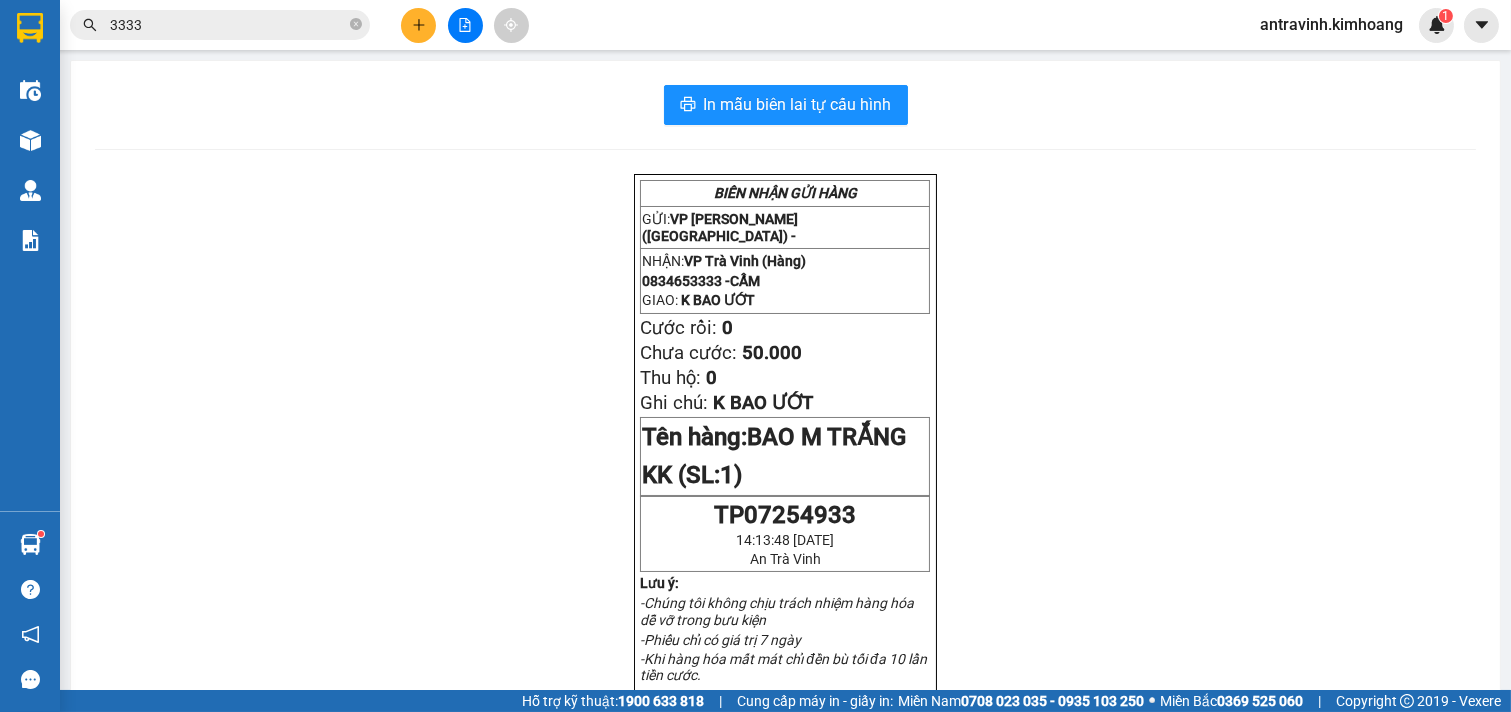 click on "3333" at bounding box center (228, 25) 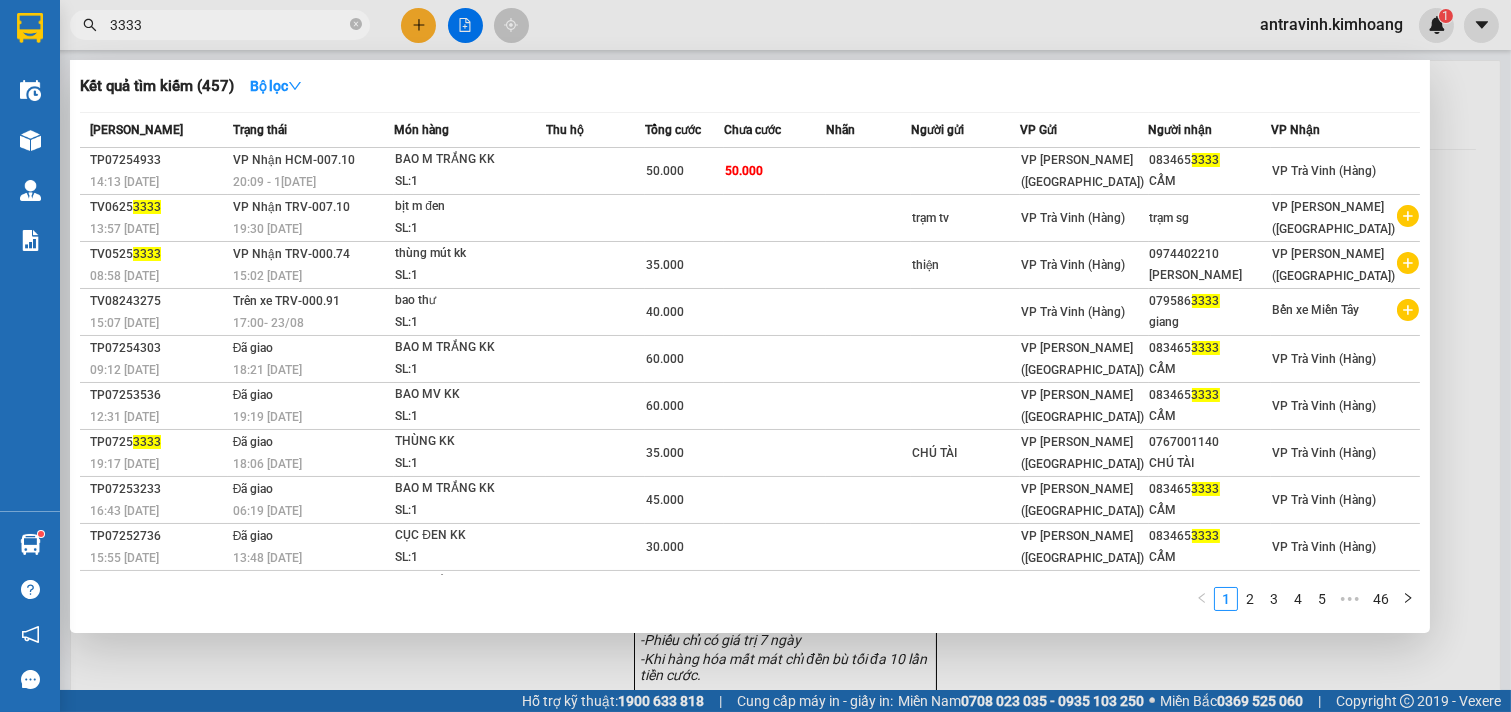 click on "3333" at bounding box center [228, 25] 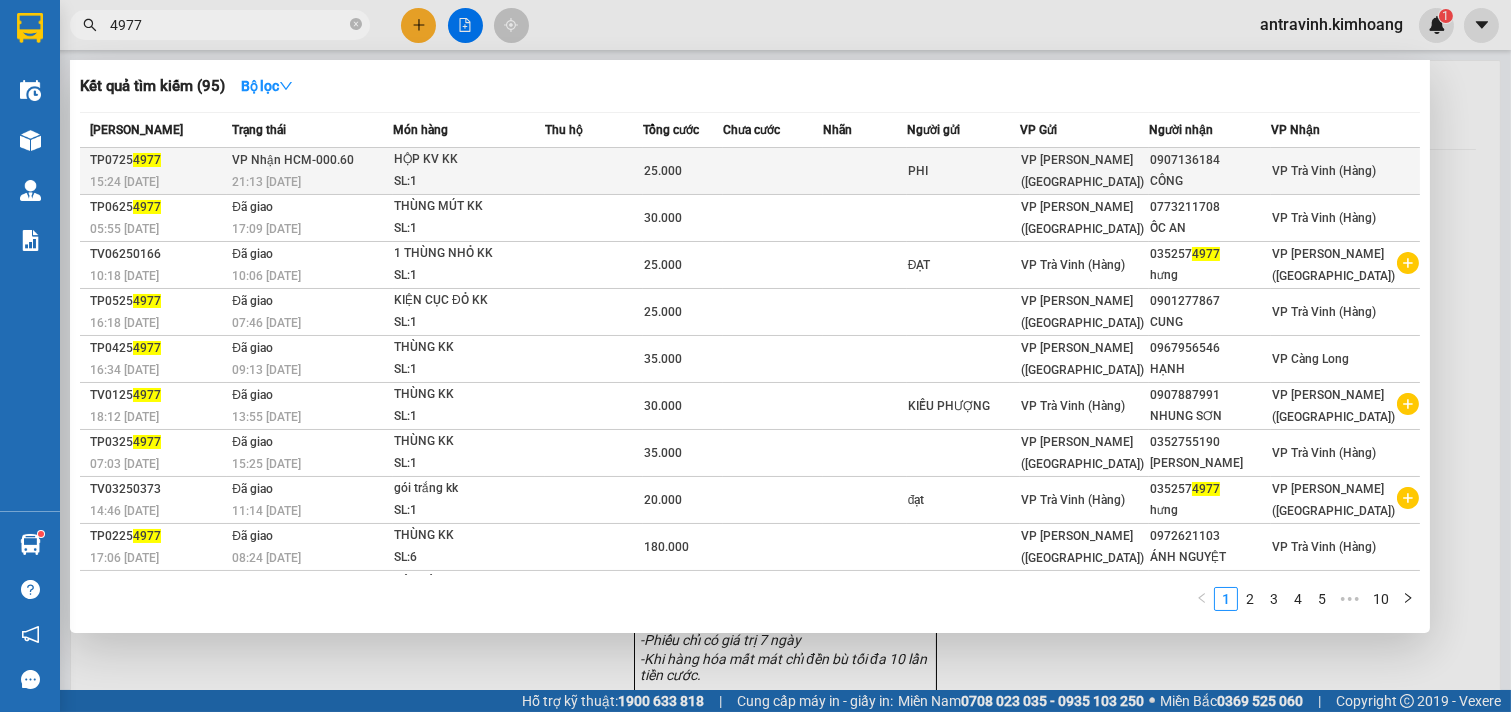 click on "25.000" at bounding box center [663, 171] 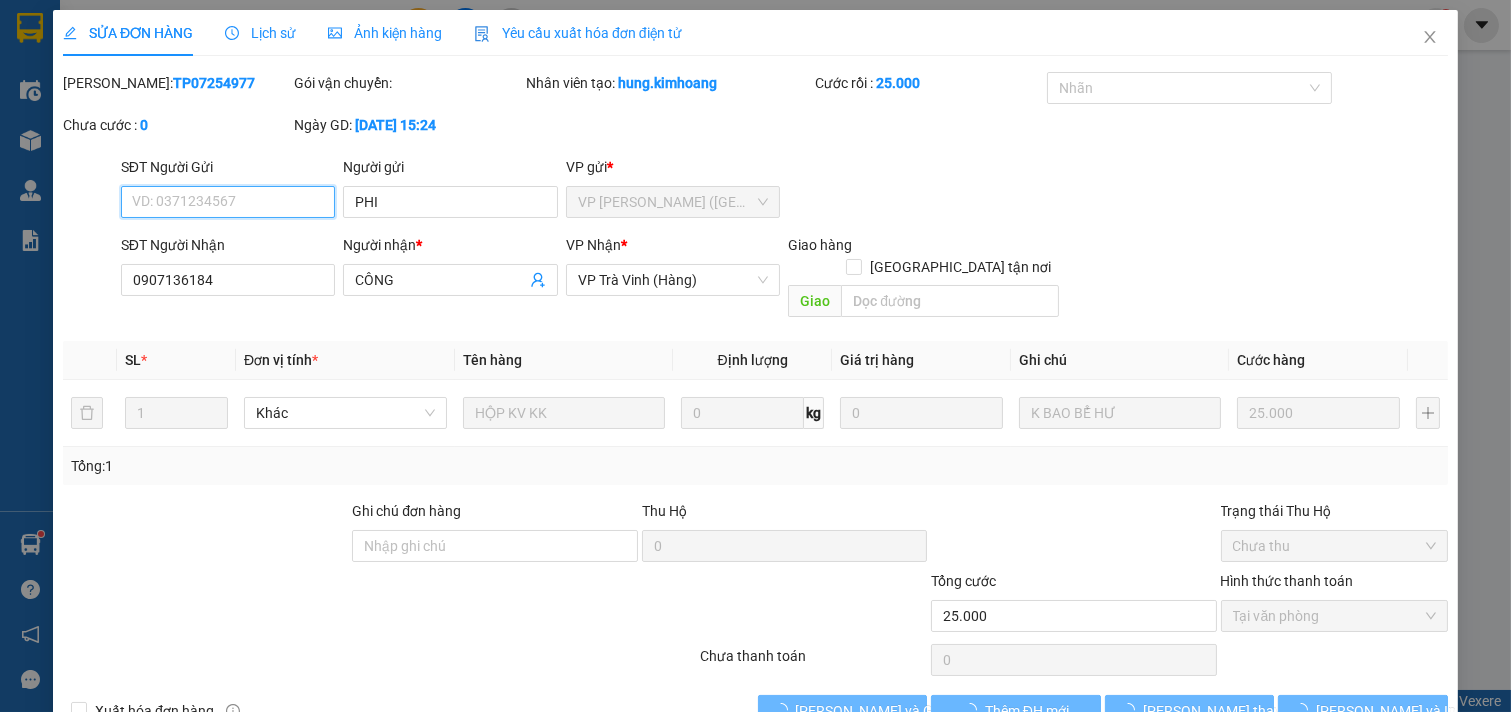 scroll, scrollTop: 22, scrollLeft: 0, axis: vertical 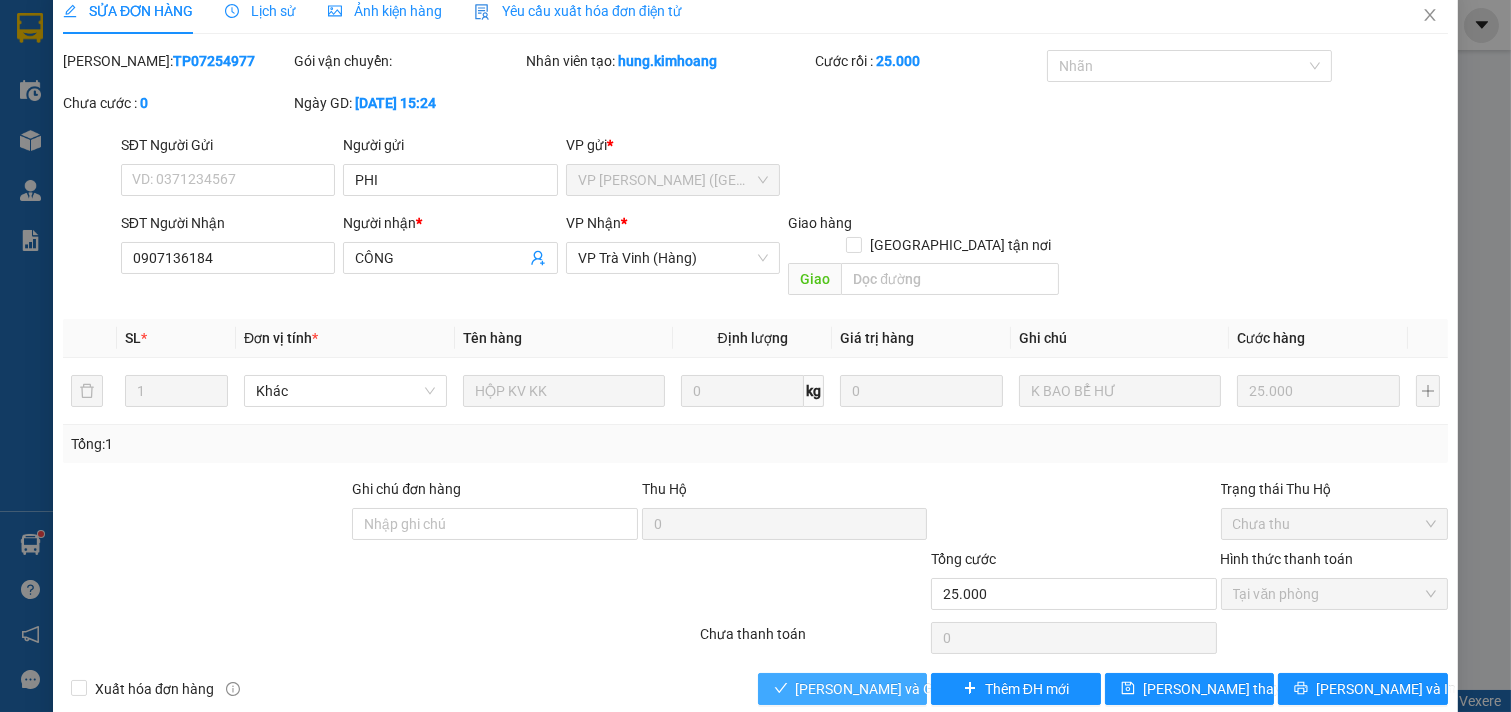 click on "[PERSON_NAME] và Giao hàng" at bounding box center [892, 689] 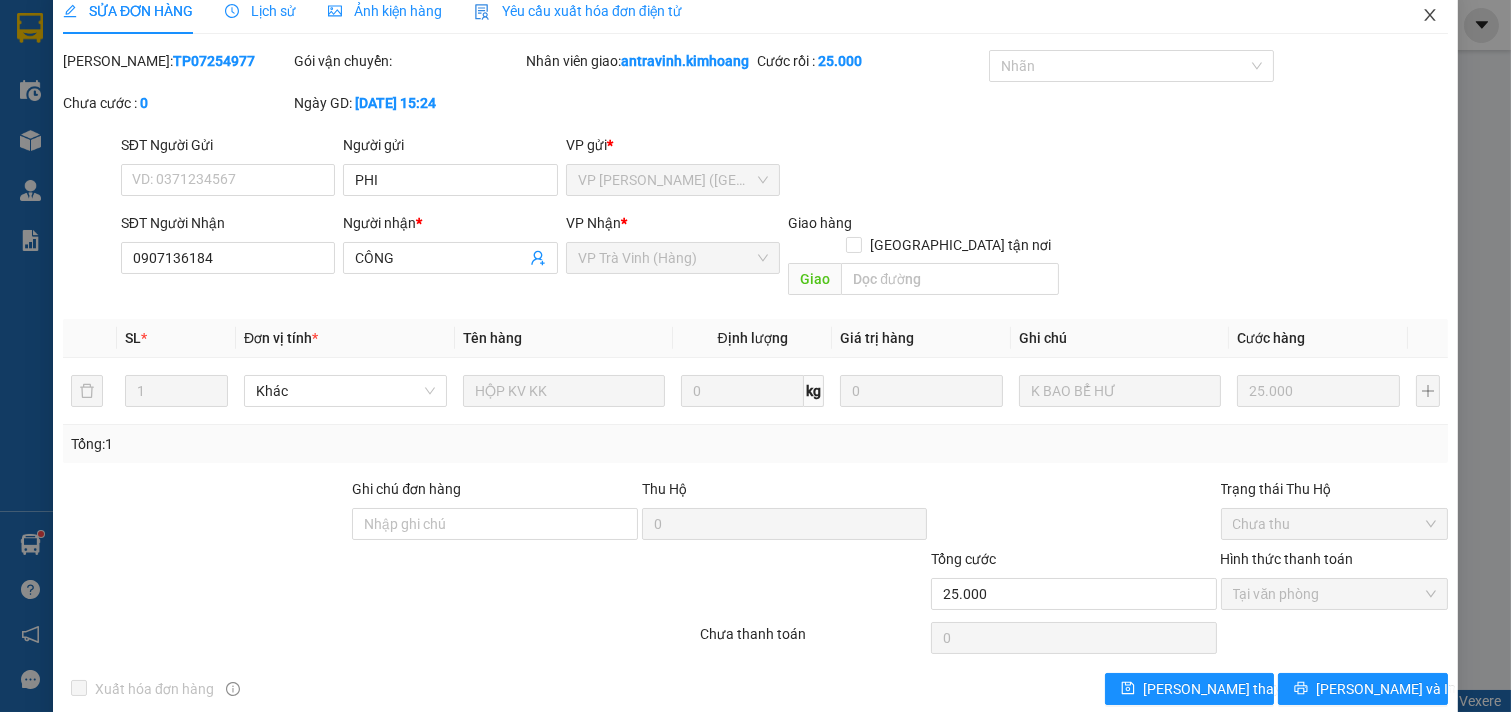 click 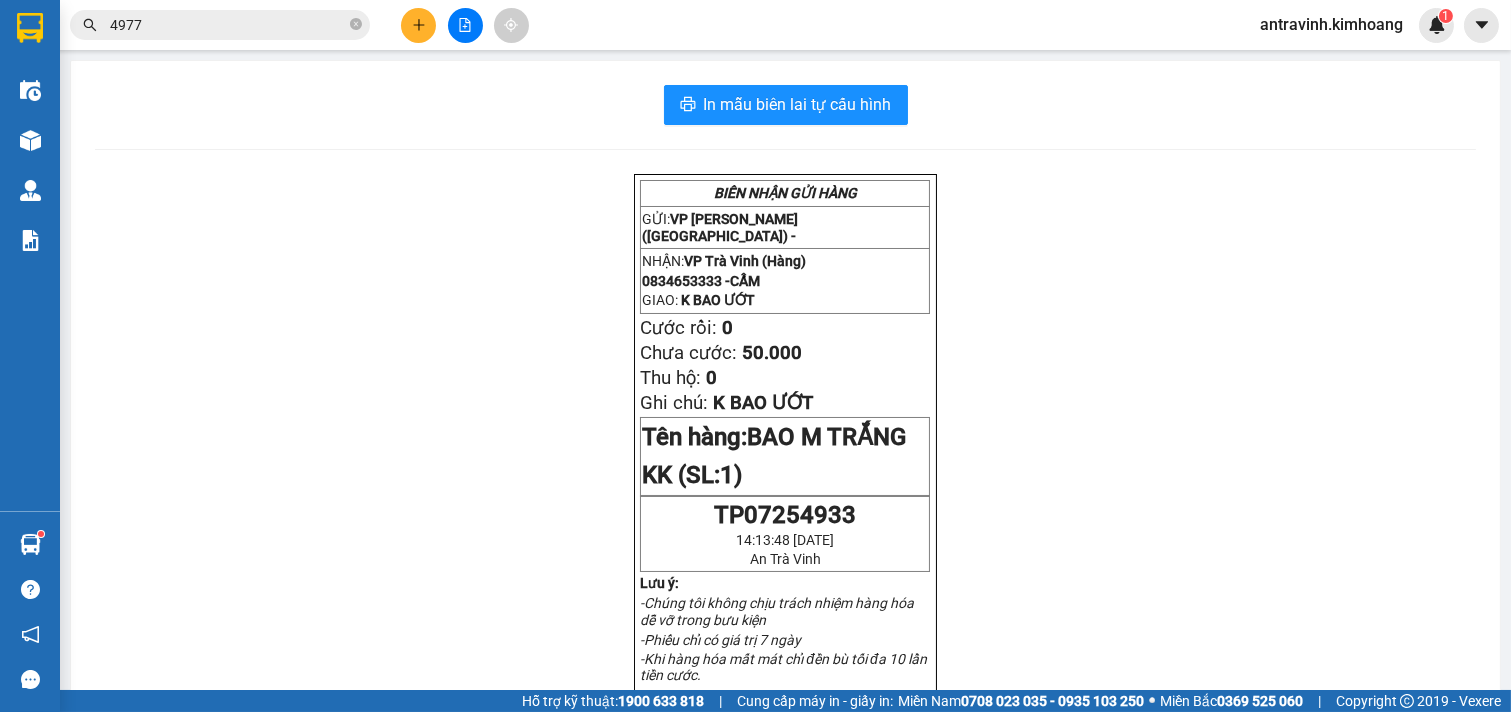 click on "4977" at bounding box center [228, 25] 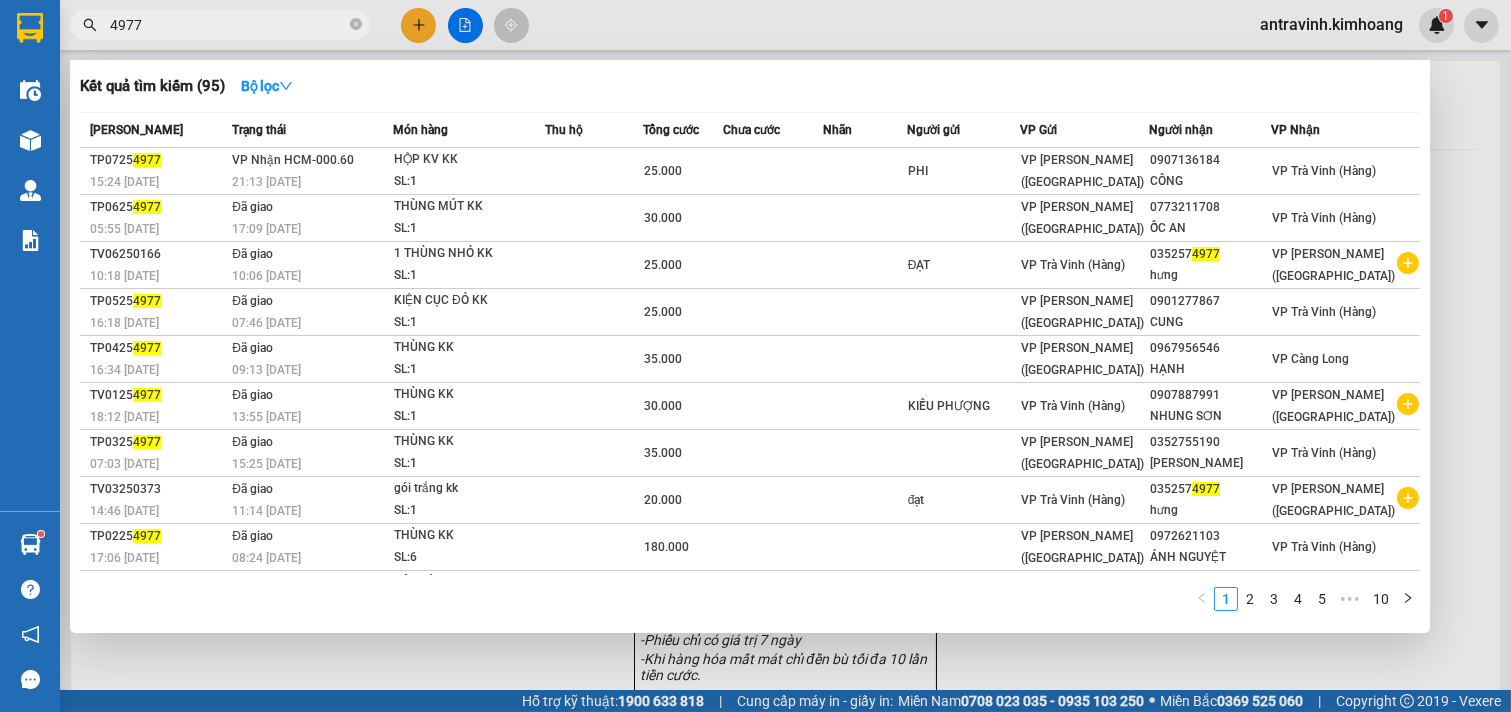 click on "4977" at bounding box center (228, 25) 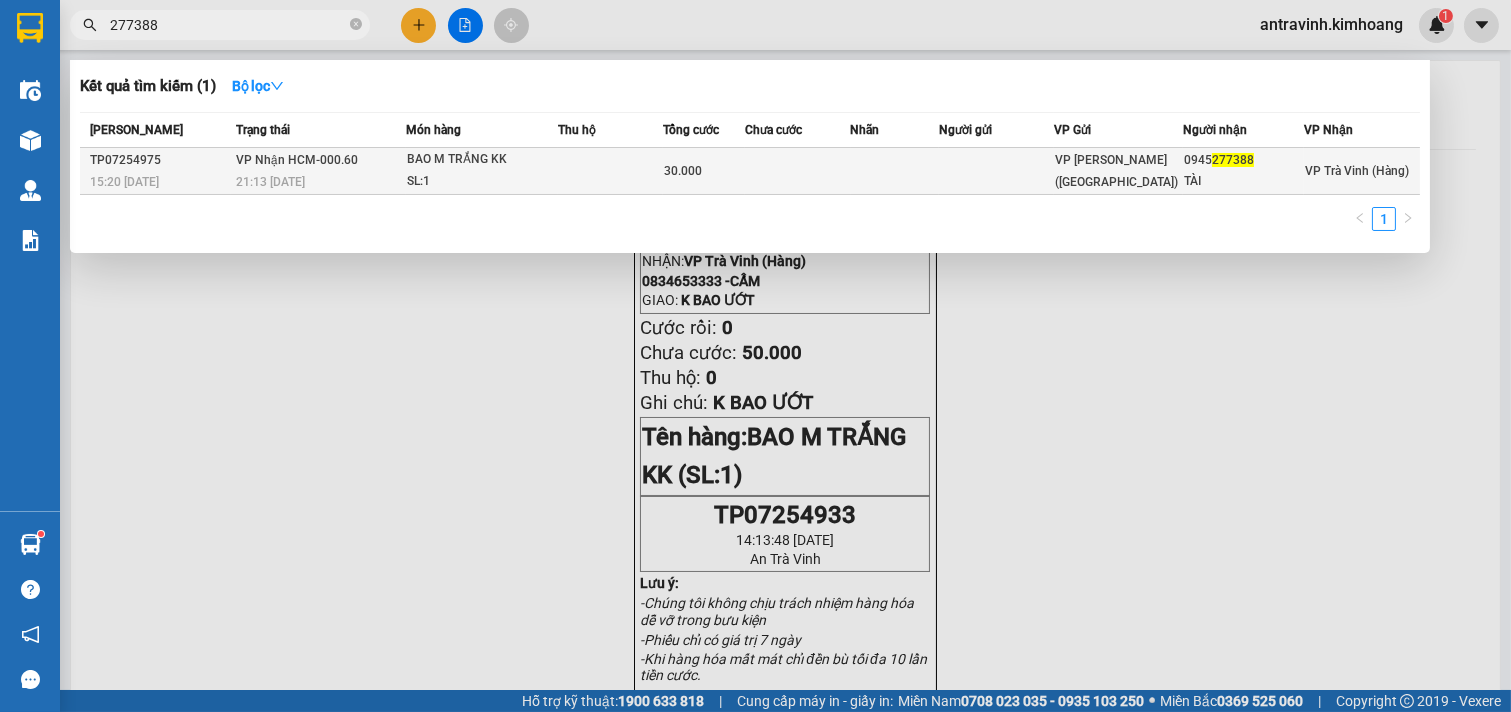 click at bounding box center [798, 171] 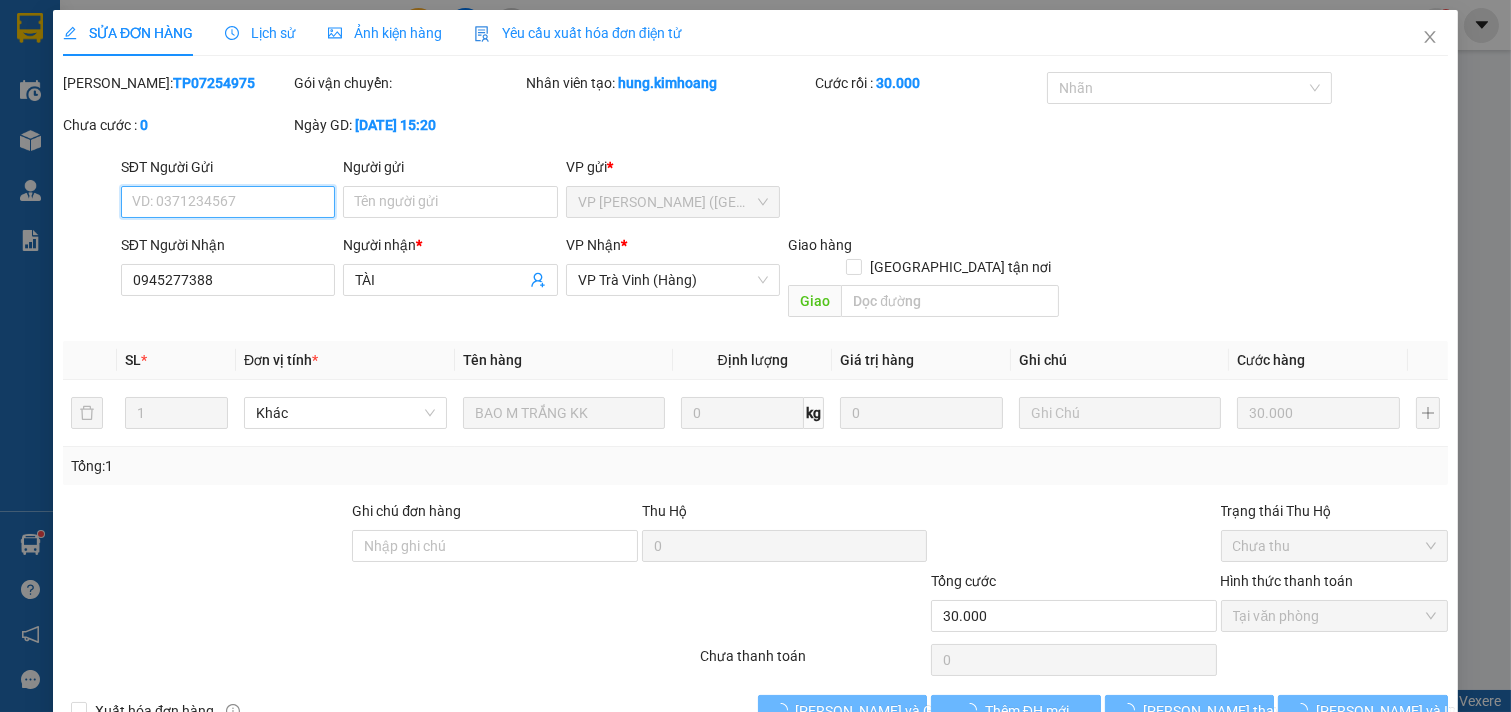 scroll, scrollTop: 32, scrollLeft: 0, axis: vertical 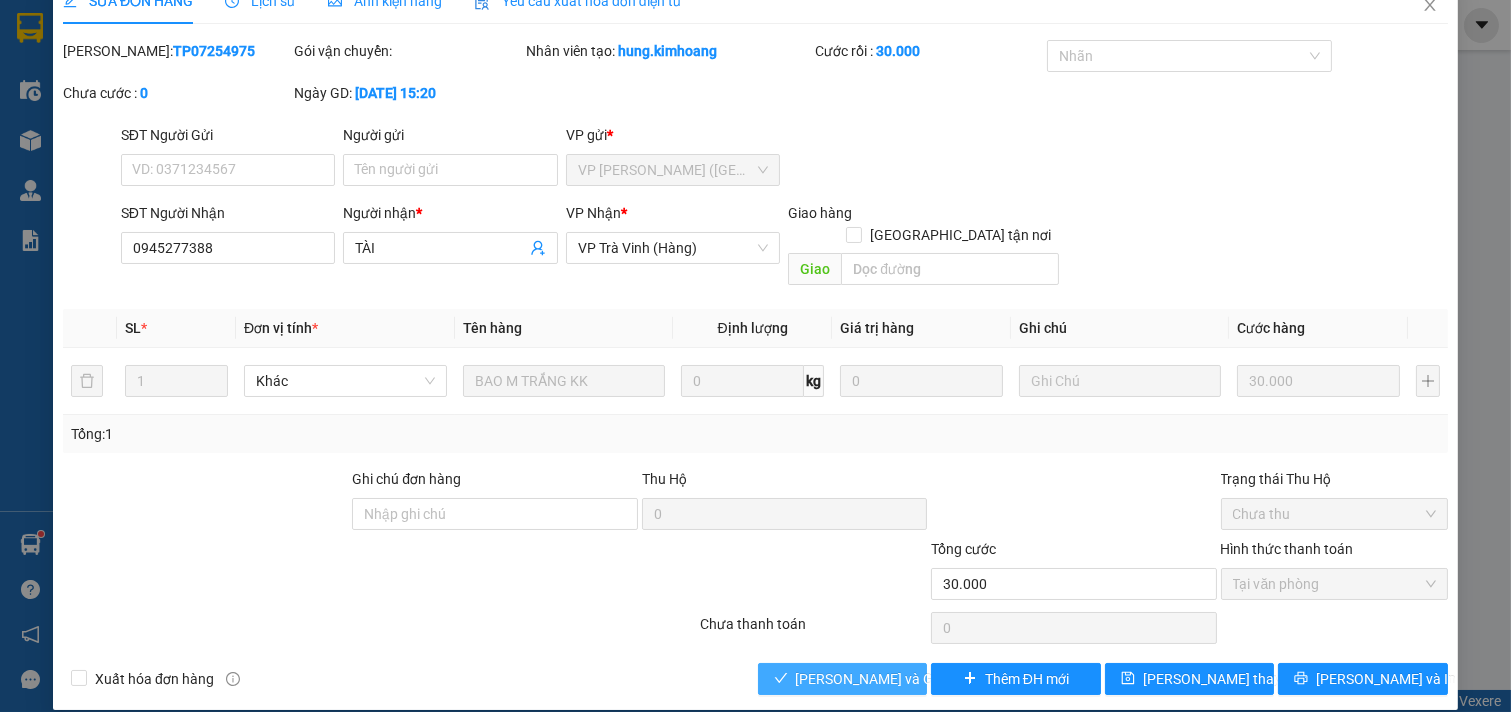 click on "[PERSON_NAME] và Giao hàng" at bounding box center (892, 679) 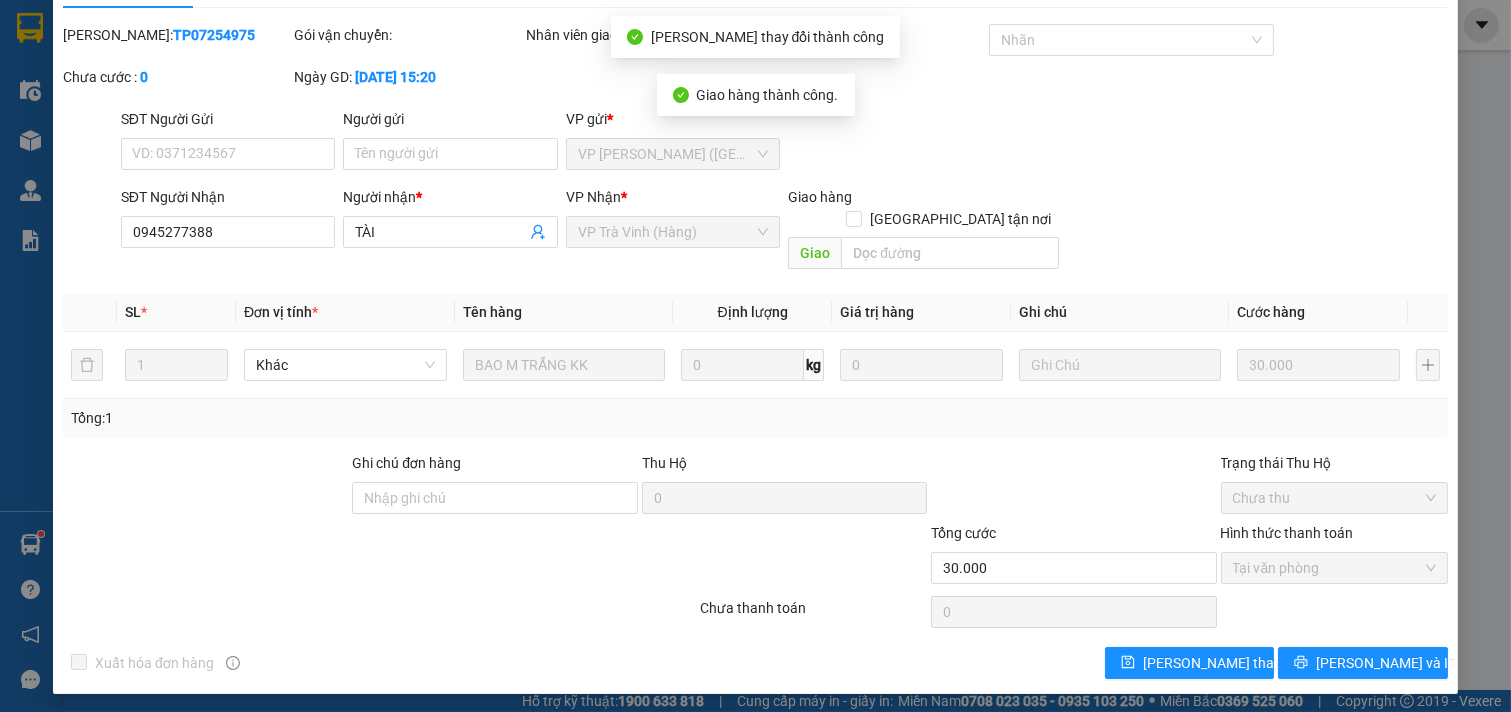scroll, scrollTop: 53, scrollLeft: 0, axis: vertical 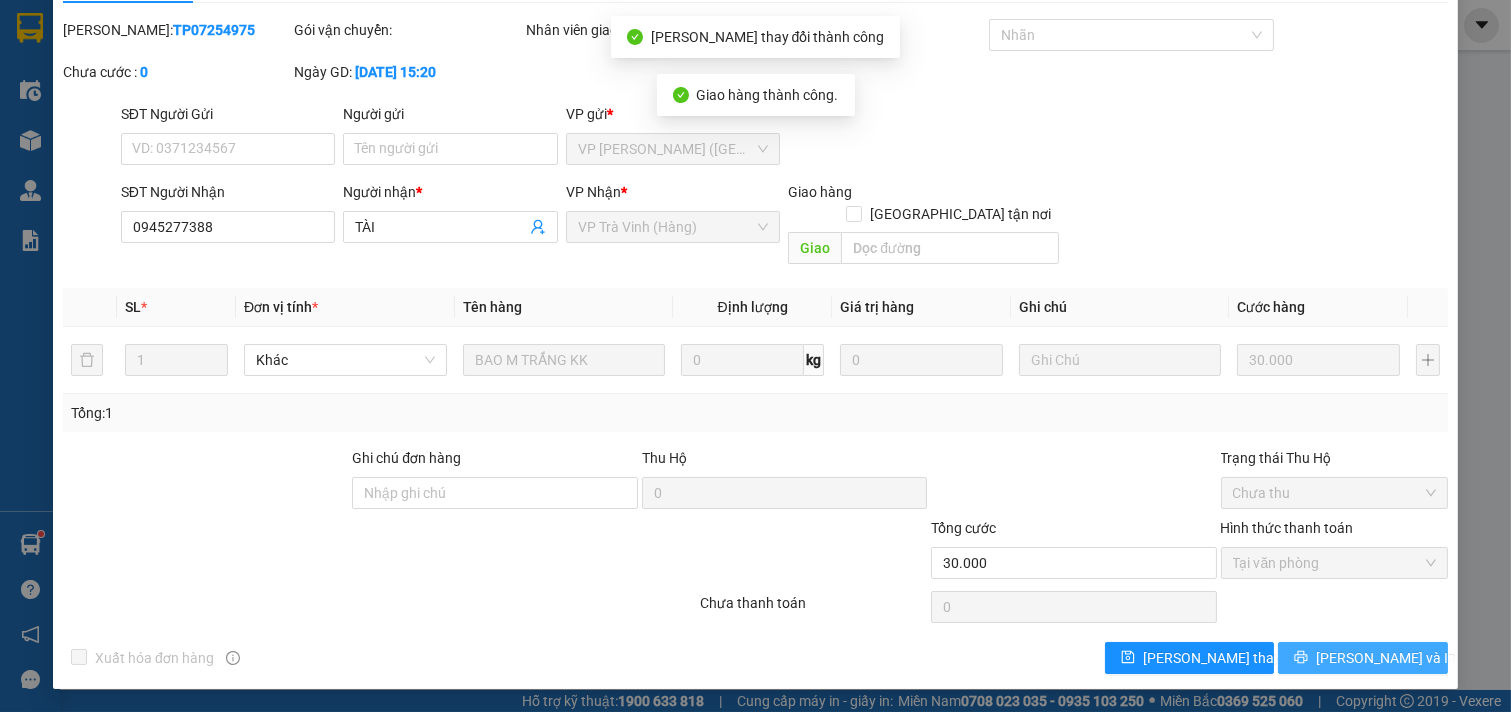 click on "[PERSON_NAME] và In" at bounding box center [1386, 658] 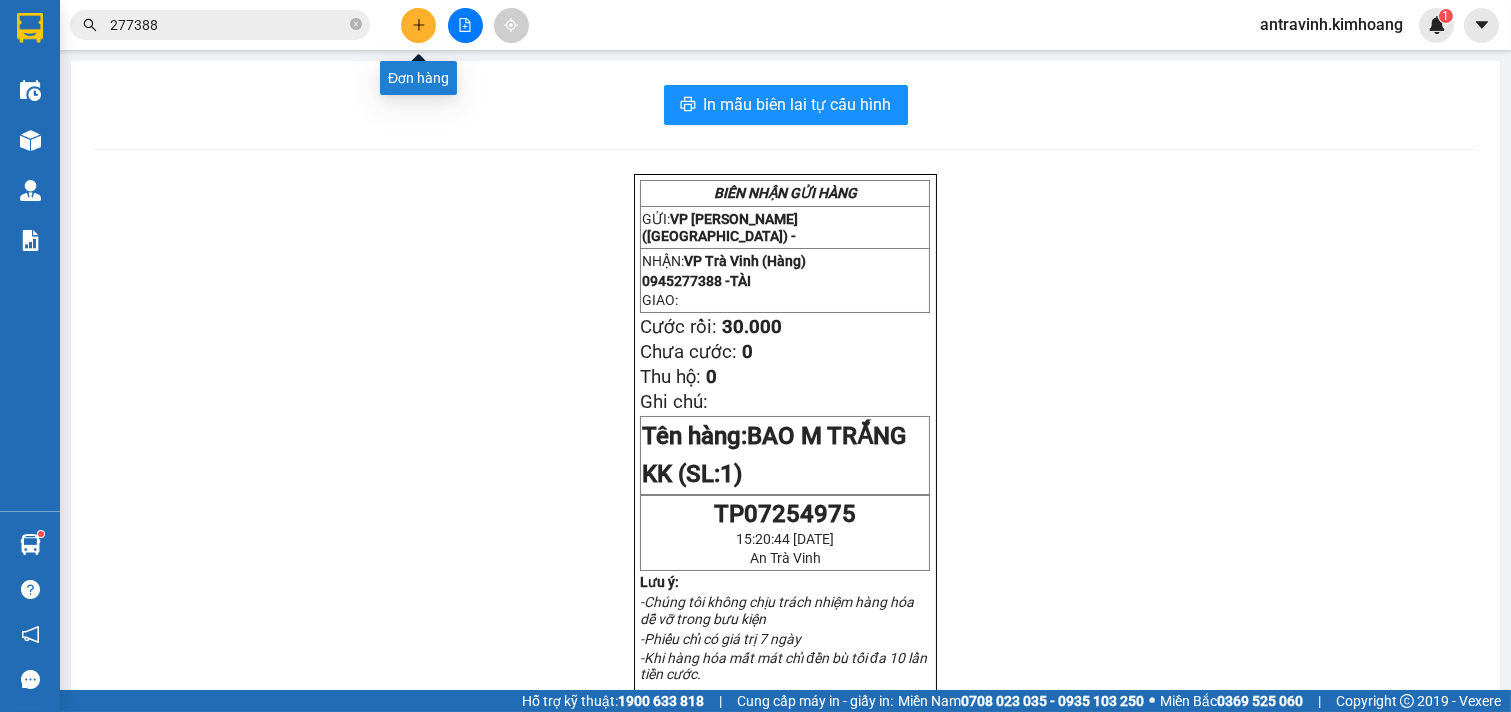 click at bounding box center [418, 25] 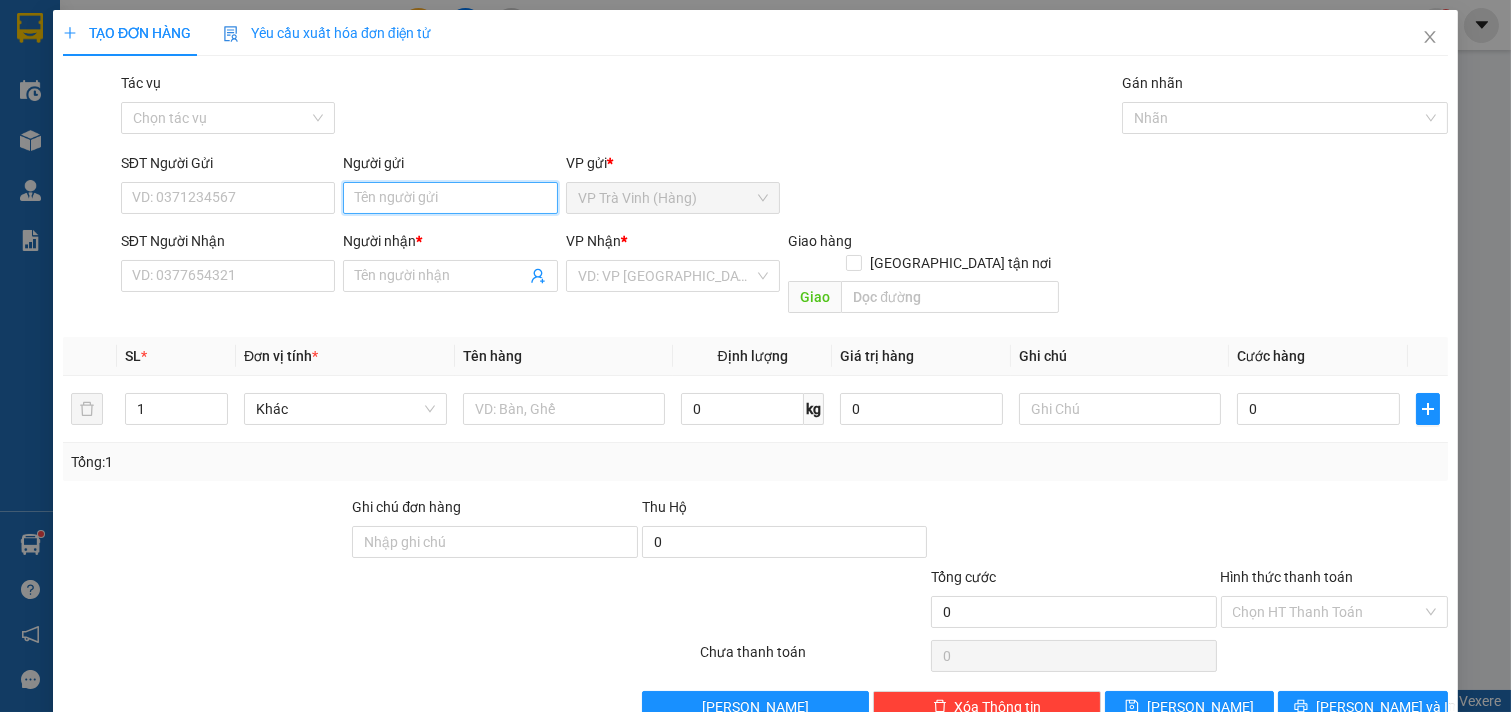 click on "Người gửi" at bounding box center [450, 198] 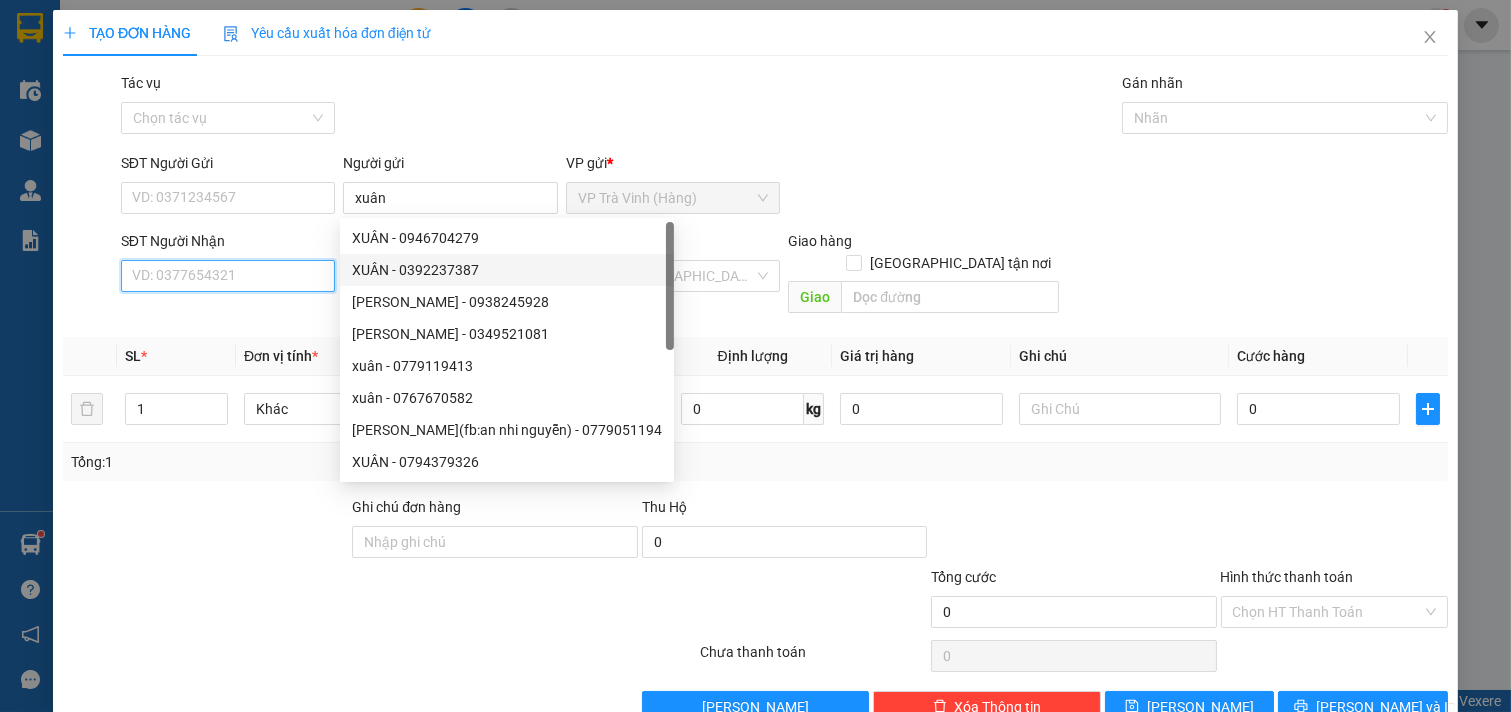 click on "SĐT Người Nhận" at bounding box center [228, 276] 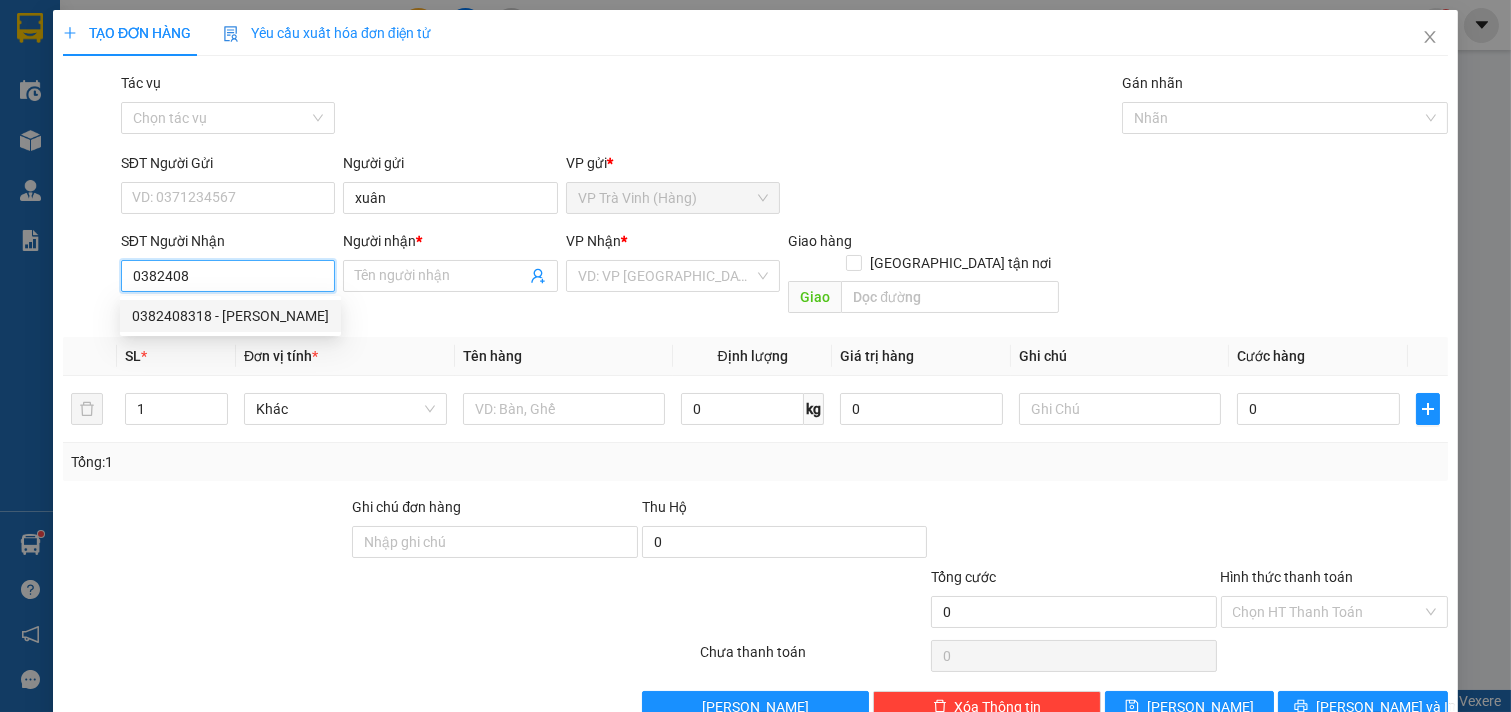 click on "0382408318 - [PERSON_NAME]" at bounding box center (230, 316) 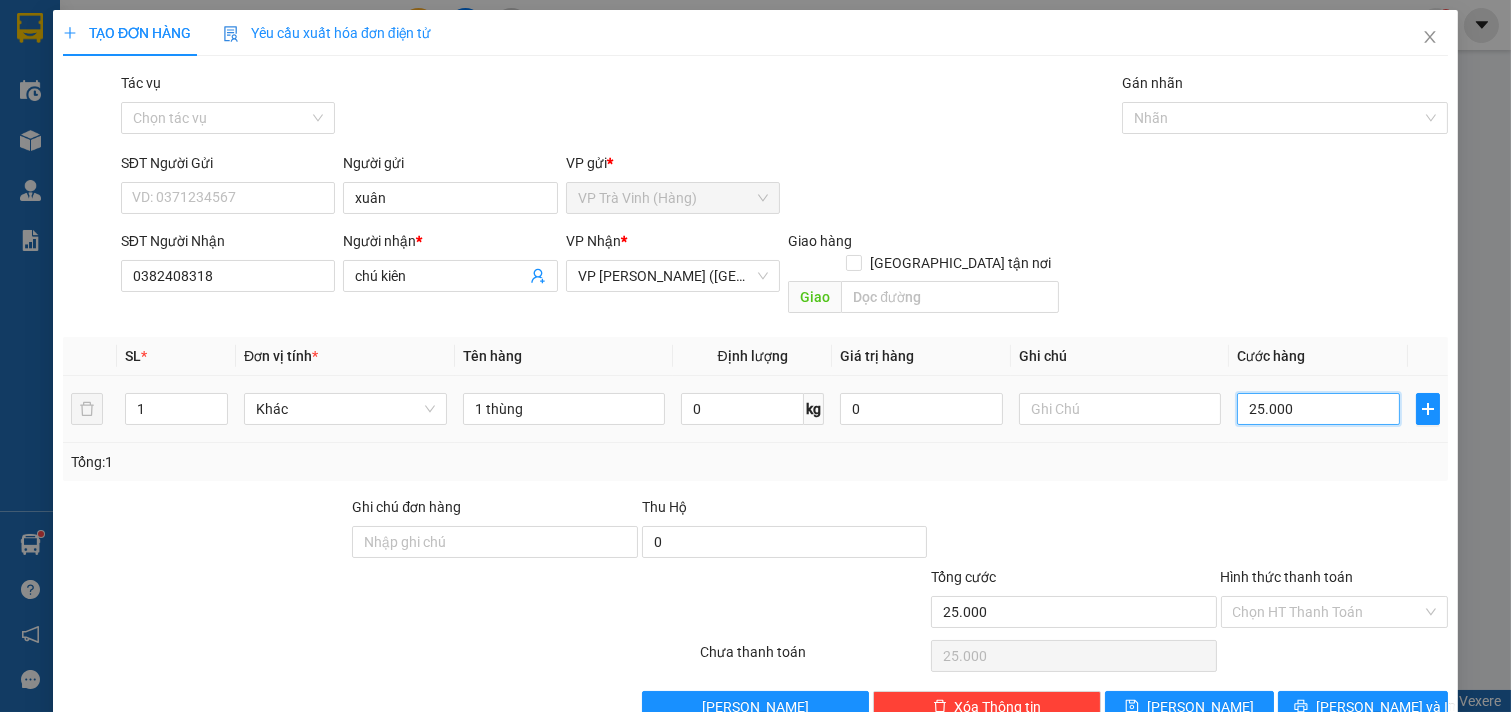 click on "25.000" at bounding box center (1318, 409) 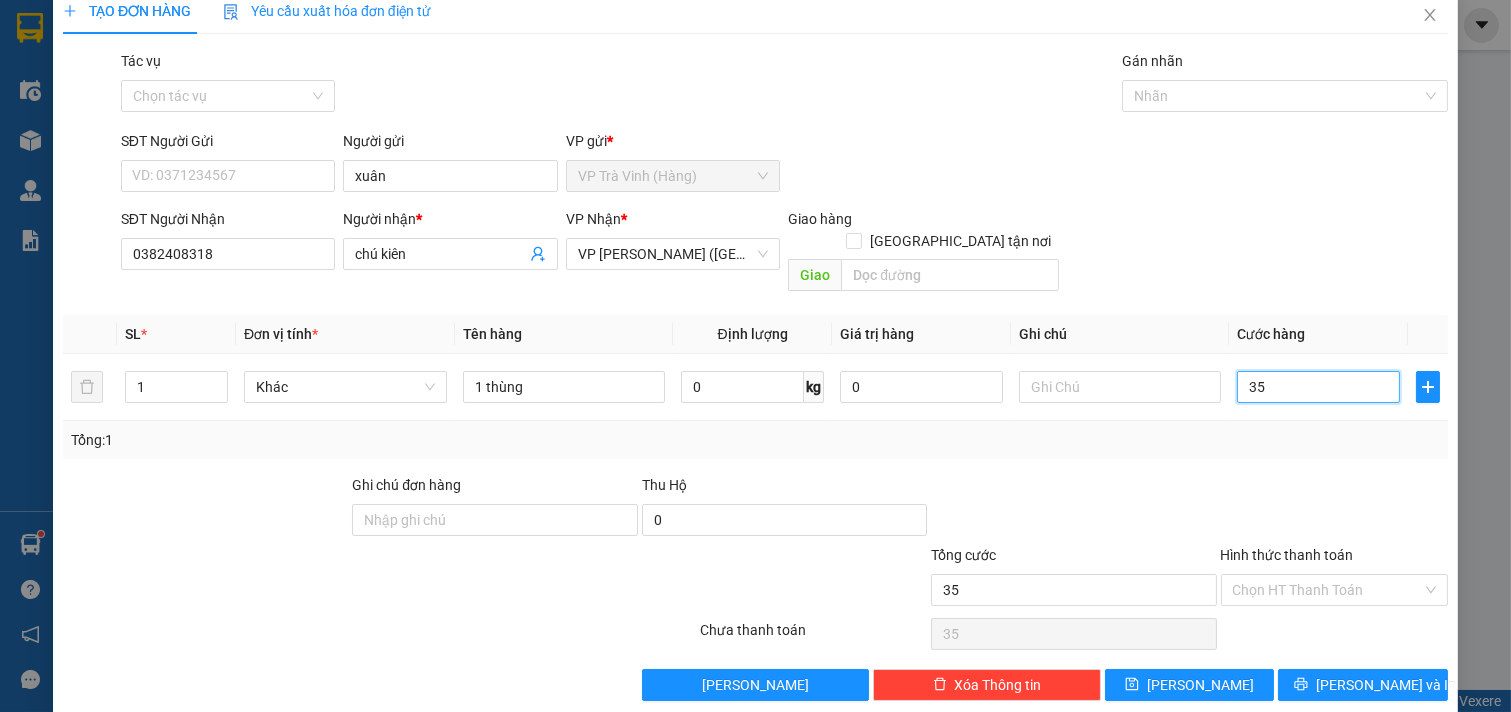 scroll, scrollTop: 27, scrollLeft: 0, axis: vertical 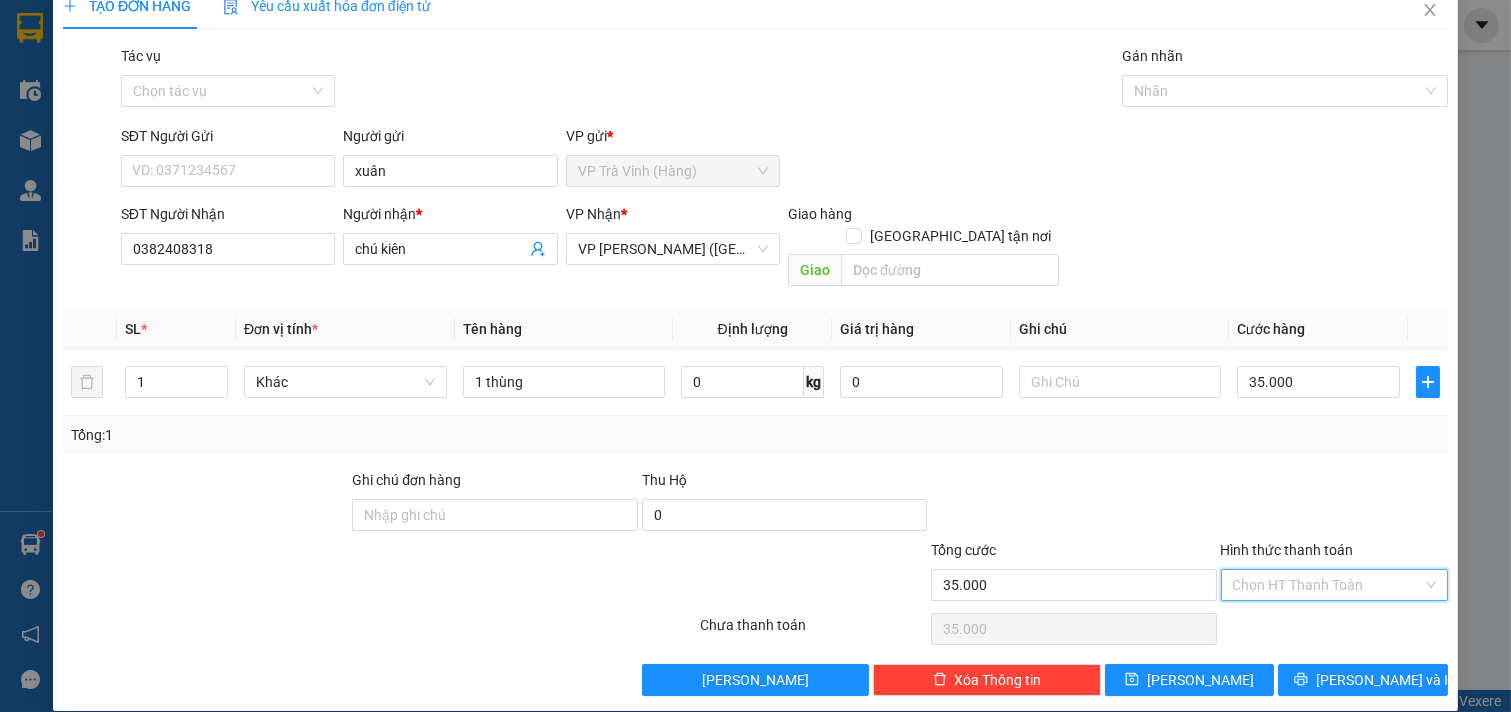 click on "Hình thức thanh toán" at bounding box center (1328, 585) 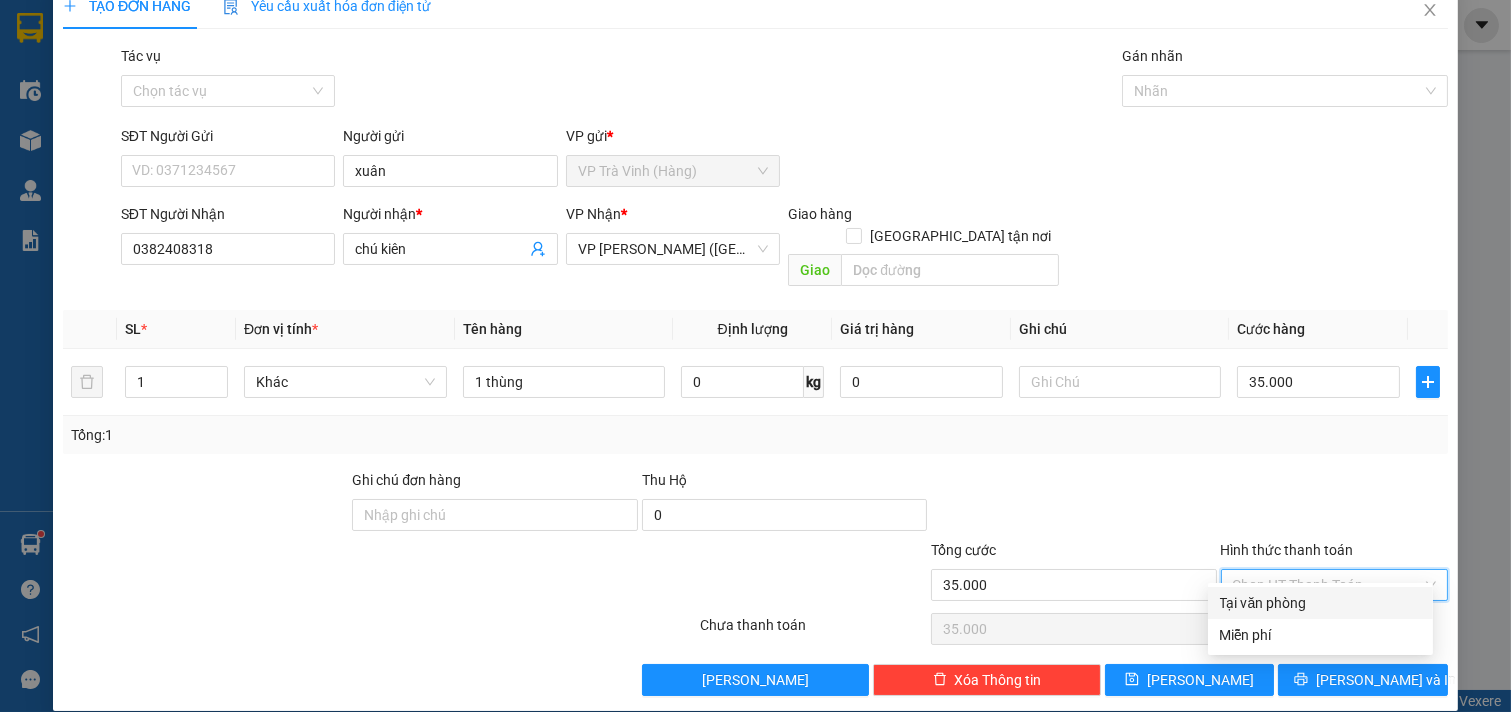 click on "Tại văn phòng" at bounding box center (1320, 603) 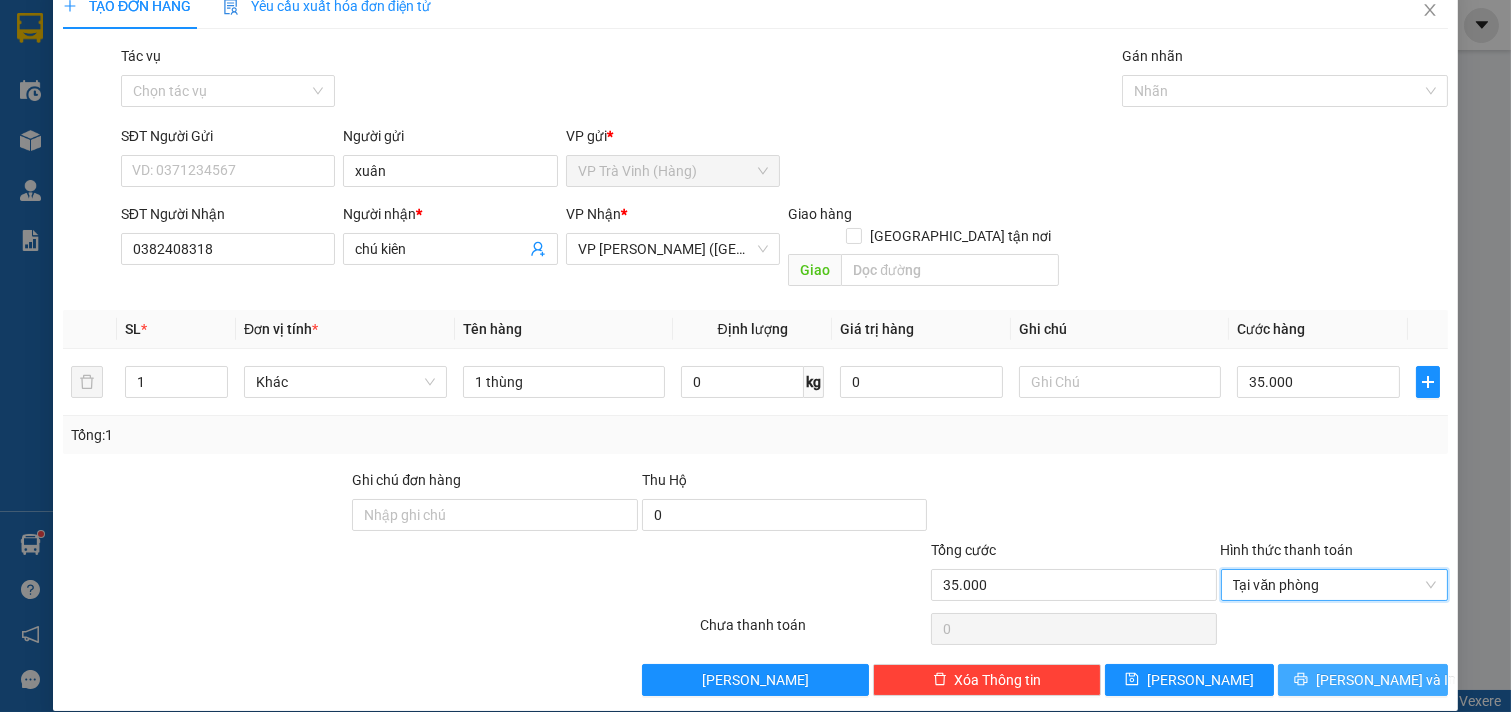 click on "[PERSON_NAME] và In" at bounding box center [1363, 680] 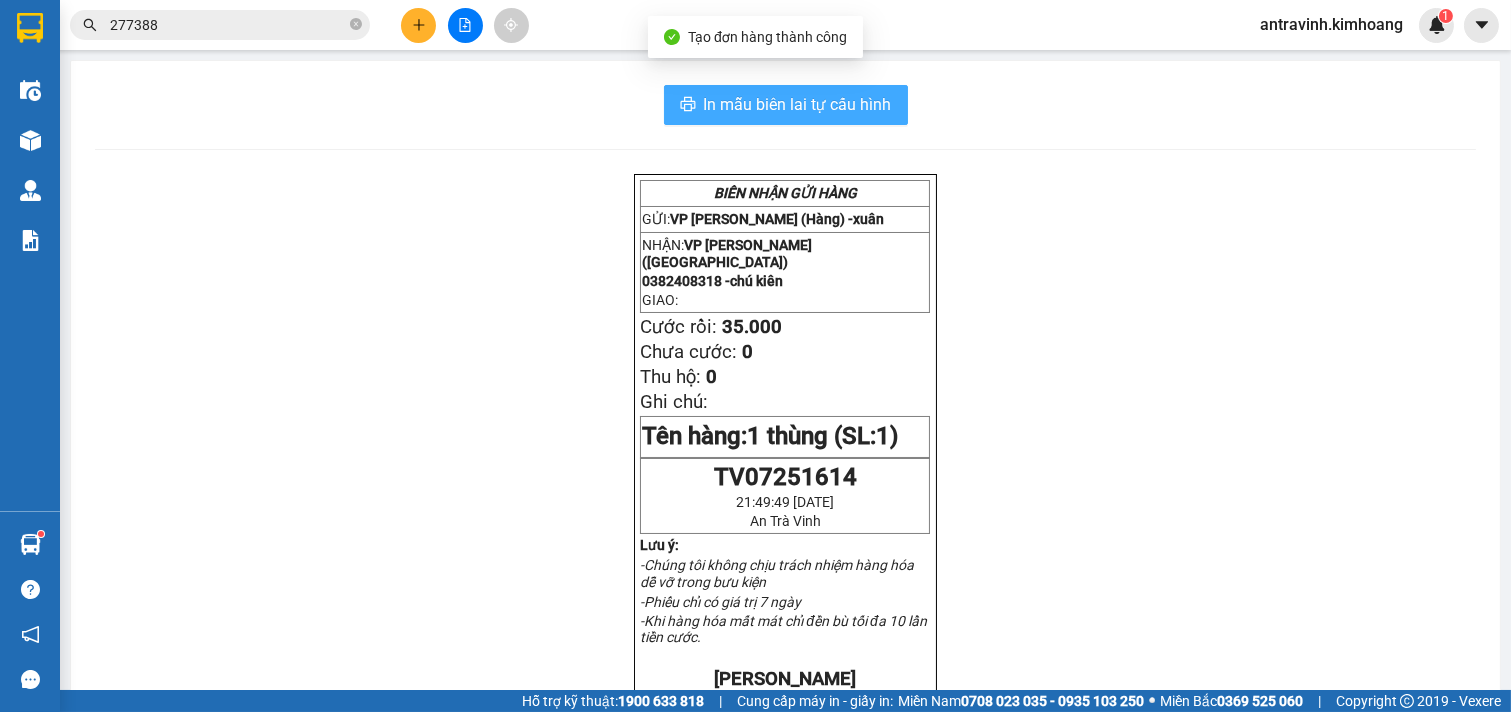click on "In mẫu biên lai tự cấu hình" at bounding box center (798, 104) 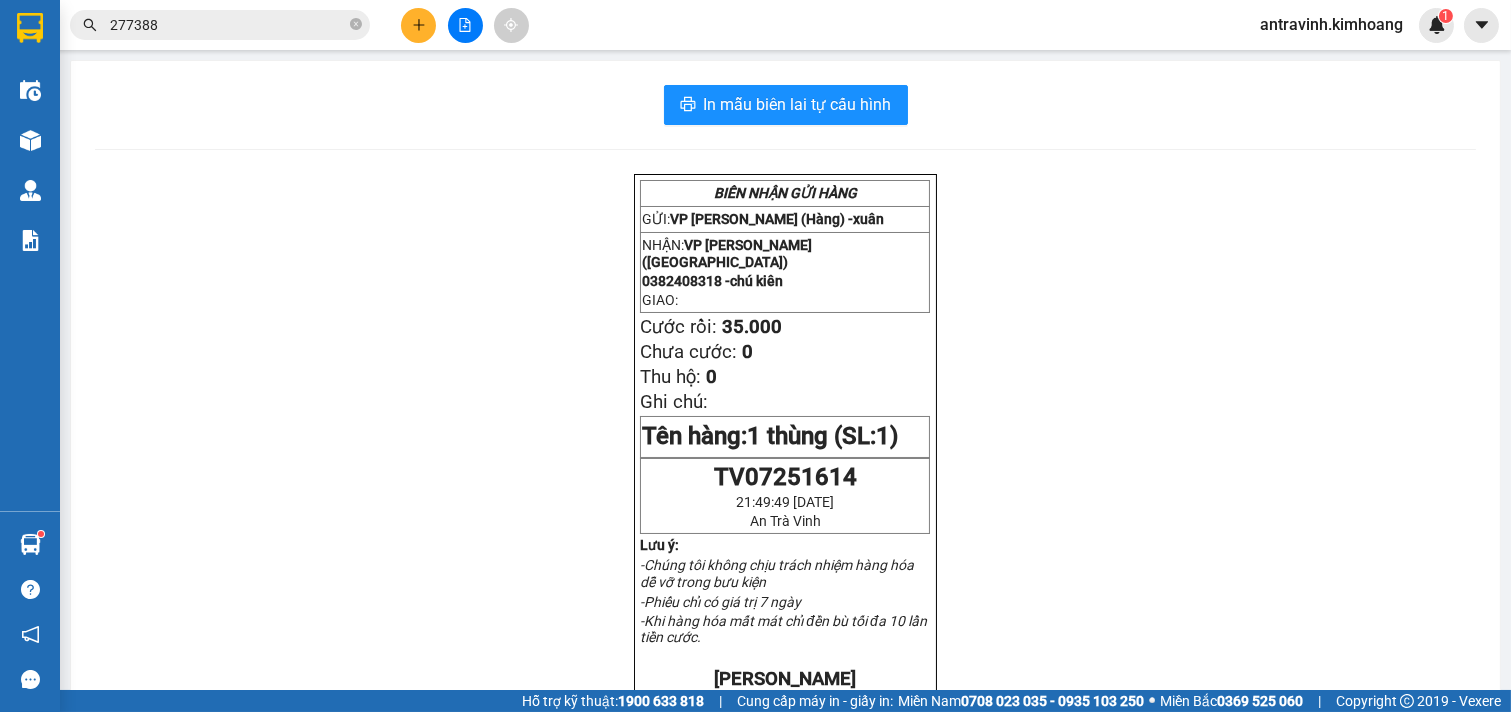click on "277388" at bounding box center (228, 25) 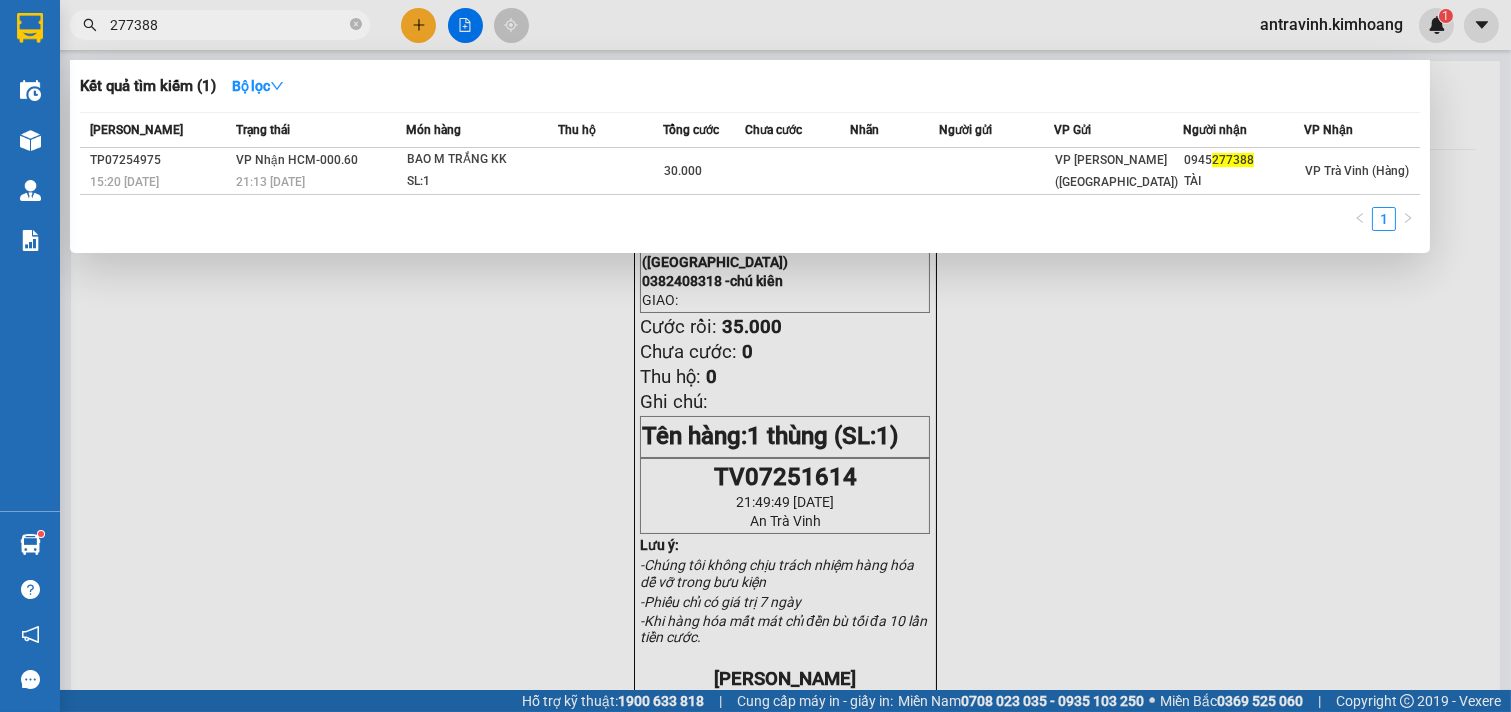 click on "277388" at bounding box center [228, 25] 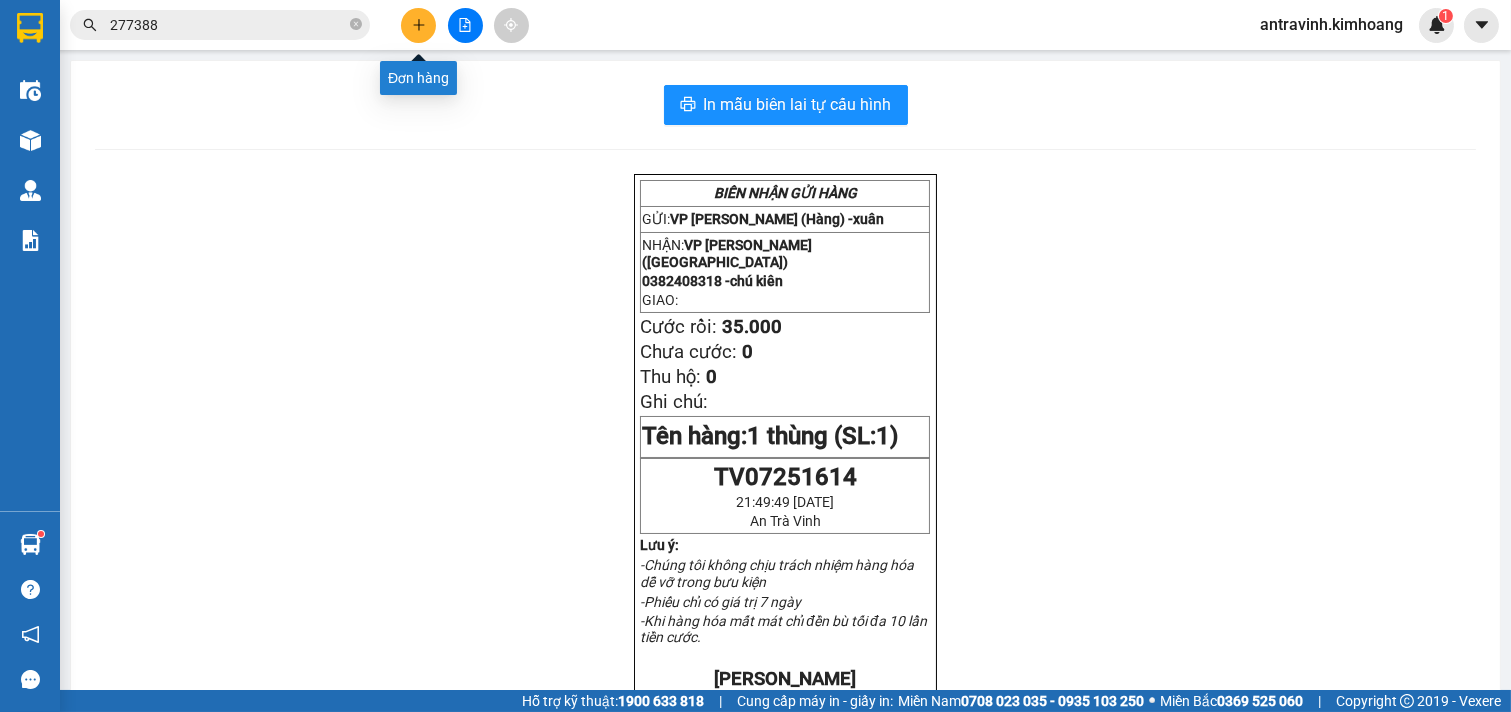 click 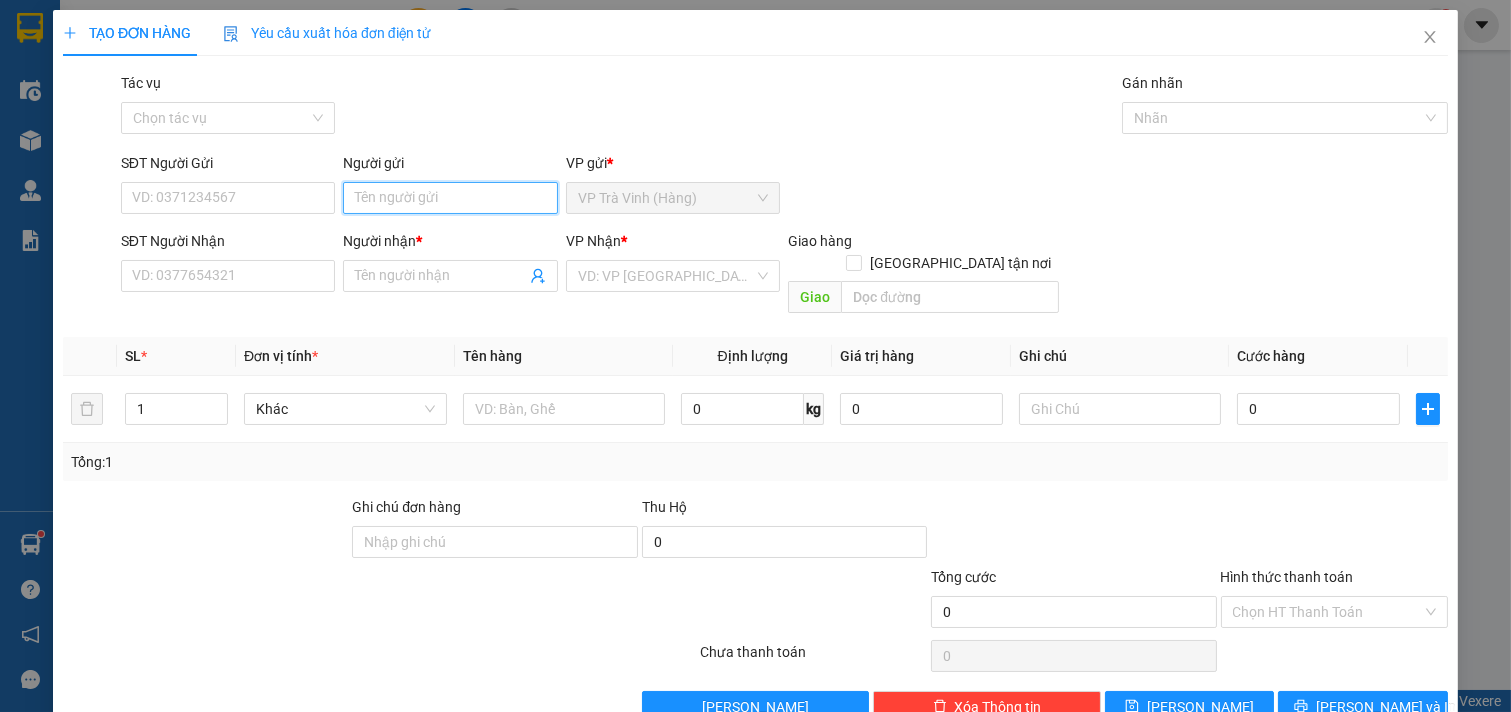 click on "Người gửi" at bounding box center (450, 198) 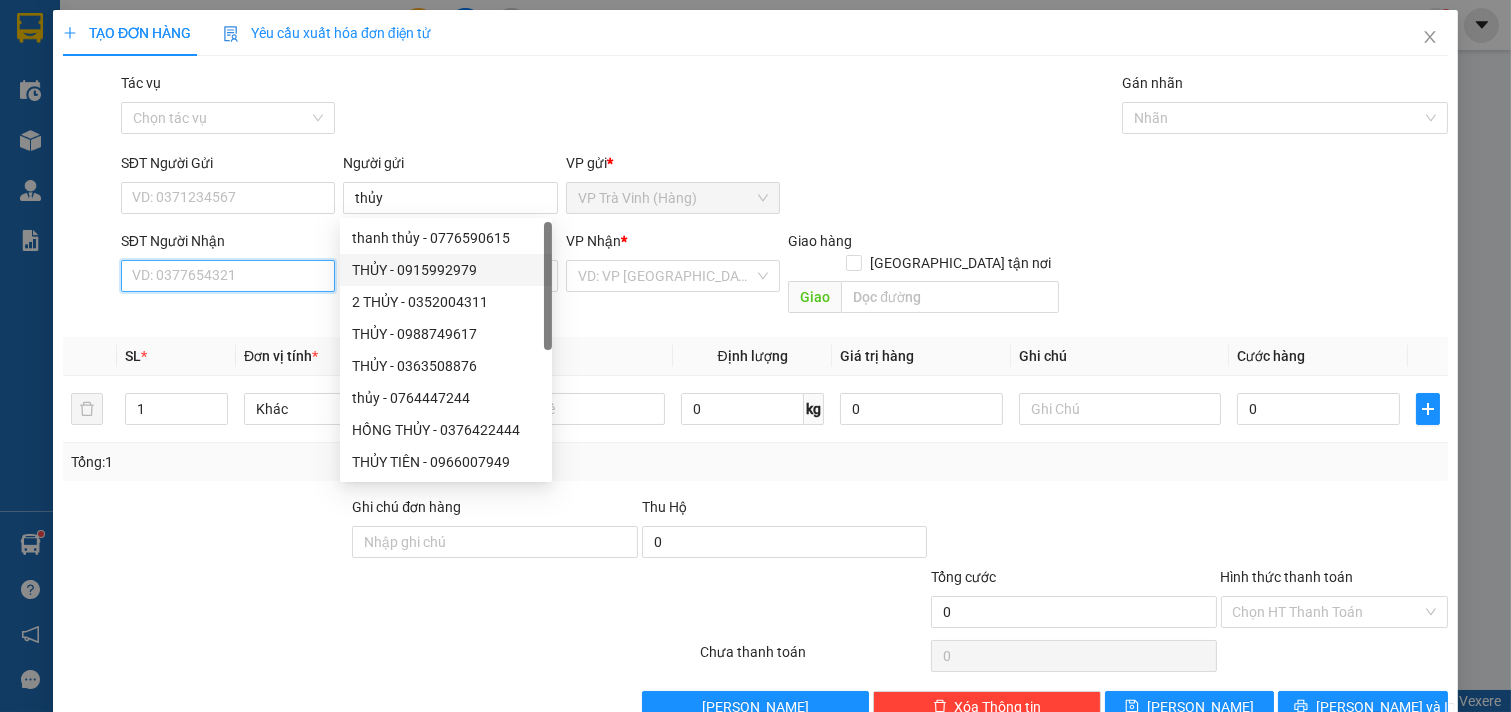 click on "SĐT Người Nhận" at bounding box center [228, 276] 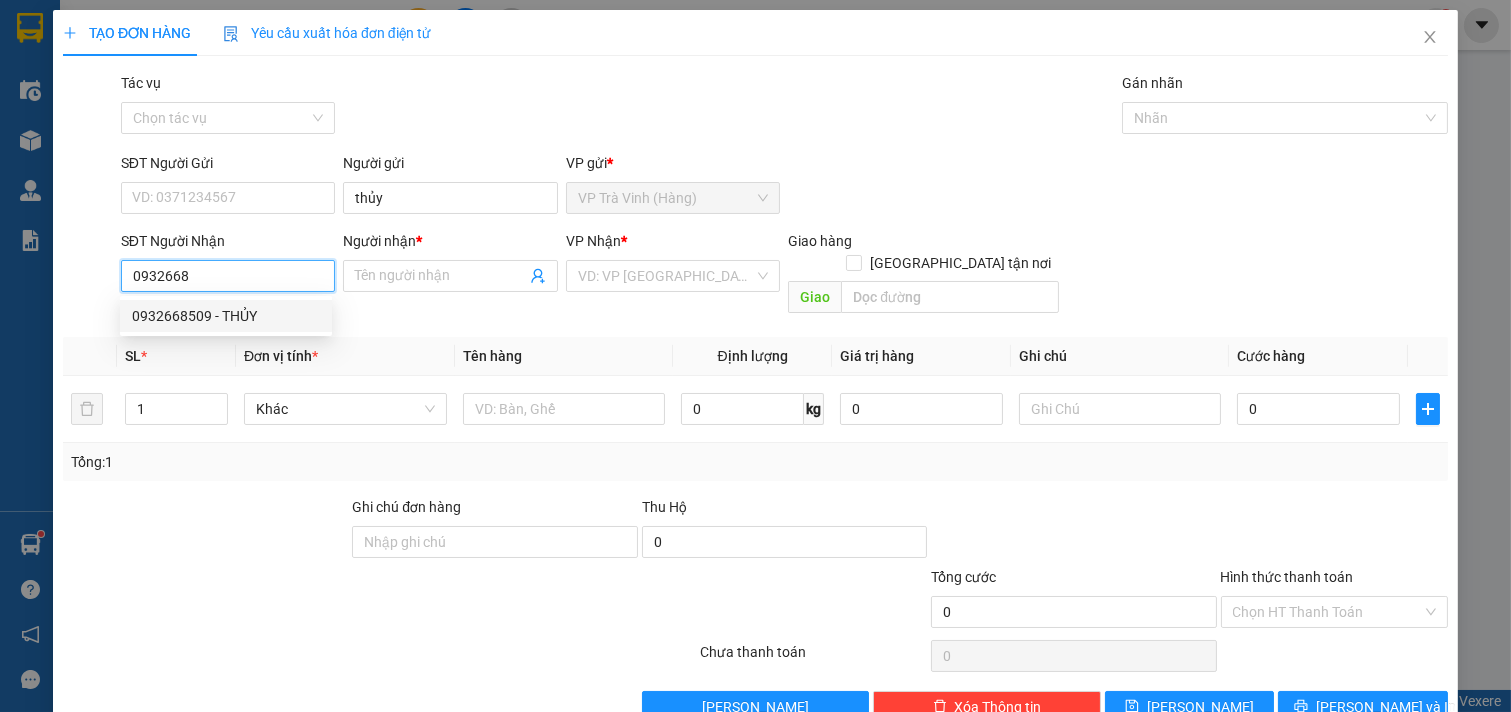 click on "0932668509 - THỦY" at bounding box center [226, 316] 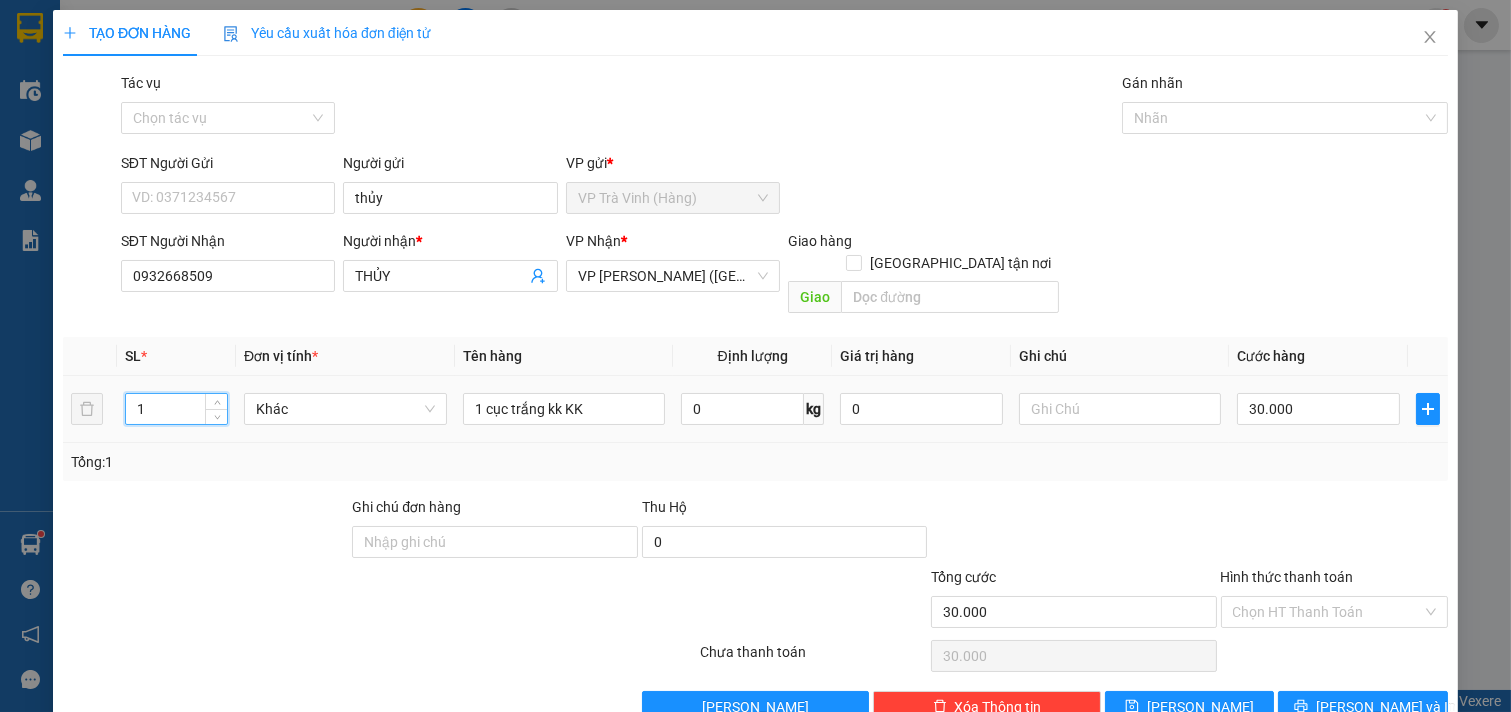 click on "1" at bounding box center [176, 409] 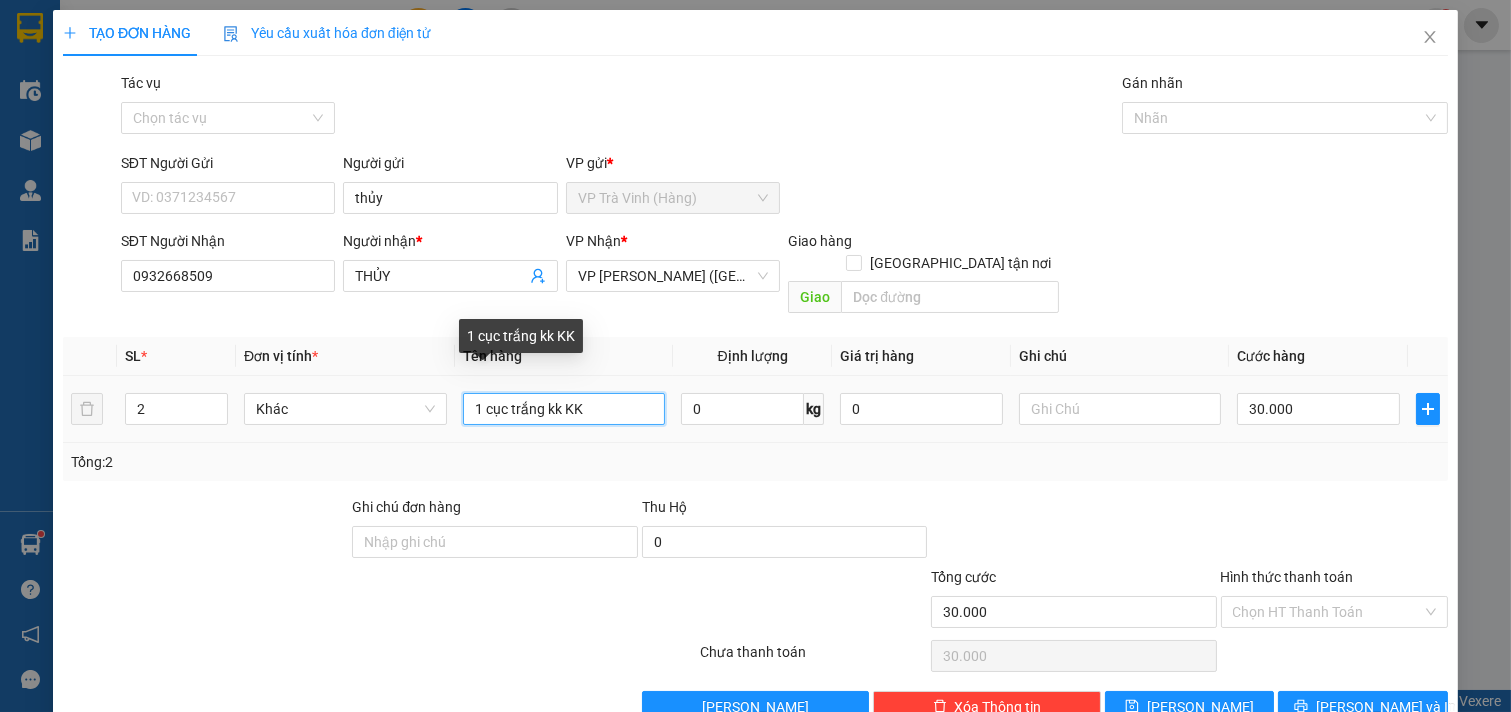 click on "1 cục trắng kk KK" at bounding box center [564, 409] 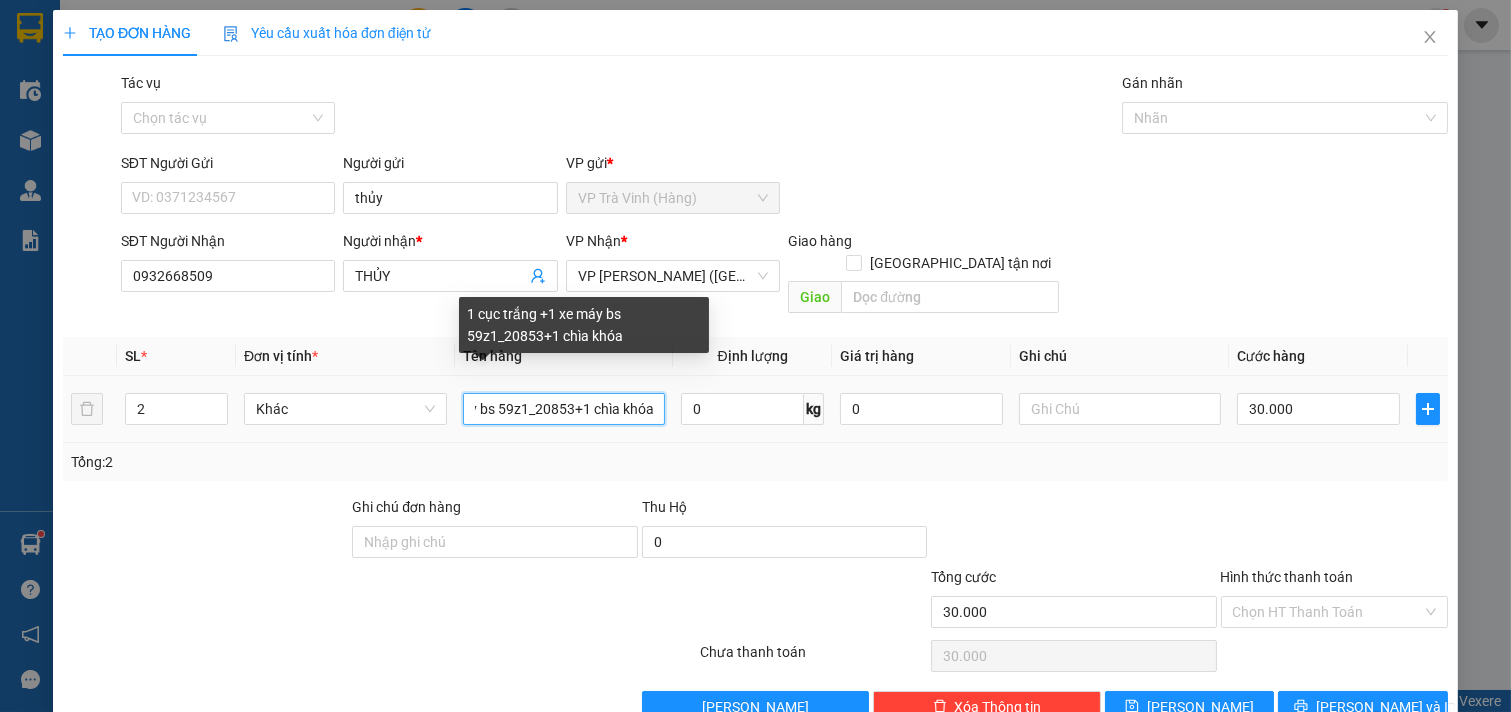 scroll, scrollTop: 0, scrollLeft: 135, axis: horizontal 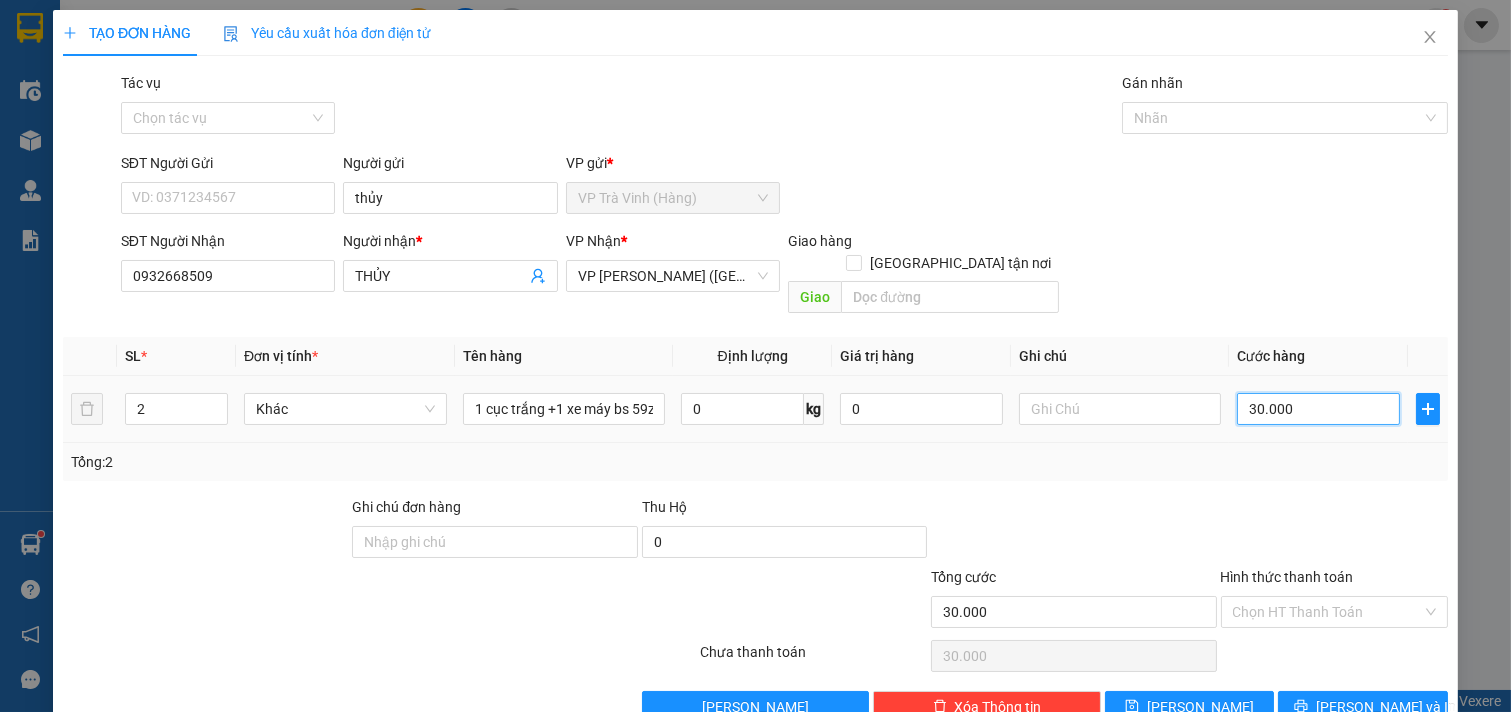 click on "30.000" at bounding box center [1318, 409] 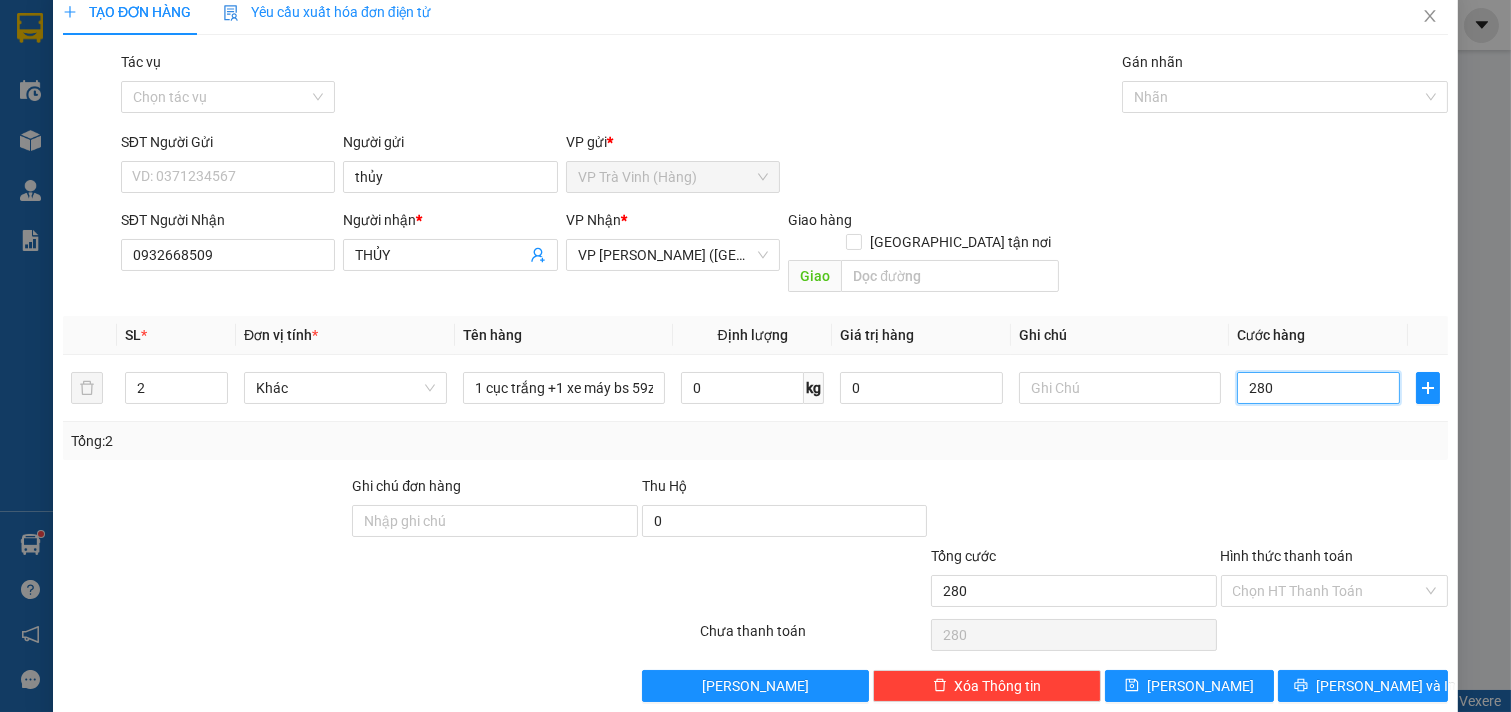 scroll, scrollTop: 27, scrollLeft: 0, axis: vertical 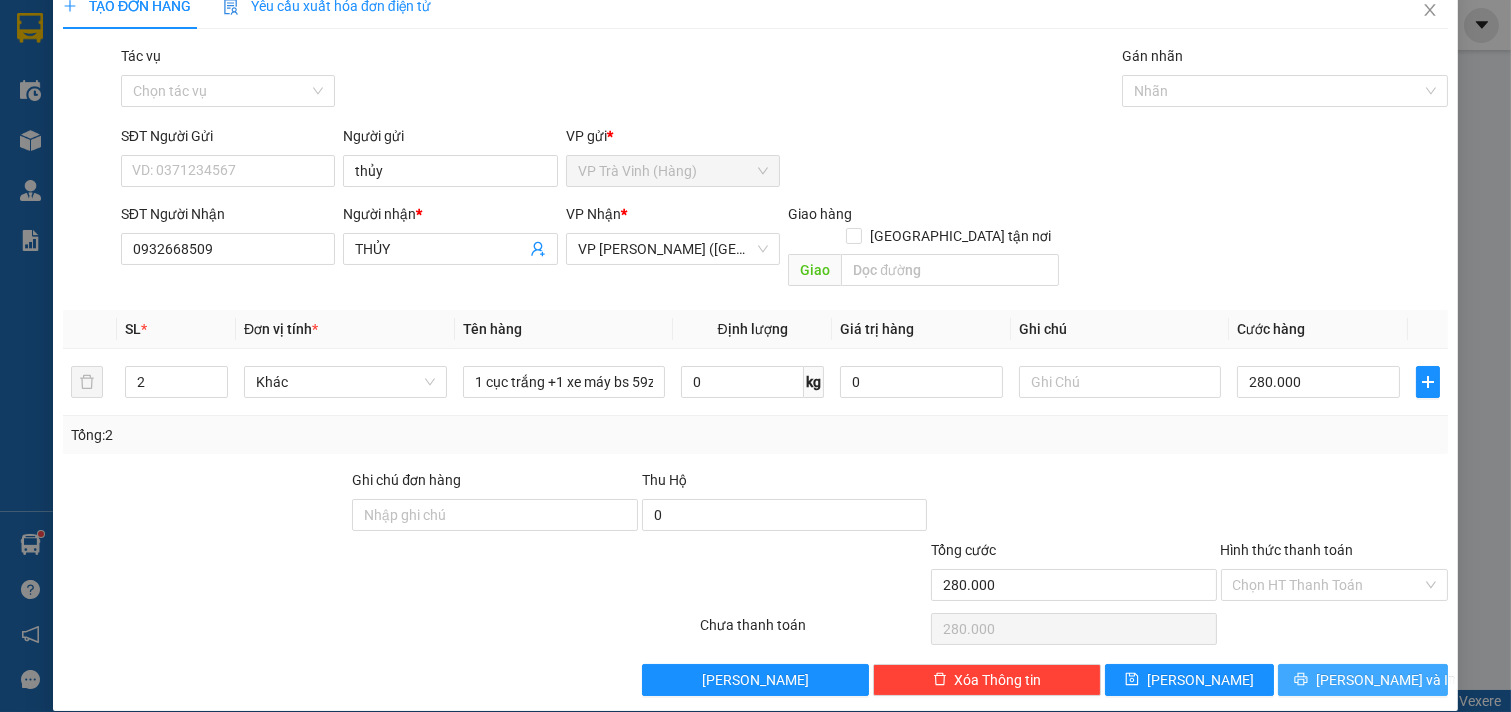click on "[PERSON_NAME] và In" at bounding box center [1386, 680] 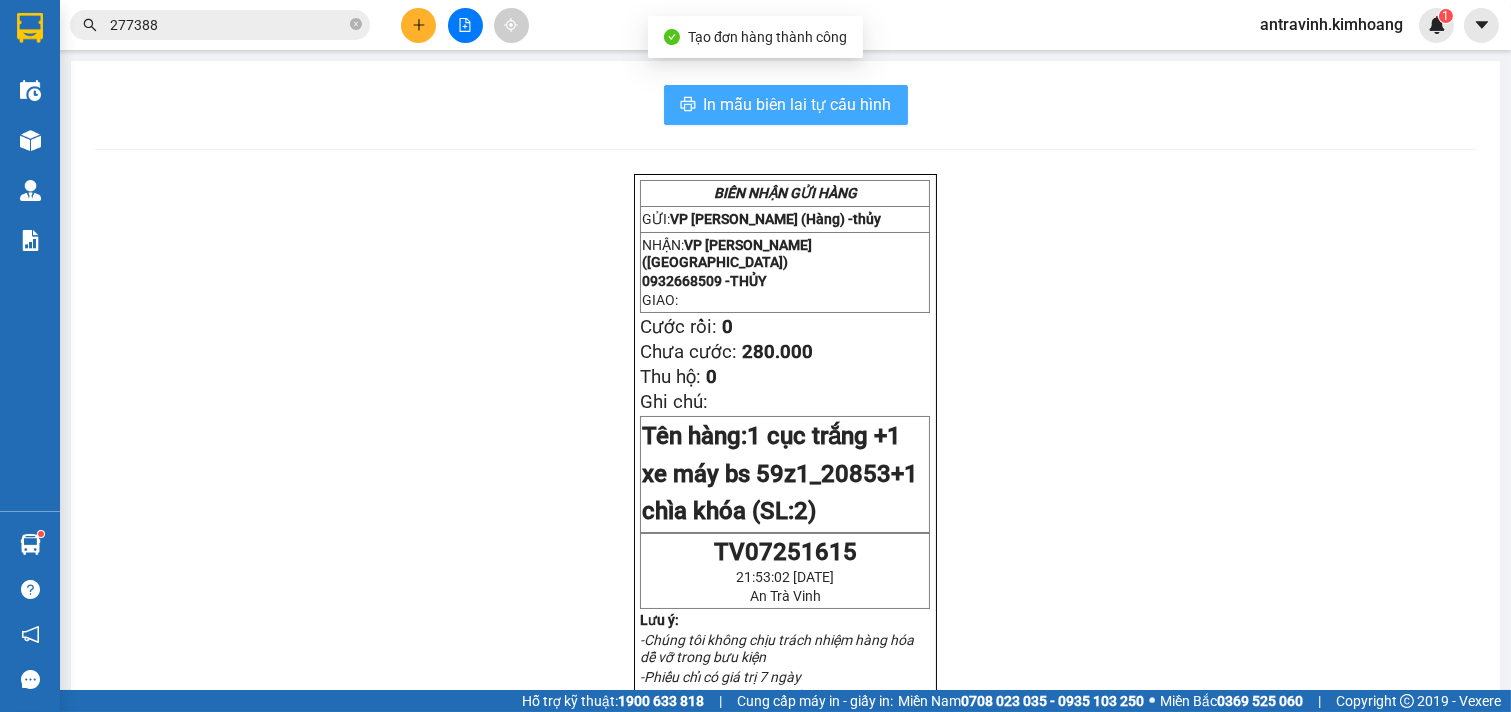 click on "In mẫu biên lai tự cấu hình" at bounding box center [798, 104] 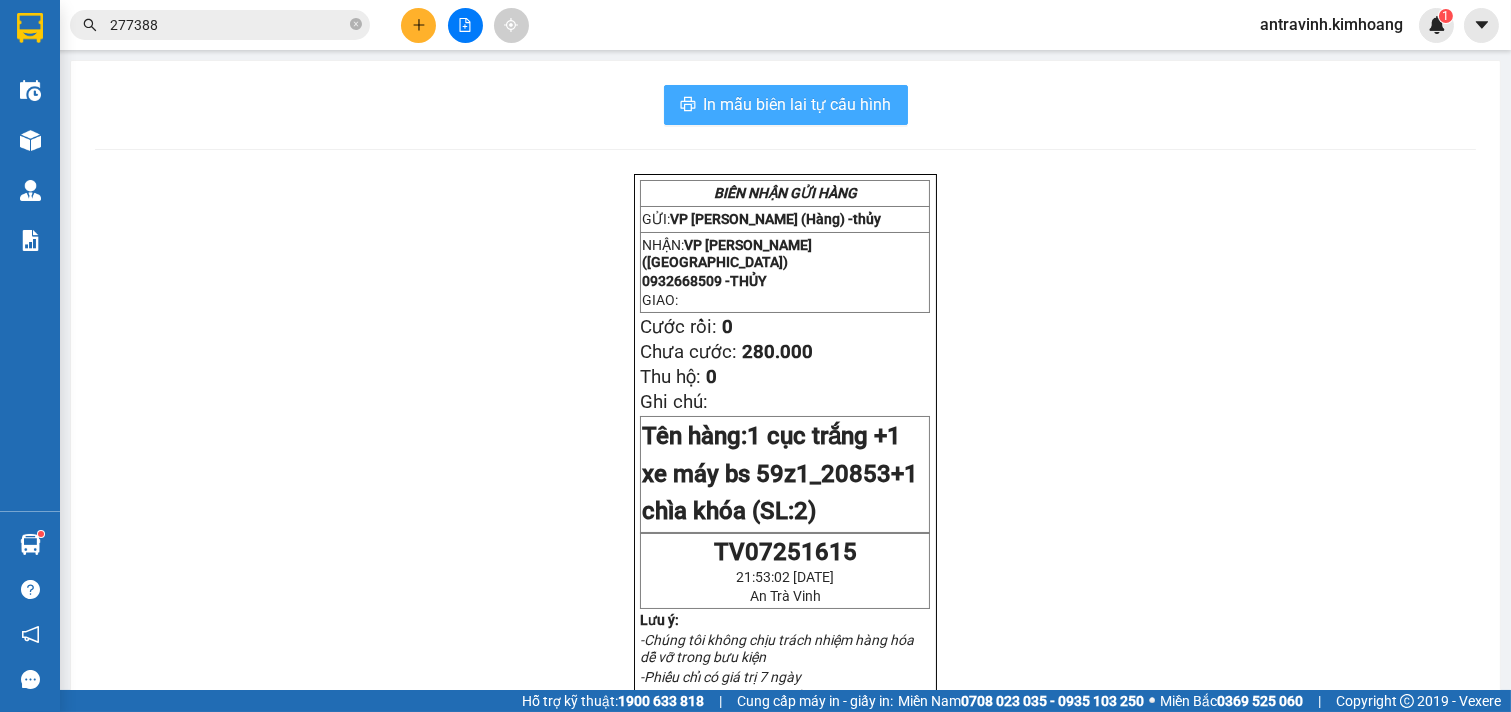 click on "In mẫu biên lai tự cấu hình" at bounding box center [798, 104] 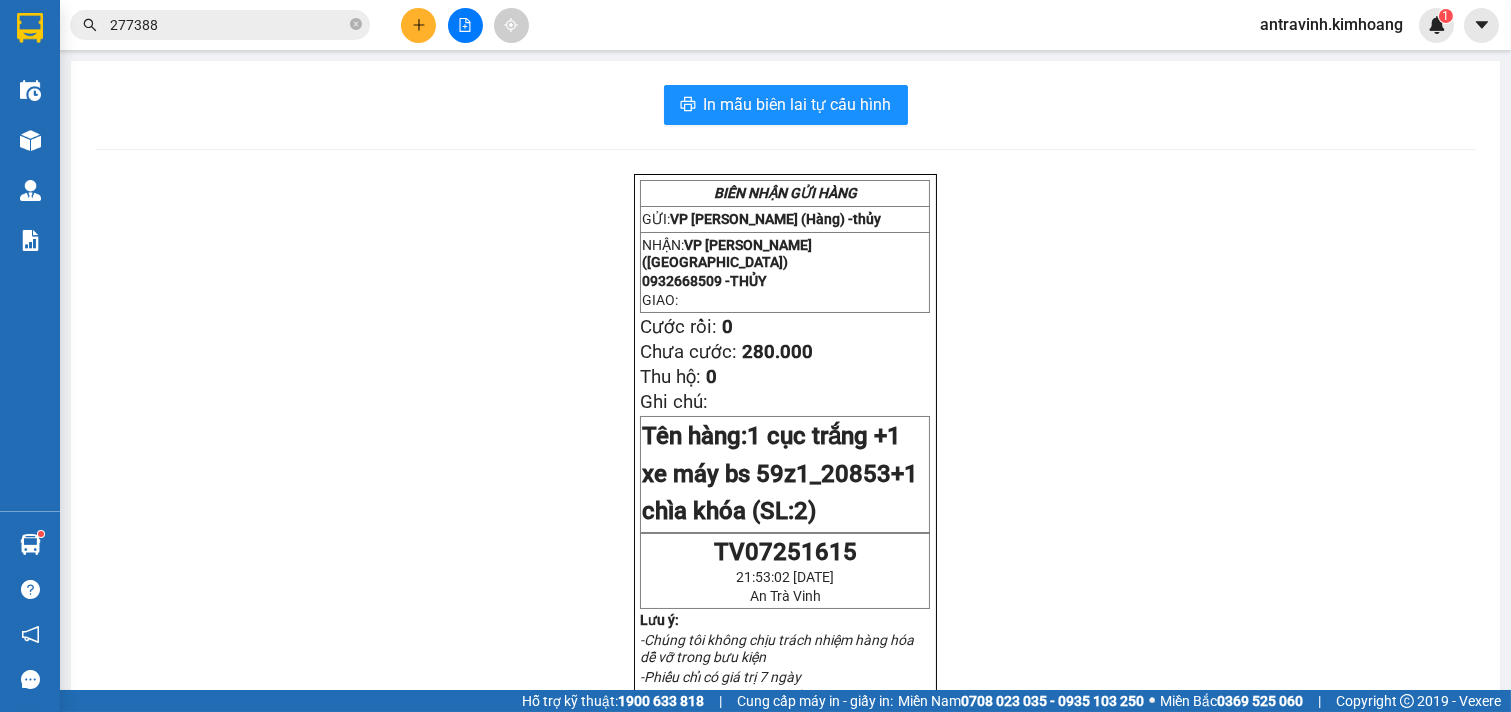 click on "277388" at bounding box center (228, 25) 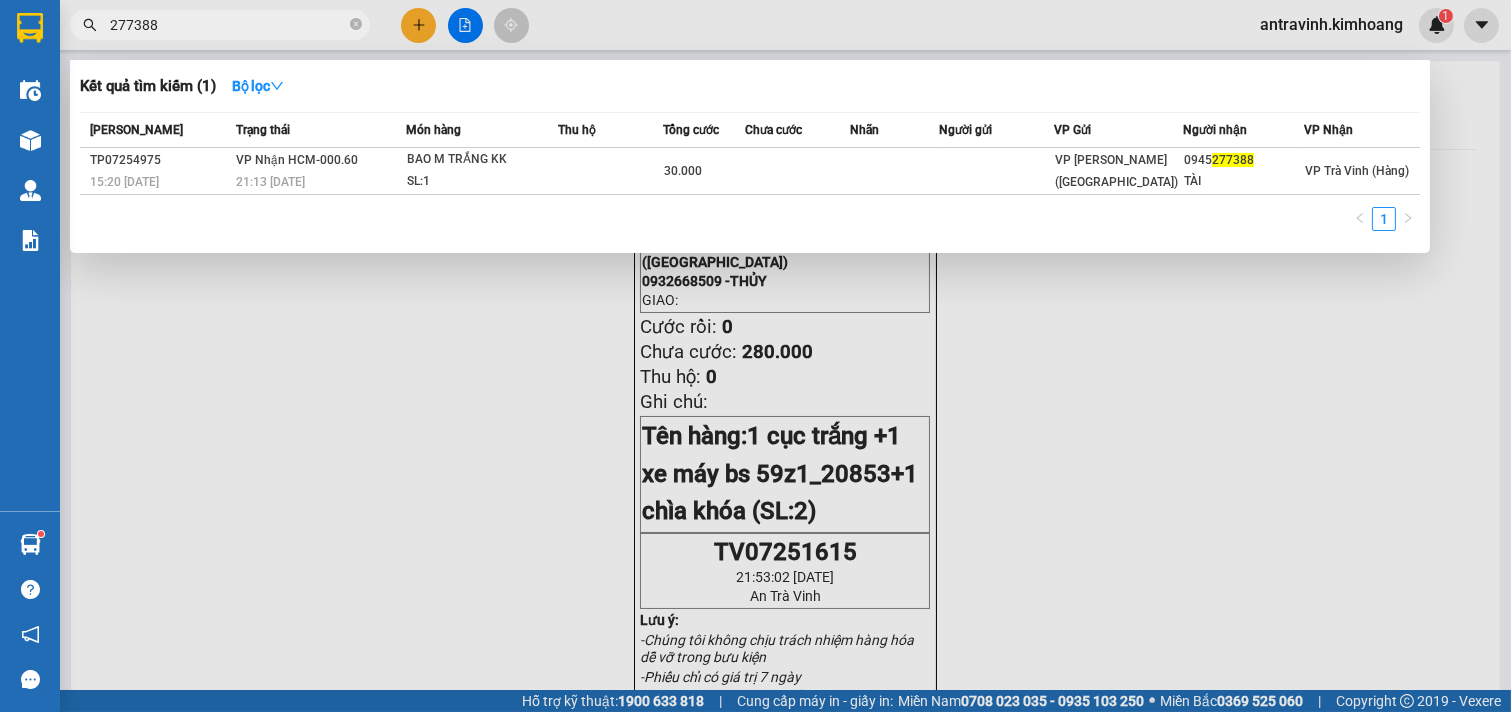 click on "277388" at bounding box center [228, 25] 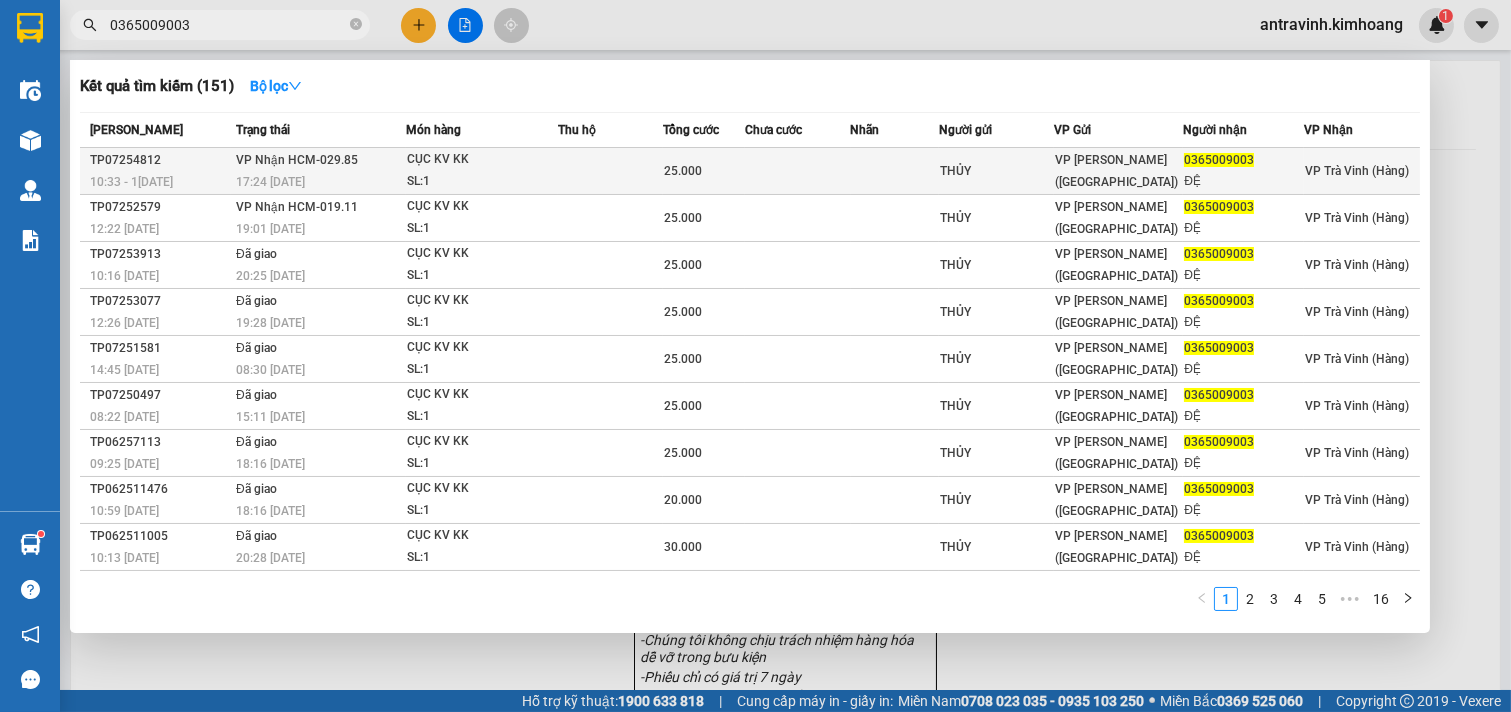 click at bounding box center [610, 171] 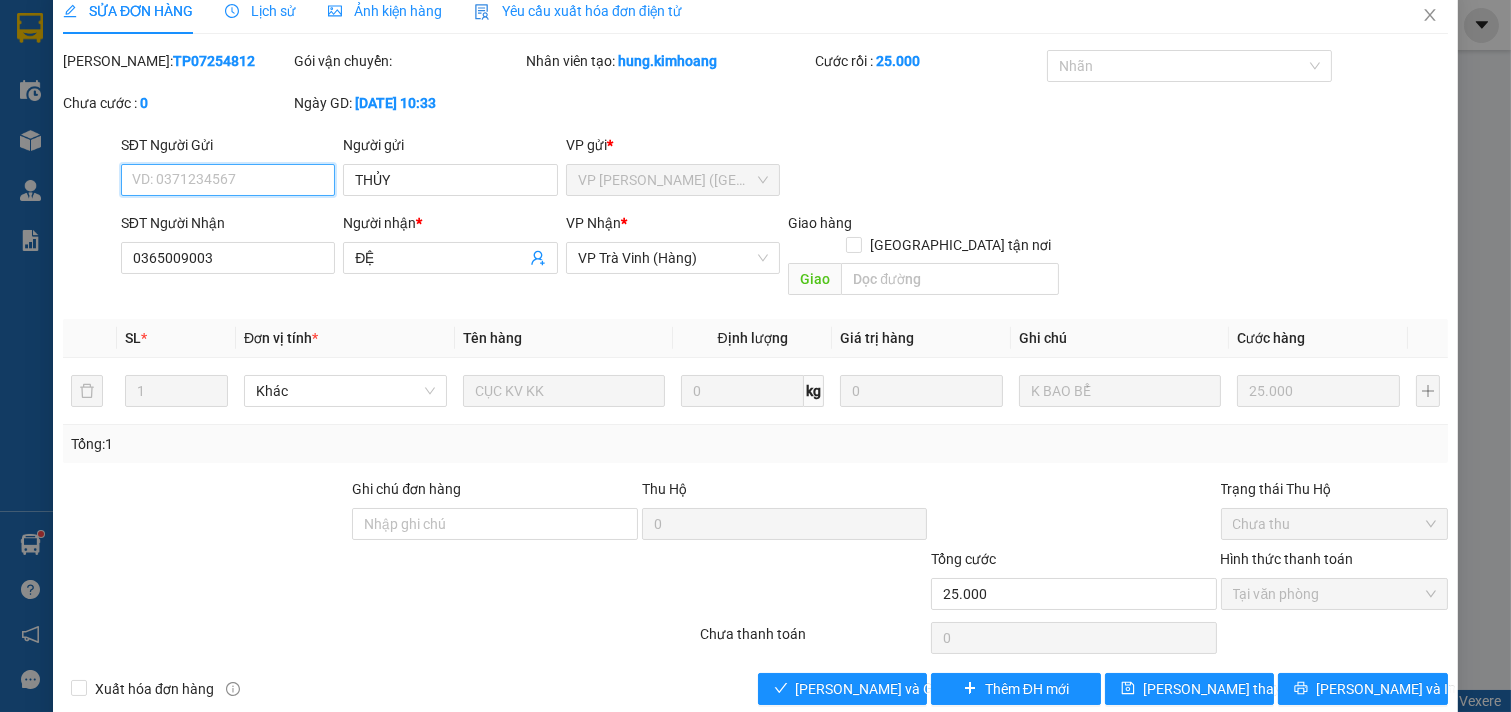 scroll, scrollTop: 32, scrollLeft: 0, axis: vertical 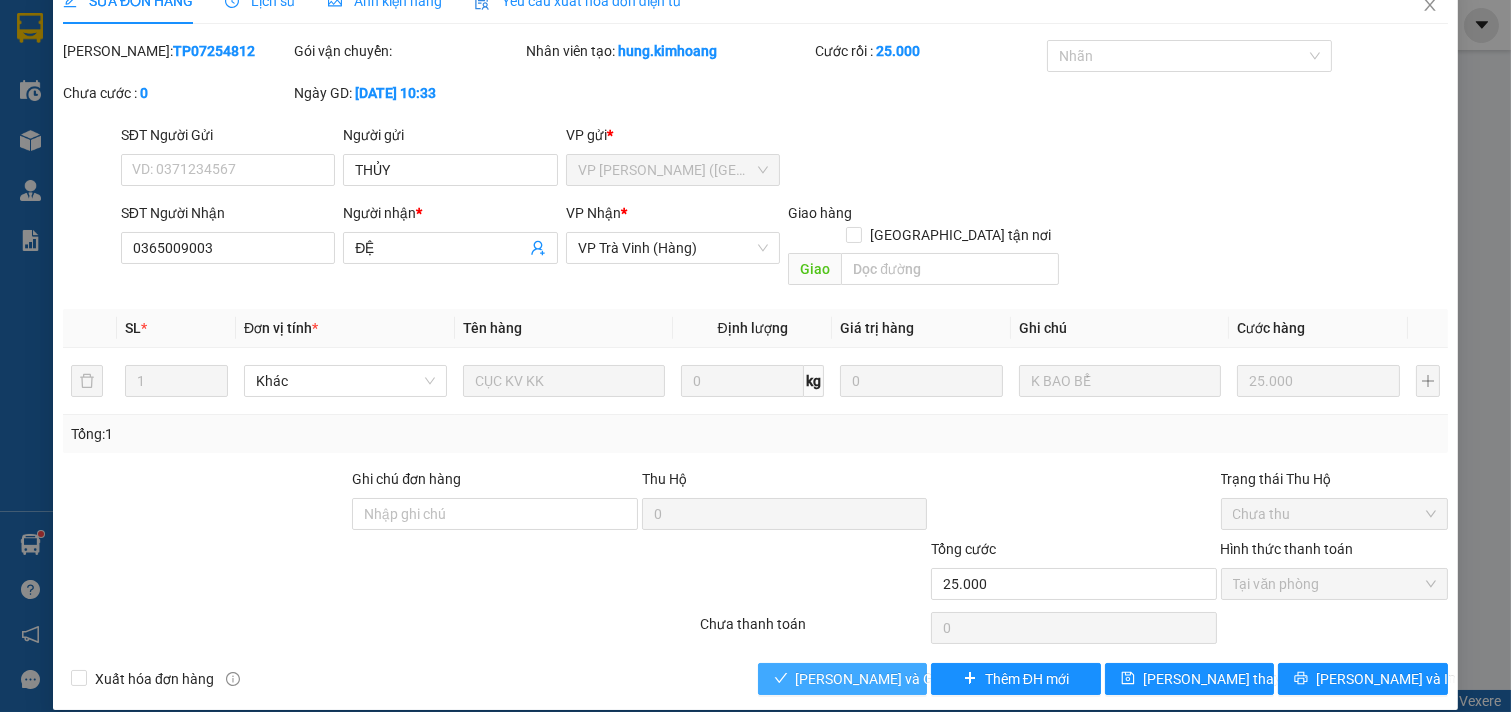click on "[PERSON_NAME] và Giao hàng" at bounding box center [892, 679] 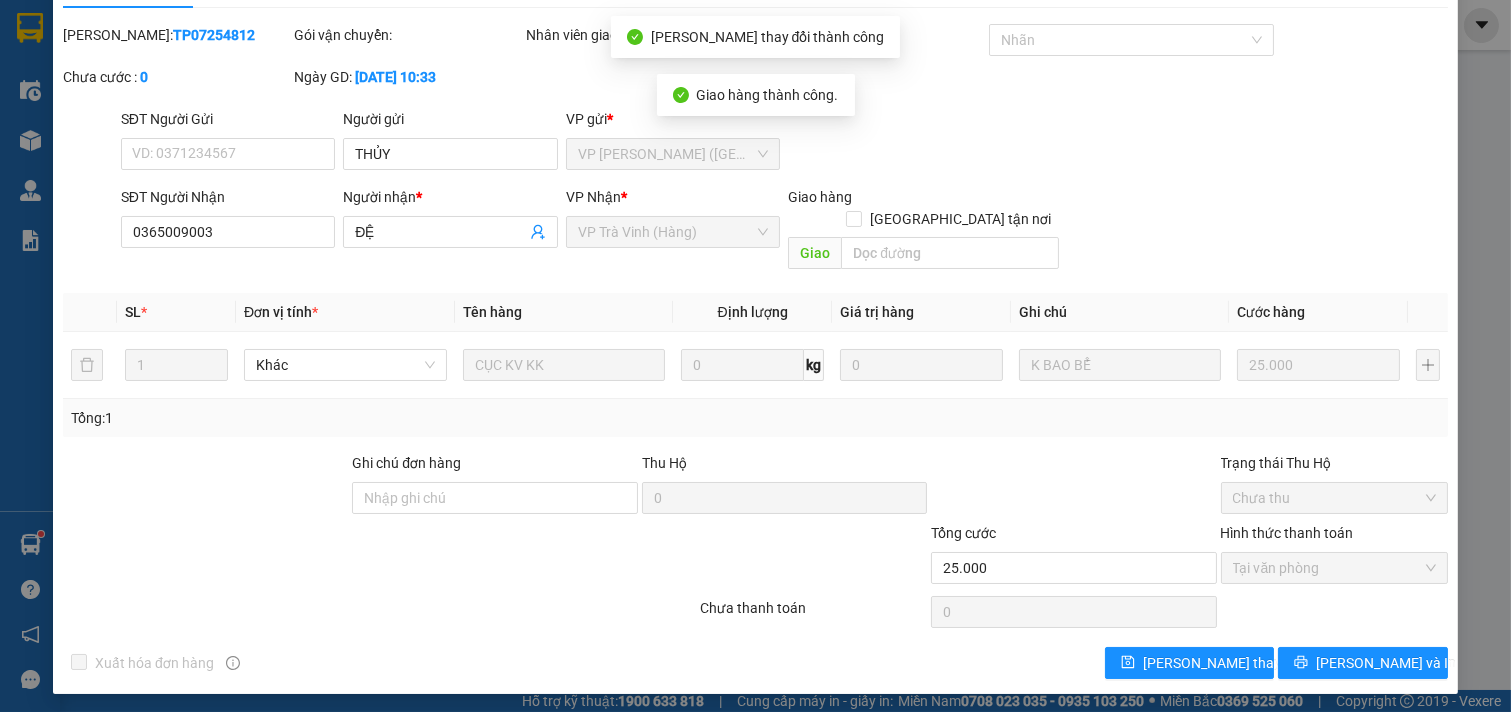 scroll, scrollTop: 53, scrollLeft: 0, axis: vertical 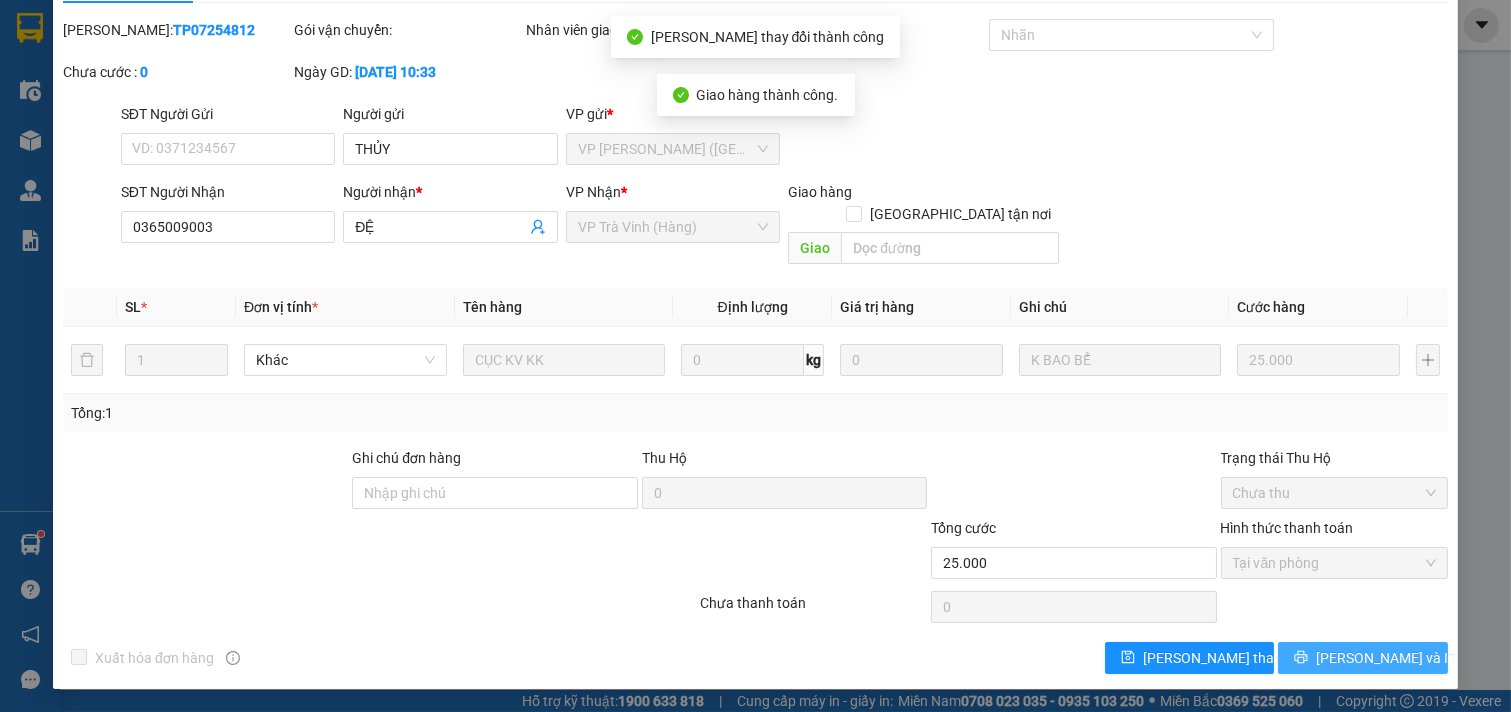 click on "[PERSON_NAME] và In" at bounding box center (1363, 658) 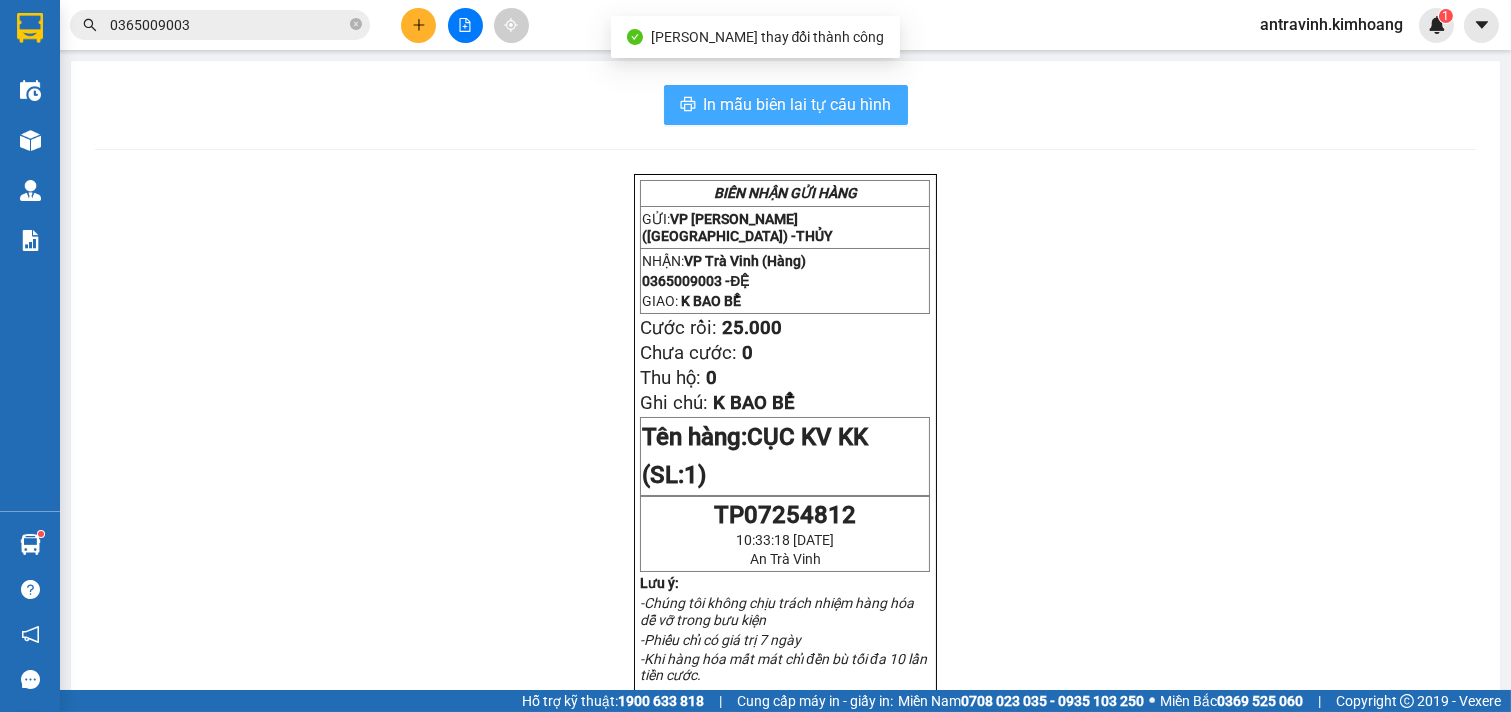 click on "In mẫu biên lai tự cấu hình" at bounding box center [798, 104] 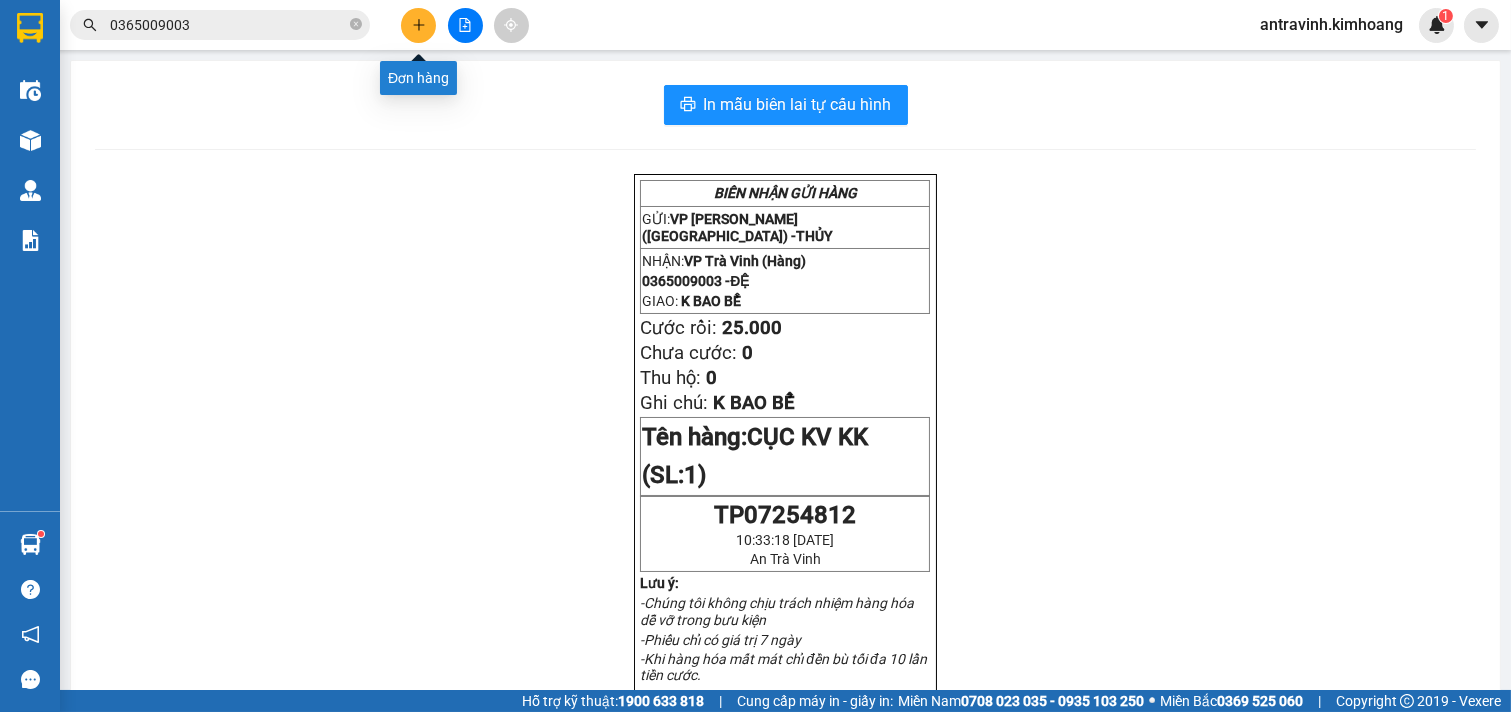 click at bounding box center (418, 25) 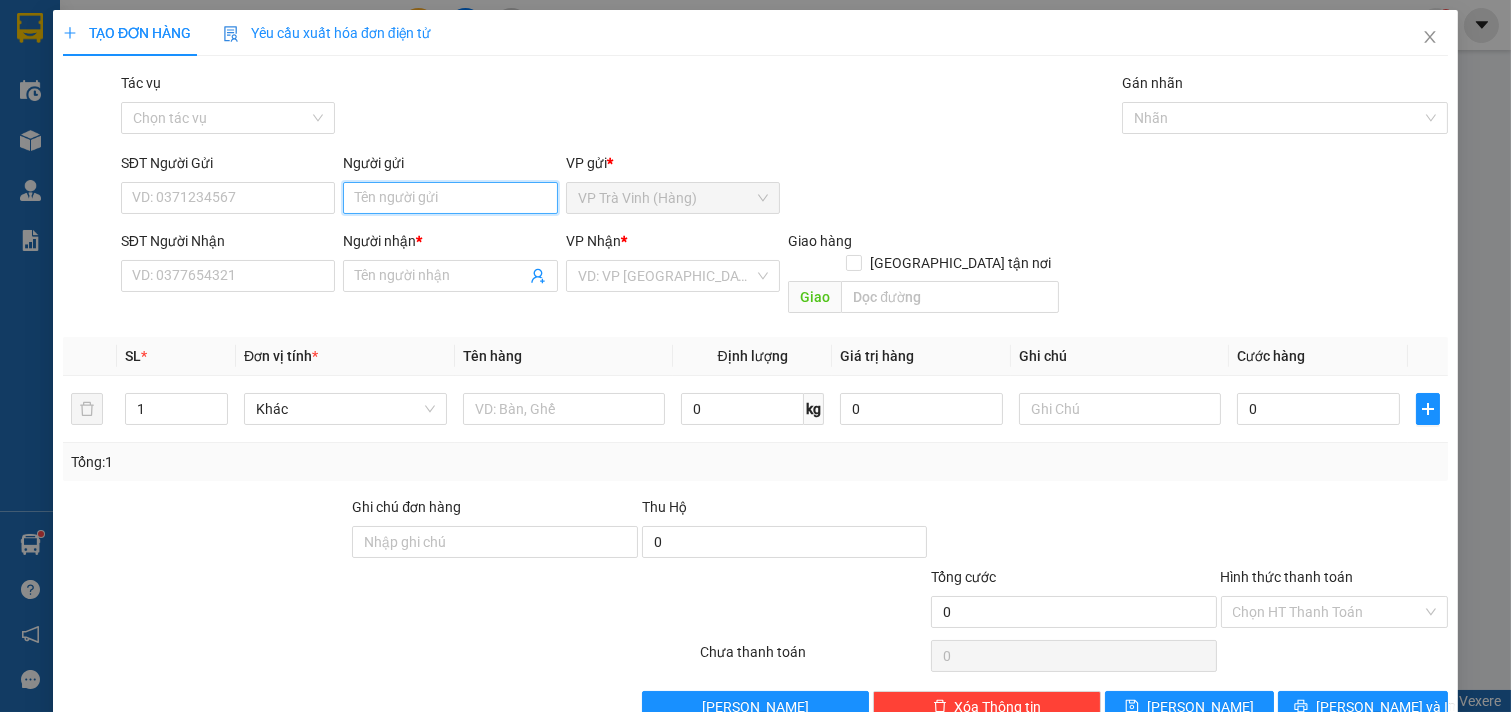 drag, startPoint x: 487, startPoint y: 204, endPoint x: 595, endPoint y: 248, distance: 116.61904 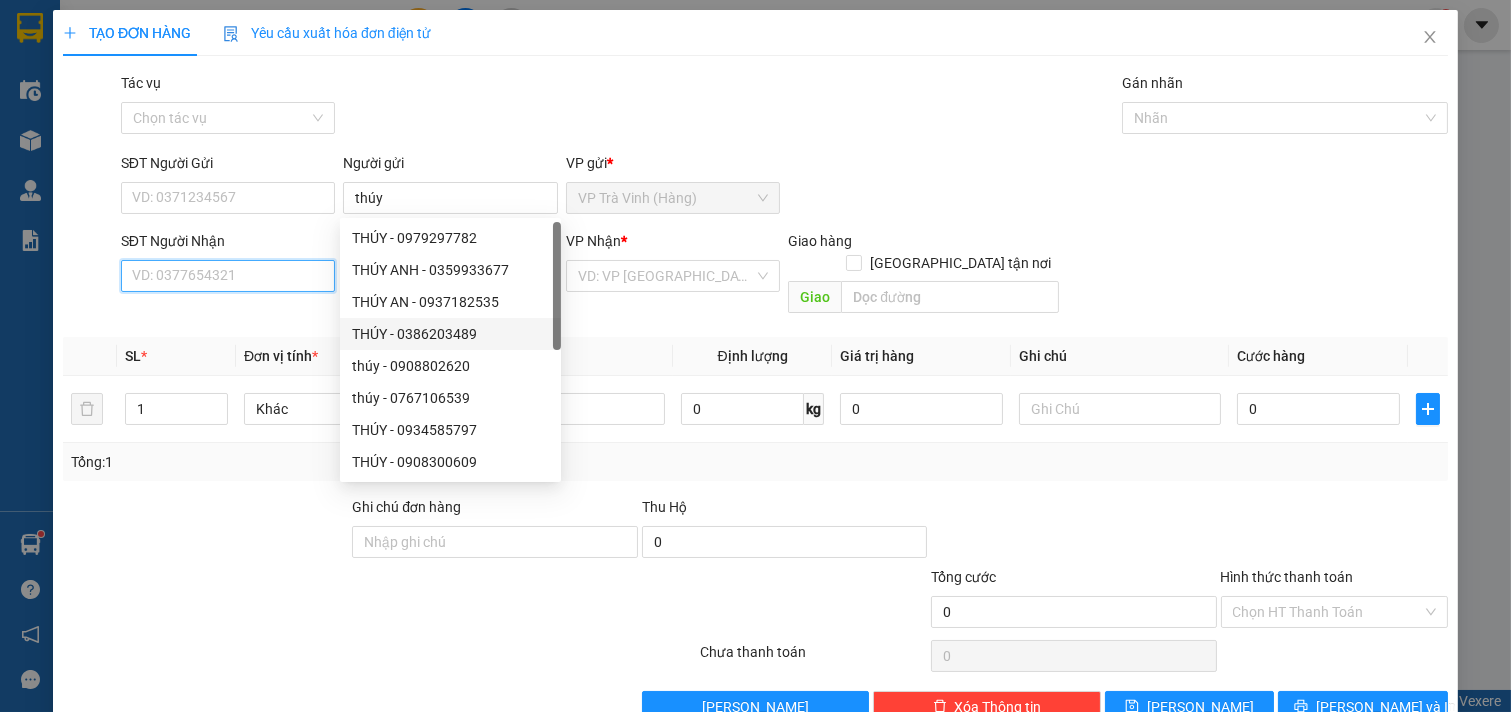 drag, startPoint x: 296, startPoint y: 286, endPoint x: 302, endPoint y: 303, distance: 18.027756 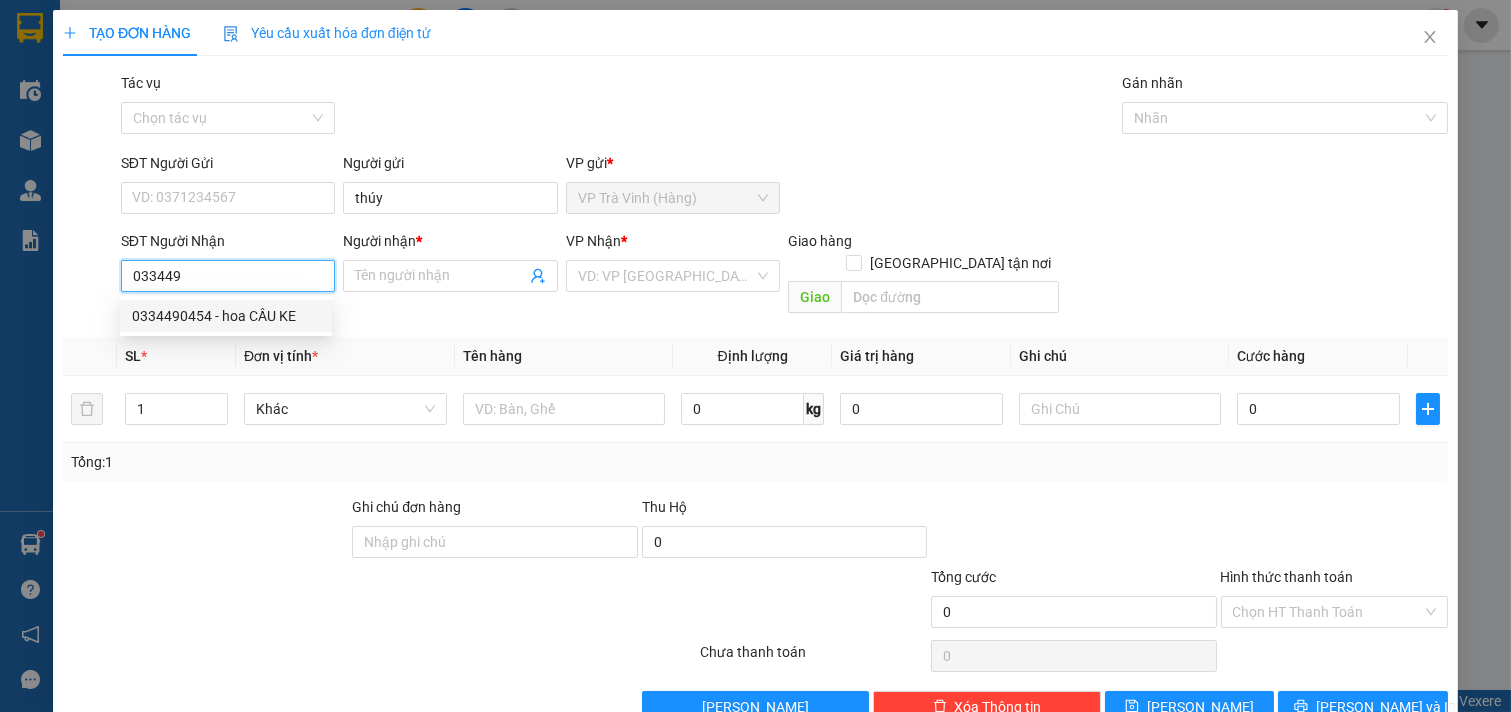 click on "0334490454 - hoa CẦU KE" at bounding box center (226, 316) 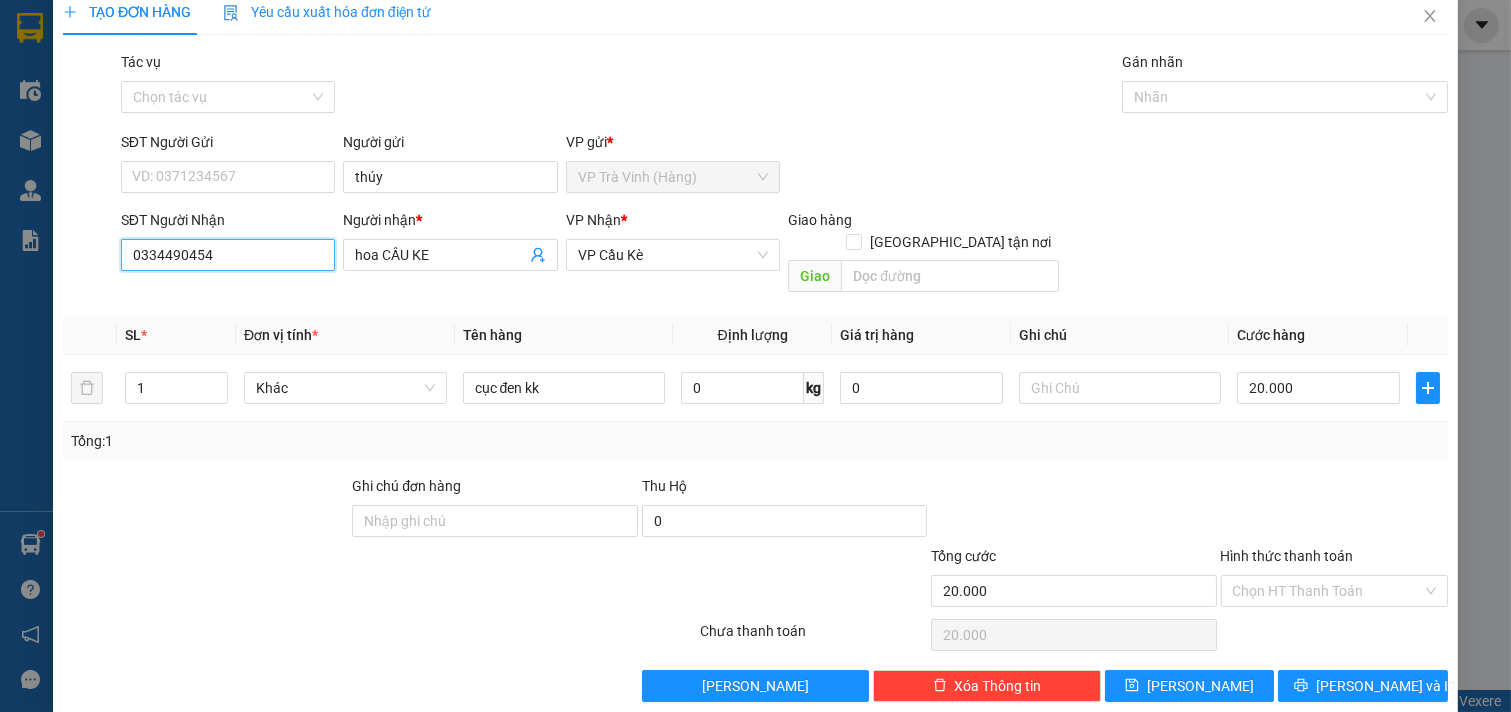 scroll, scrollTop: 27, scrollLeft: 0, axis: vertical 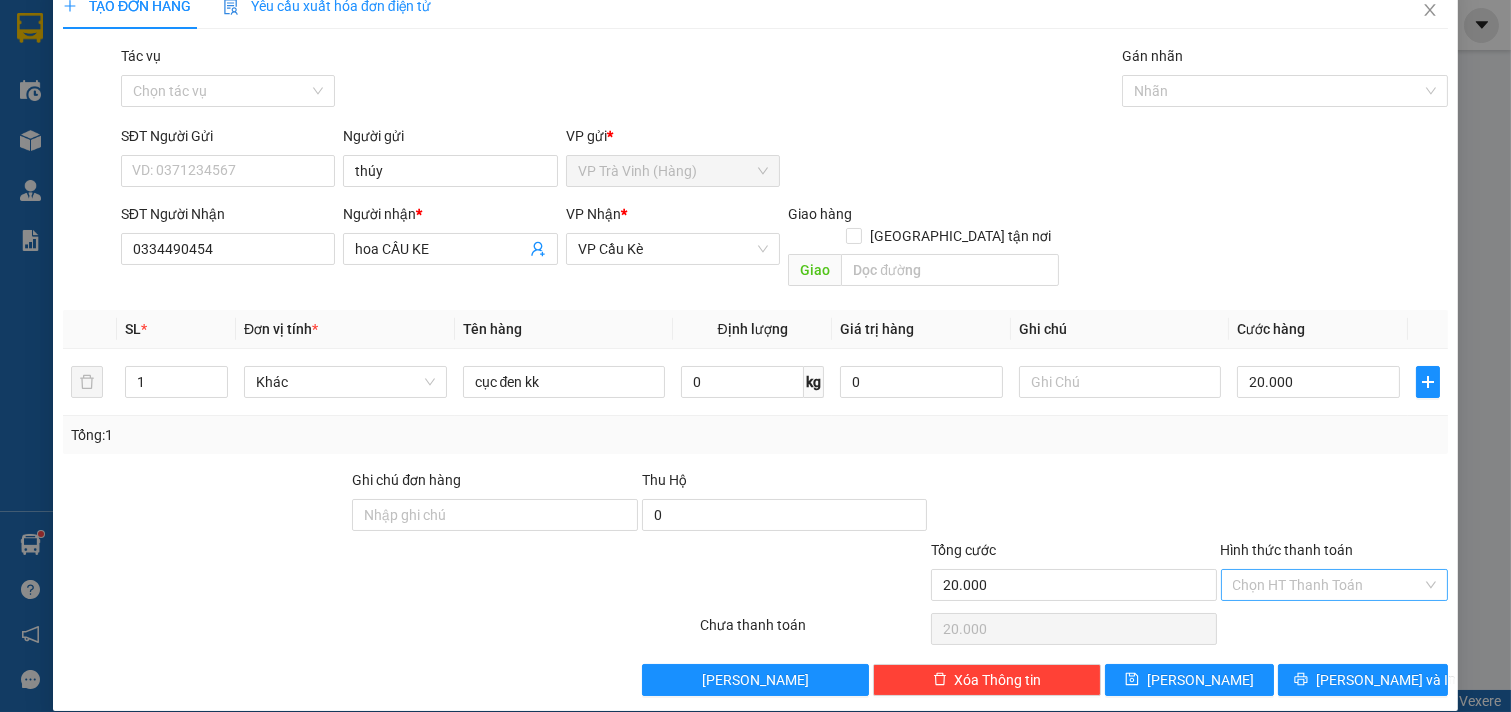 click on "Hình thức thanh toán" at bounding box center [1328, 585] 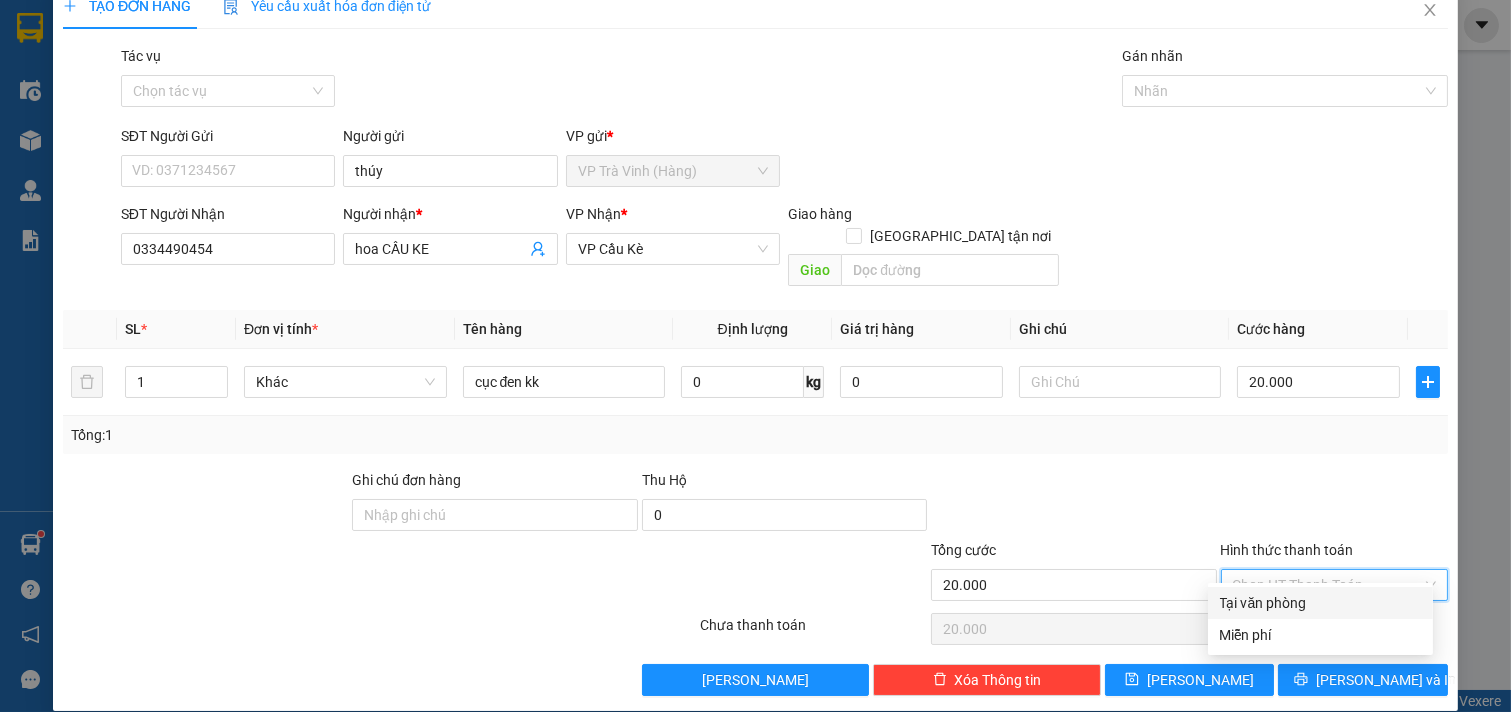 click on "Tại văn phòng" at bounding box center [1320, 603] 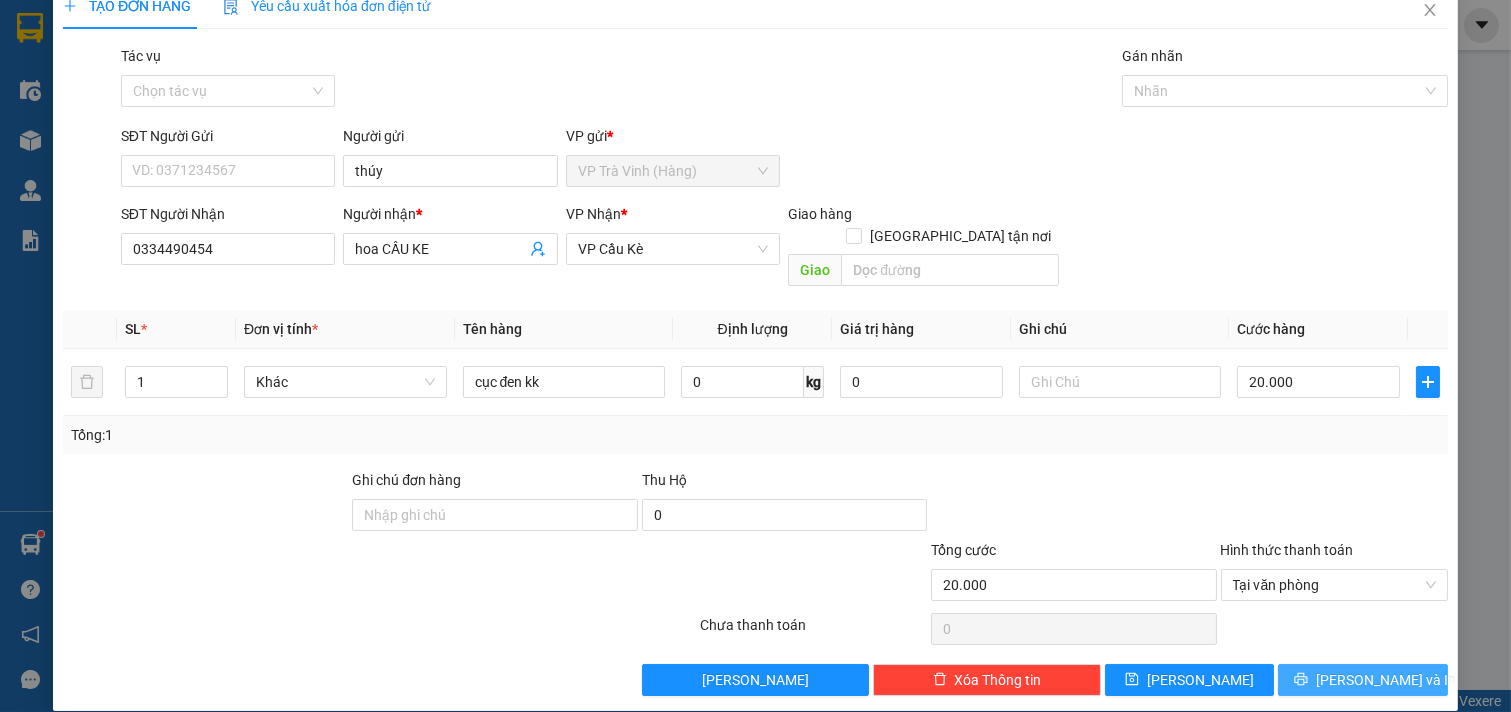 click on "[PERSON_NAME] và In" at bounding box center (1386, 680) 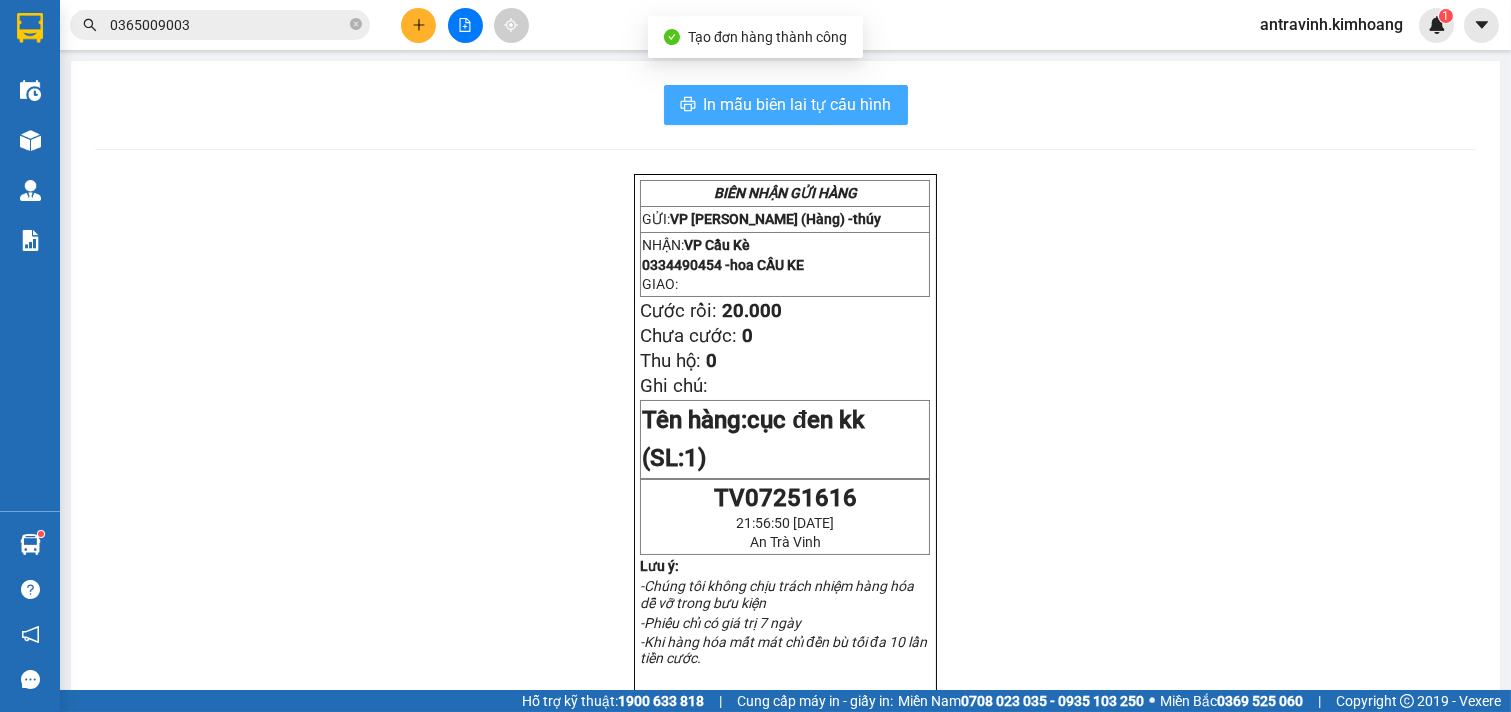 click on "In mẫu biên lai tự cấu hình" at bounding box center (798, 104) 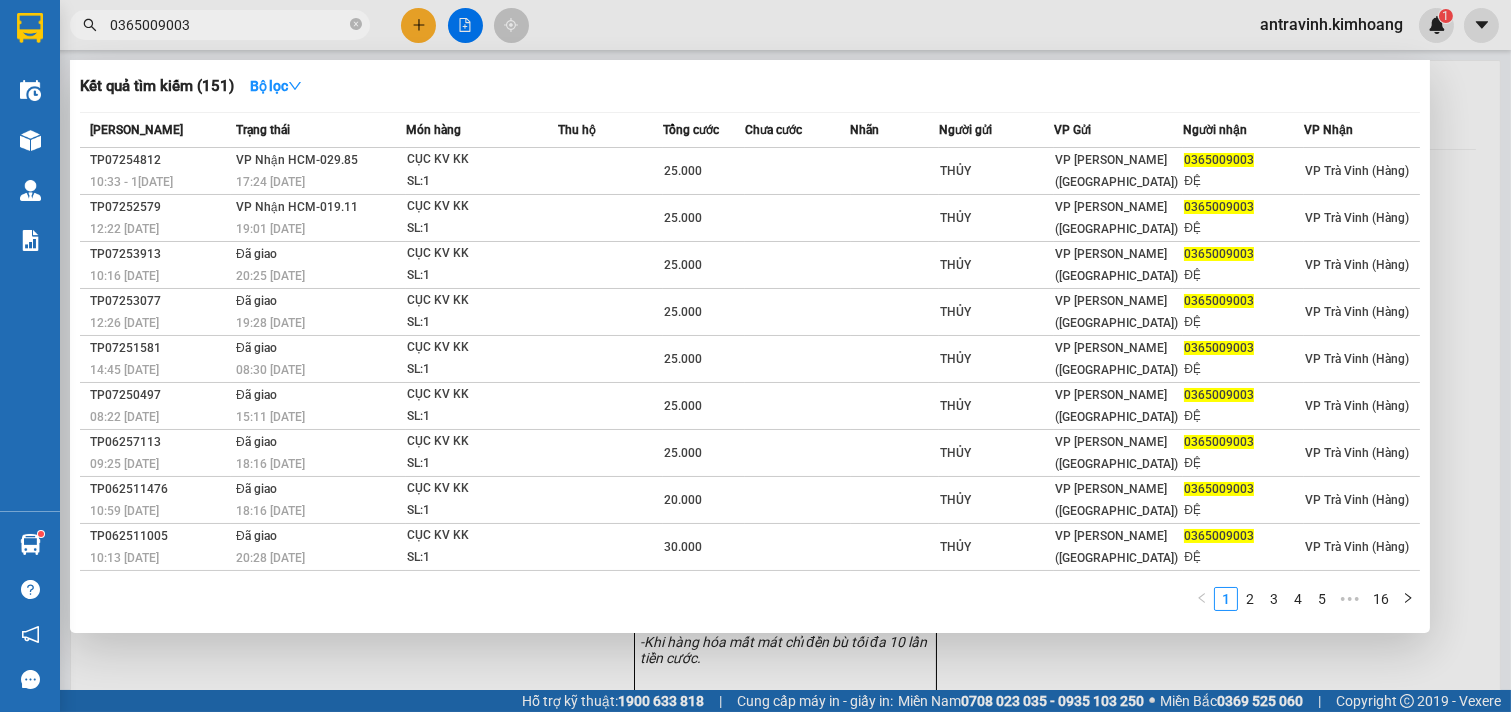 click on "0365009003" at bounding box center [228, 25] 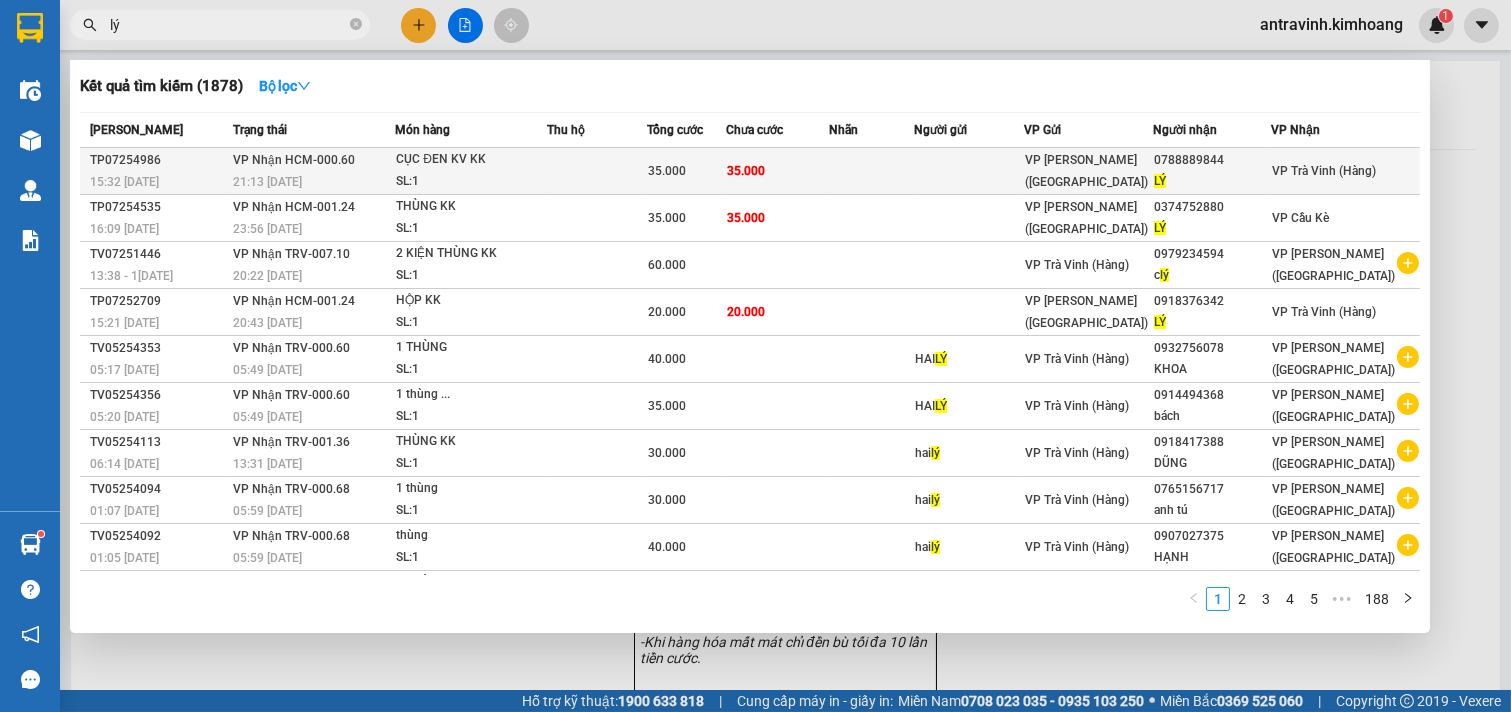 click at bounding box center (871, 171) 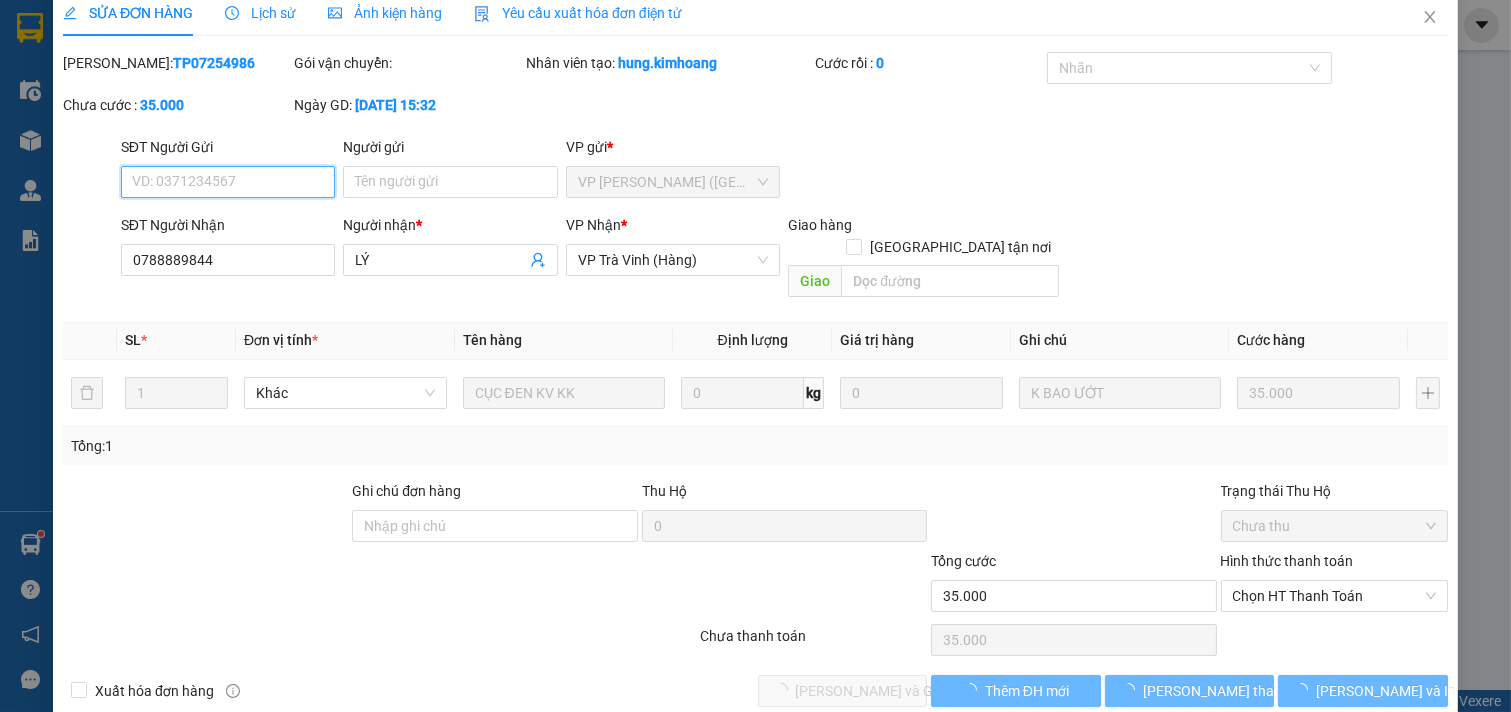 scroll, scrollTop: 32, scrollLeft: 0, axis: vertical 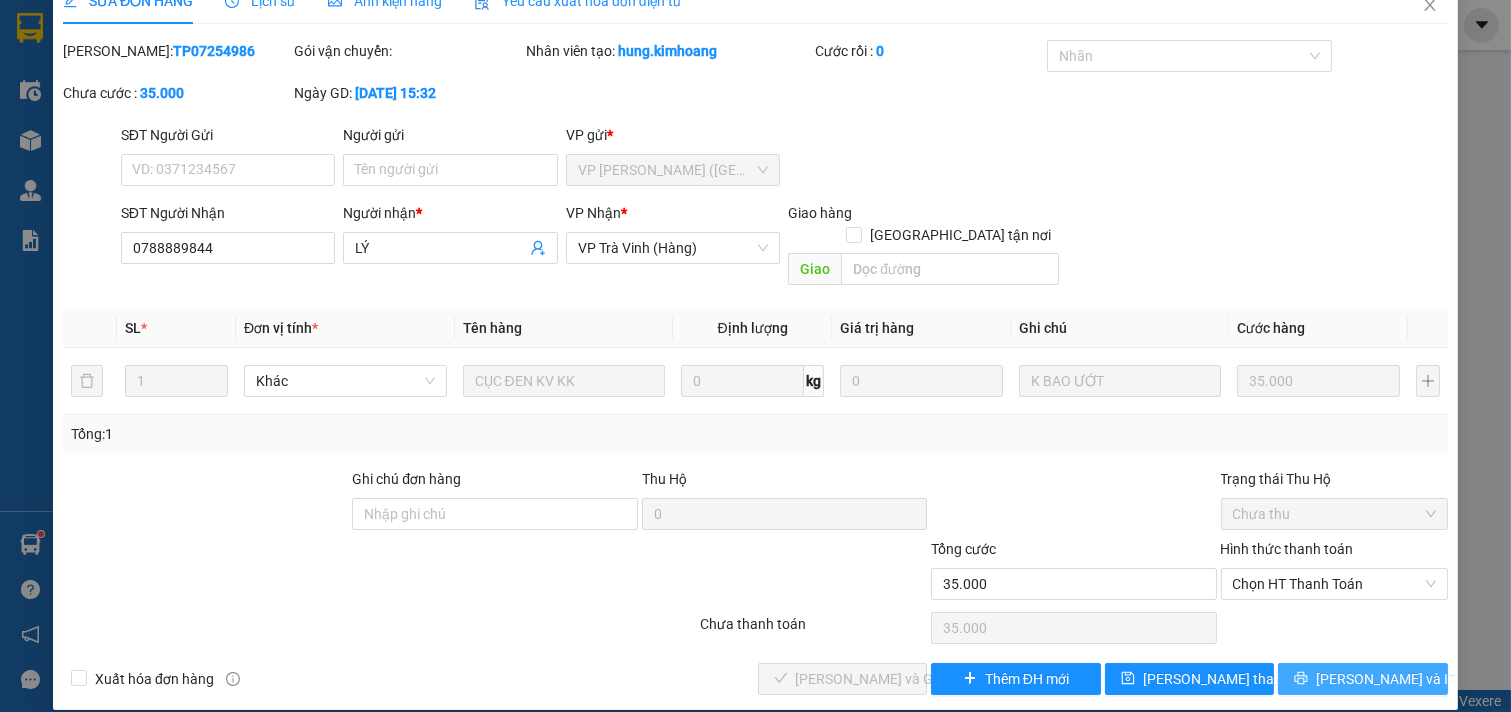 click on "[PERSON_NAME] và In" at bounding box center [1363, 679] 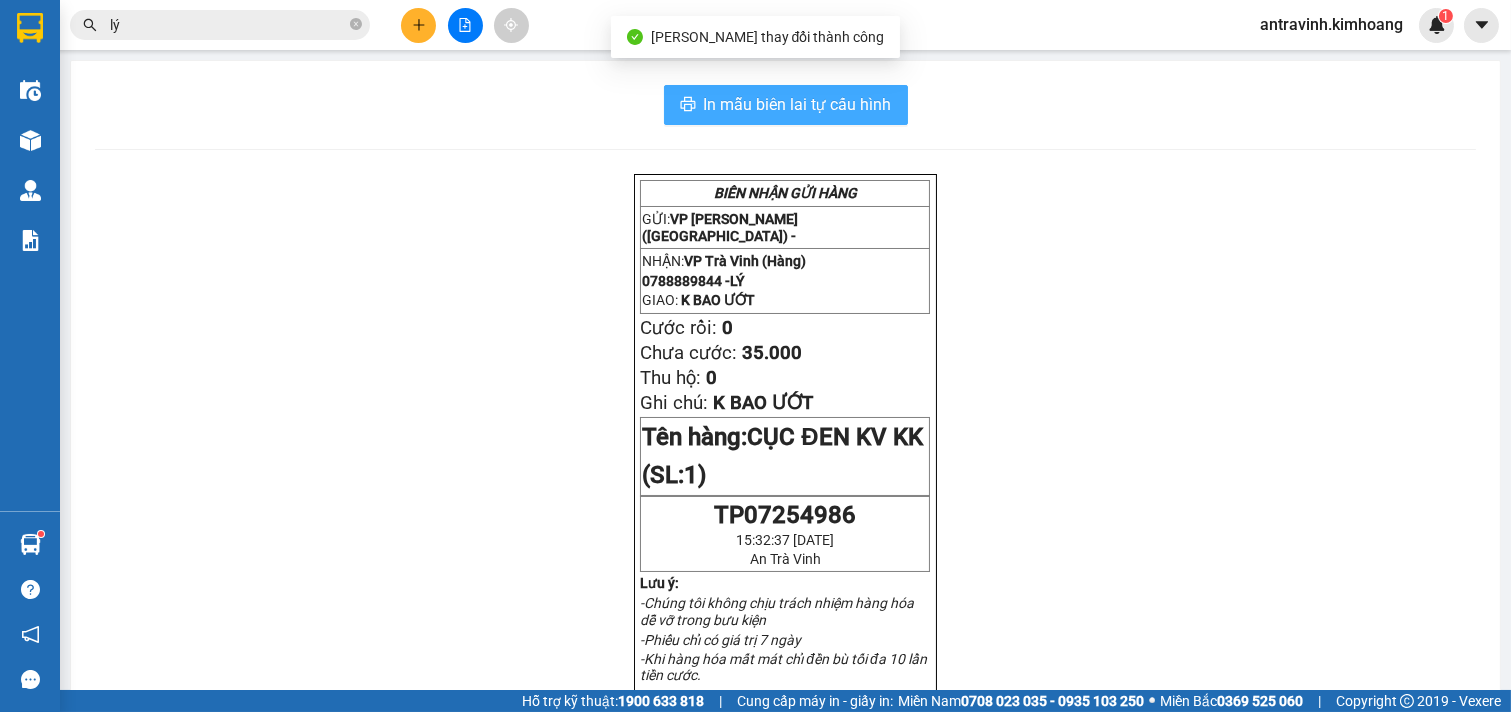 click on "In mẫu biên lai tự cấu hình" at bounding box center (798, 104) 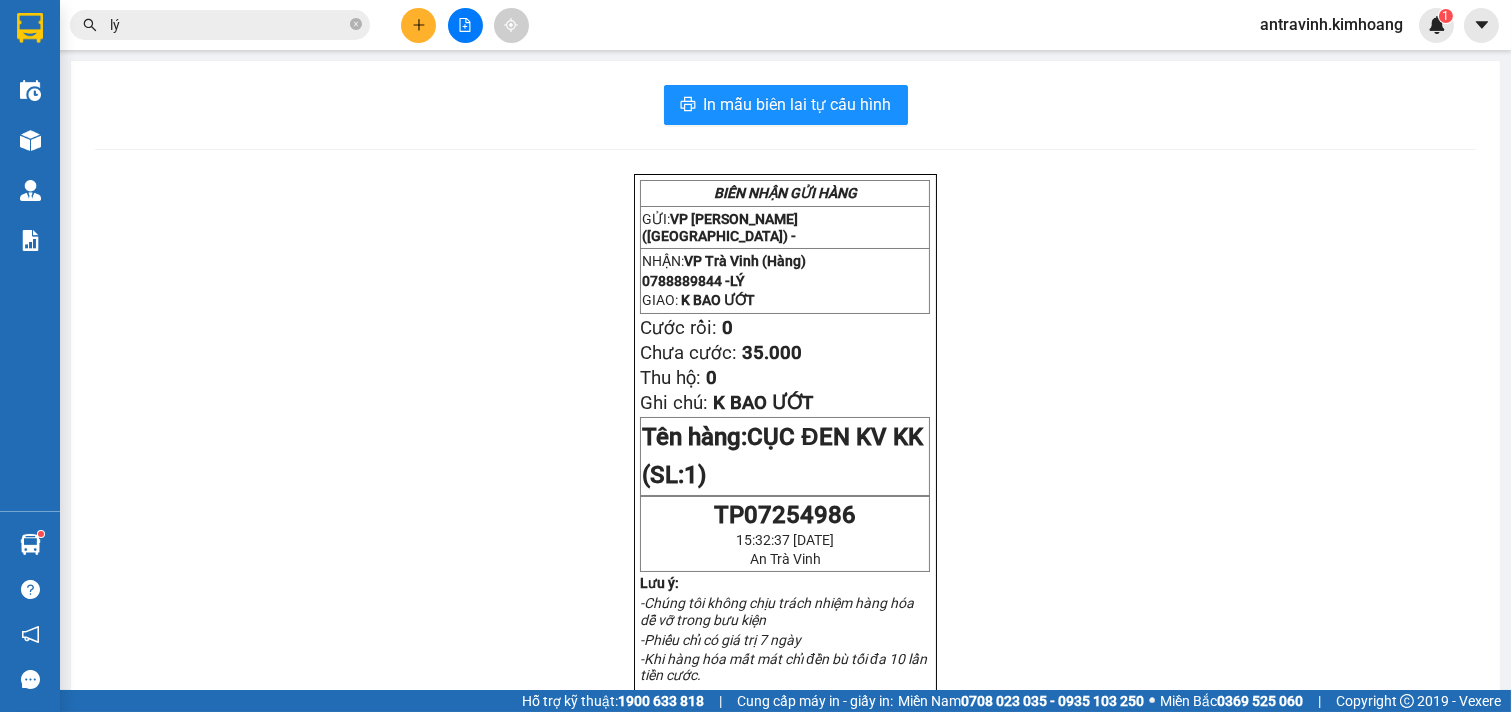 click on "lý" at bounding box center [228, 25] 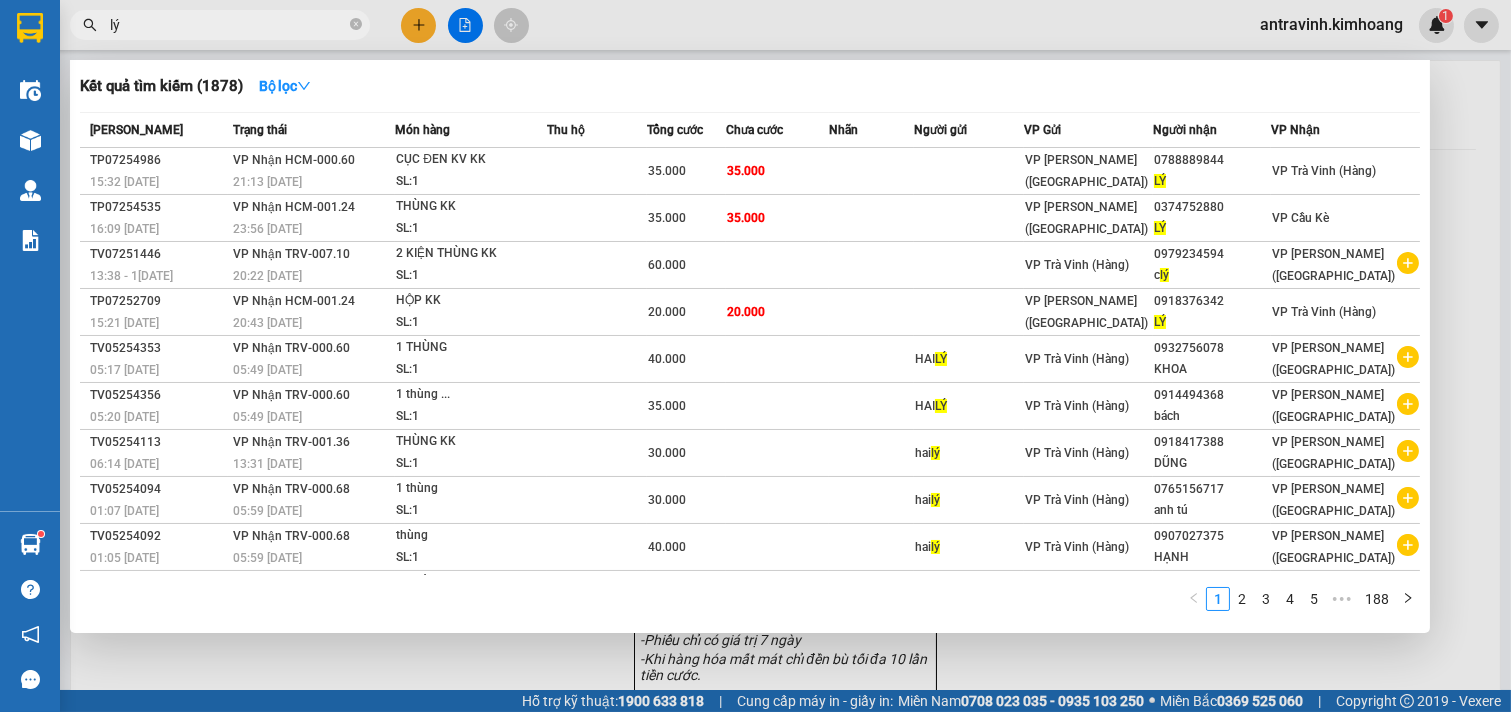 click on "lý" at bounding box center (228, 25) 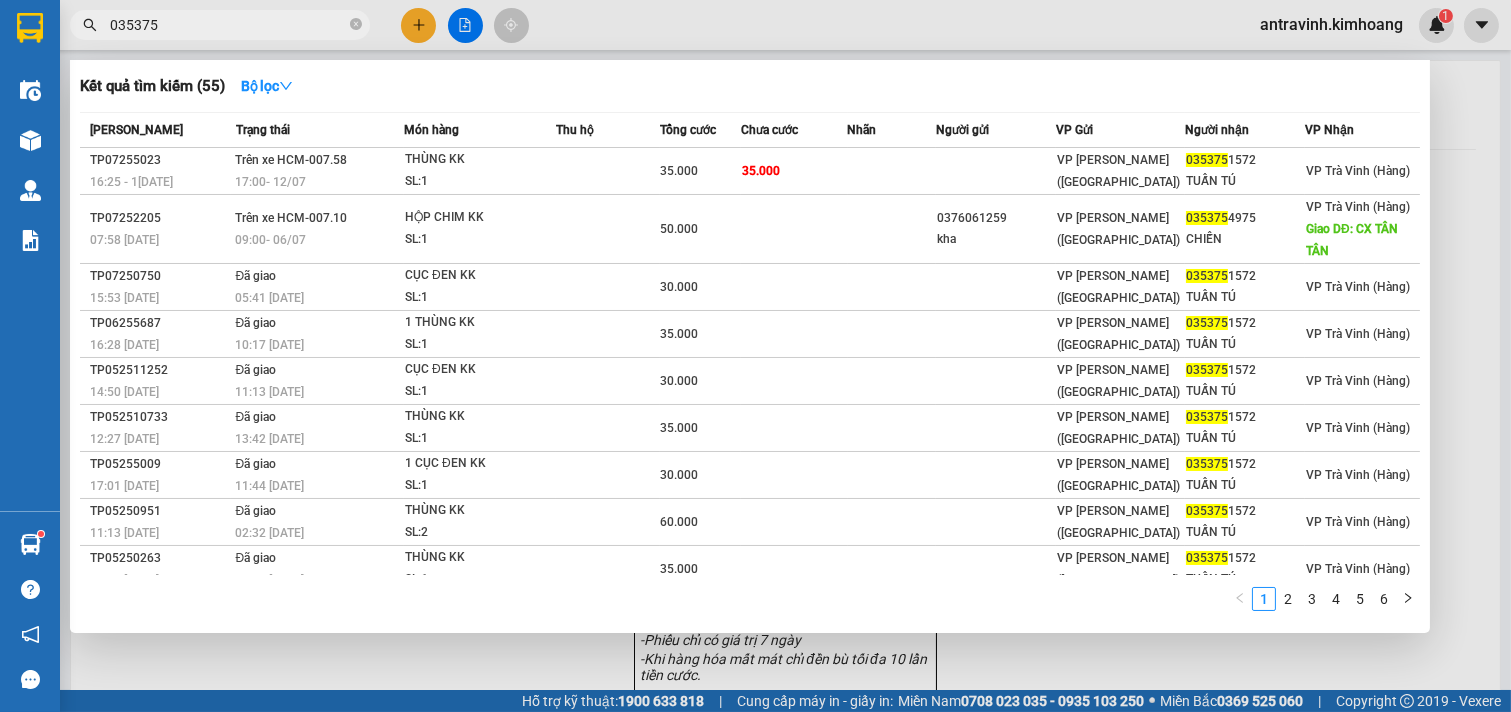click on "035375" at bounding box center [228, 25] 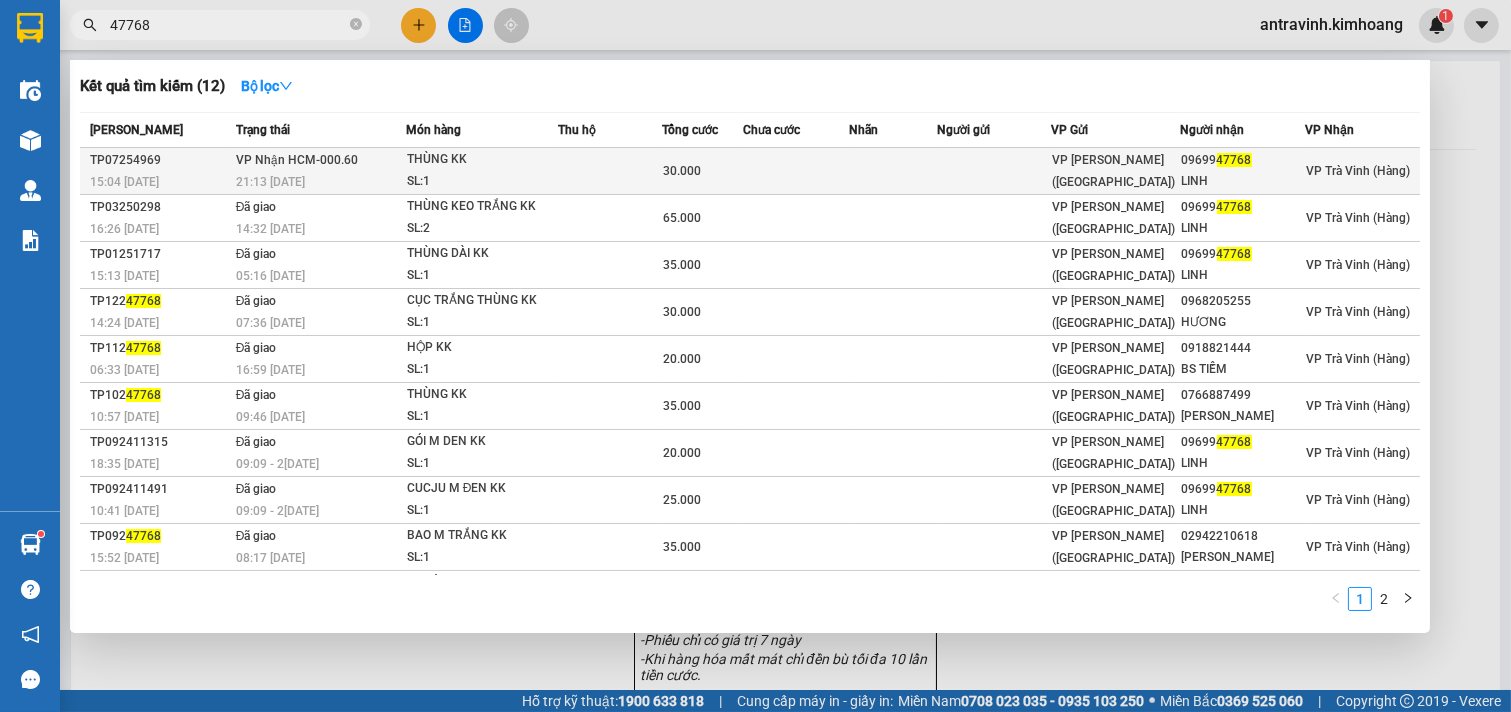 click at bounding box center [610, 171] 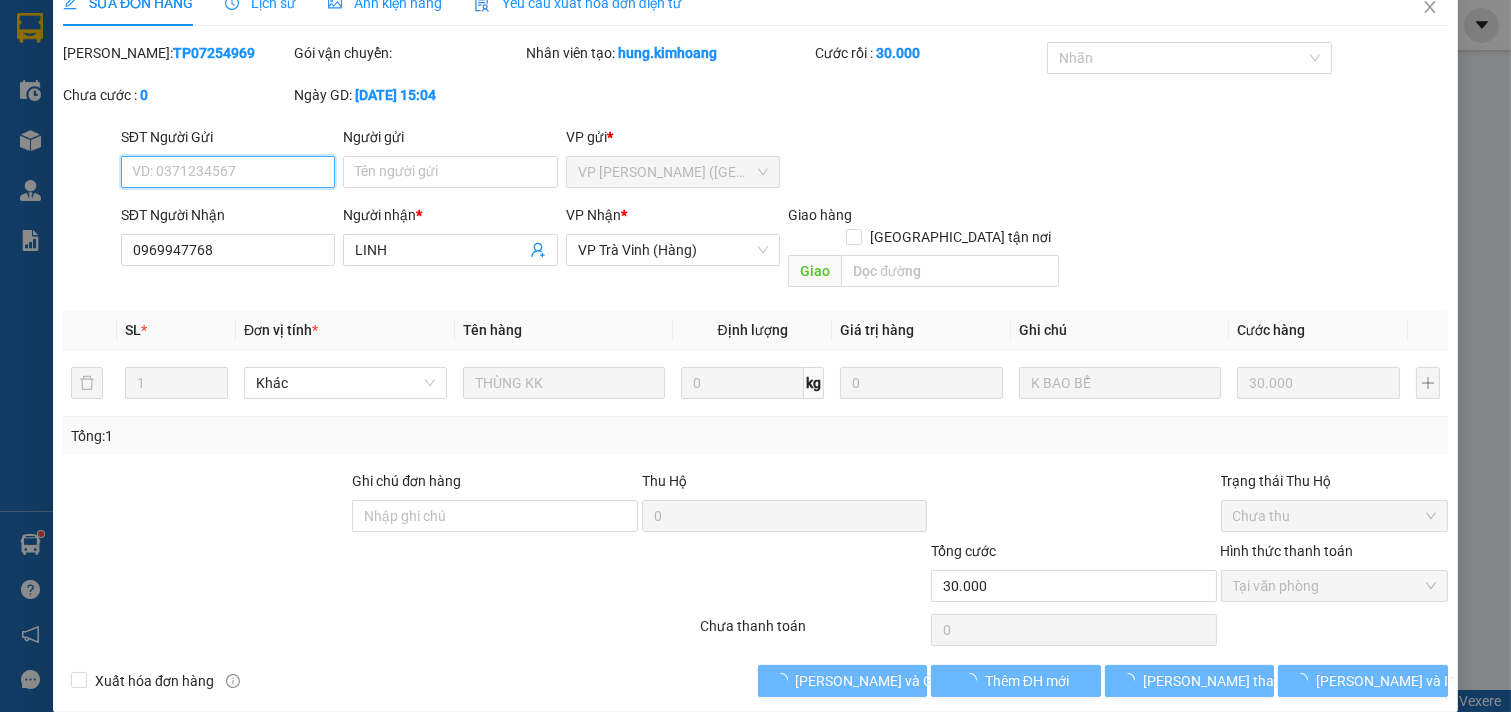 scroll, scrollTop: 32, scrollLeft: 0, axis: vertical 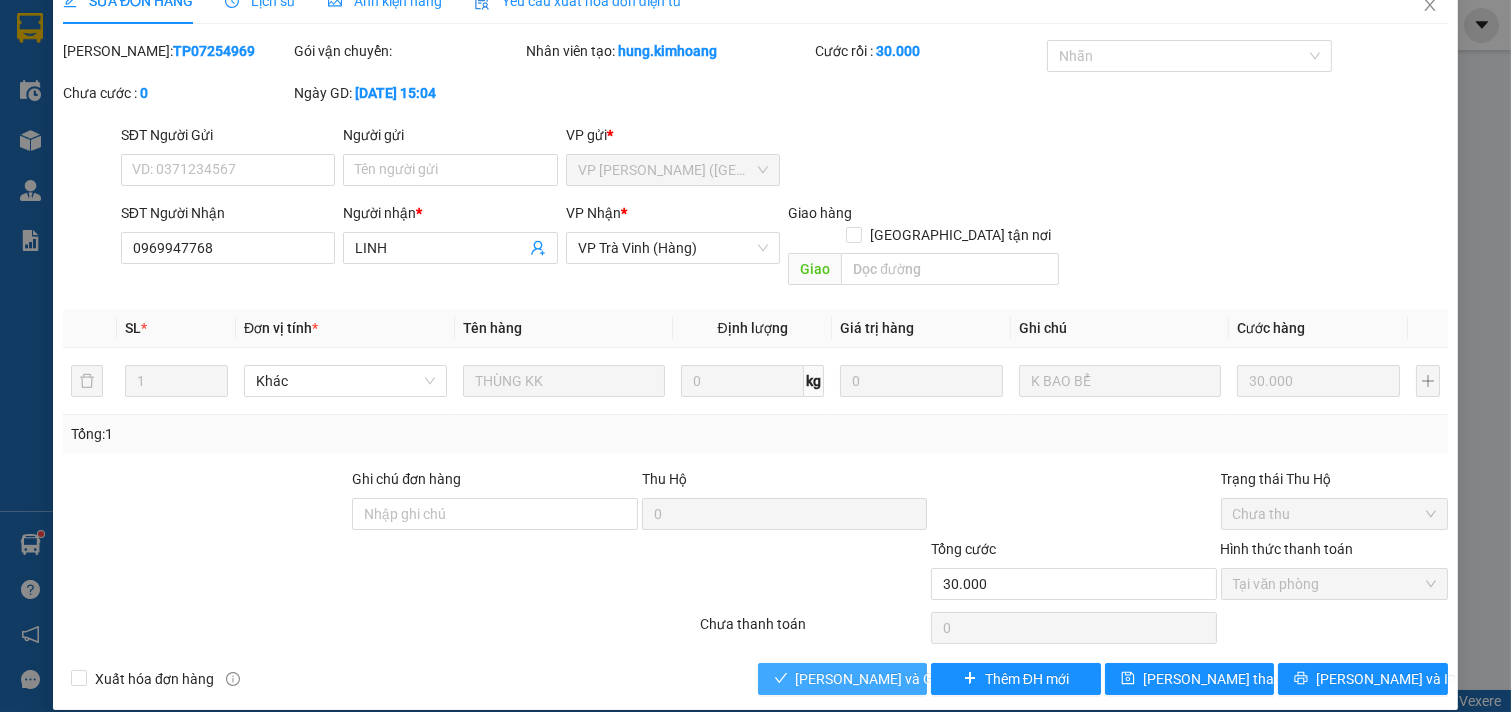 click on "[PERSON_NAME] và Giao hàng" at bounding box center [892, 679] 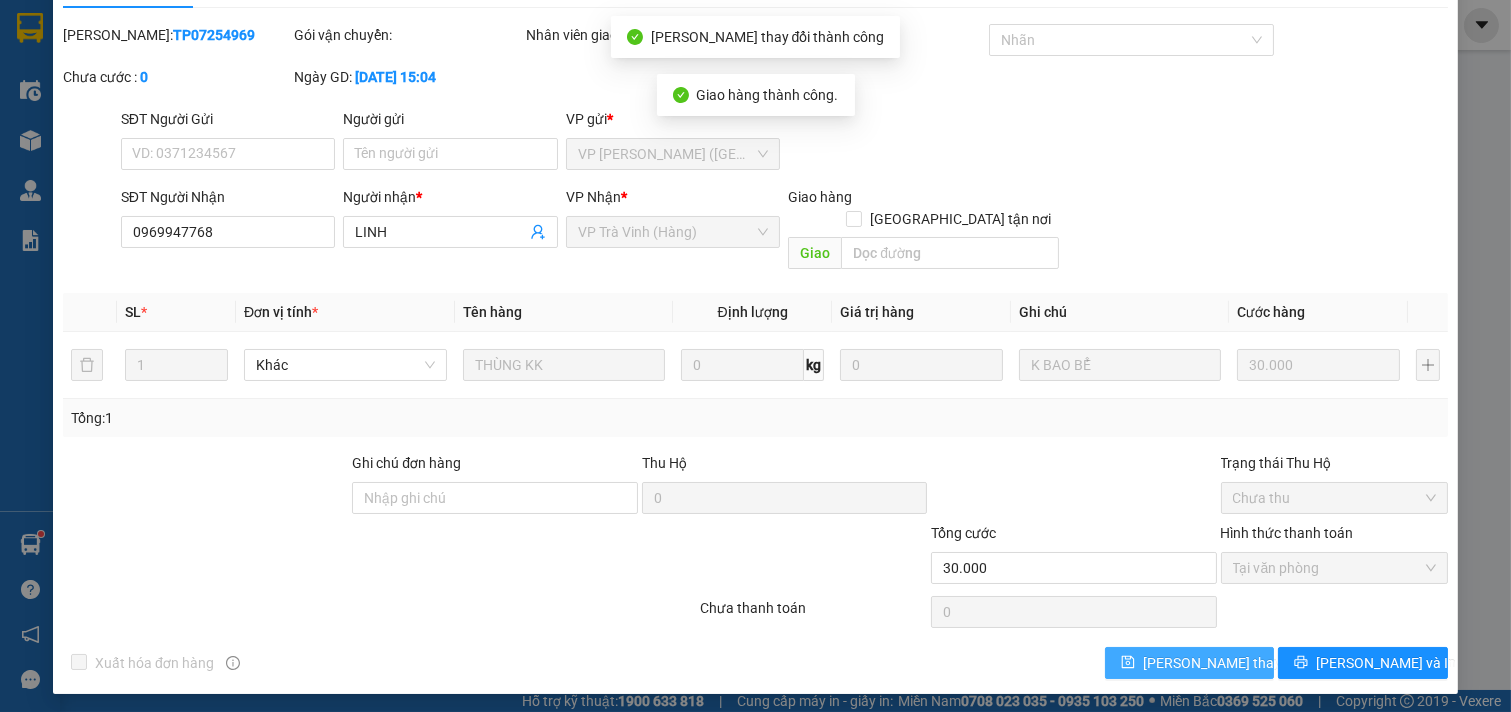 scroll, scrollTop: 53, scrollLeft: 0, axis: vertical 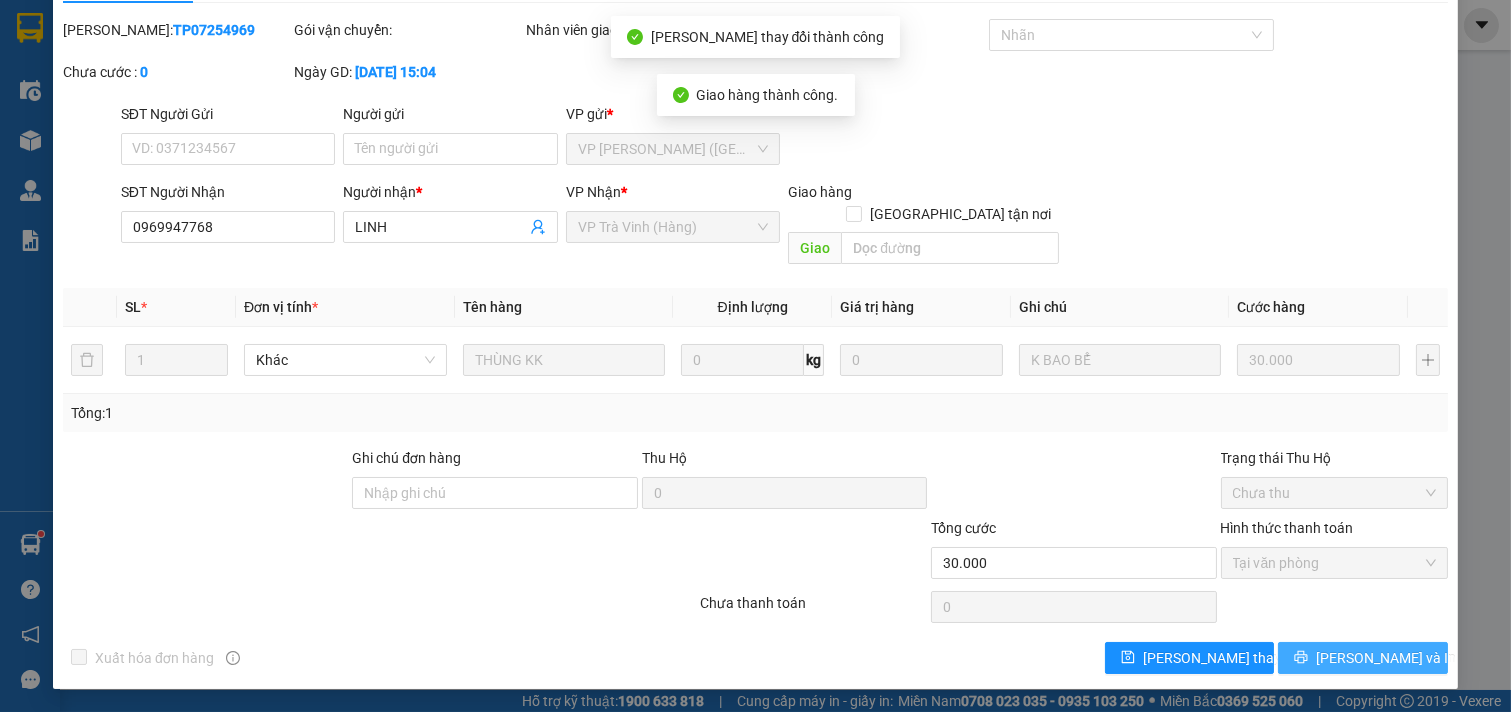 click on "[PERSON_NAME] và In" at bounding box center (1386, 658) 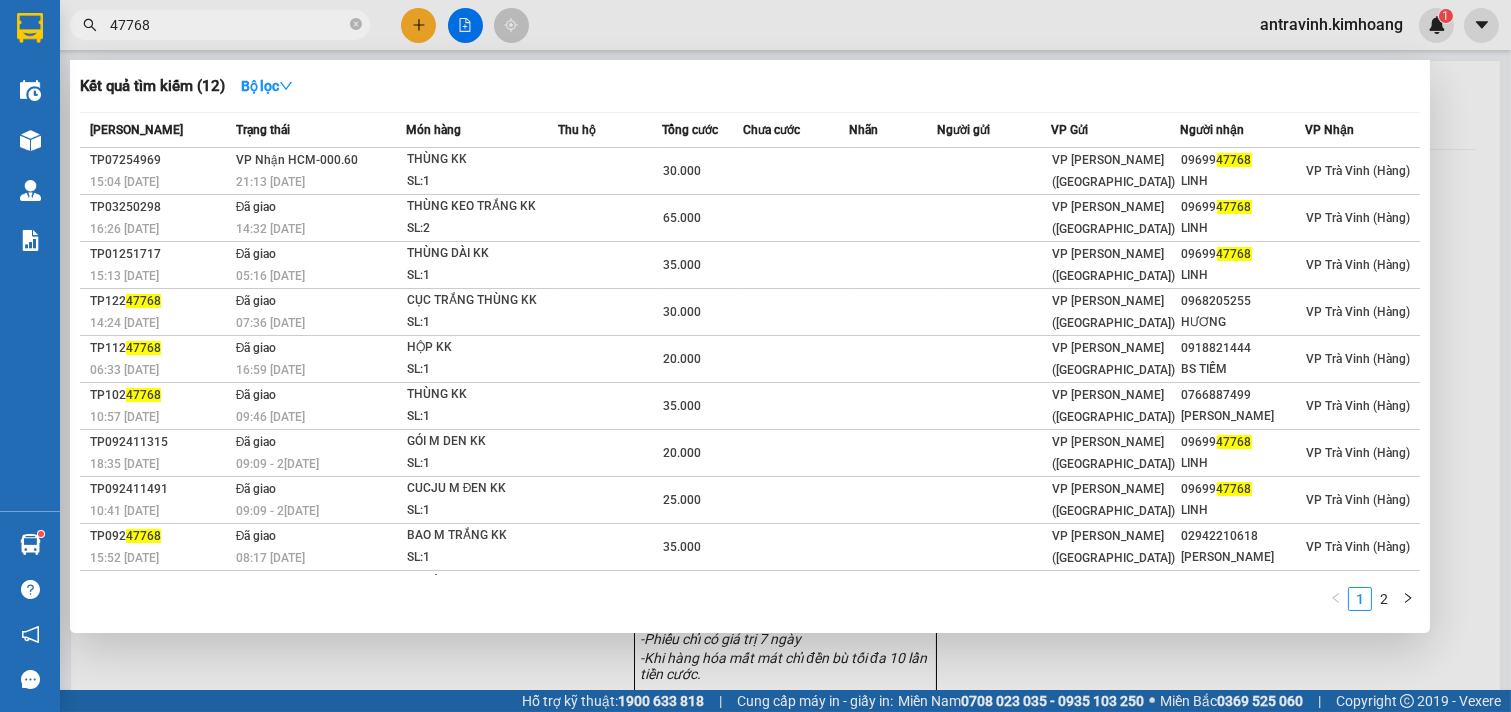 click on "47768" at bounding box center (228, 25) 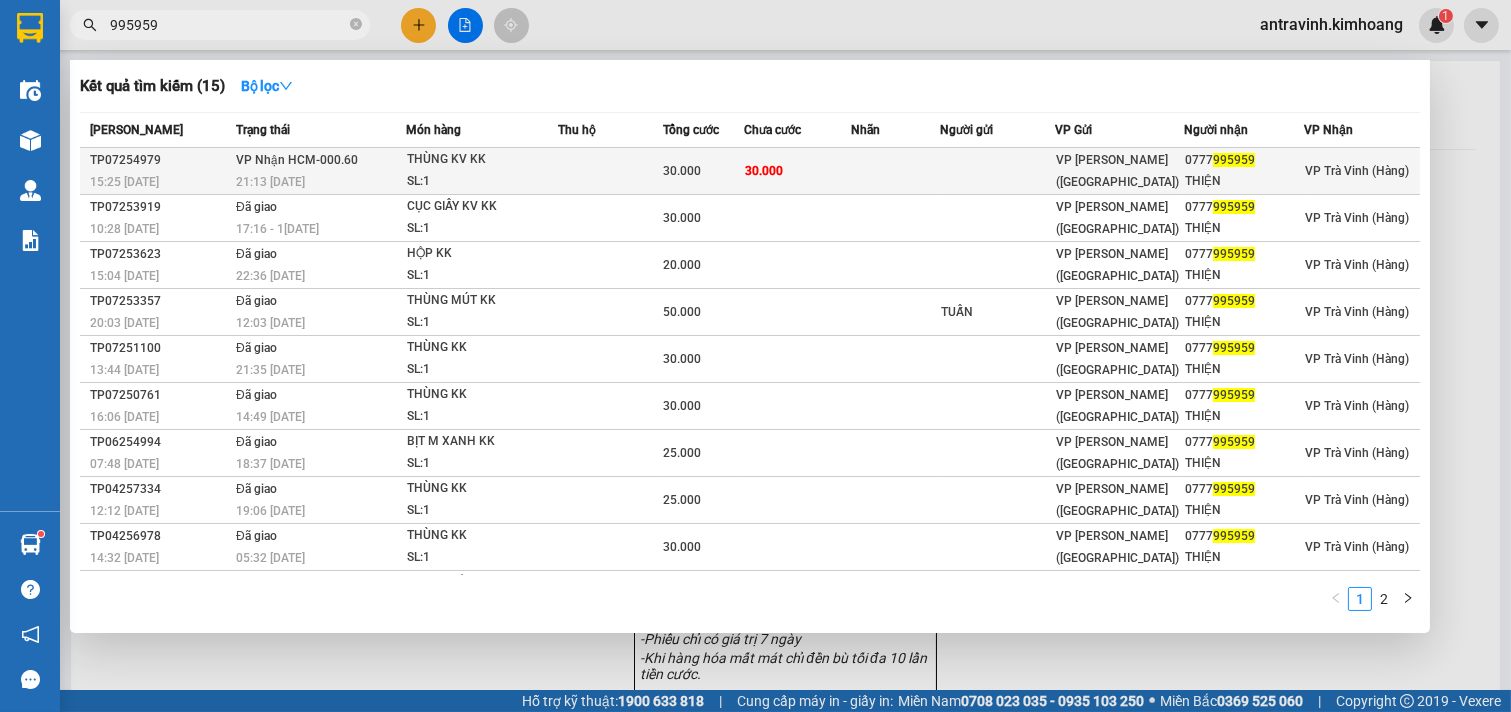 click at bounding box center [896, 171] 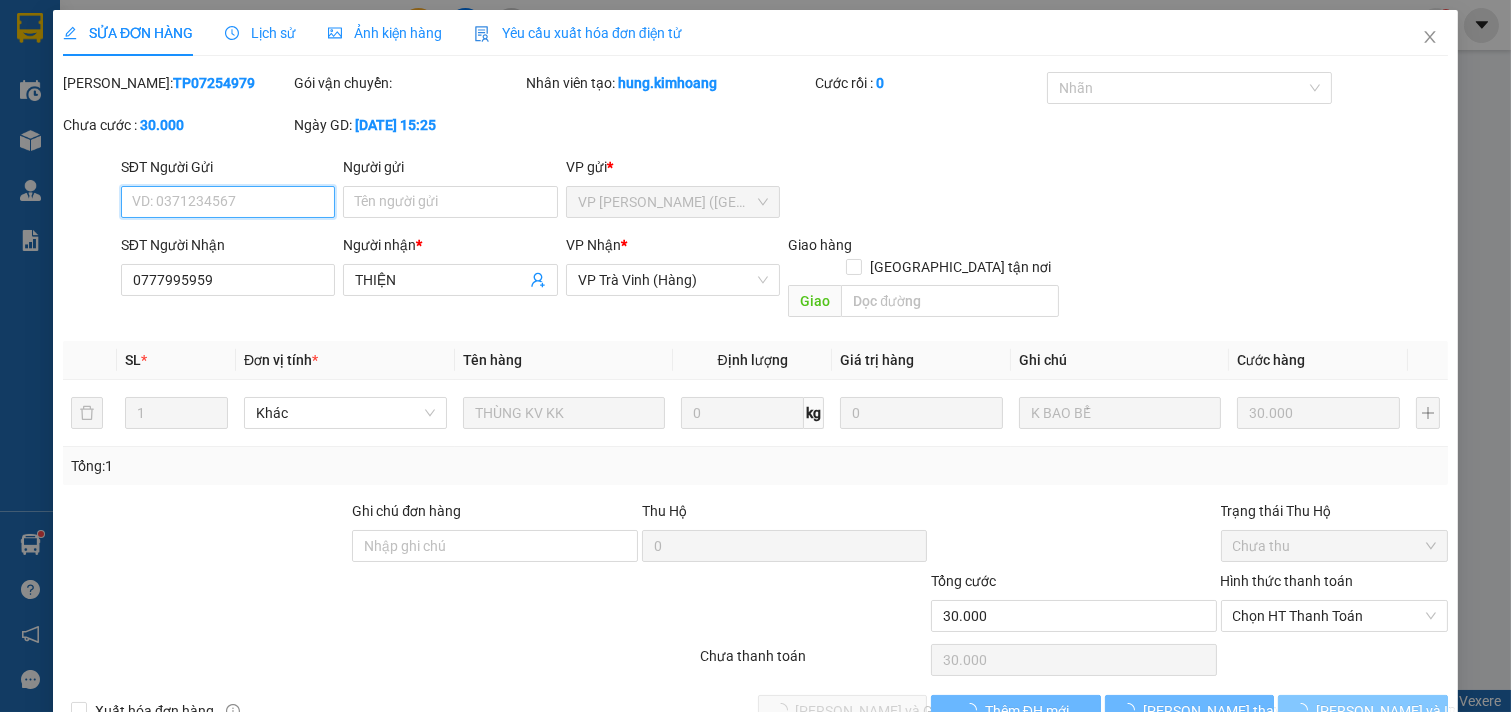 scroll, scrollTop: 32, scrollLeft: 0, axis: vertical 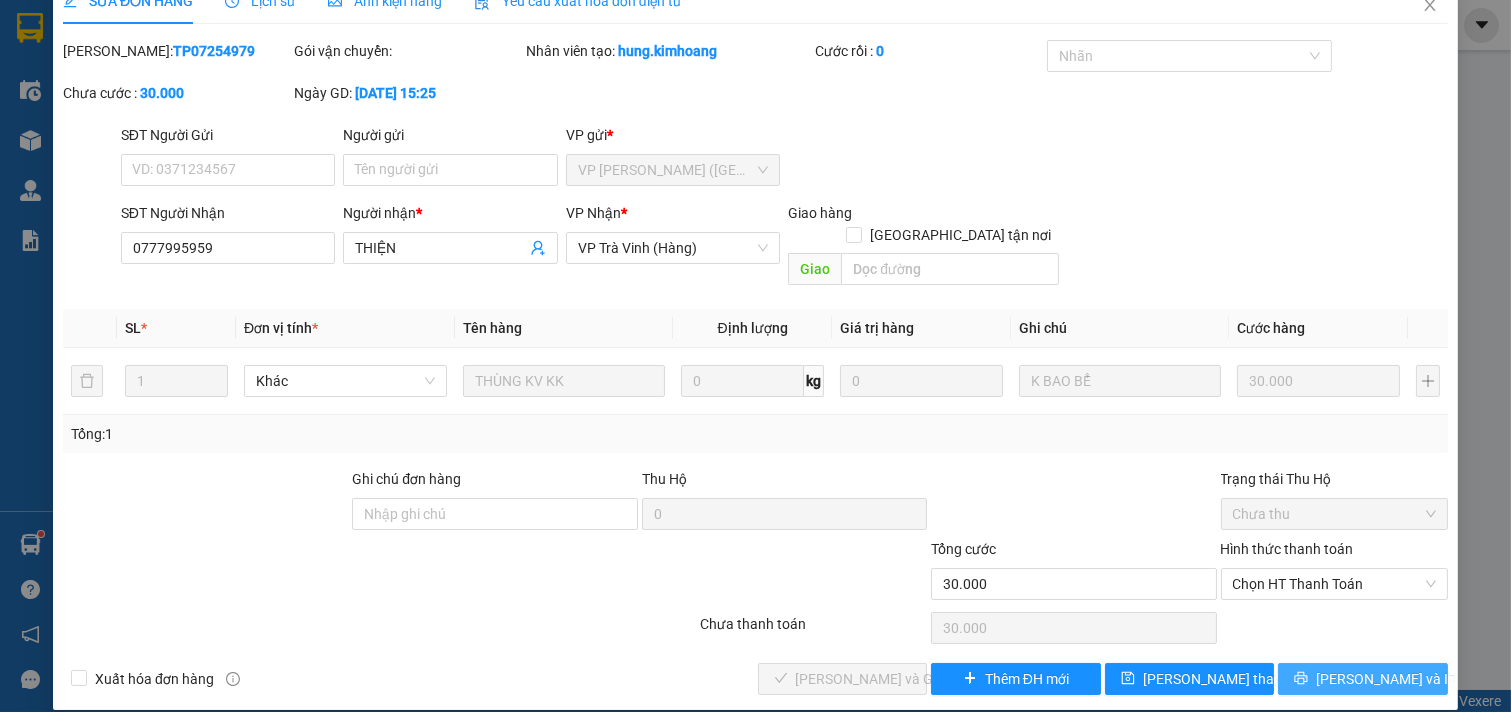 click 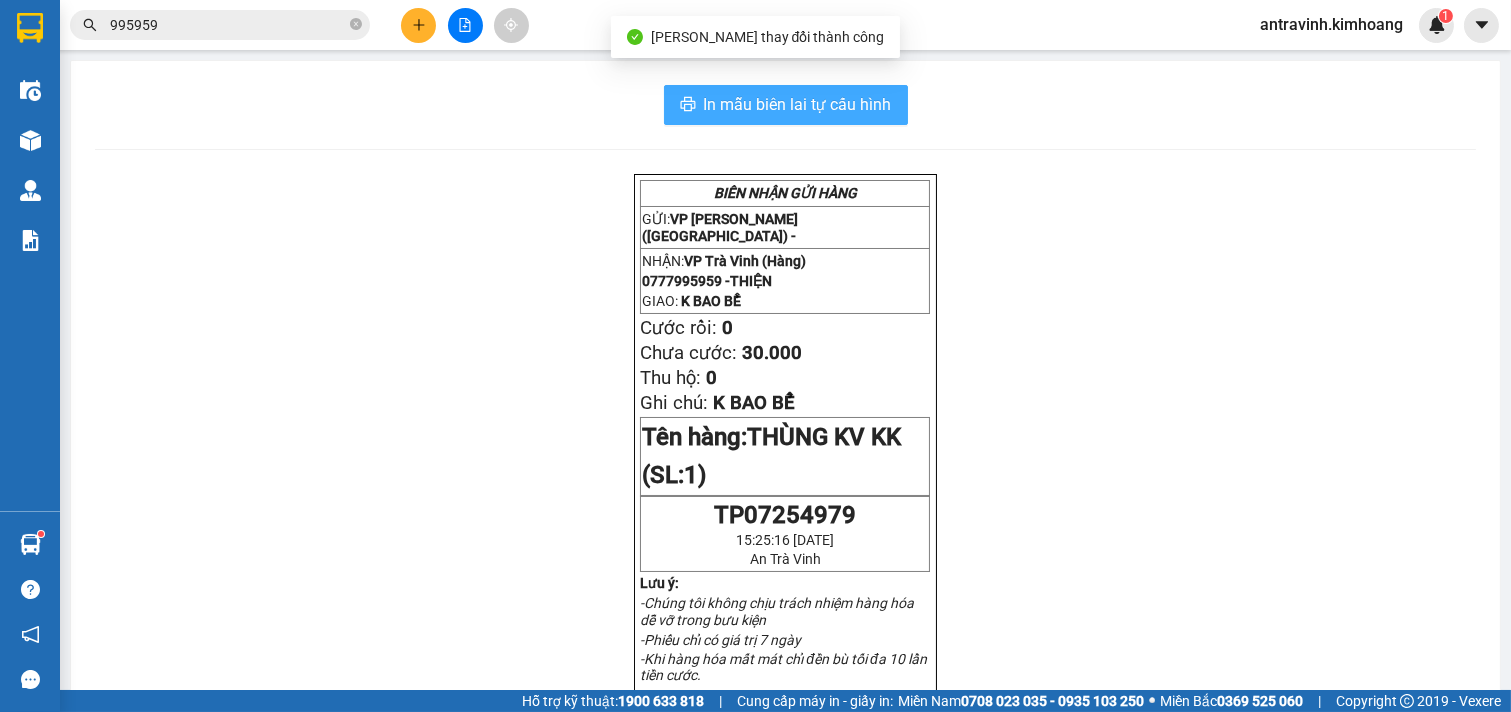 click on "In mẫu biên lai tự cấu hình" at bounding box center [798, 104] 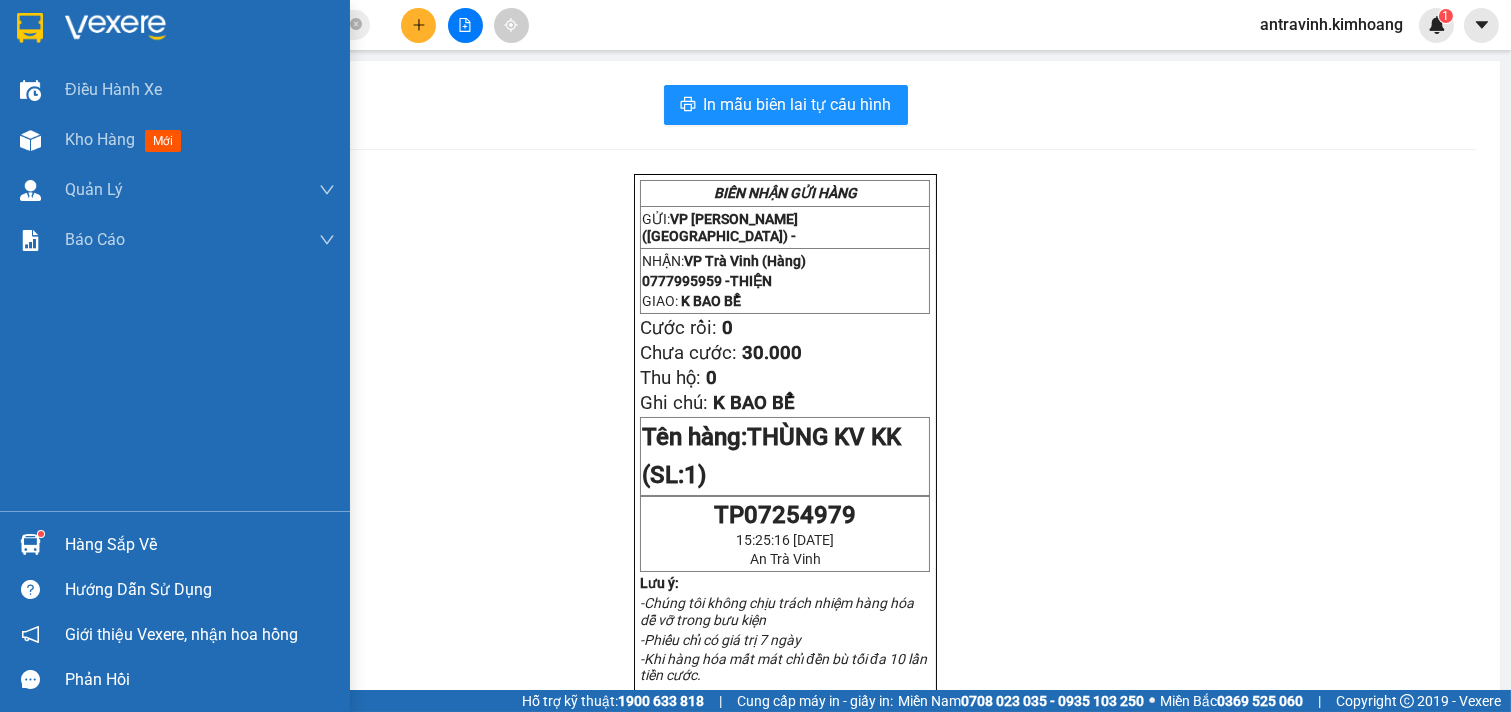 click on "Hàng sắp về" at bounding box center (200, 545) 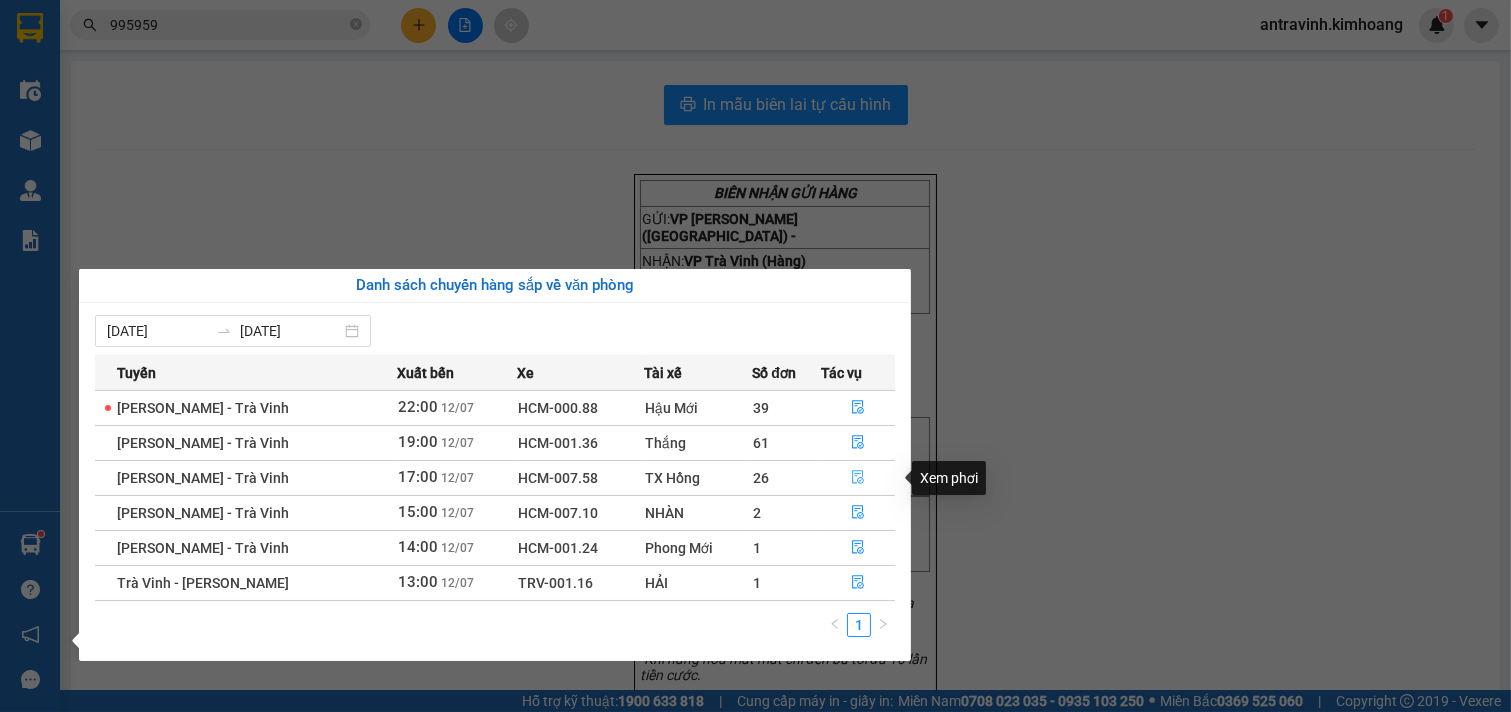 click 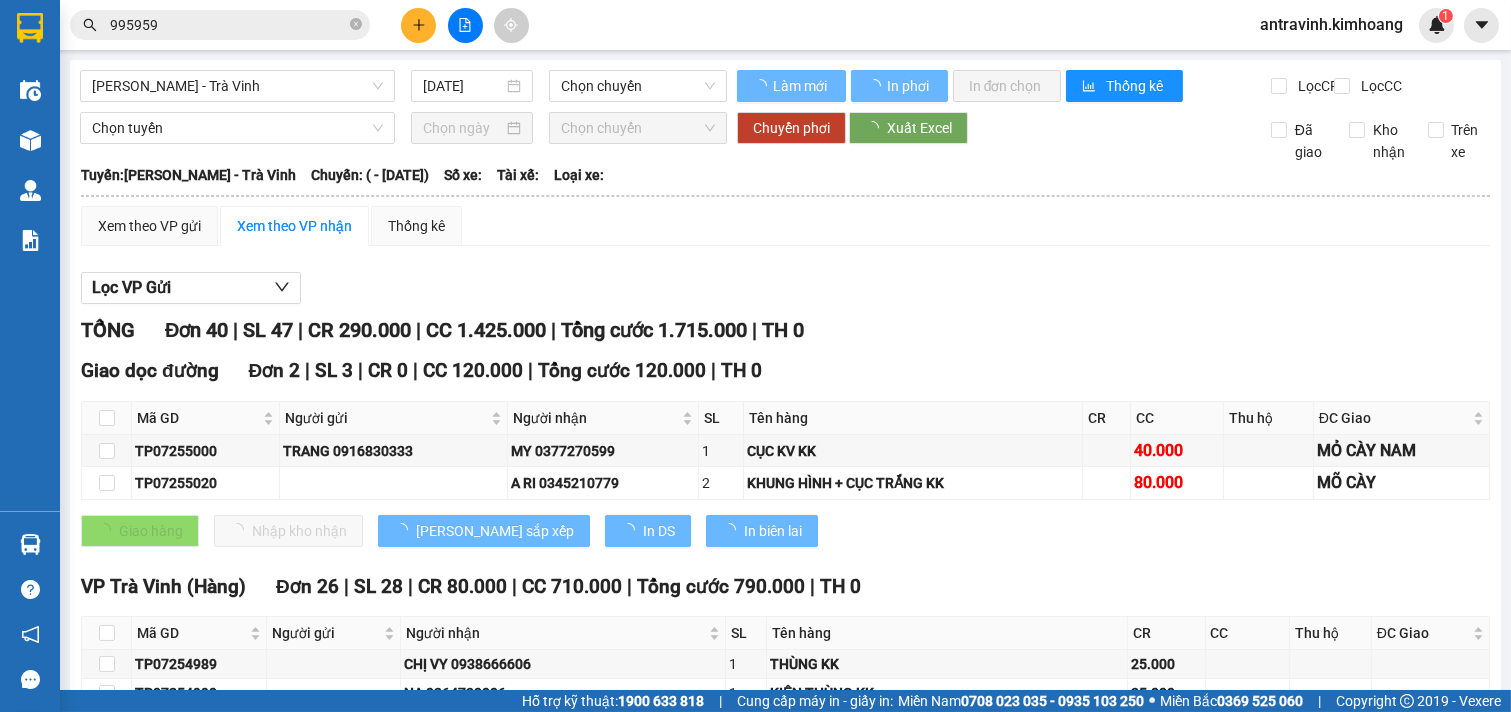 scroll, scrollTop: 444, scrollLeft: 0, axis: vertical 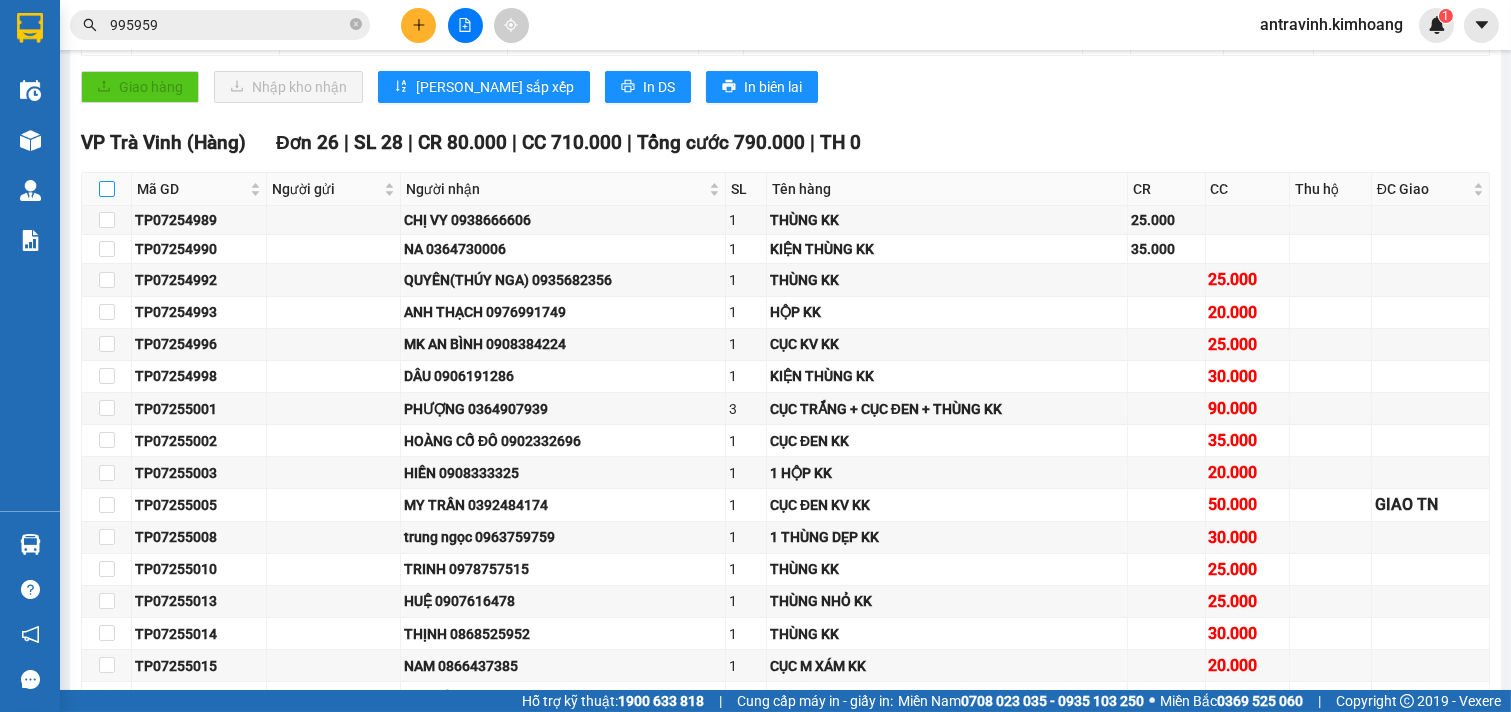 click at bounding box center [107, 189] 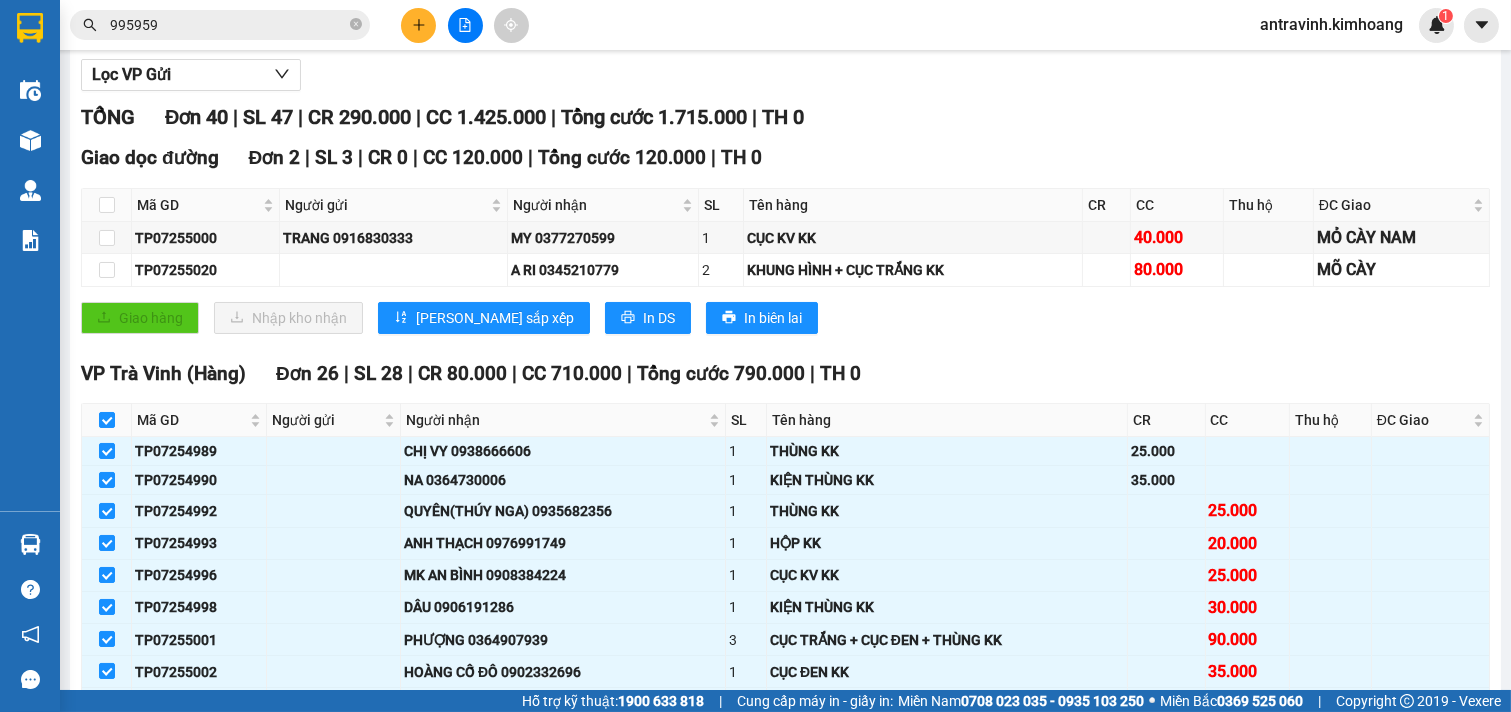 scroll, scrollTop: 0, scrollLeft: 0, axis: both 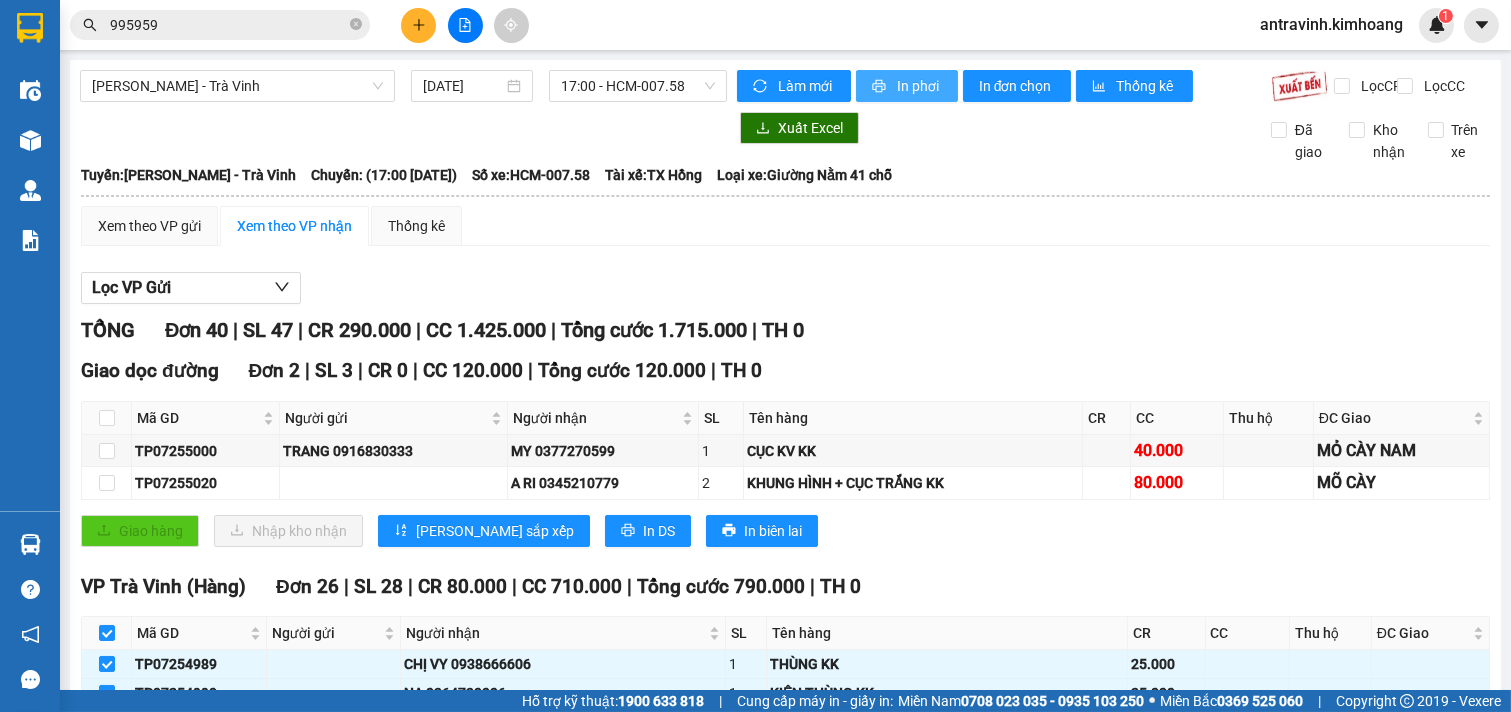 click on "In phơi" at bounding box center (907, 86) 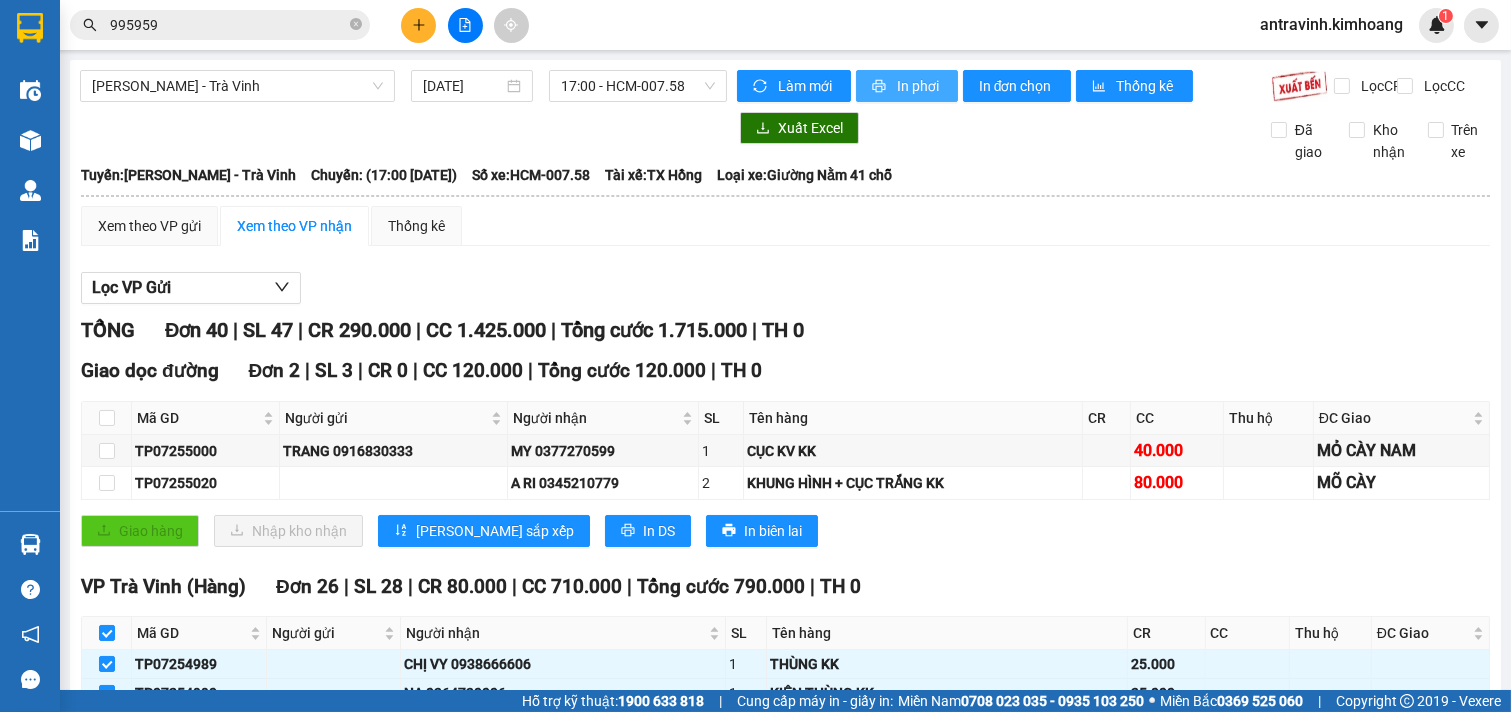 scroll, scrollTop: 0, scrollLeft: 0, axis: both 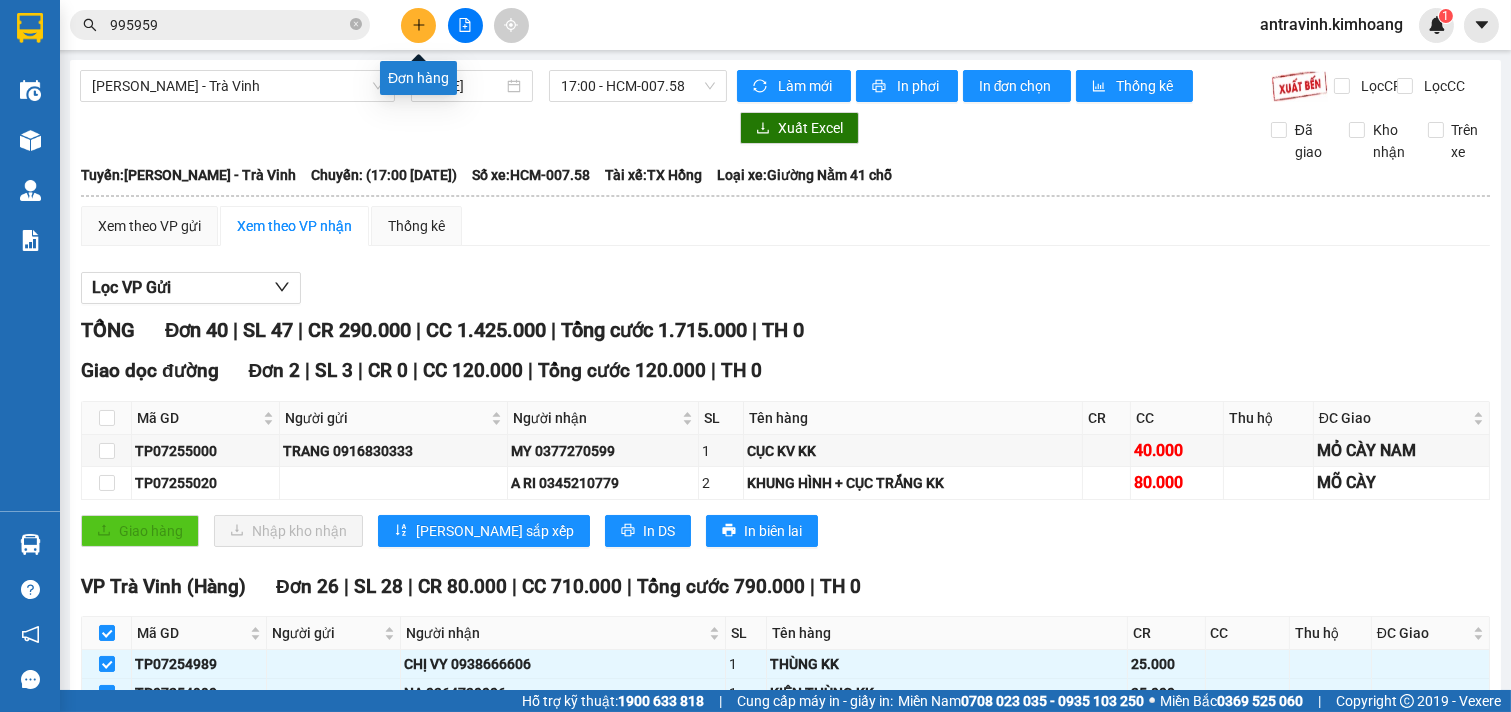 click at bounding box center [418, 25] 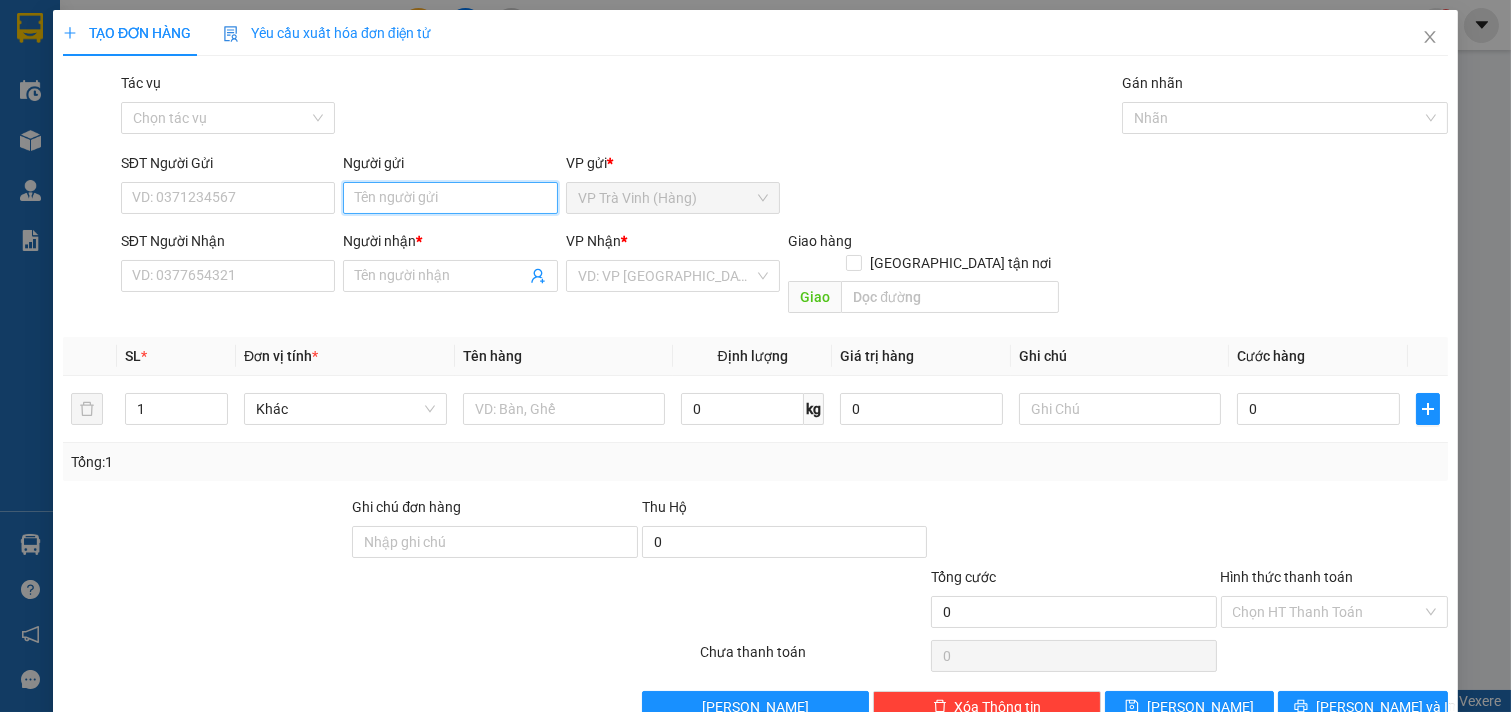 click on "Người gửi" at bounding box center [450, 198] 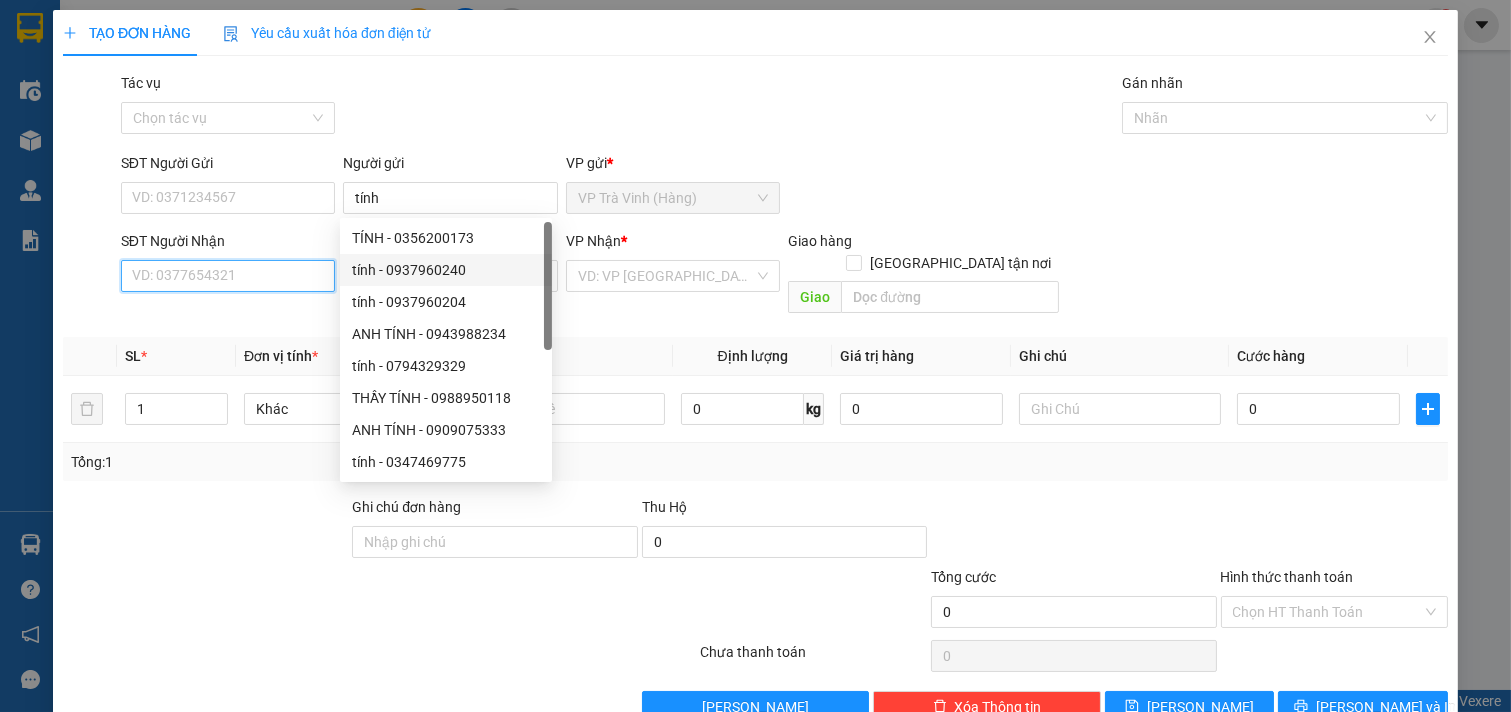 click on "SĐT Người Nhận" at bounding box center [228, 276] 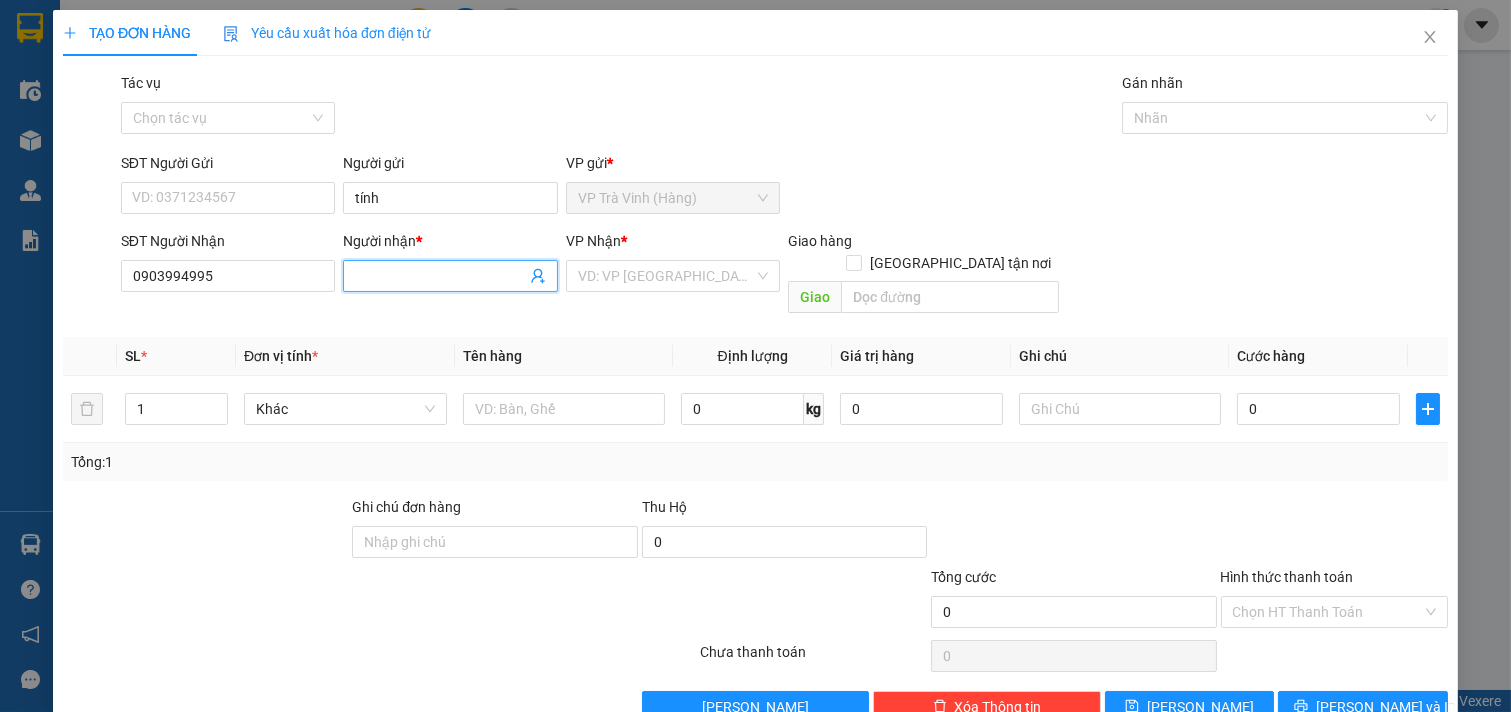 click on "Người nhận  *" at bounding box center [440, 276] 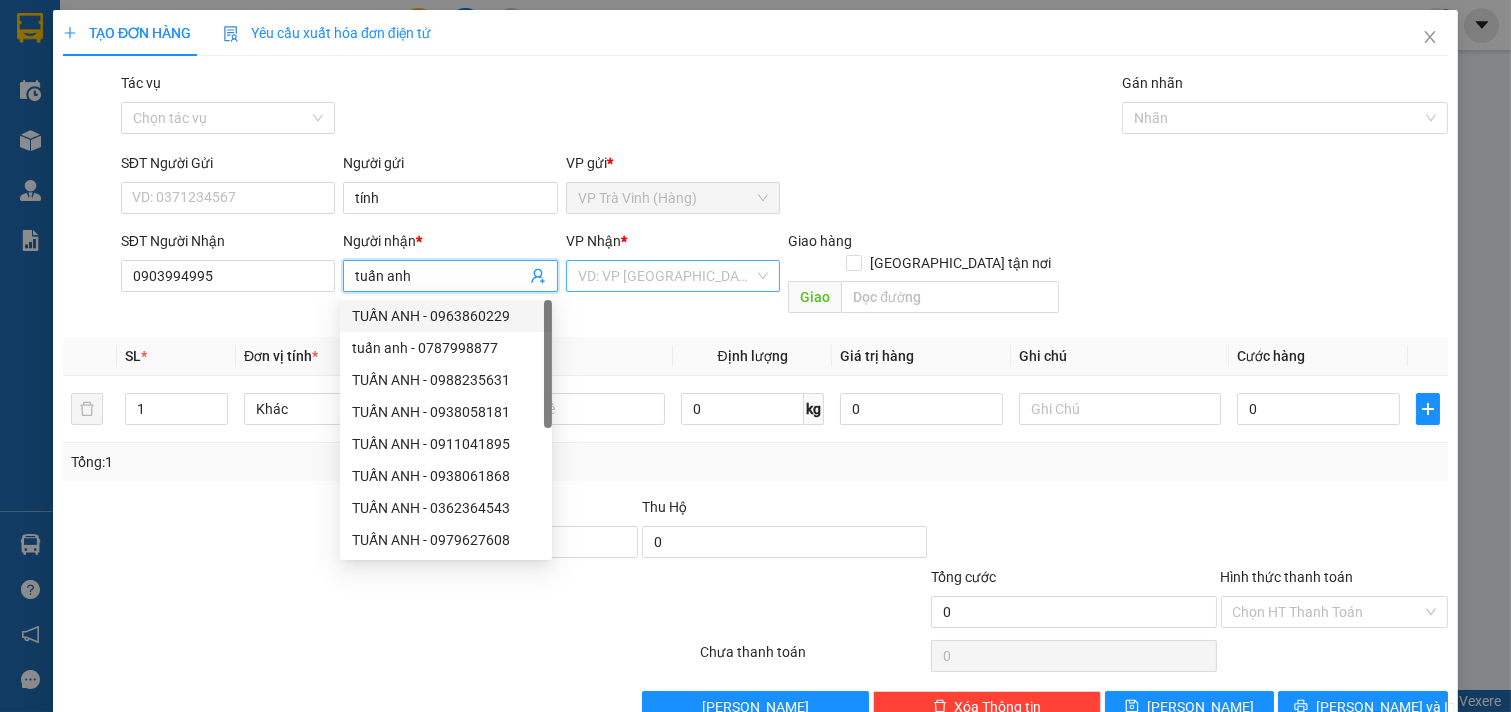 click at bounding box center [666, 276] 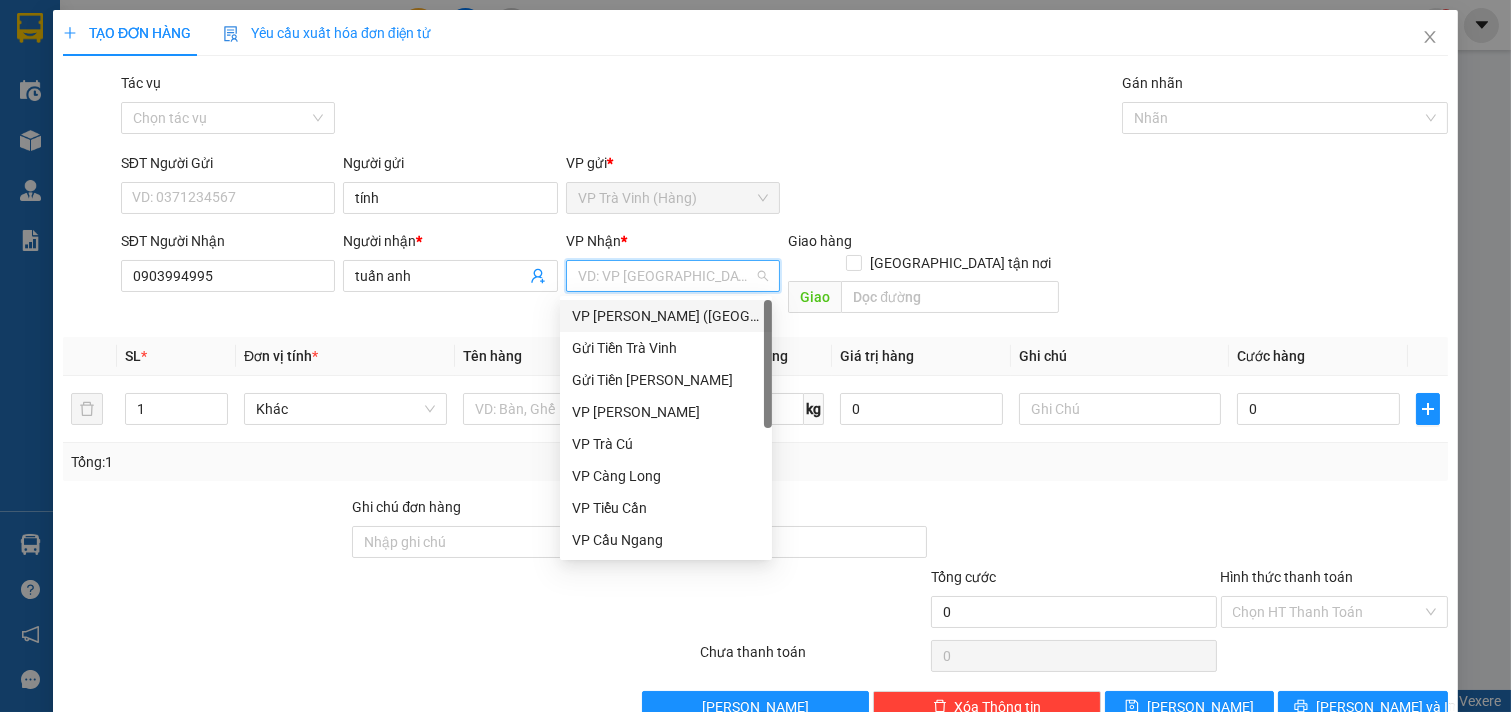 click on "VP [PERSON_NAME] ([GEOGRAPHIC_DATA])" at bounding box center (666, 316) 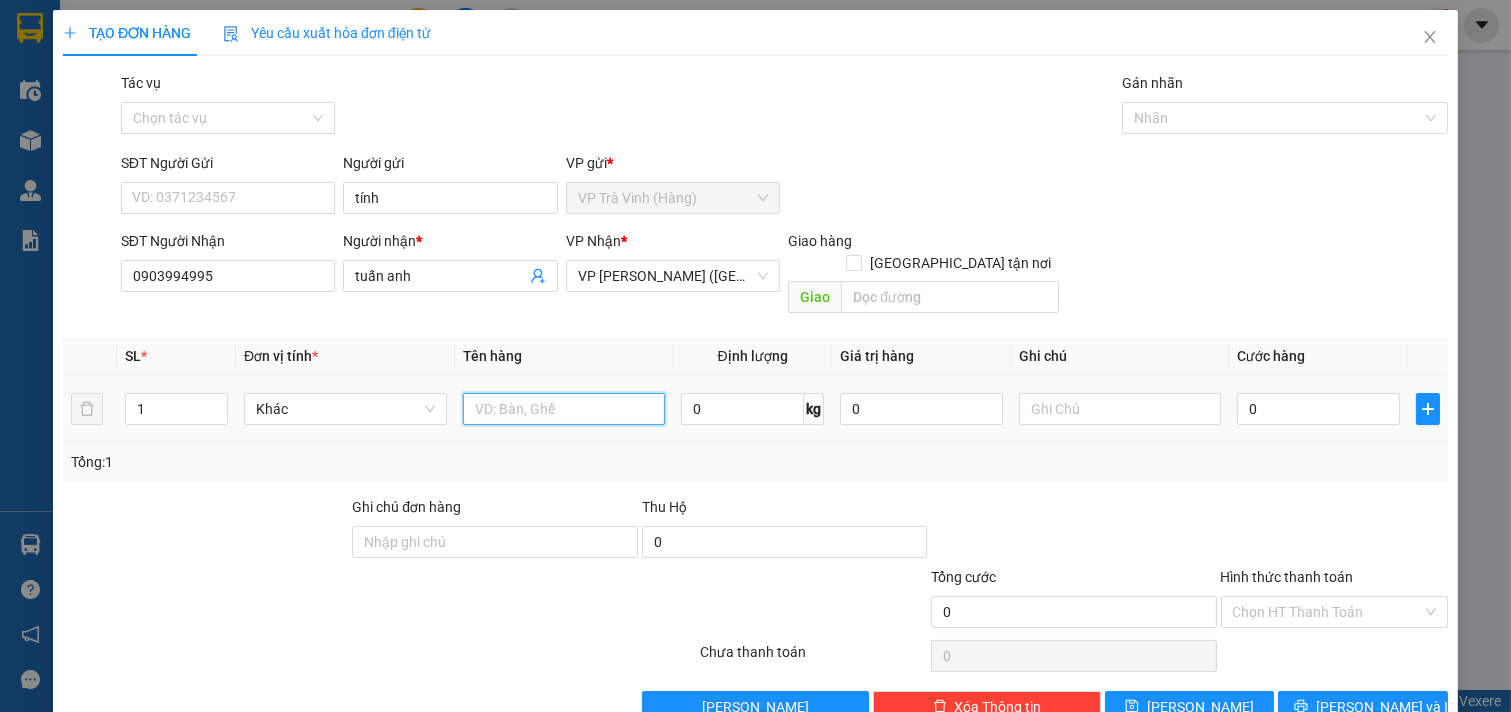 click at bounding box center (564, 409) 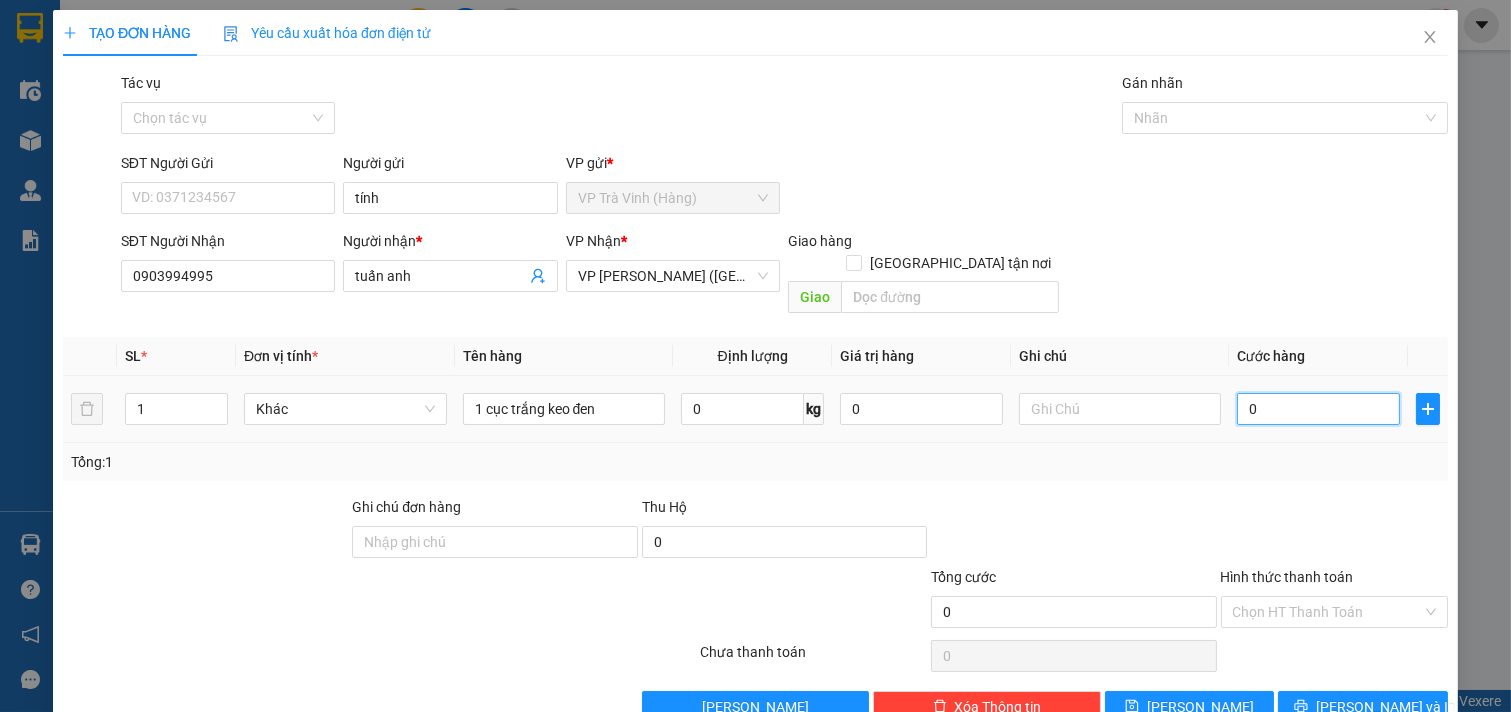 click on "0" at bounding box center [1318, 409] 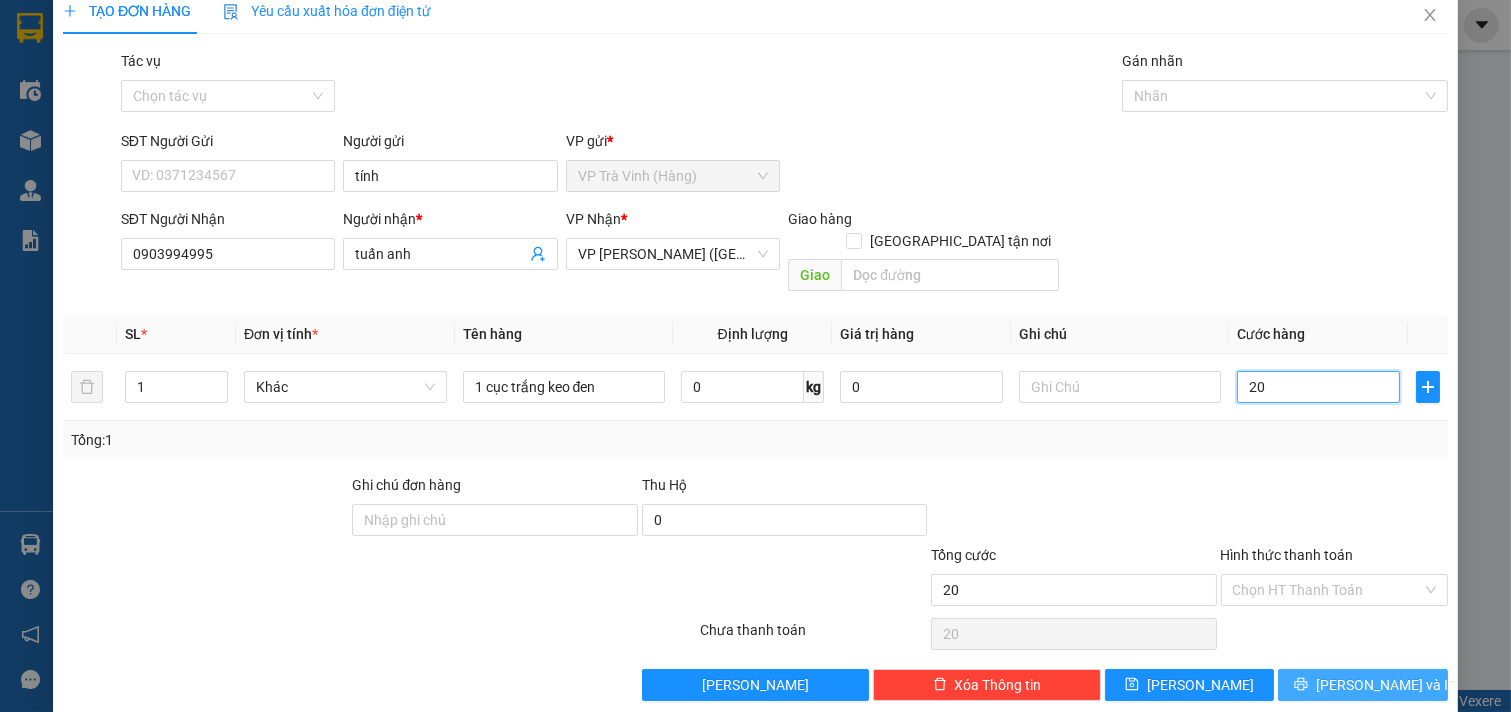 scroll, scrollTop: 27, scrollLeft: 0, axis: vertical 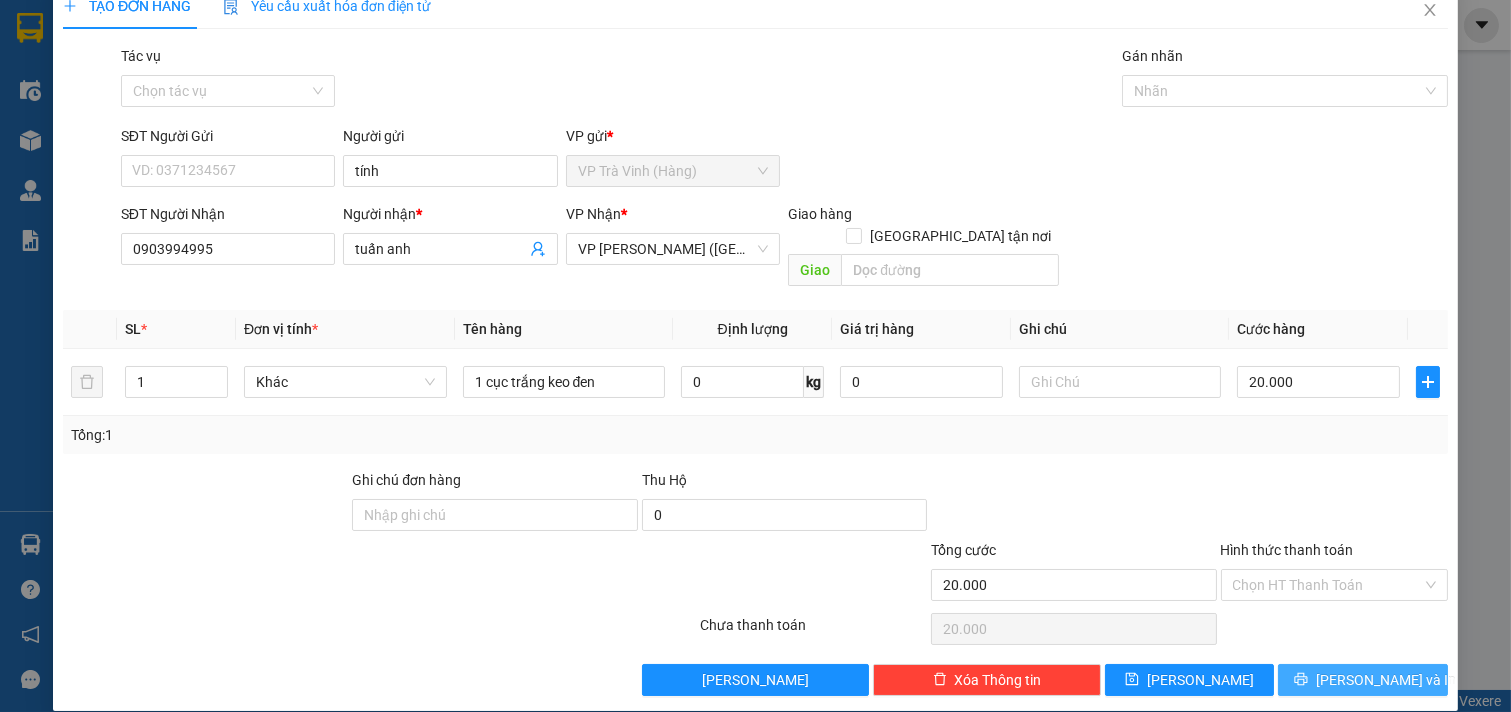 click on "[PERSON_NAME] và In" at bounding box center (1386, 680) 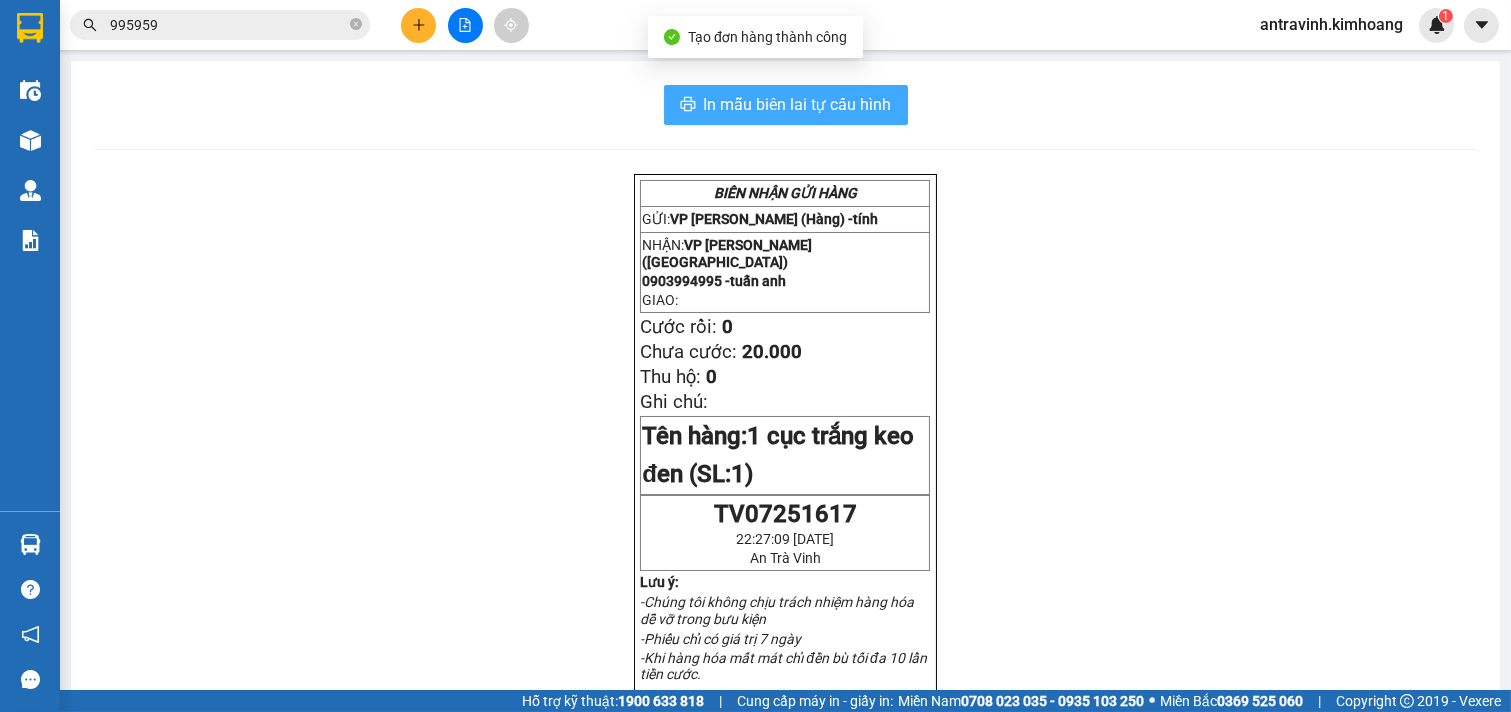 click on "In mẫu biên lai tự cấu hình" at bounding box center (798, 104) 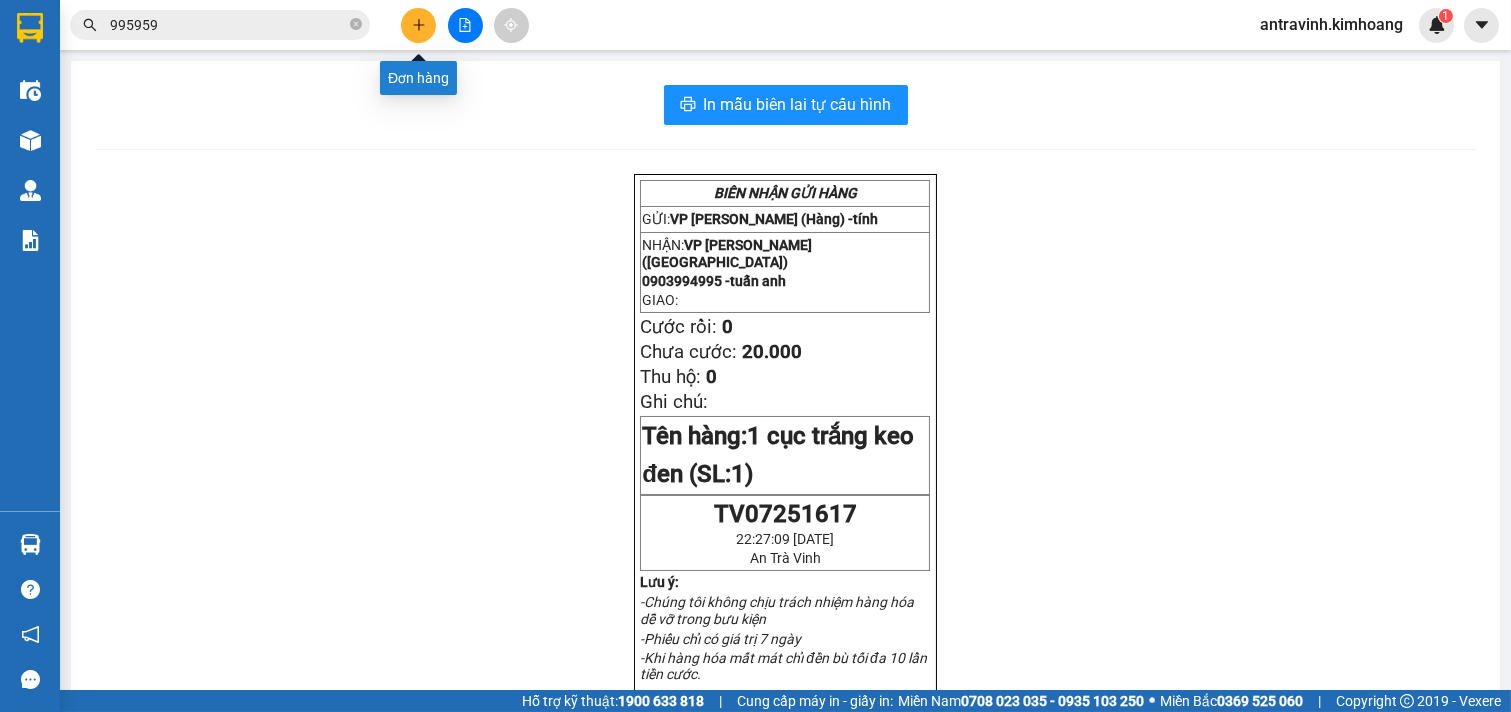 click 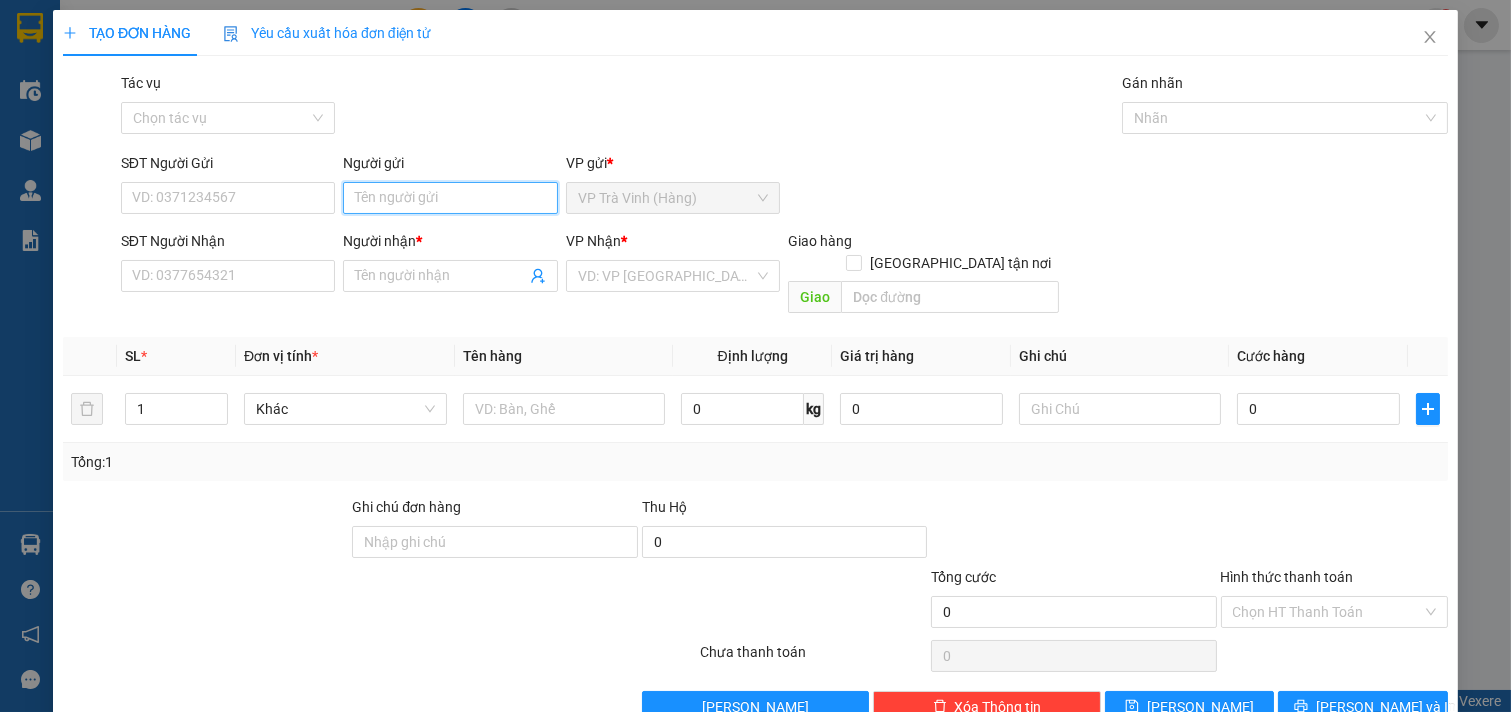 click on "Người gửi" at bounding box center [450, 198] 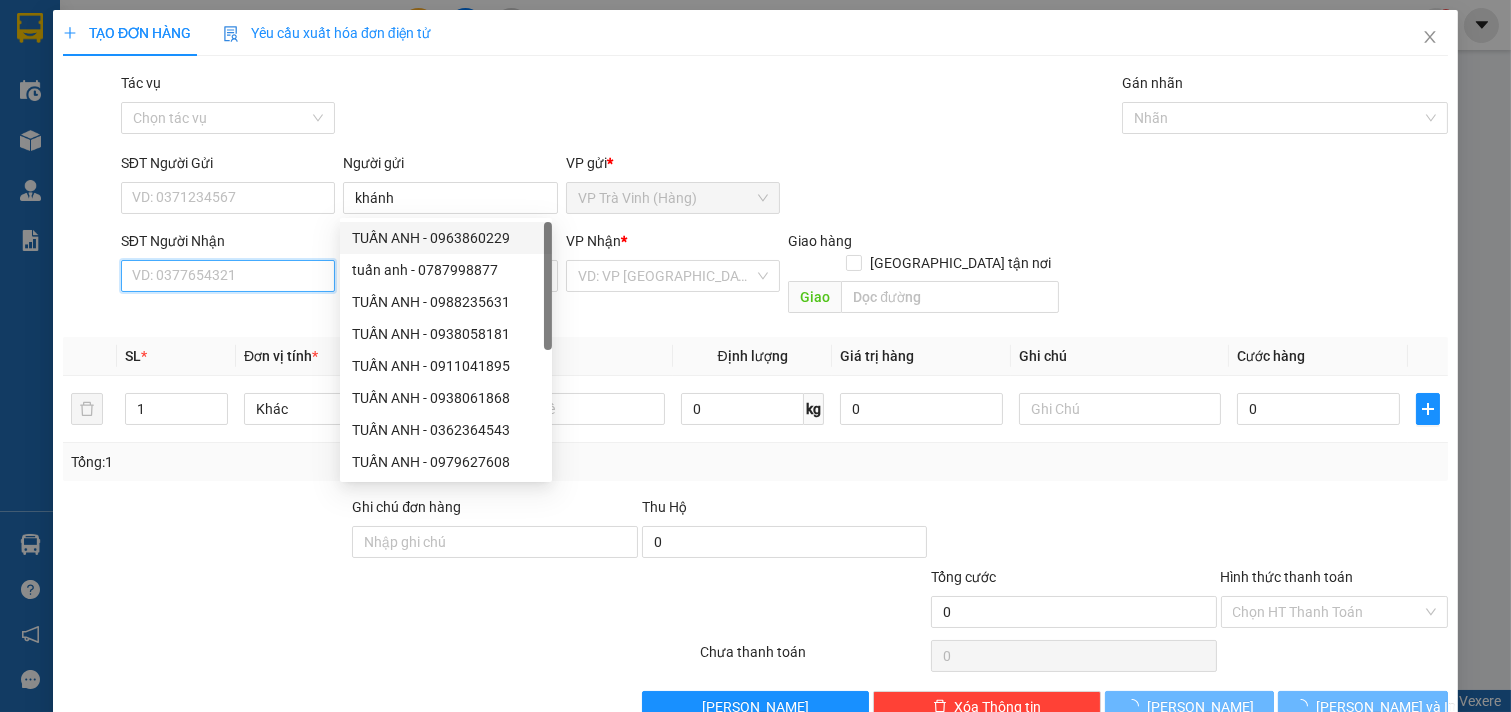 click on "SĐT Người Nhận" at bounding box center (228, 276) 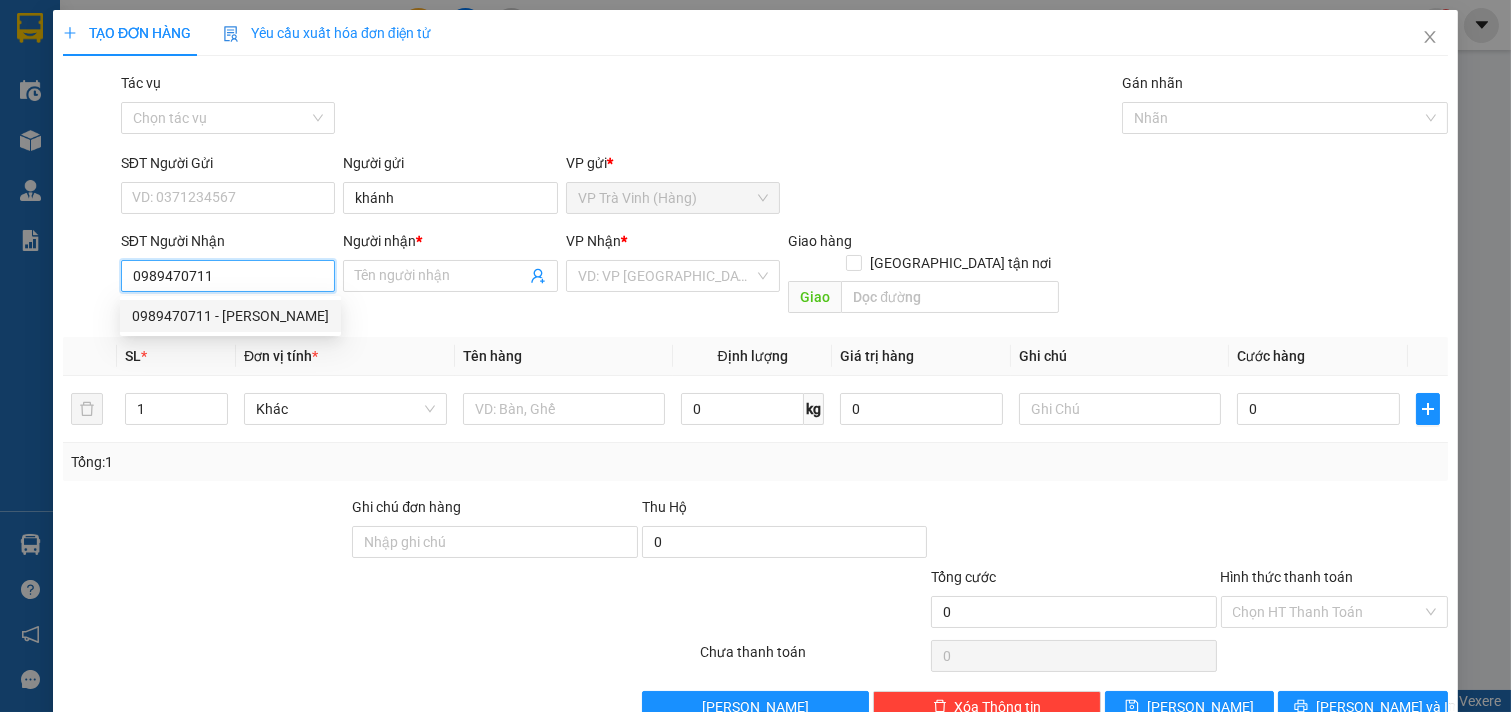 click on "0989470711 - [PERSON_NAME]" at bounding box center (230, 316) 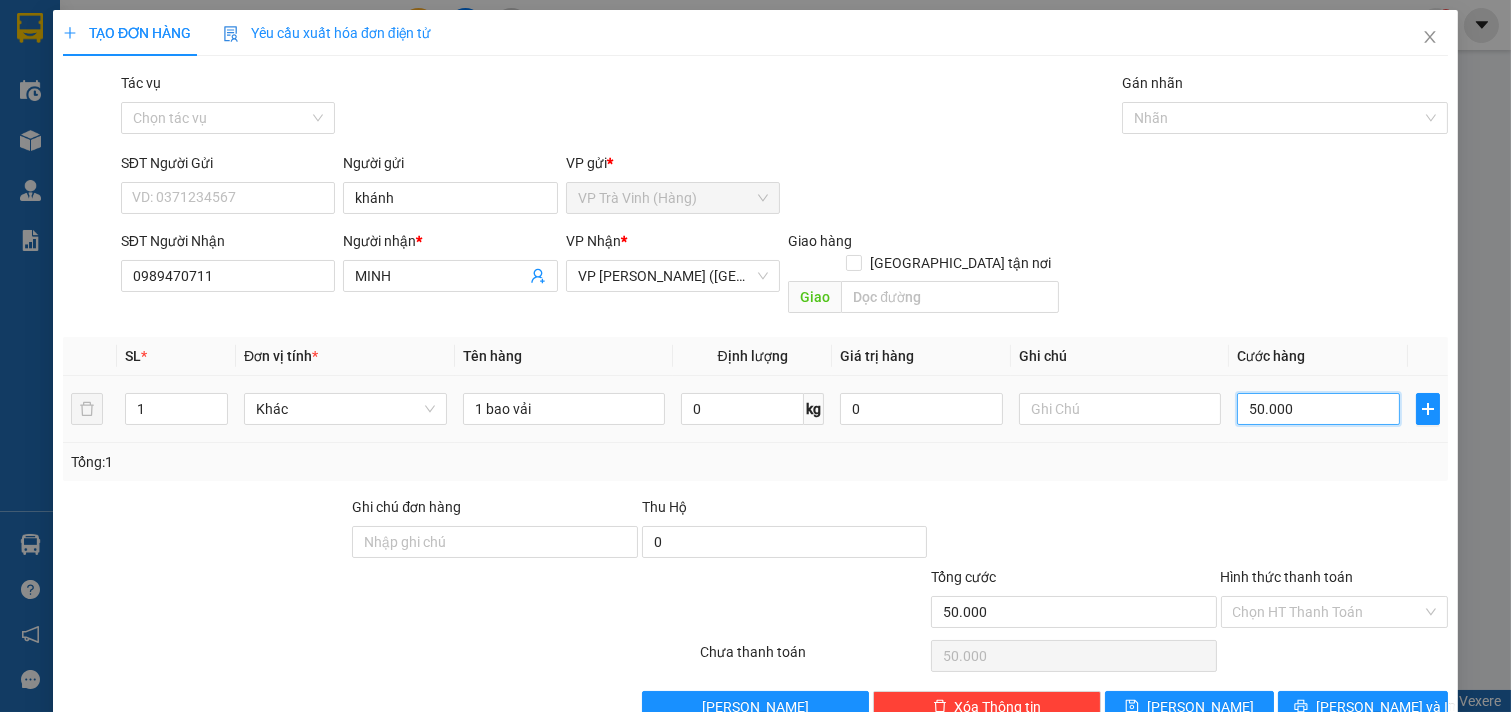 click on "50.000" at bounding box center (1318, 409) 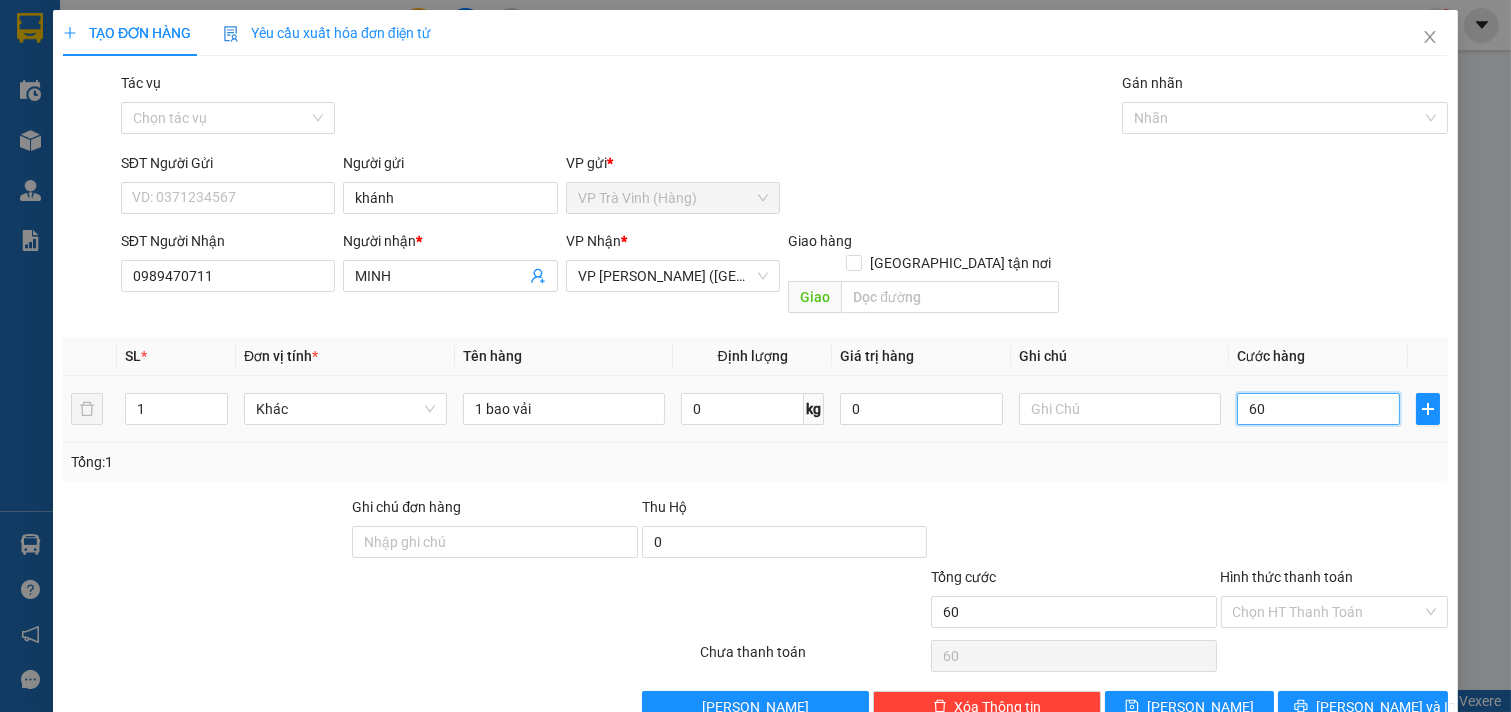 click on "60" at bounding box center (1318, 409) 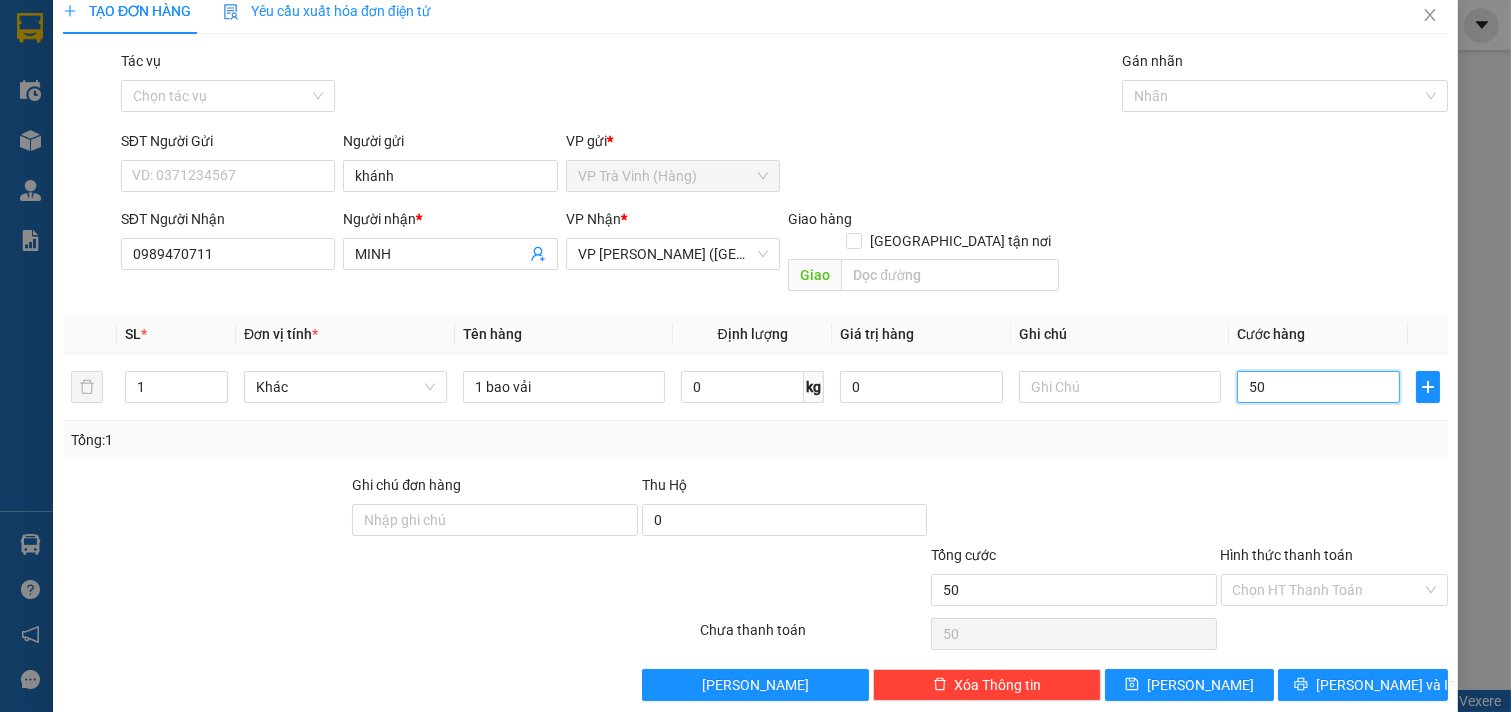 scroll, scrollTop: 27, scrollLeft: 0, axis: vertical 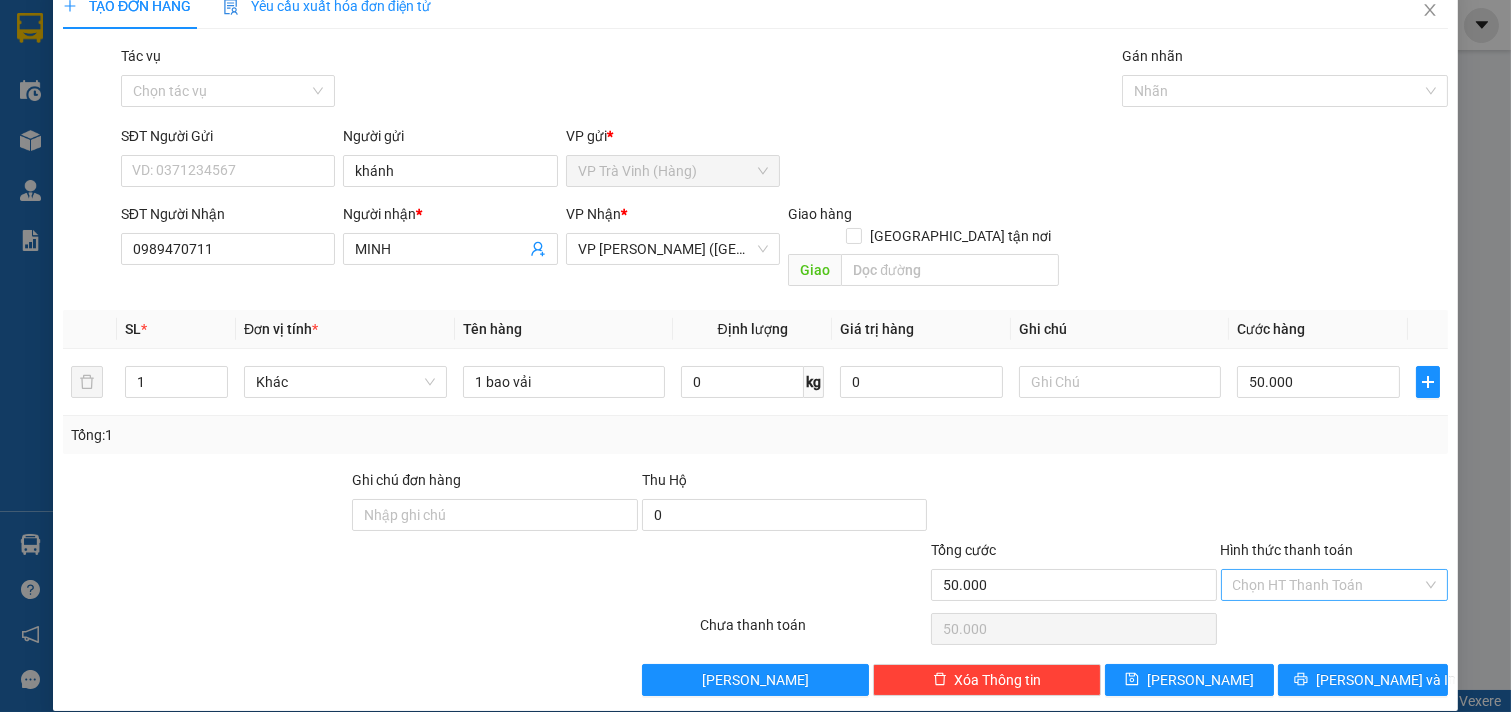 click on "Hình thức thanh toán" at bounding box center (1328, 585) 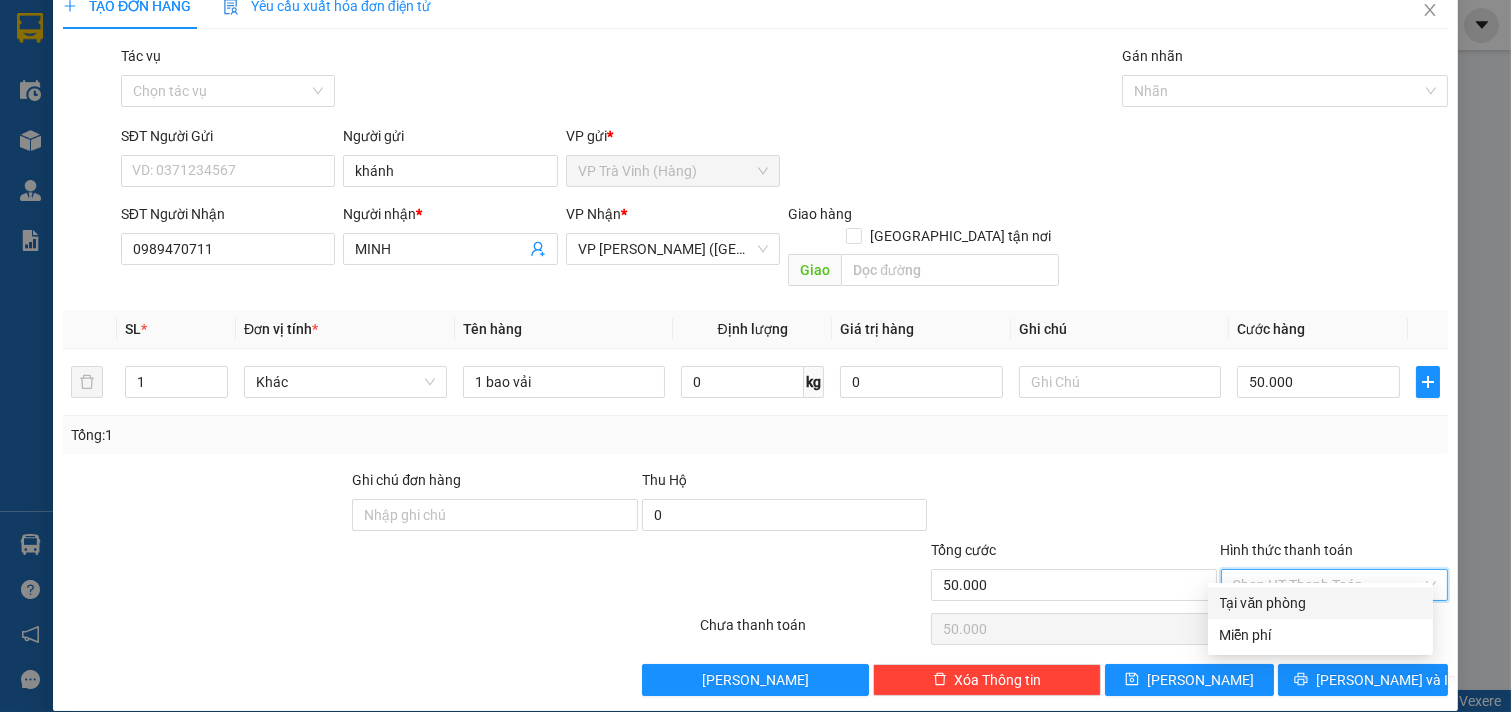 click on "Tại văn phòng" at bounding box center (1320, 603) 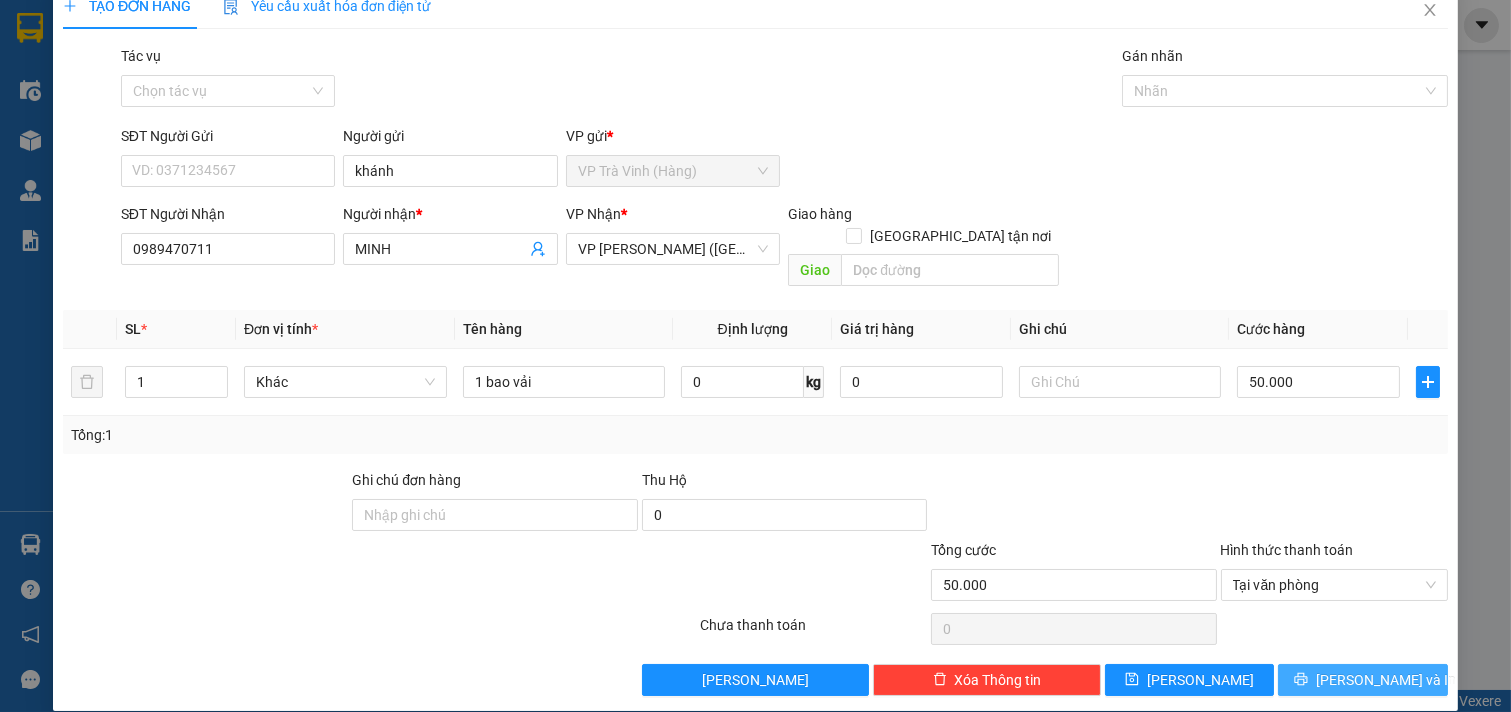 click on "[PERSON_NAME] và In" at bounding box center (1386, 680) 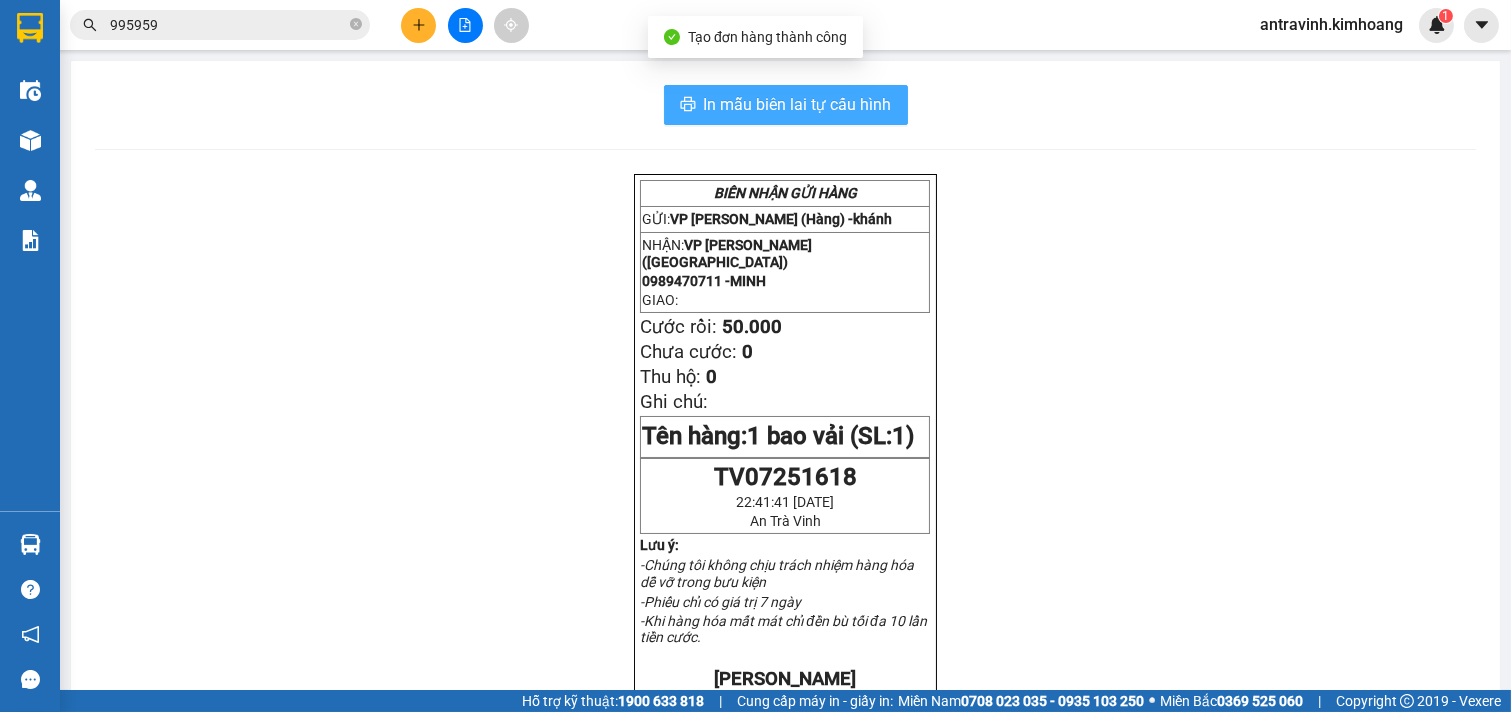 click on "In mẫu biên lai tự cấu hình" at bounding box center [798, 104] 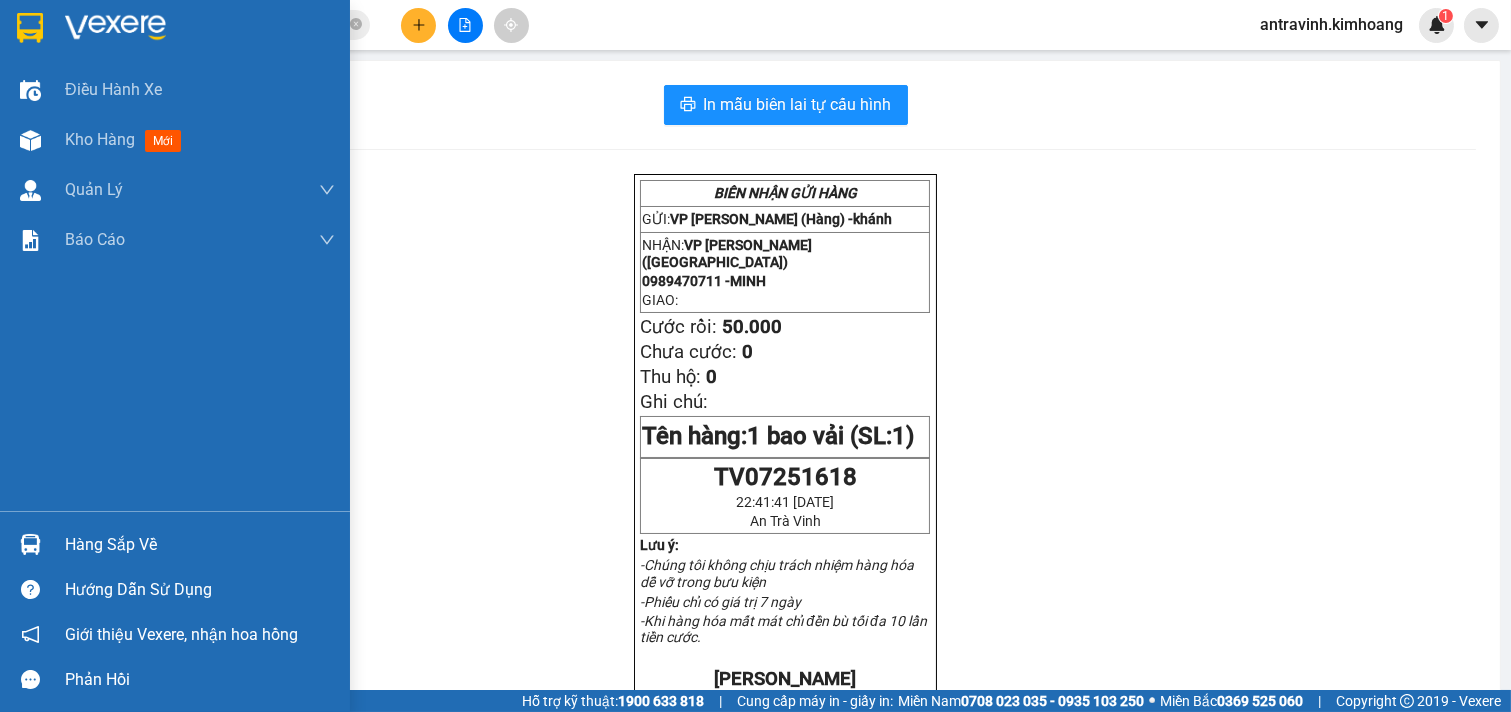click on "Hàng sắp về" at bounding box center (175, 544) 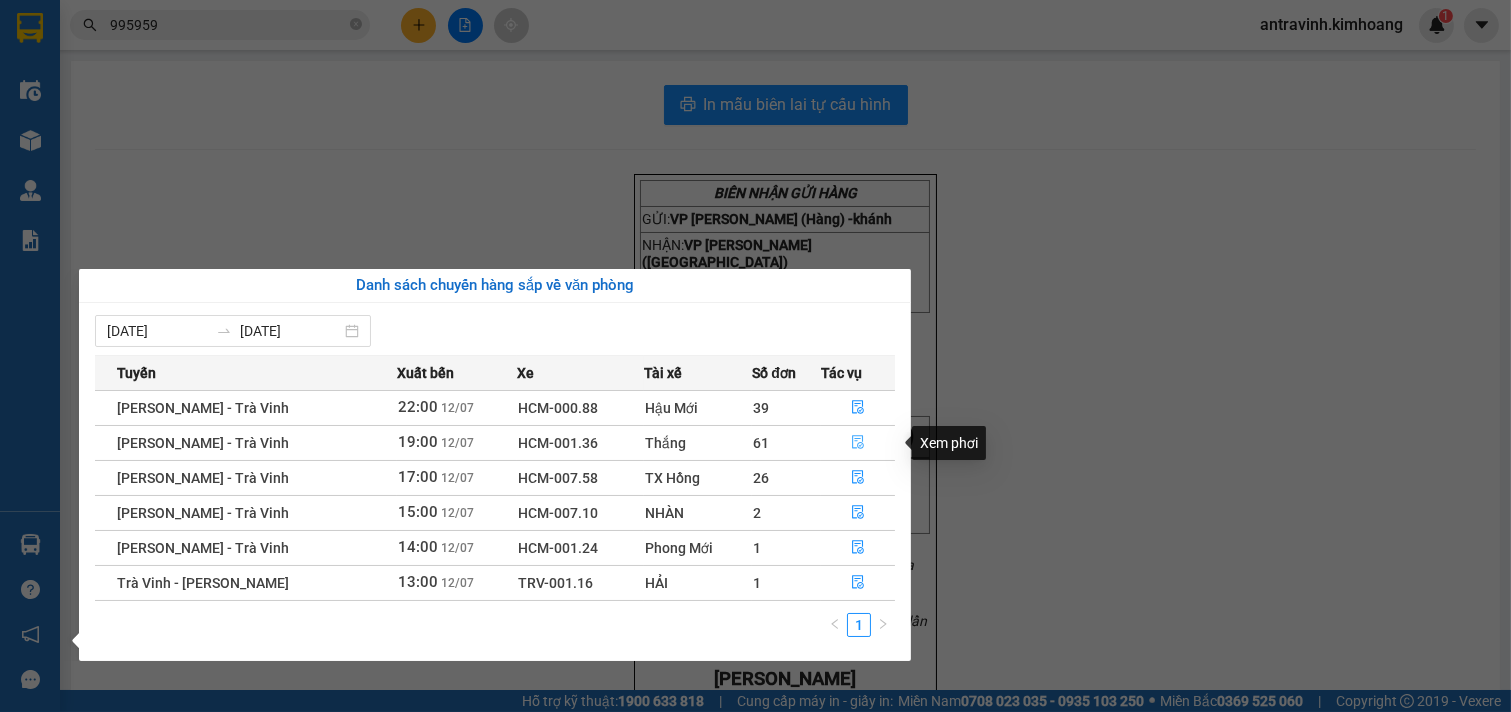 click 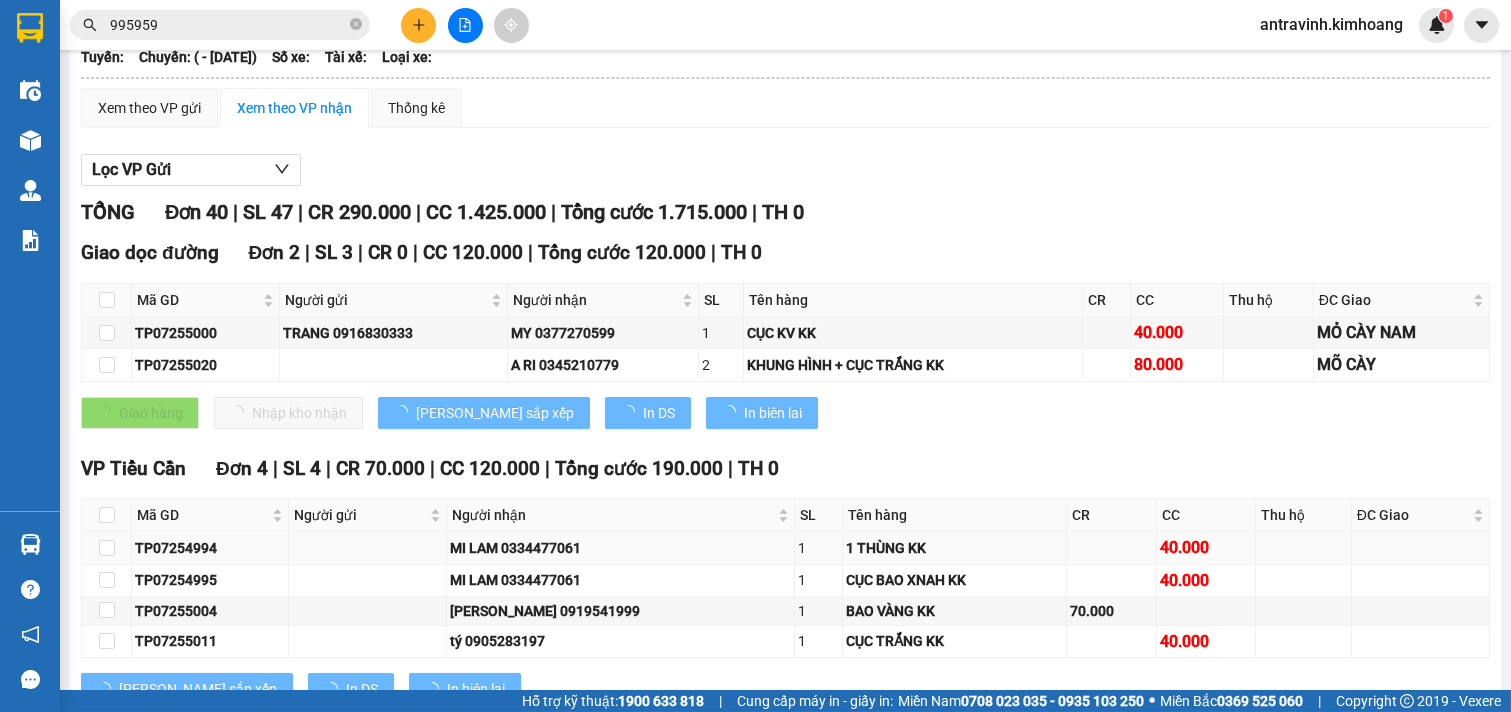 scroll, scrollTop: 333, scrollLeft: 0, axis: vertical 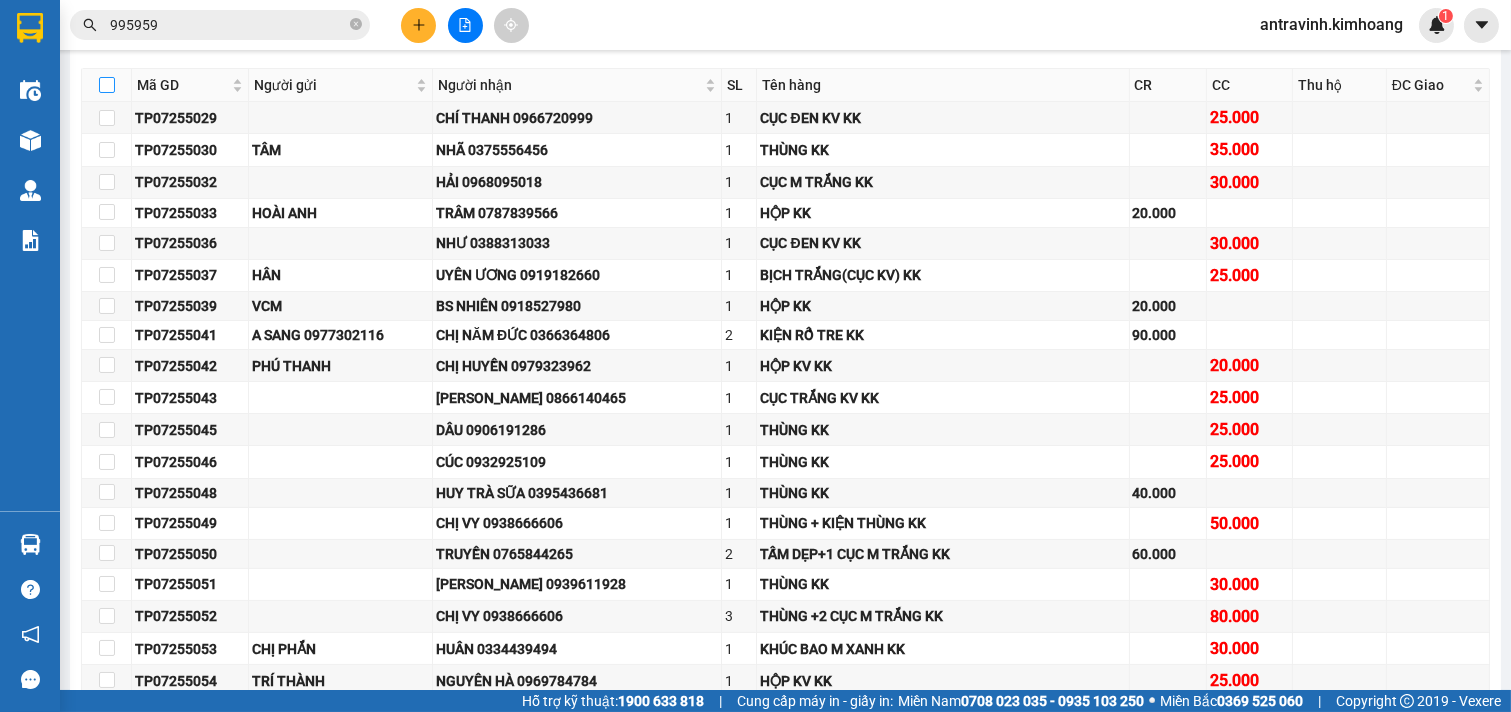 click at bounding box center [107, 85] 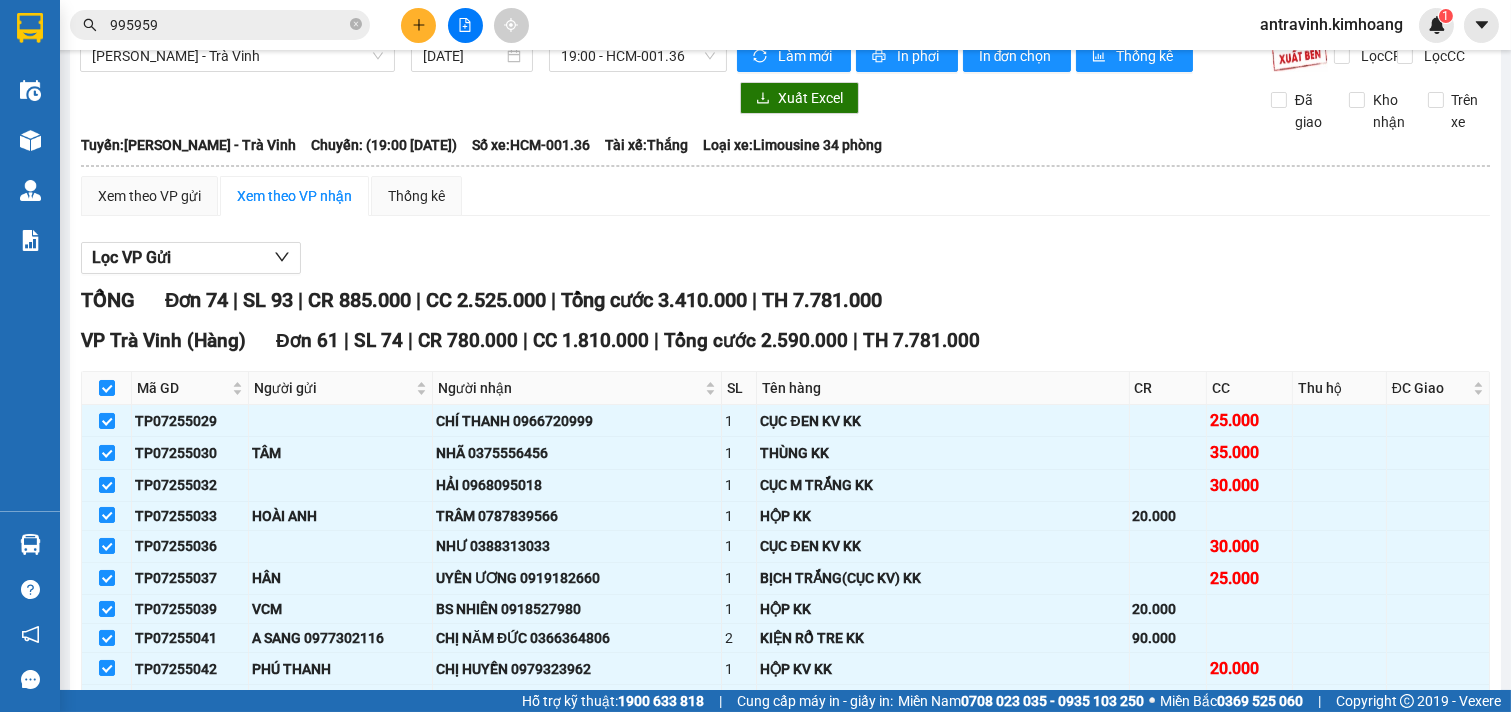 scroll, scrollTop: 0, scrollLeft: 0, axis: both 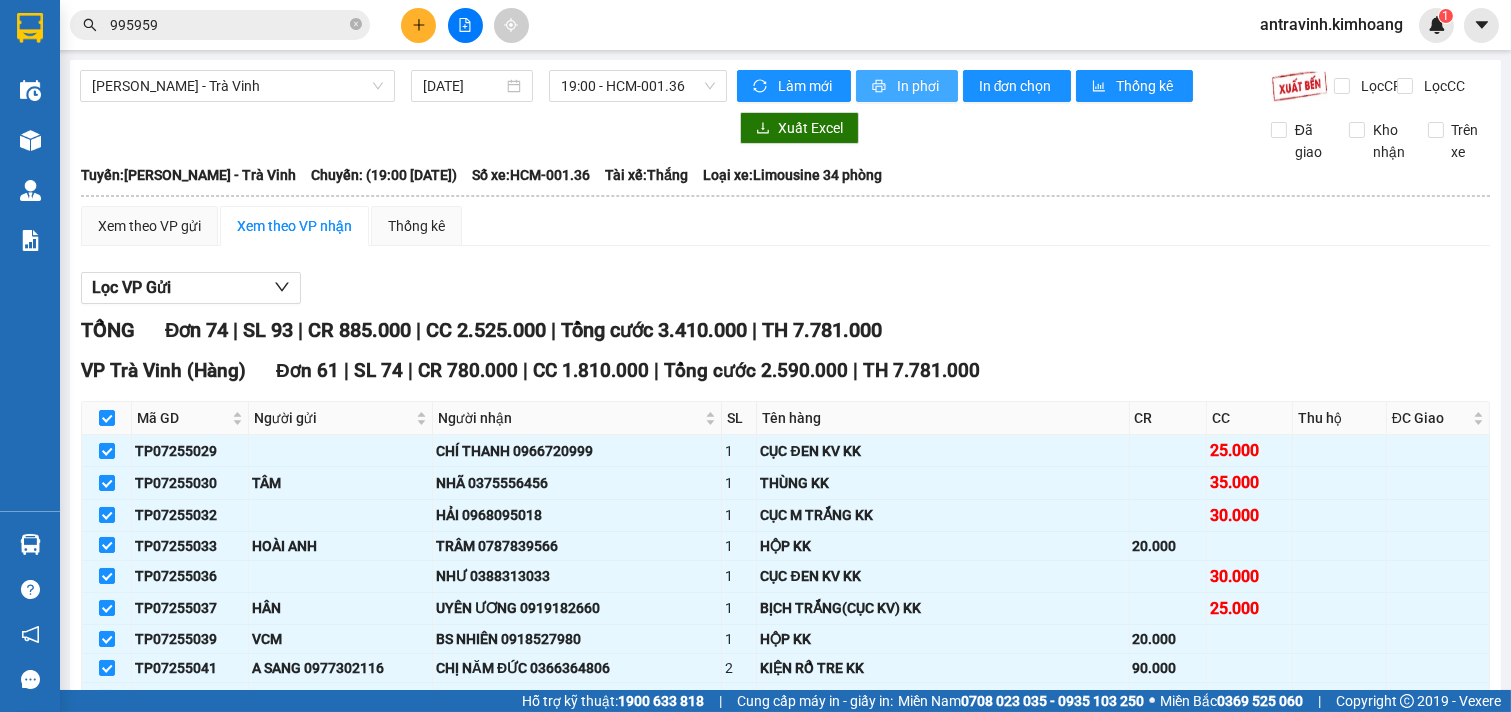 click on "In phơi" at bounding box center [919, 86] 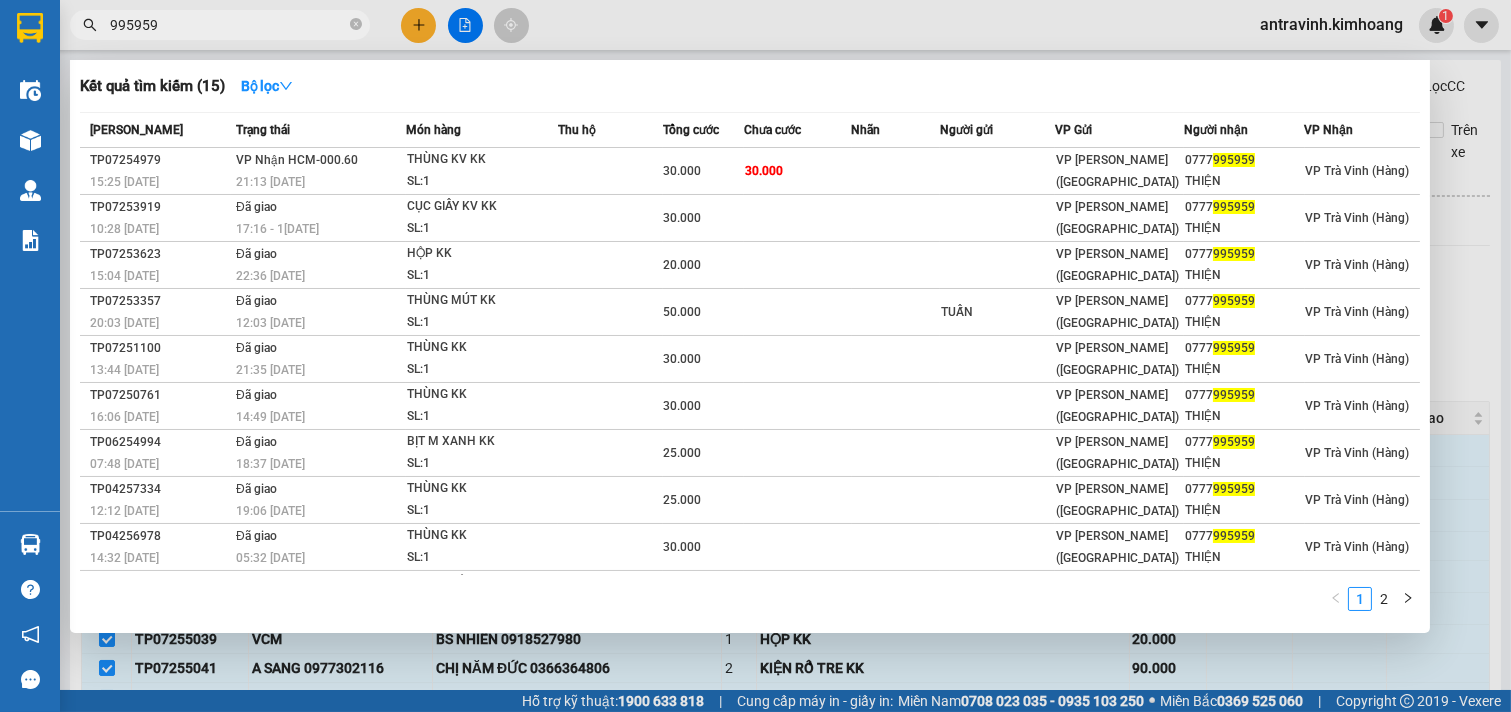 click on "995959" at bounding box center (228, 25) 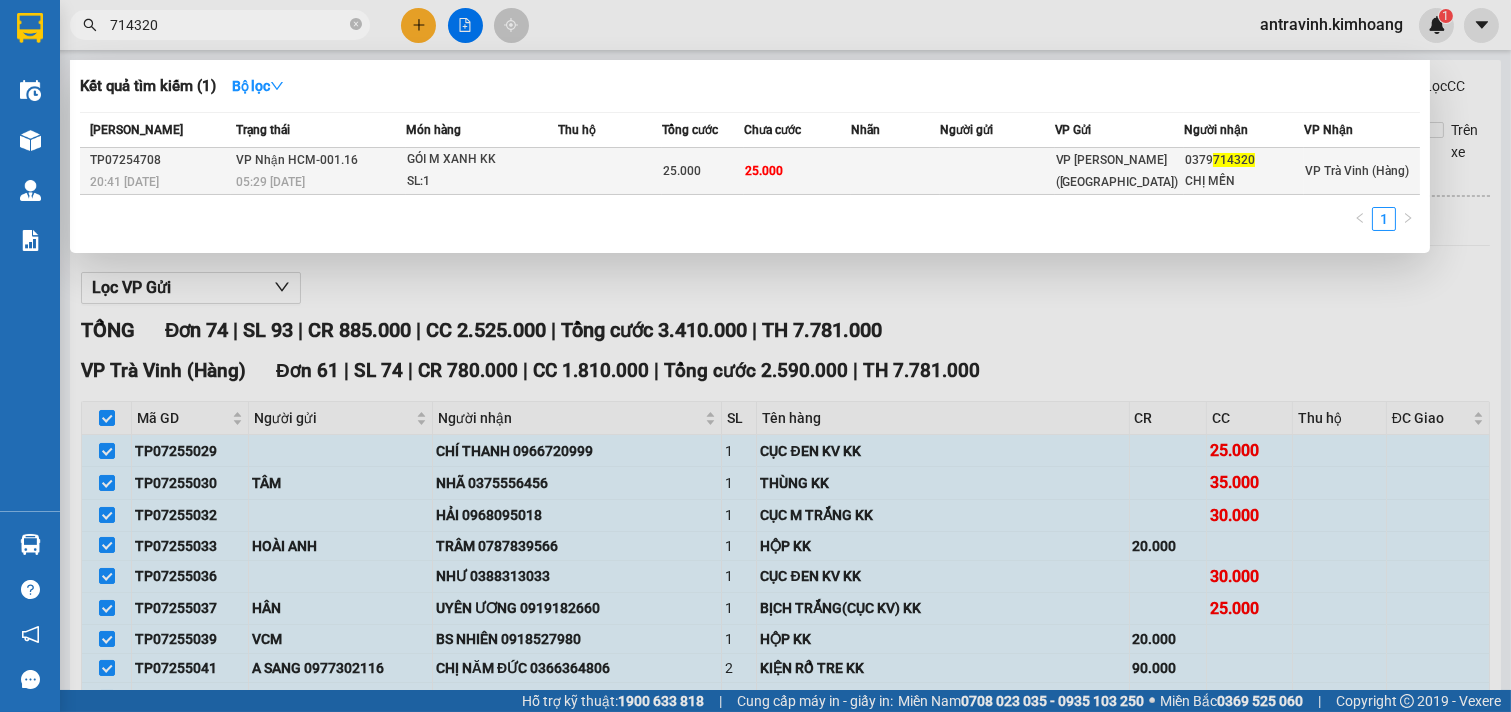 click on "25.000" at bounding box center [797, 171] 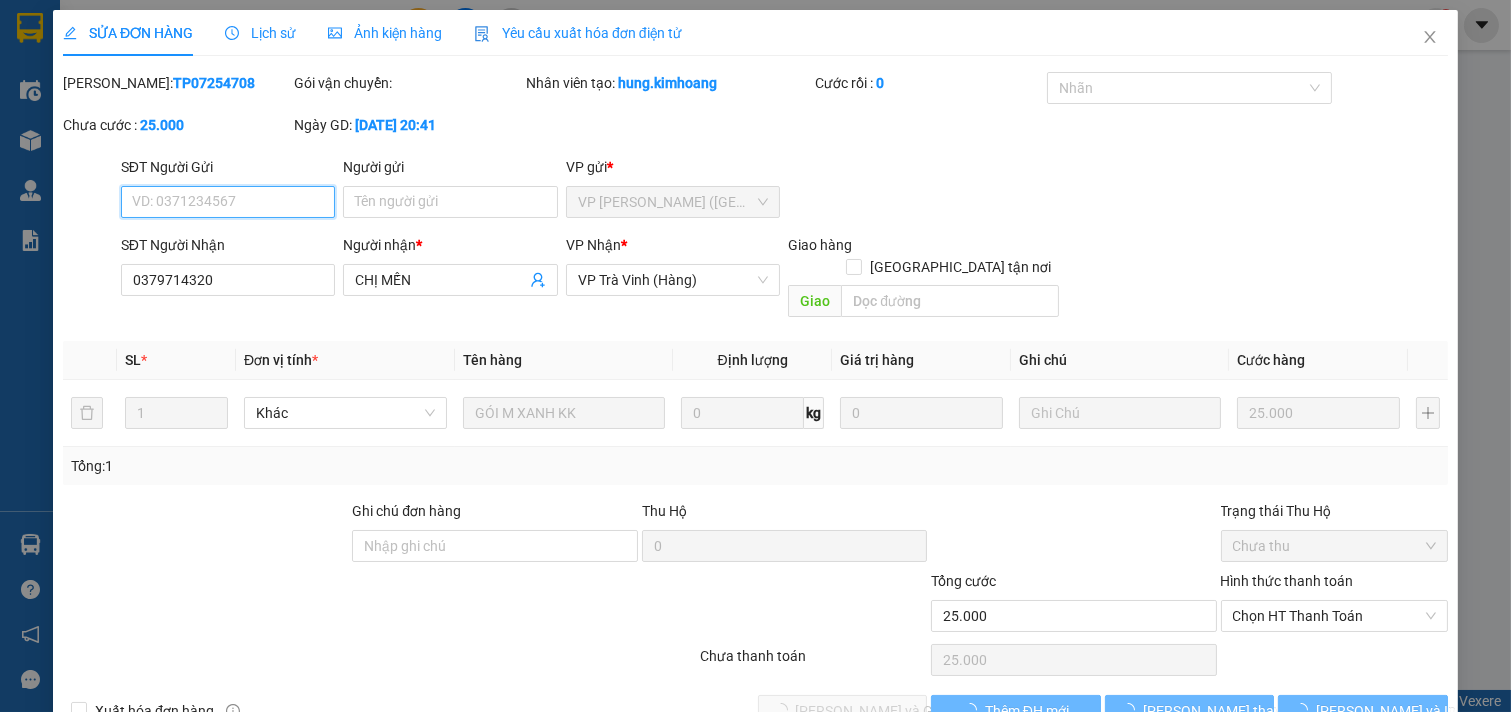 scroll, scrollTop: 25, scrollLeft: 0, axis: vertical 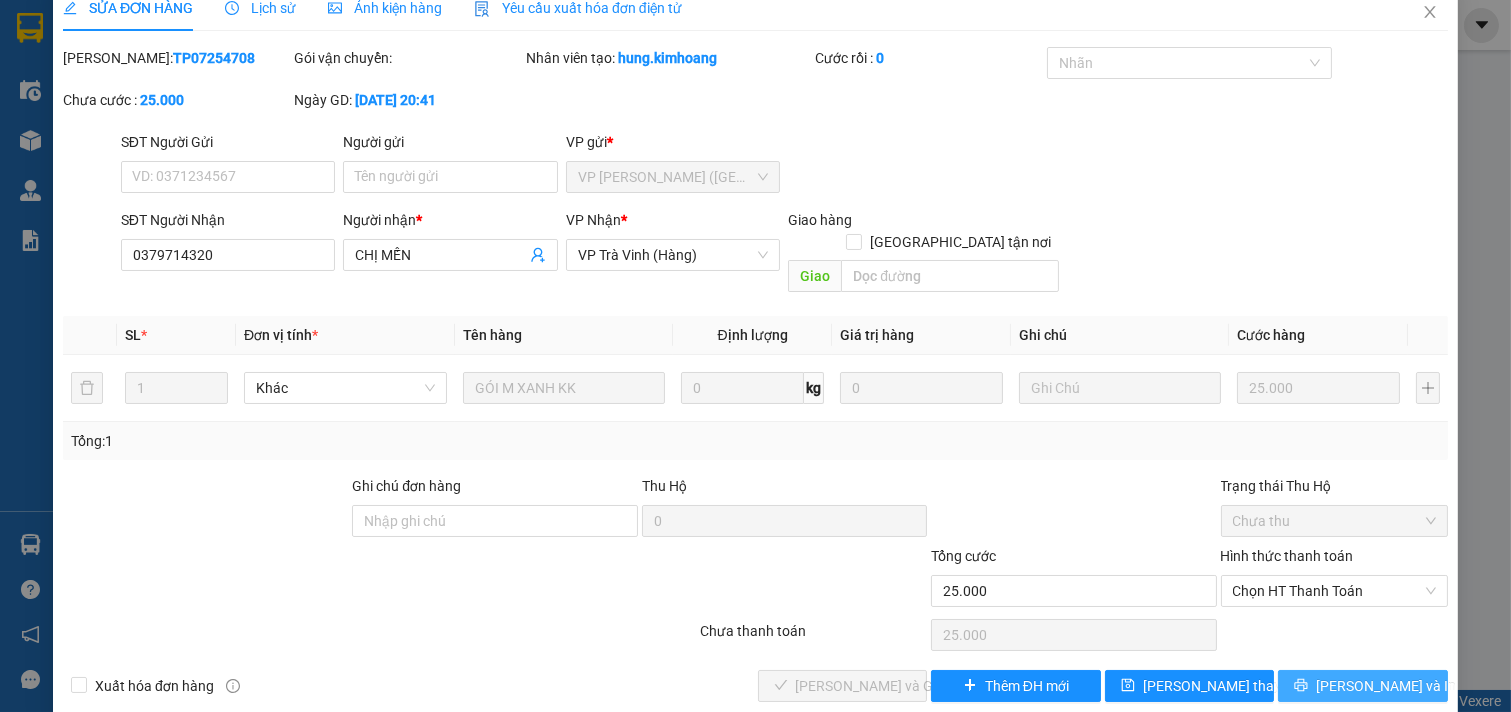 click on "[PERSON_NAME] và In" at bounding box center [1363, 686] 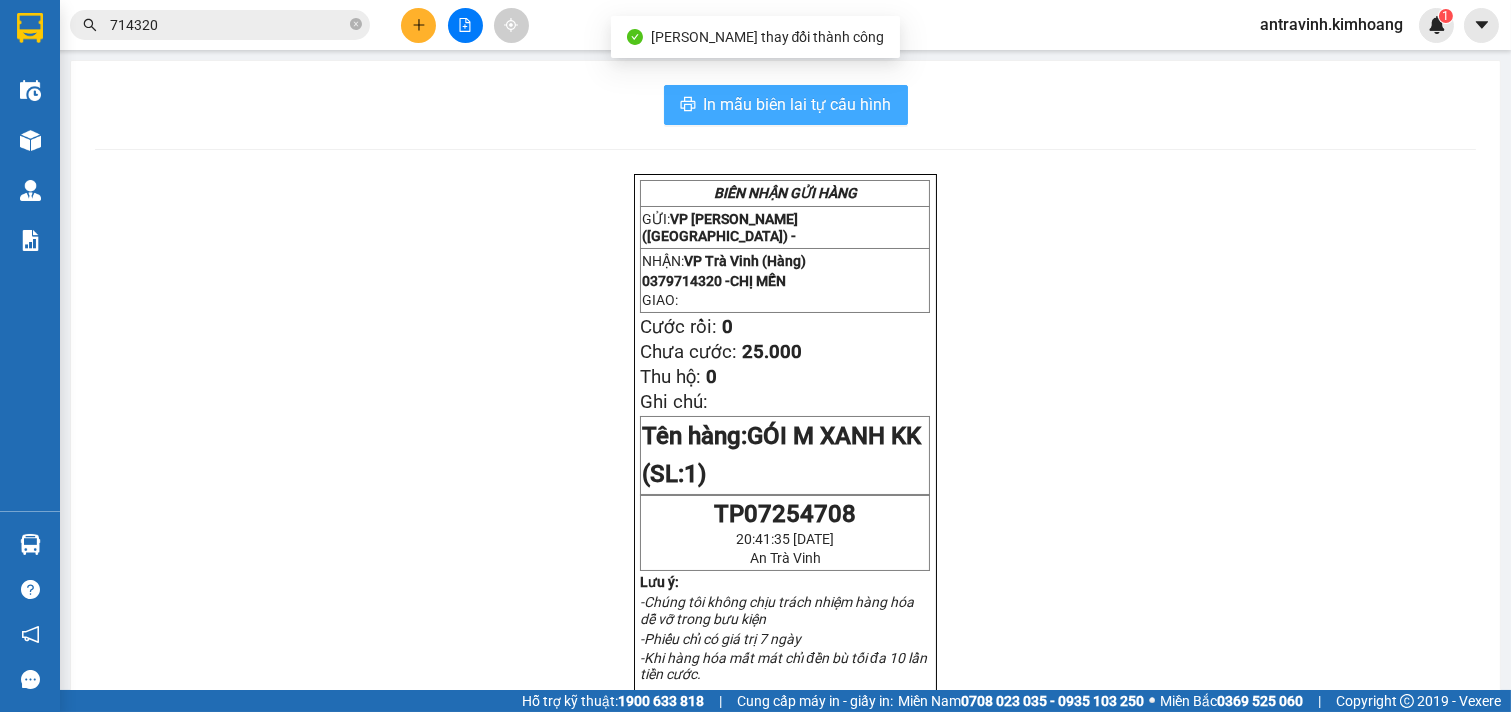 click on "In mẫu biên lai tự cấu hình" at bounding box center [786, 105] 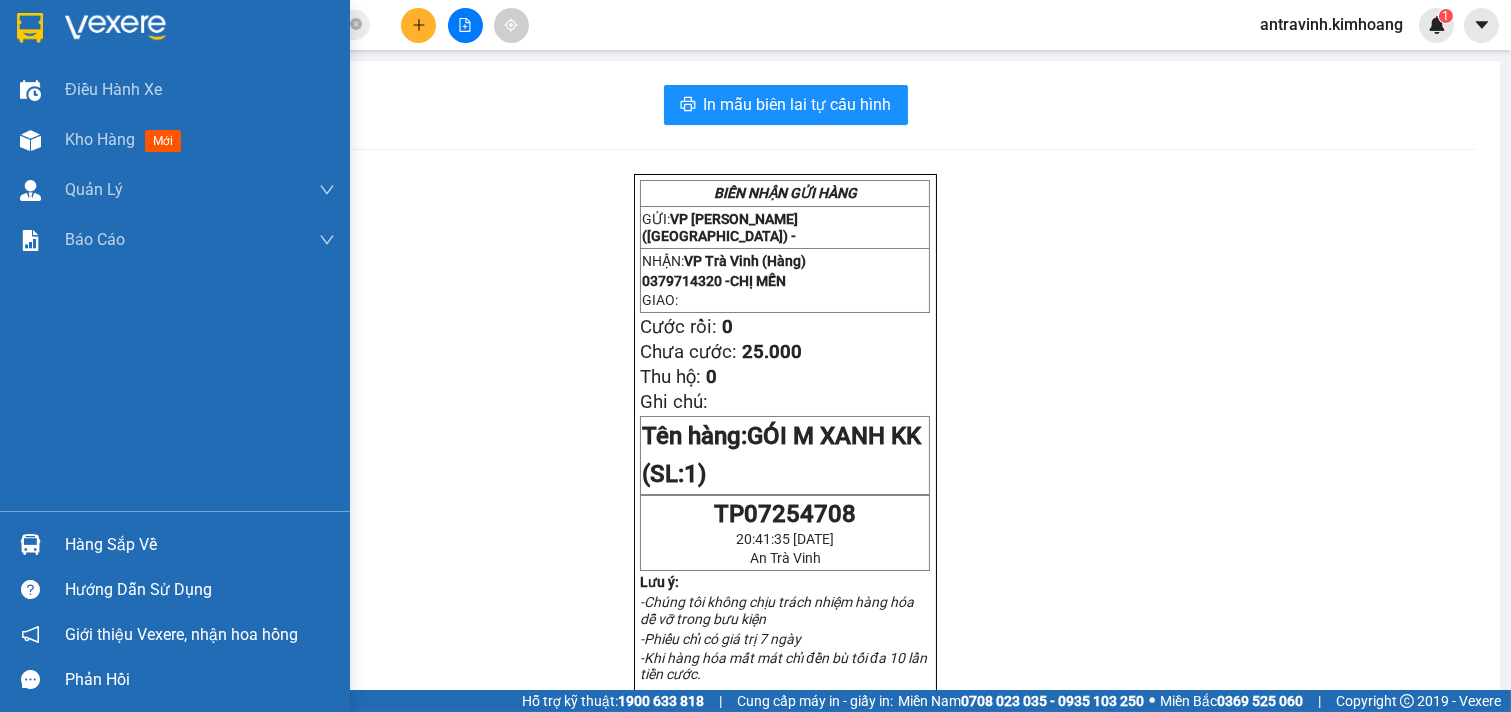 click on "Hàng sắp về" at bounding box center (200, 545) 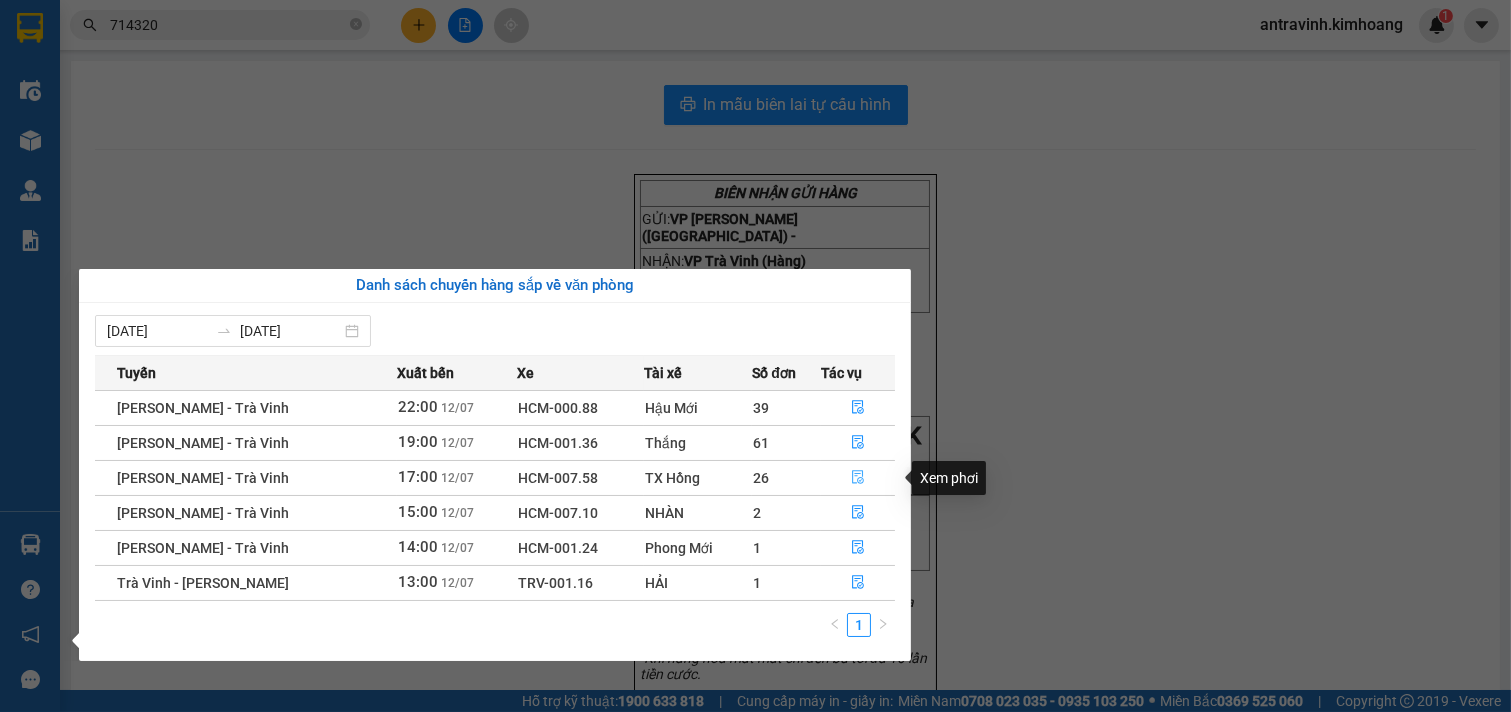 click 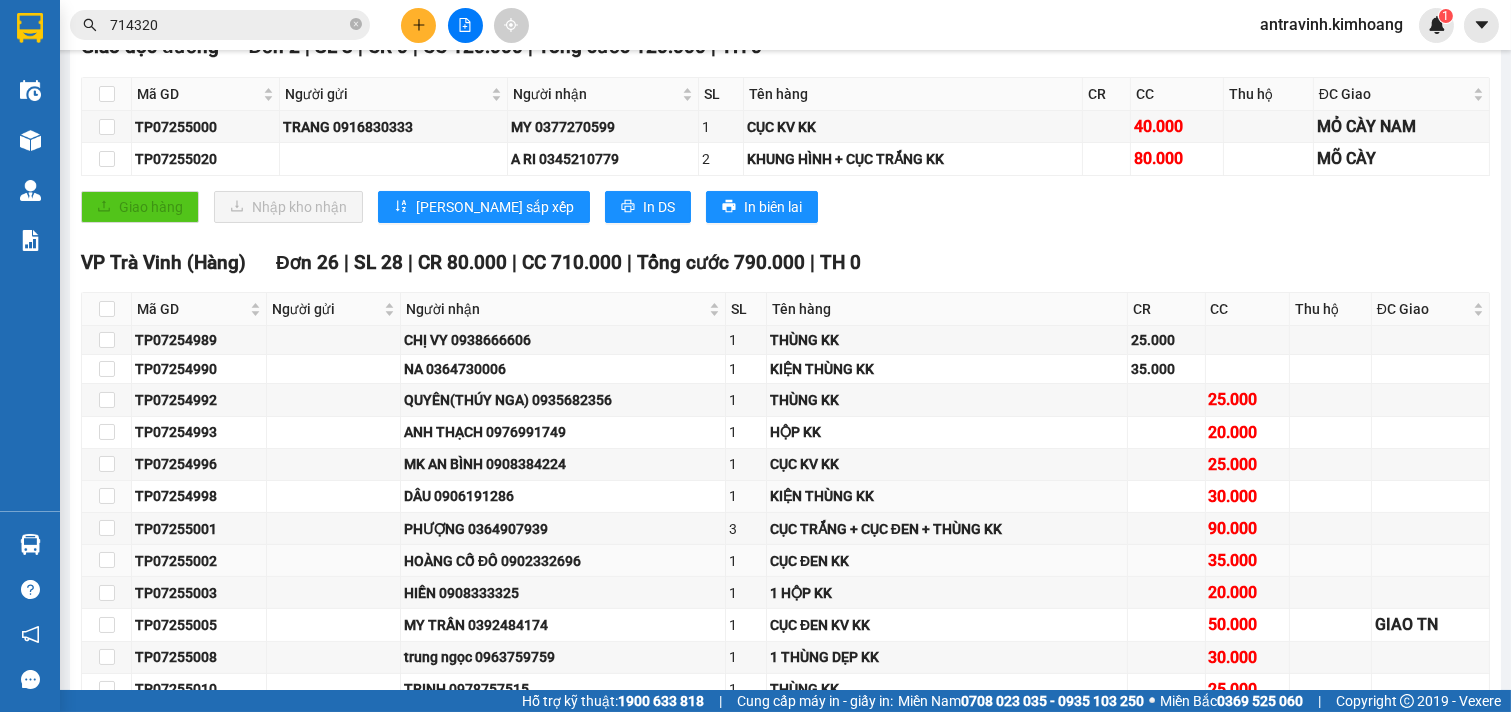 scroll, scrollTop: 443, scrollLeft: 0, axis: vertical 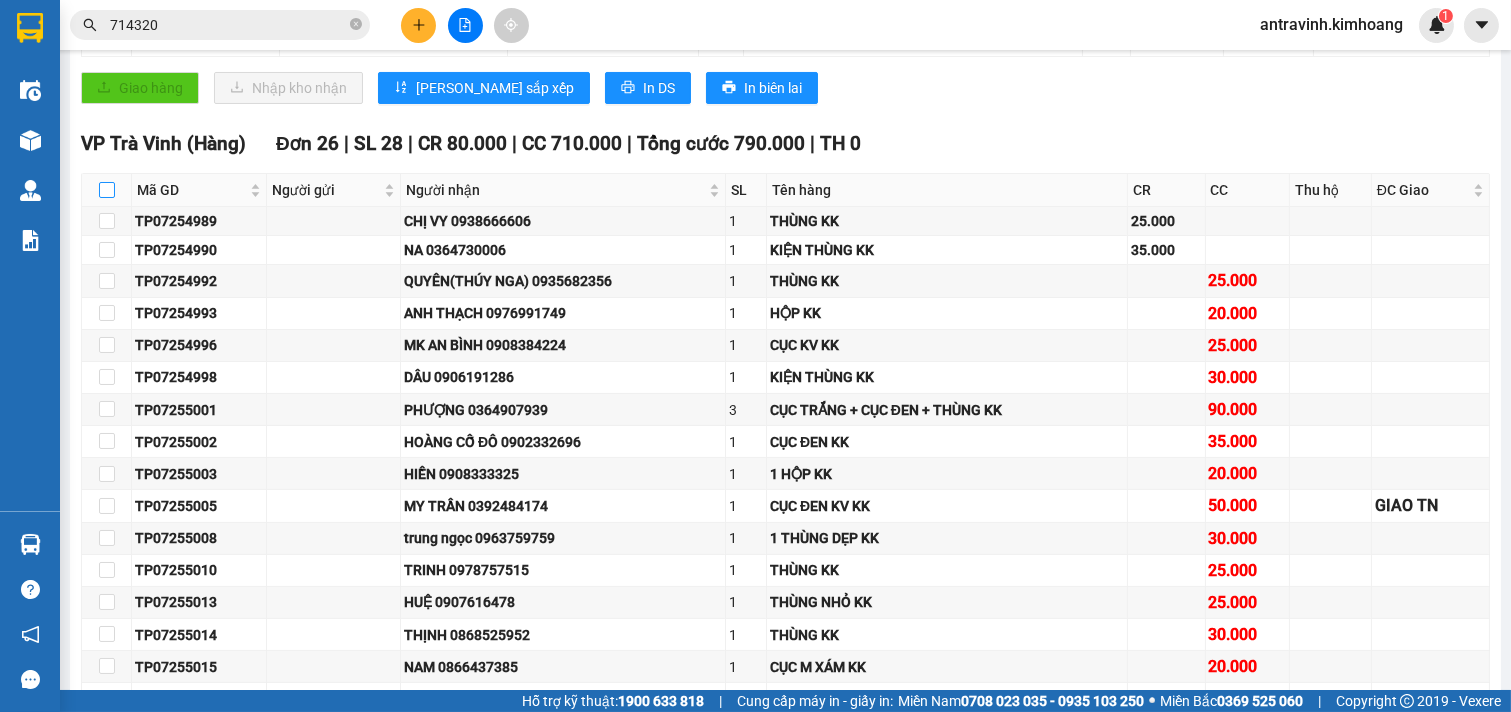 click at bounding box center (107, 190) 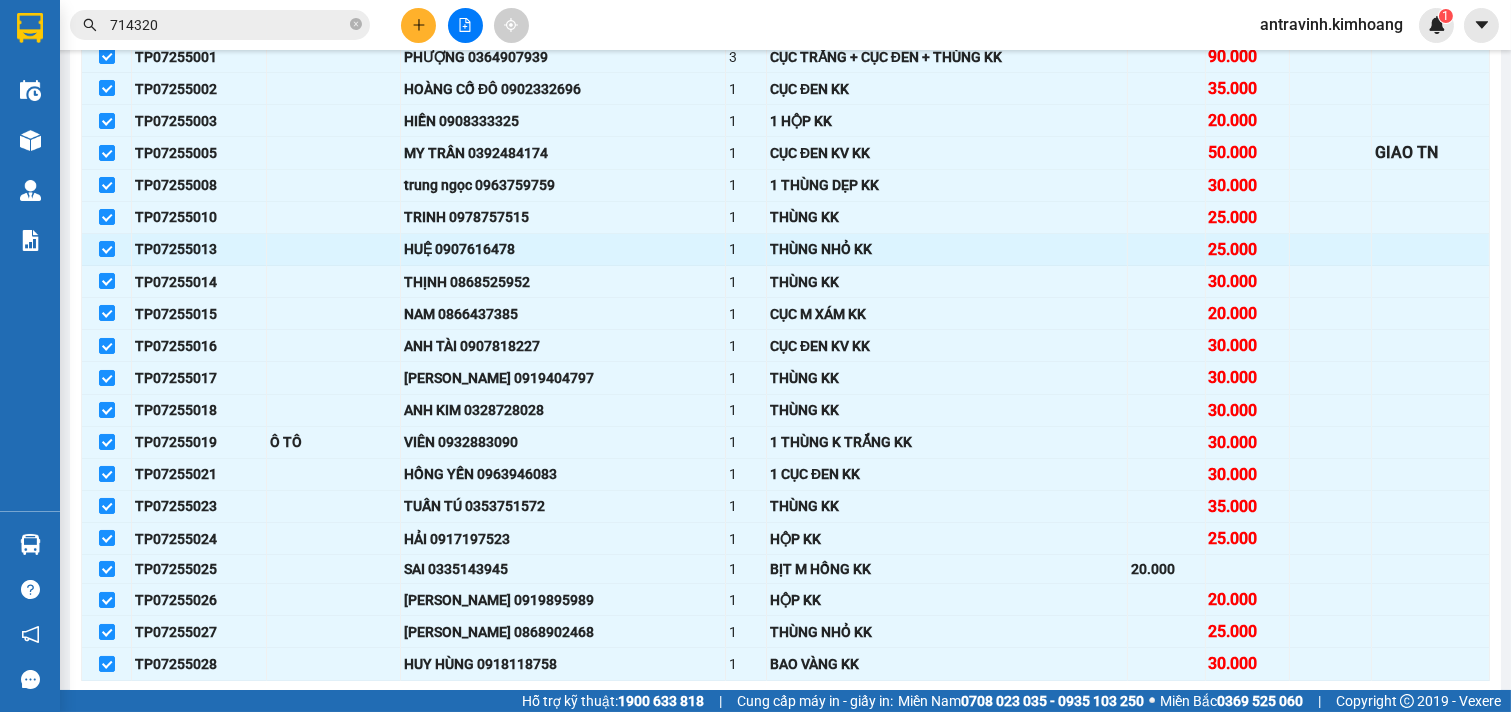 scroll, scrollTop: 887, scrollLeft: 0, axis: vertical 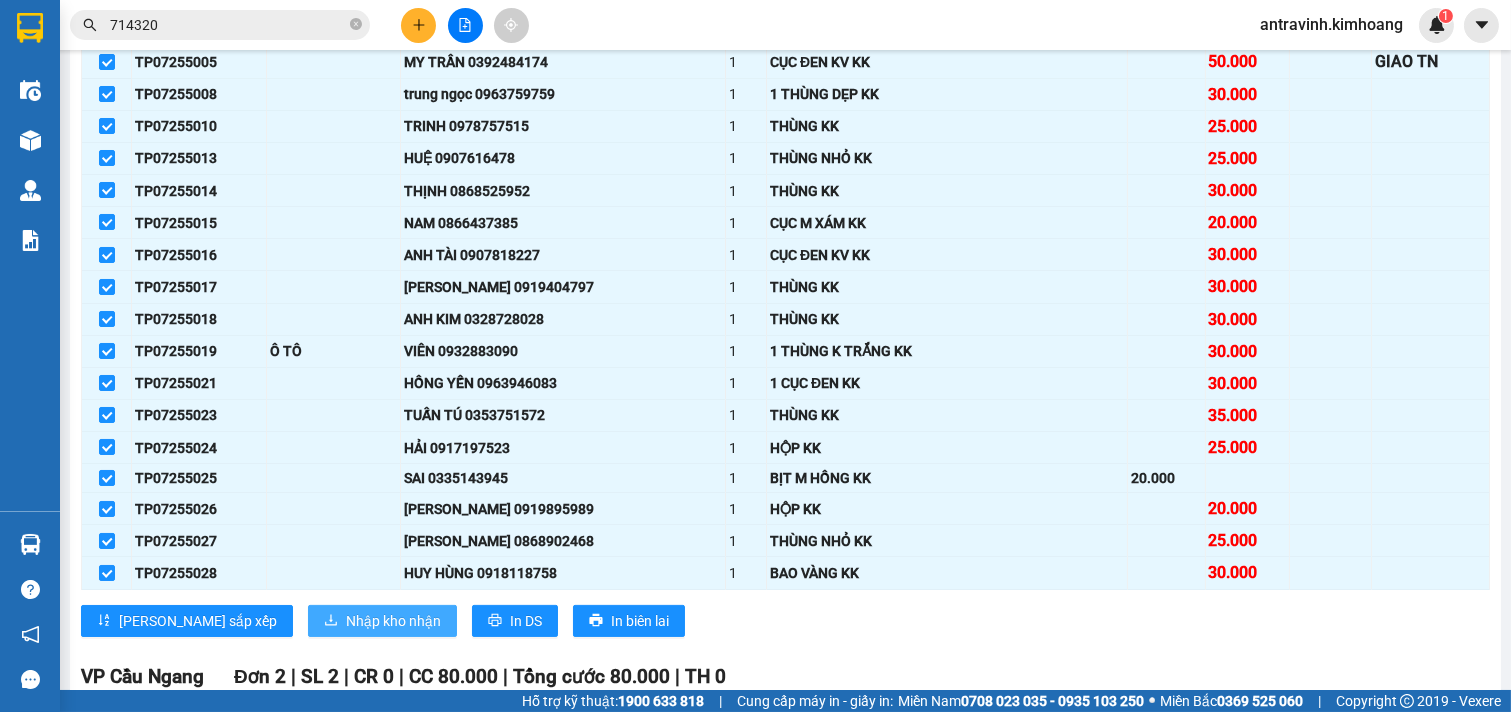 click on "Nhập kho nhận" at bounding box center (393, 621) 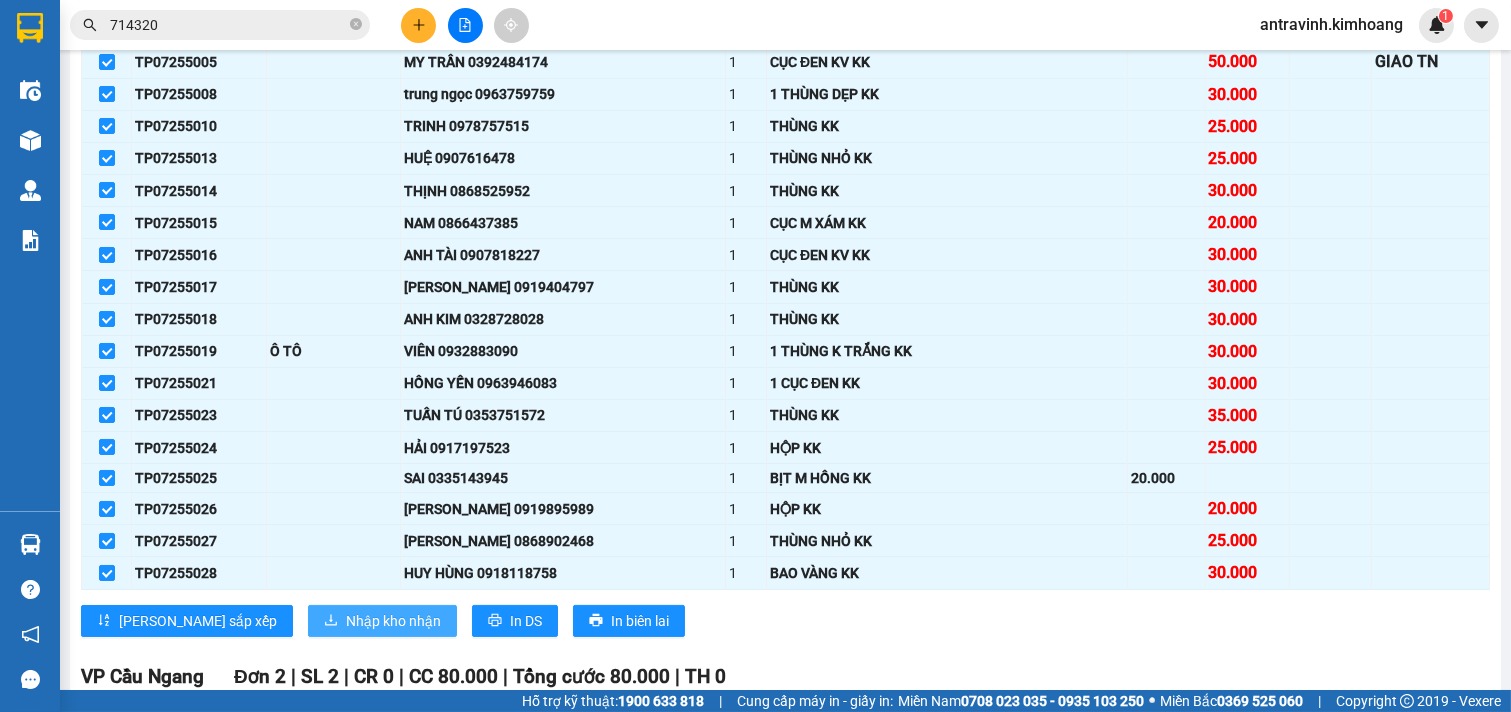 scroll, scrollTop: 0, scrollLeft: 0, axis: both 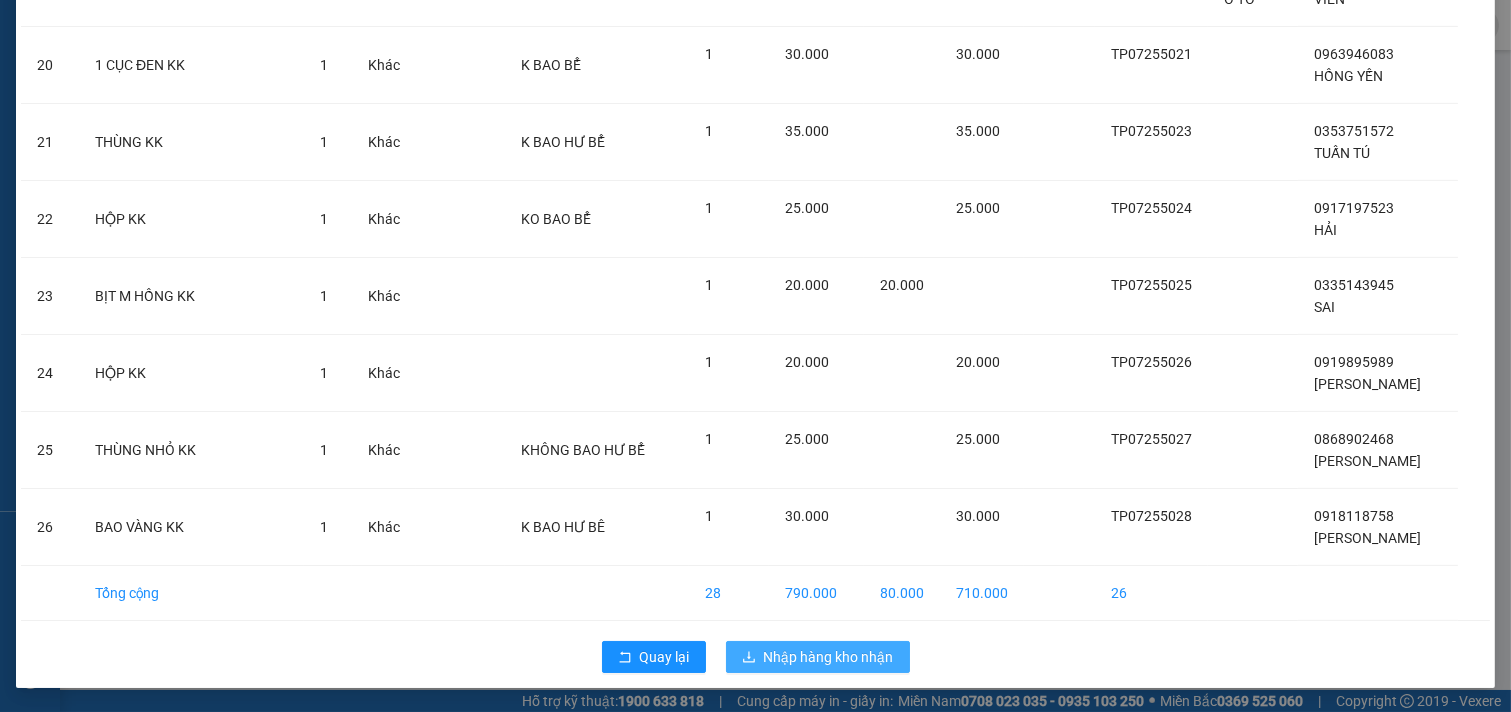 click on "Nhập hàng kho nhận" at bounding box center (829, 657) 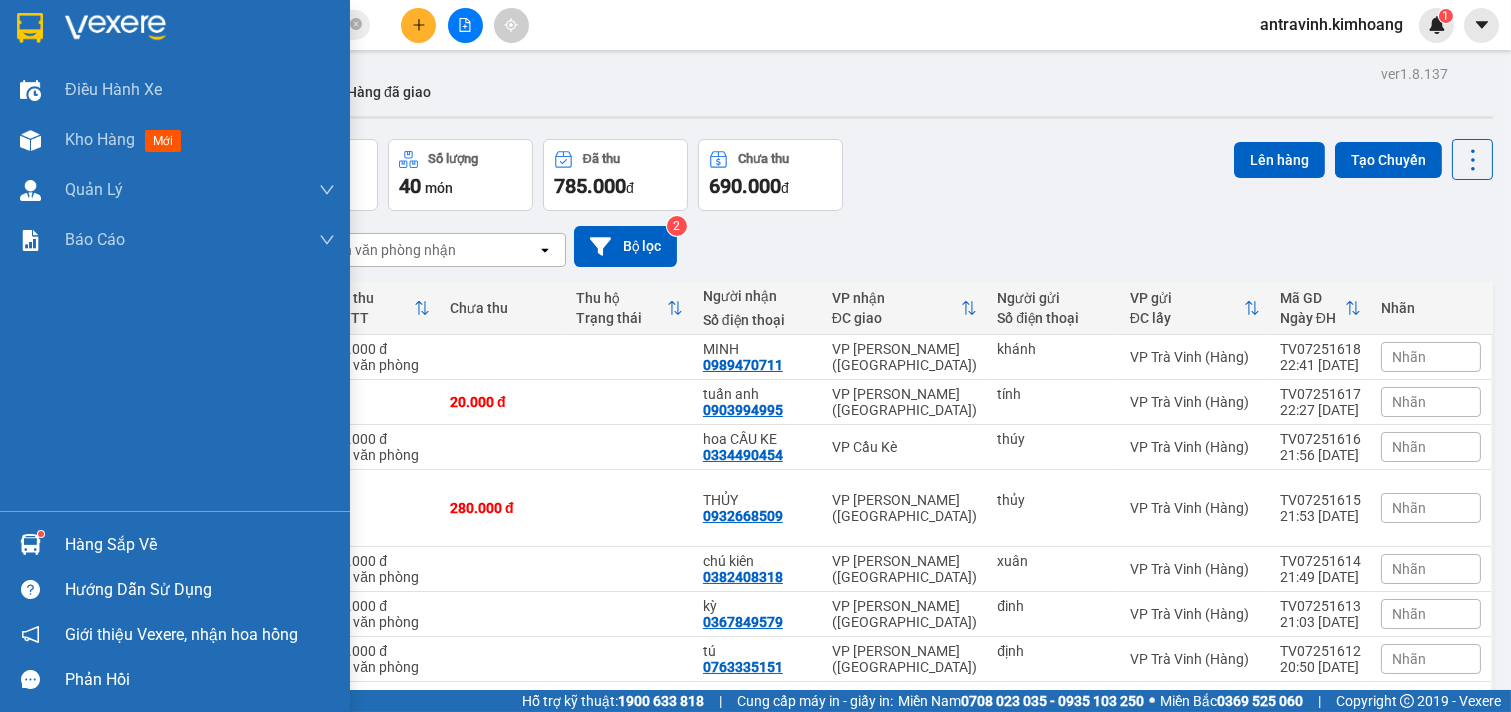 click on "Hàng sắp về" at bounding box center [200, 545] 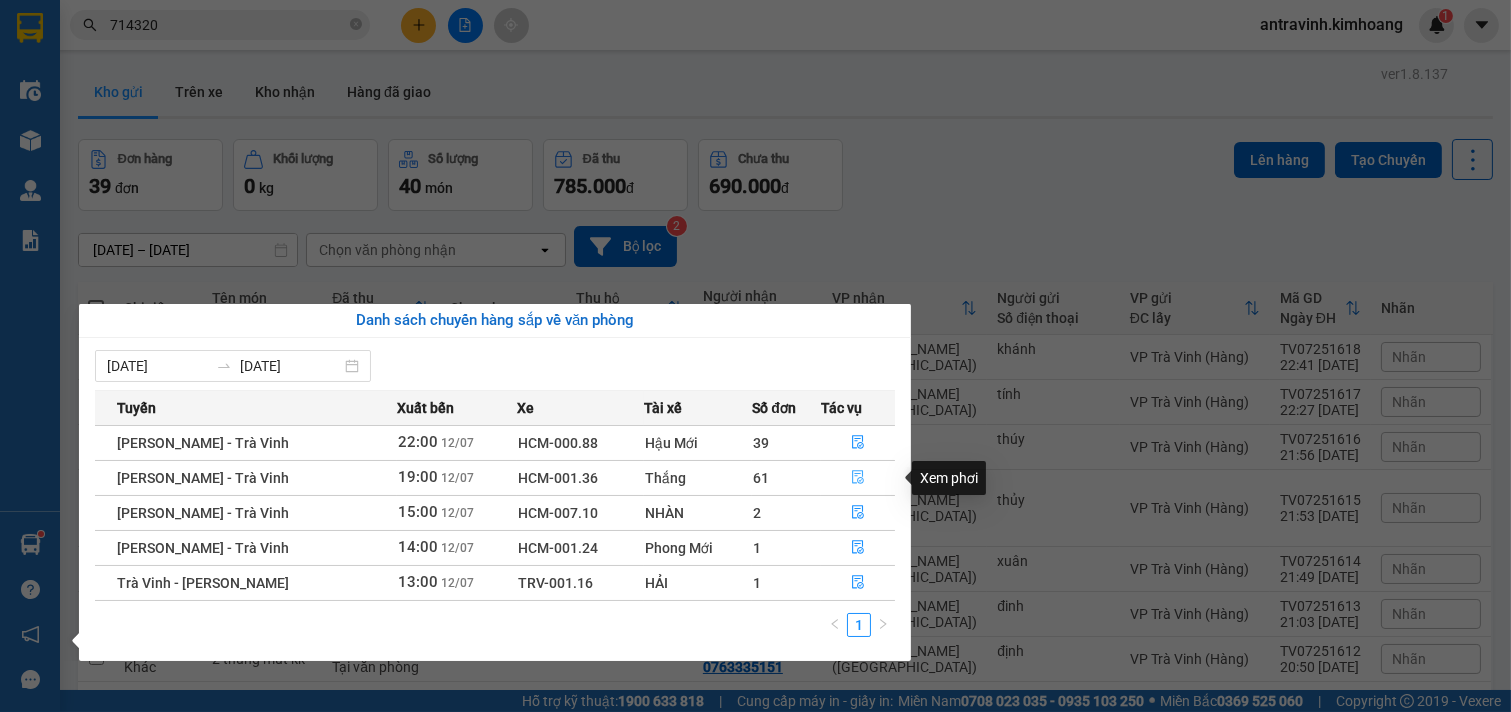 click 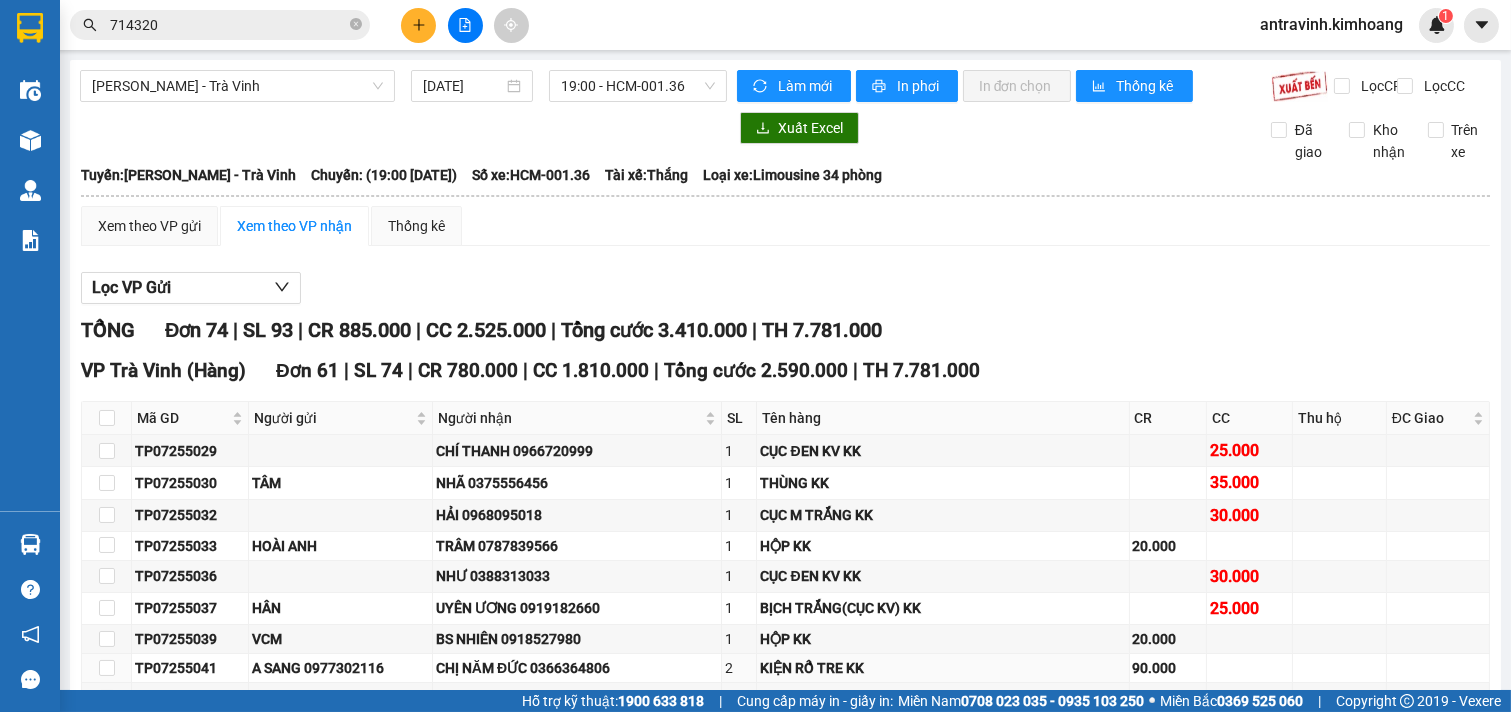 scroll, scrollTop: 222, scrollLeft: 0, axis: vertical 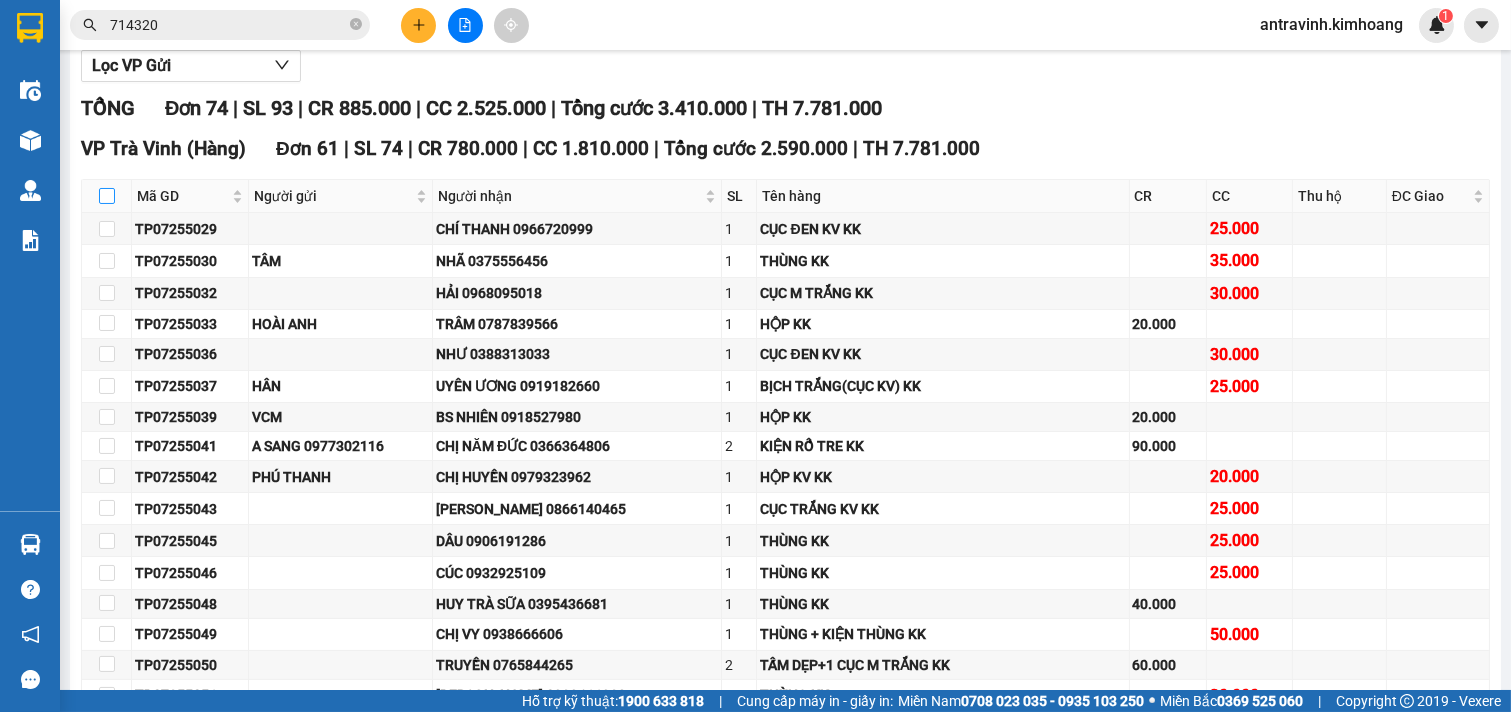 click at bounding box center [107, 196] 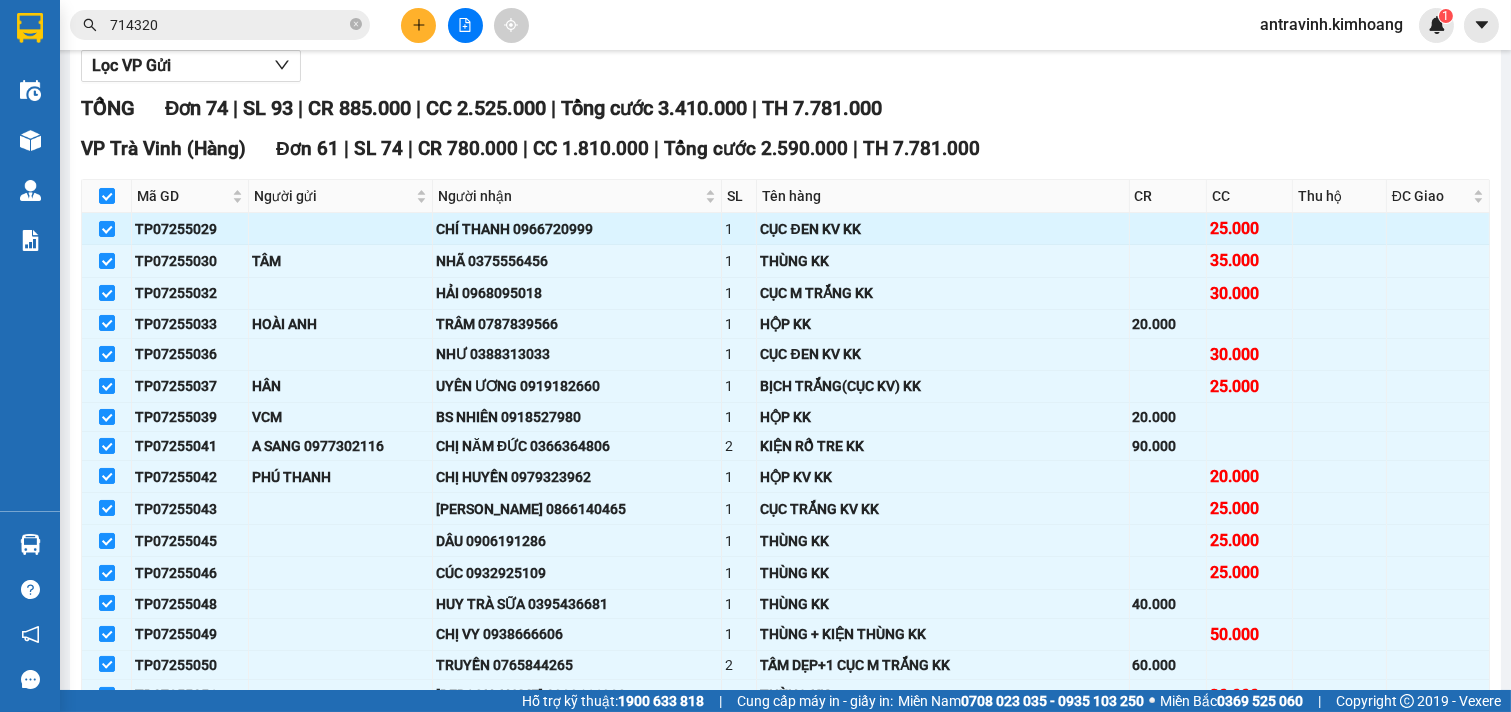 scroll, scrollTop: 333, scrollLeft: 0, axis: vertical 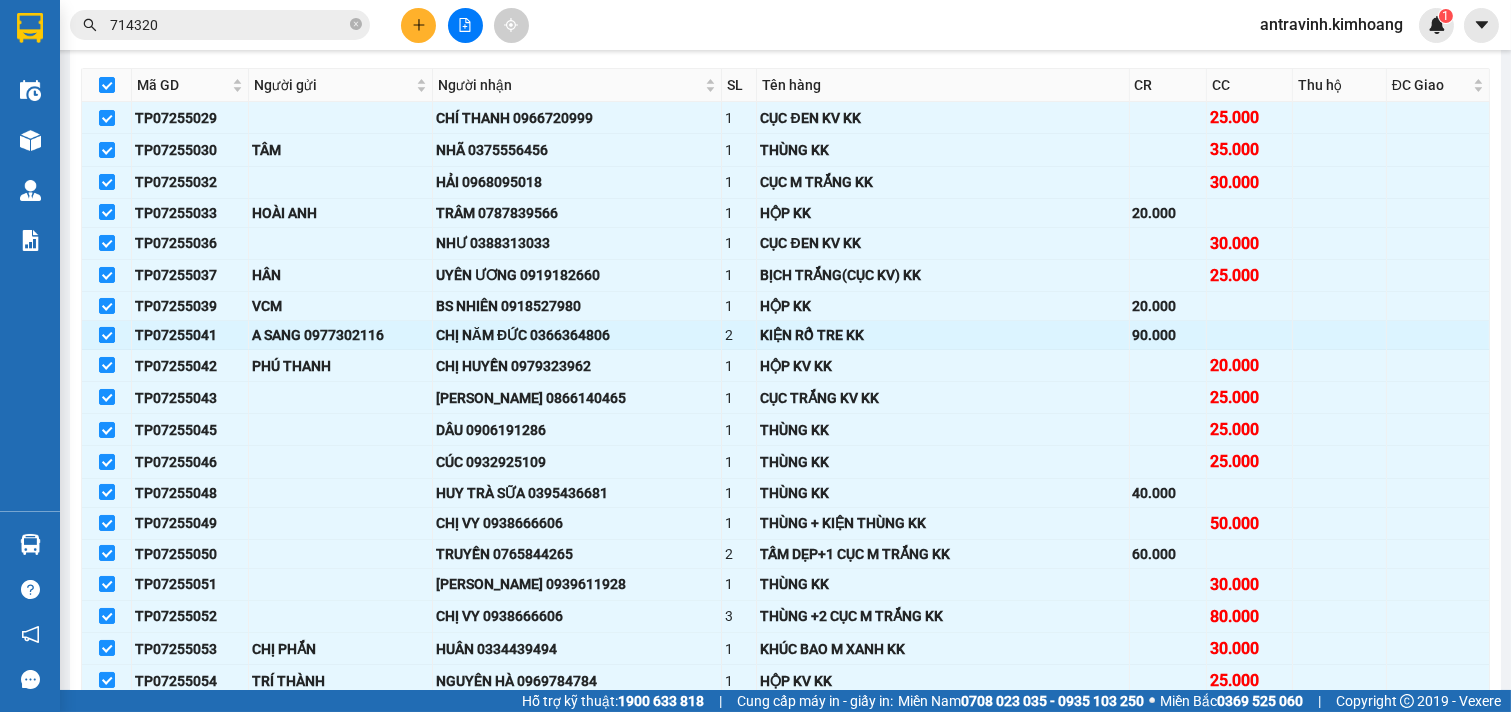 click at bounding box center (107, 335) 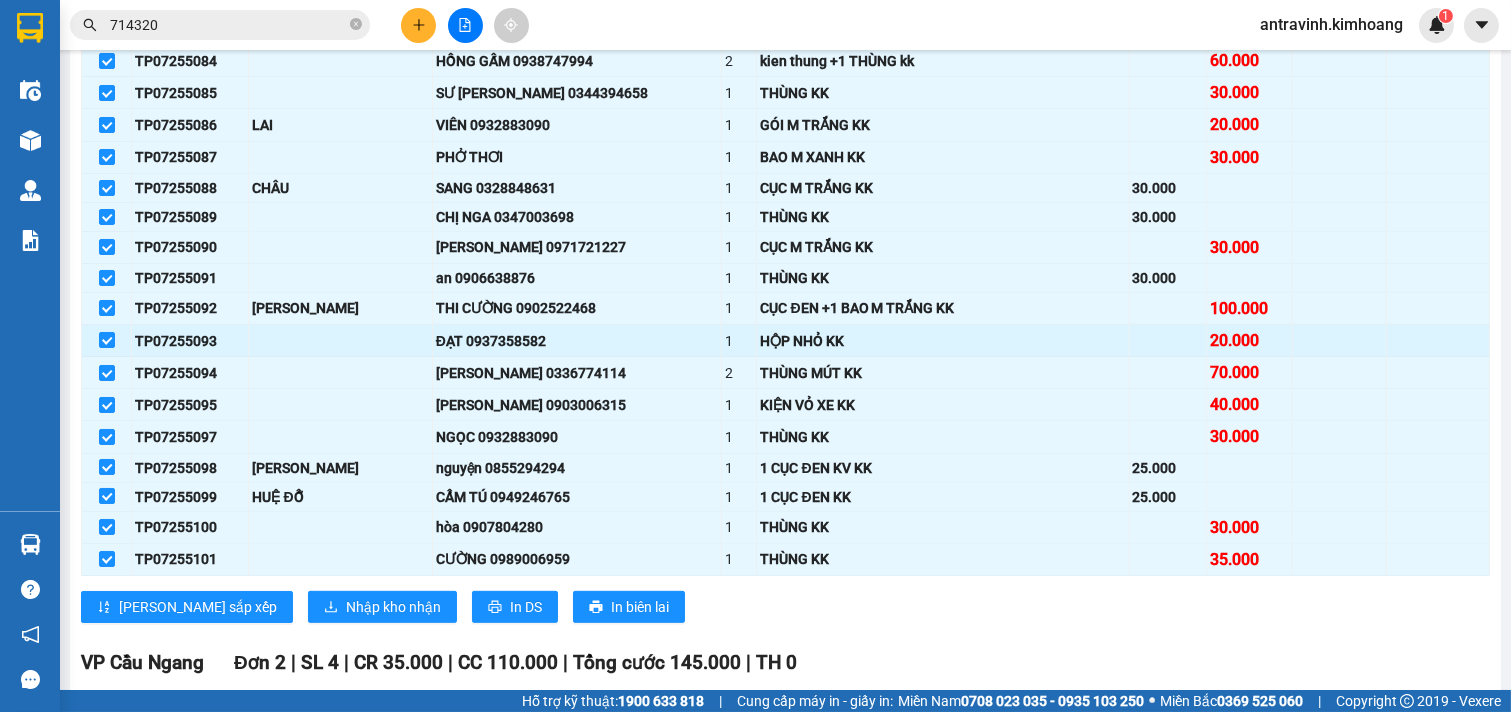 scroll, scrollTop: 1777, scrollLeft: 0, axis: vertical 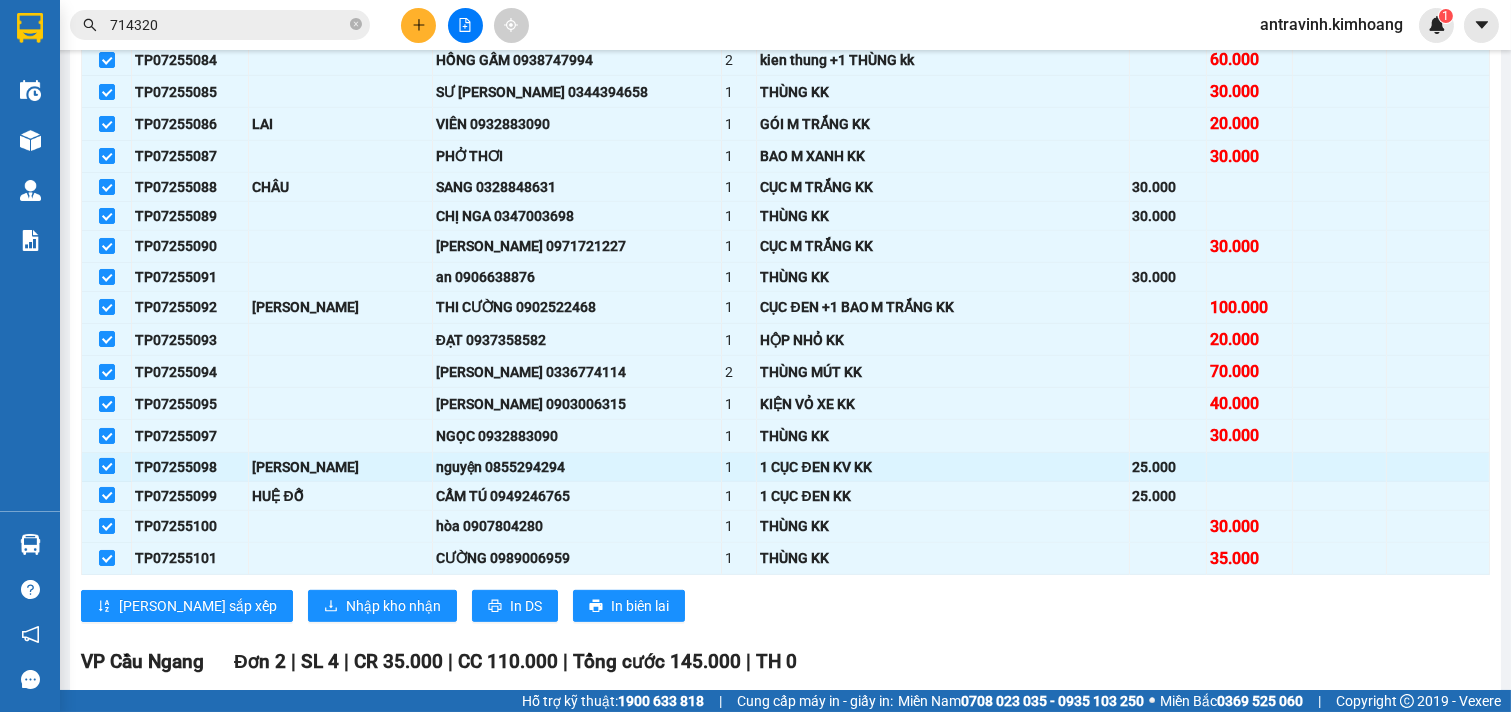 click at bounding box center (107, 466) 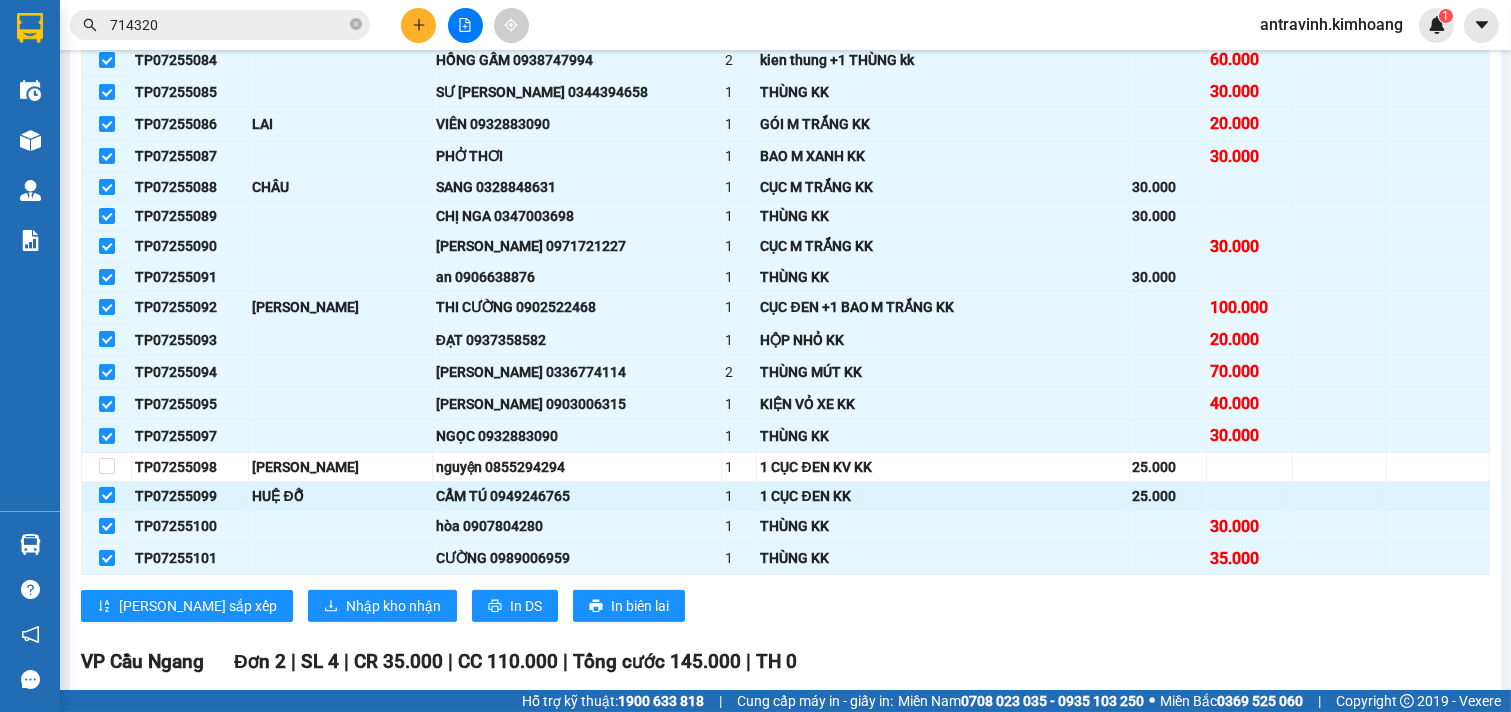 click at bounding box center (107, 495) 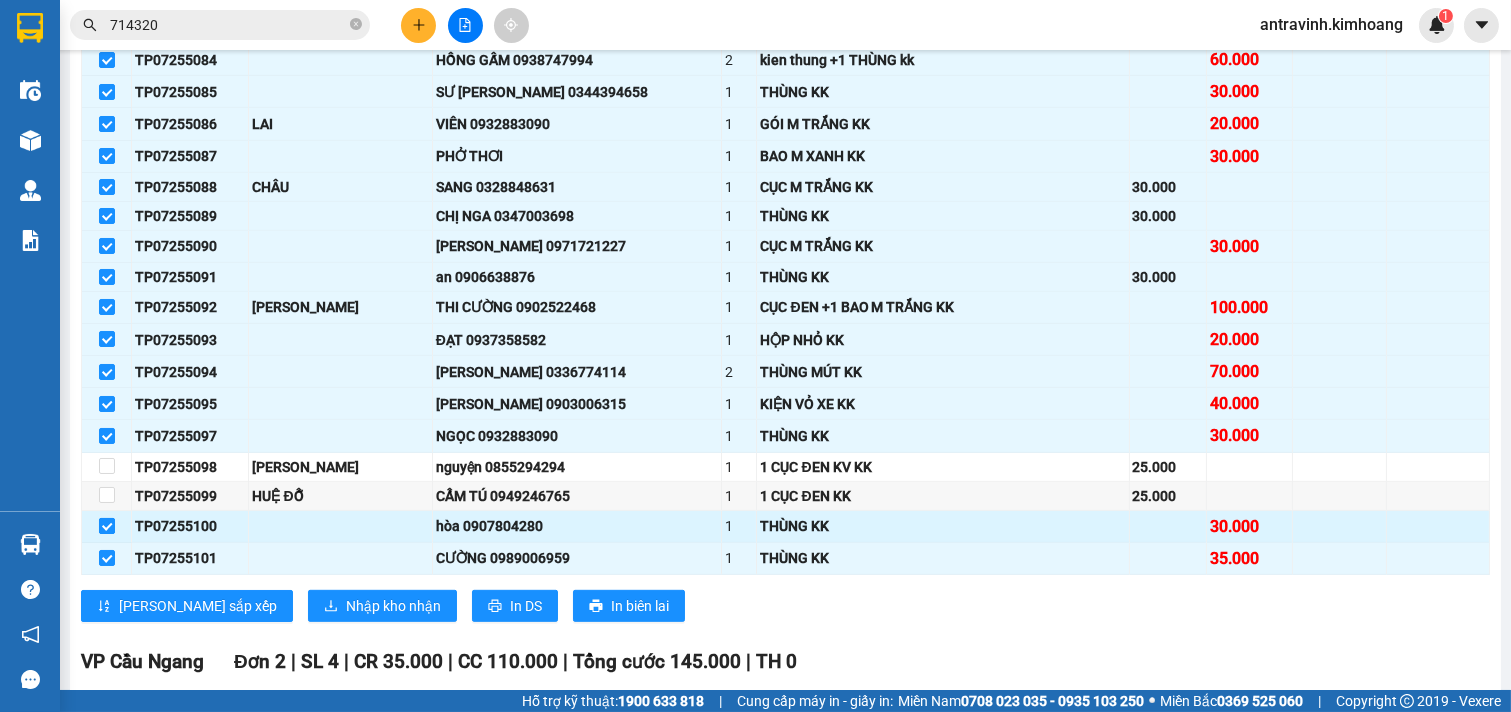 click at bounding box center (107, 526) 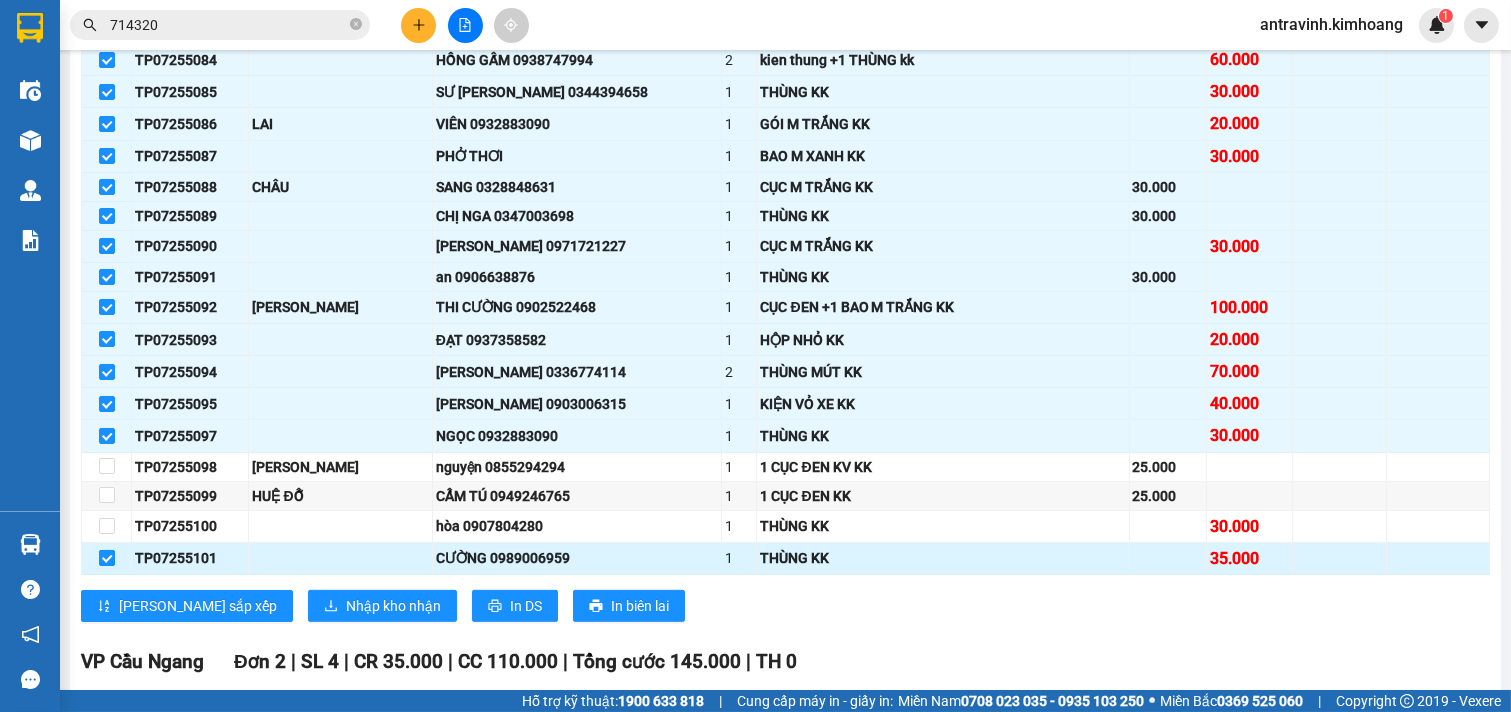 click at bounding box center [107, 558] 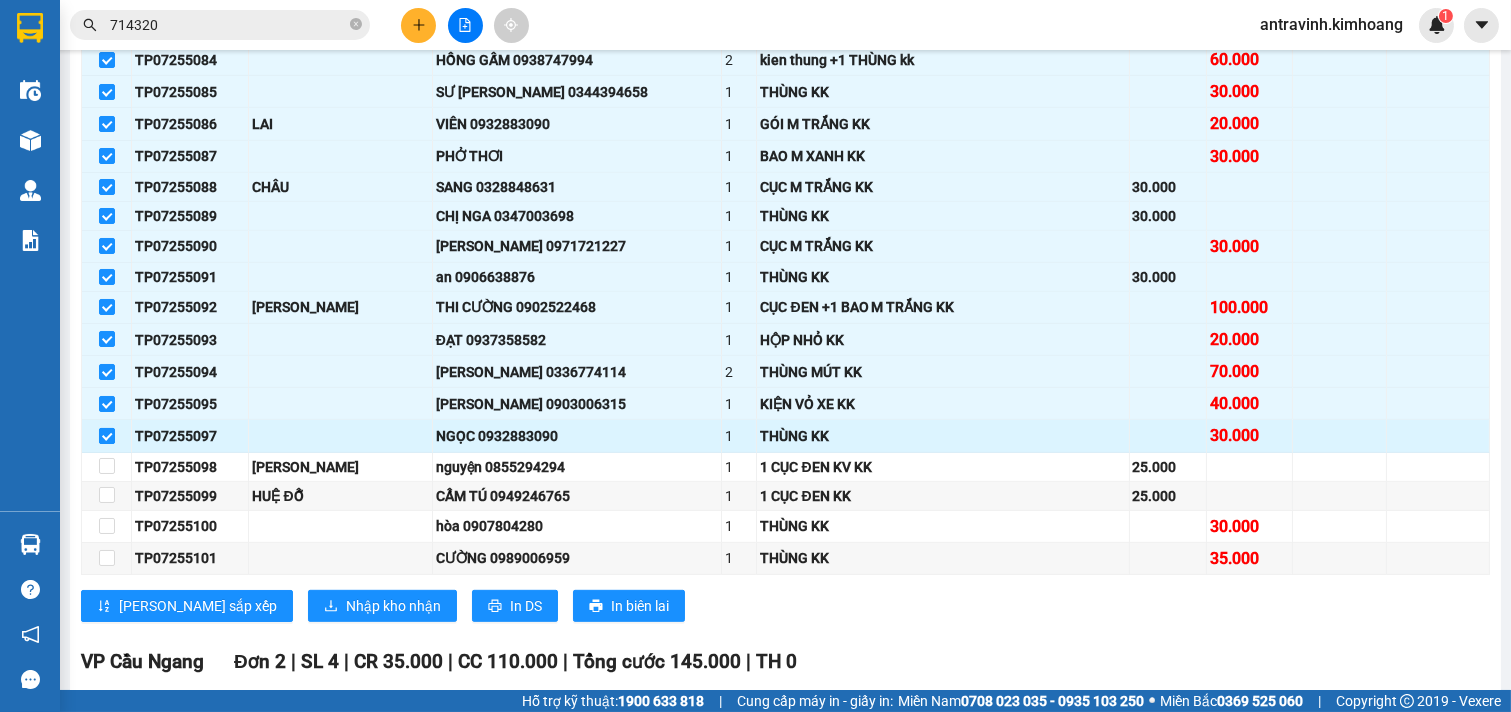 click at bounding box center (107, 436) 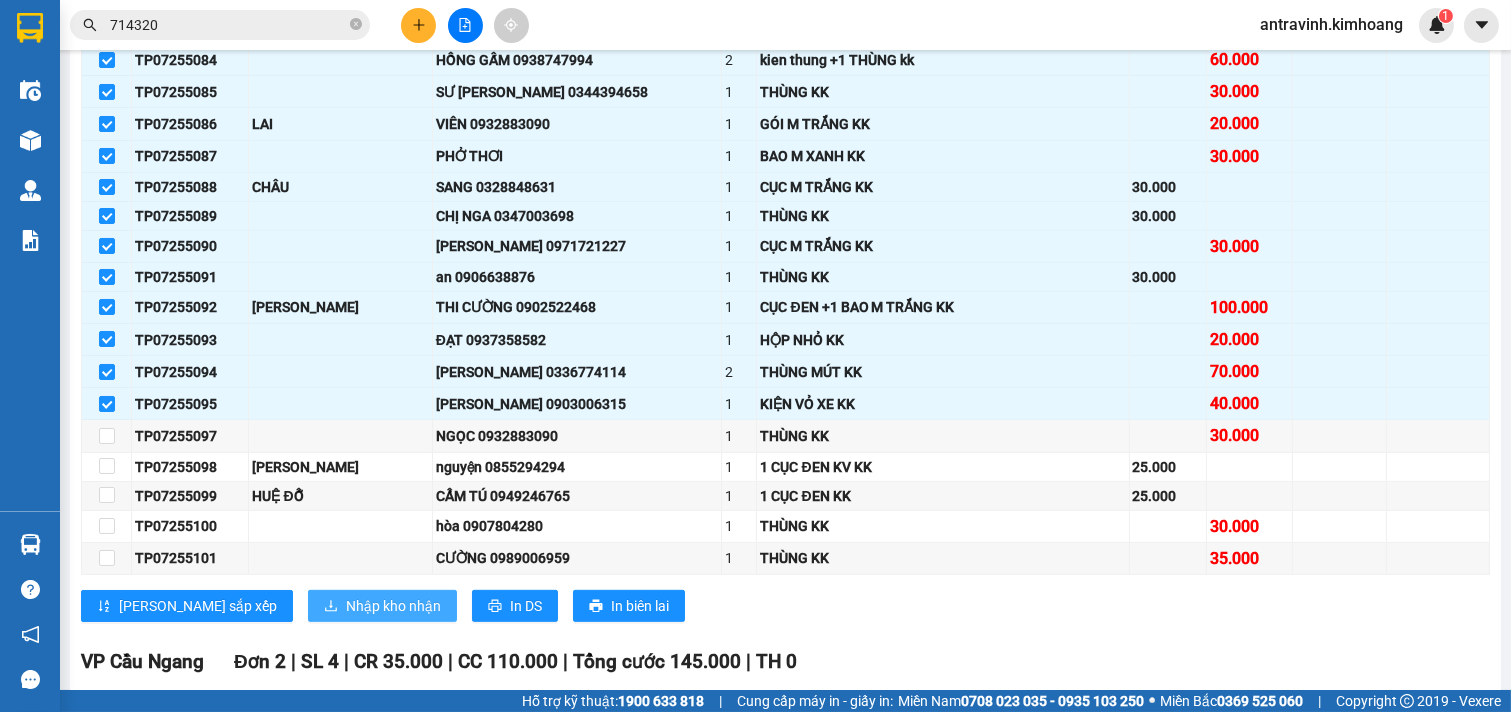 click on "Nhập kho nhận" at bounding box center (393, 606) 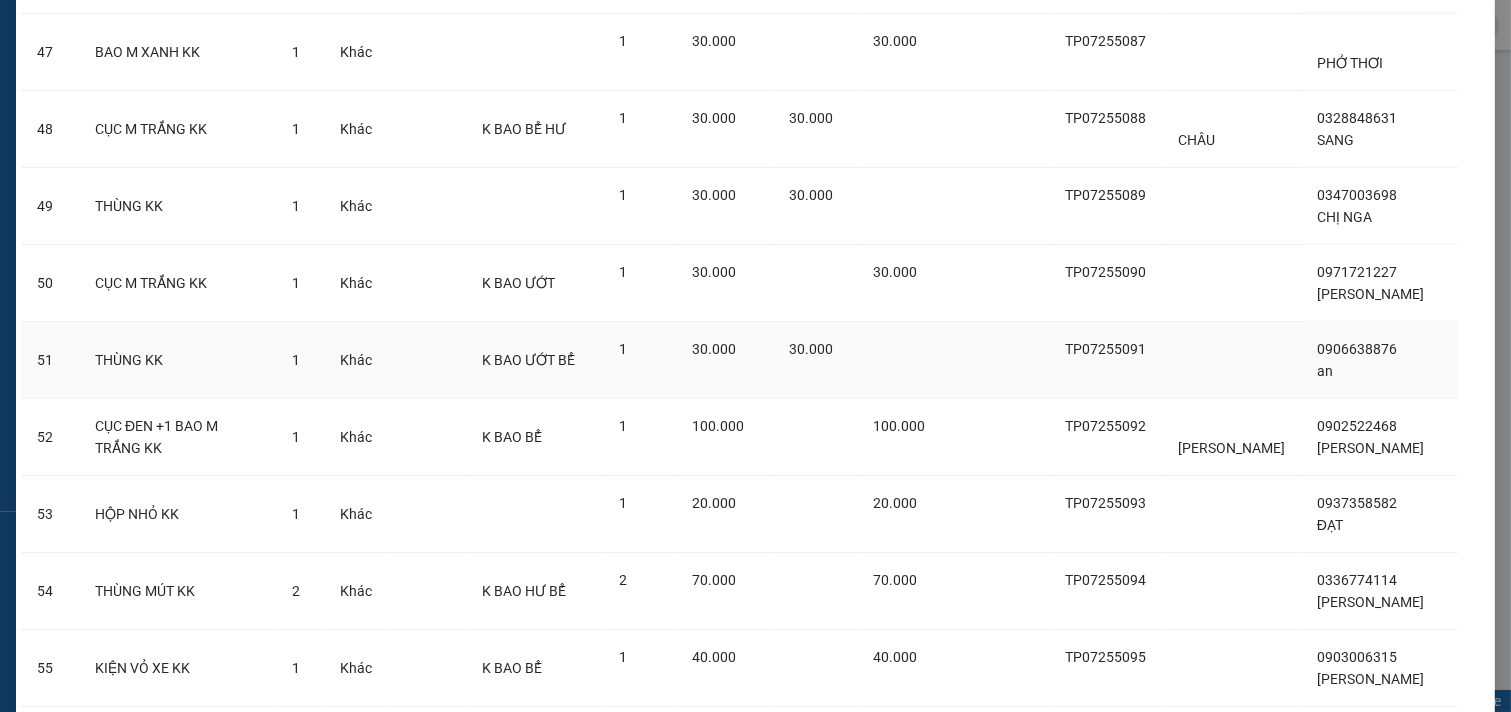 scroll, scrollTop: 3927, scrollLeft: 0, axis: vertical 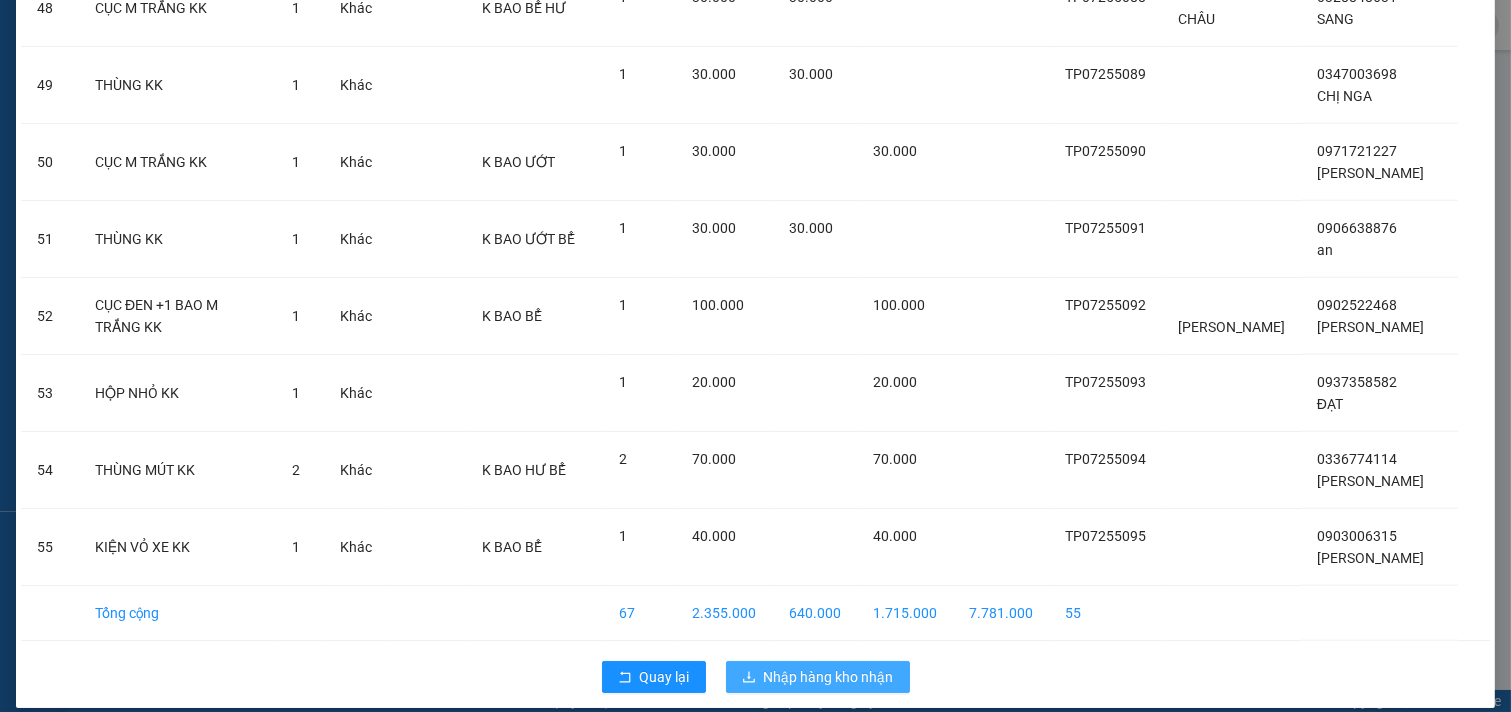 click on "Nhập hàng kho nhận" at bounding box center (829, 677) 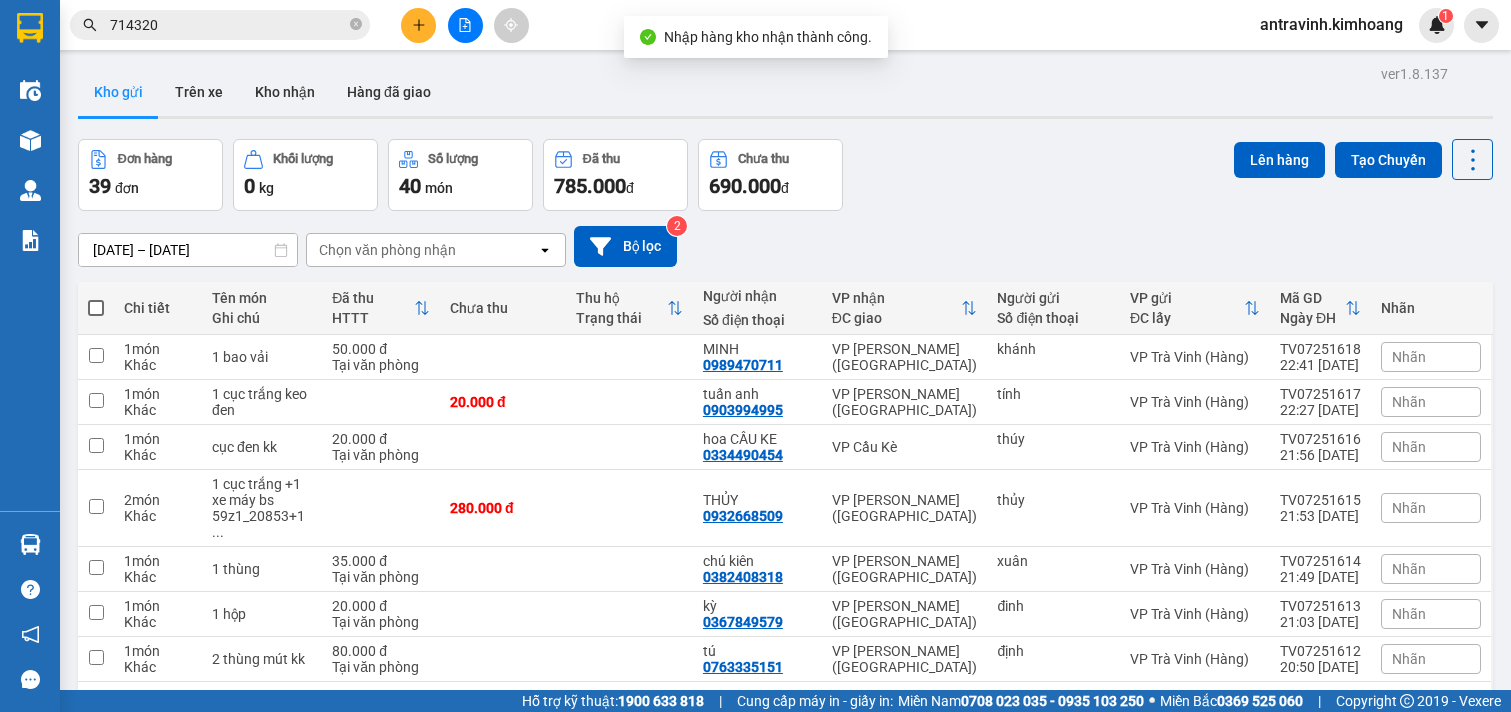scroll, scrollTop: 0, scrollLeft: 0, axis: both 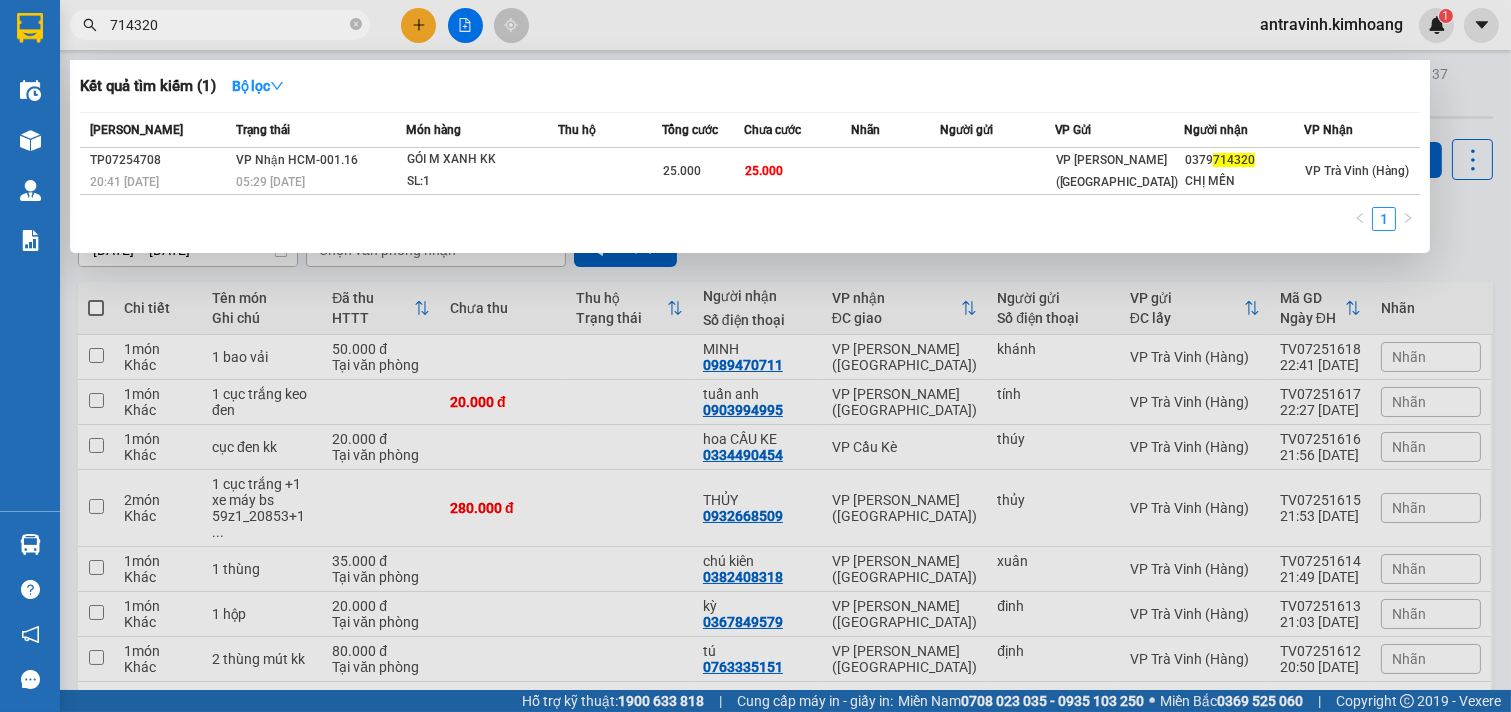 click on "714320" at bounding box center [228, 25] 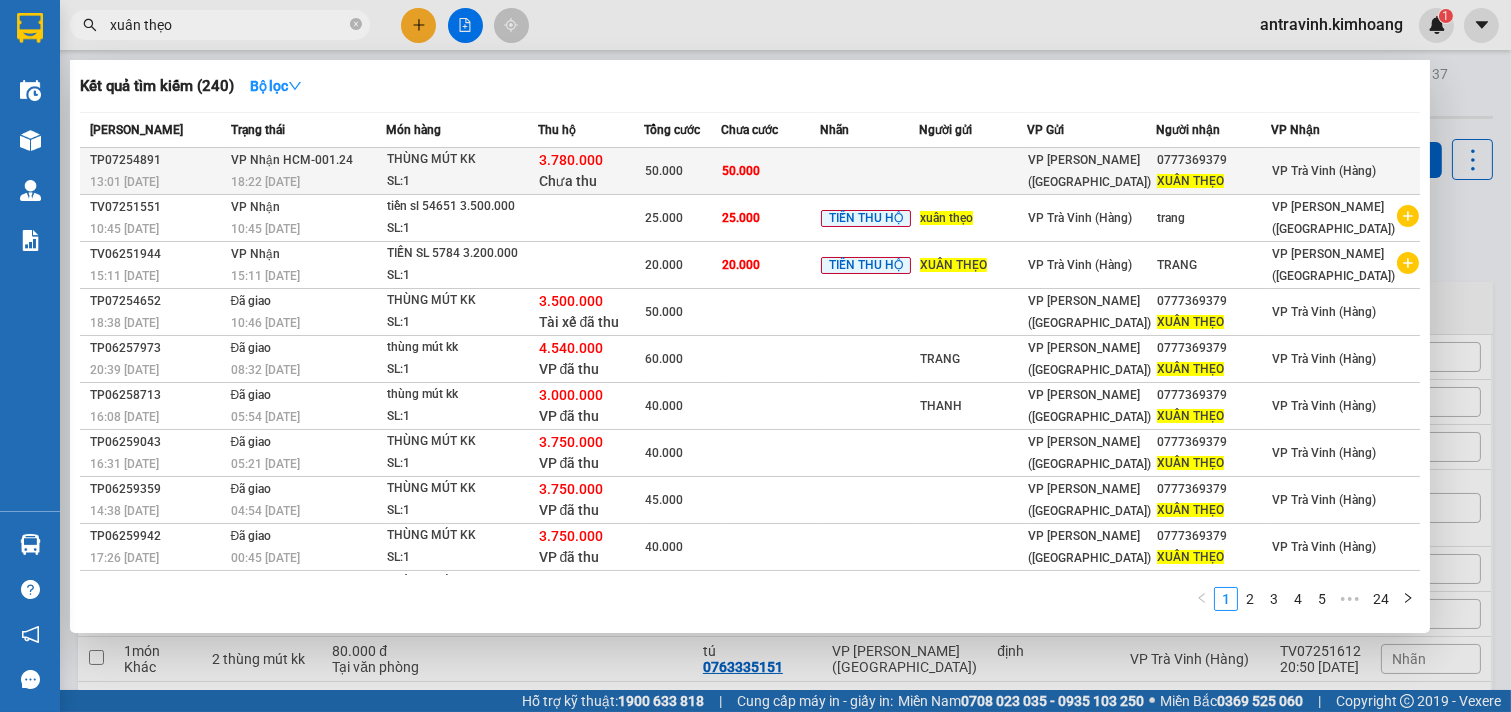 type on "xuân thẹo" 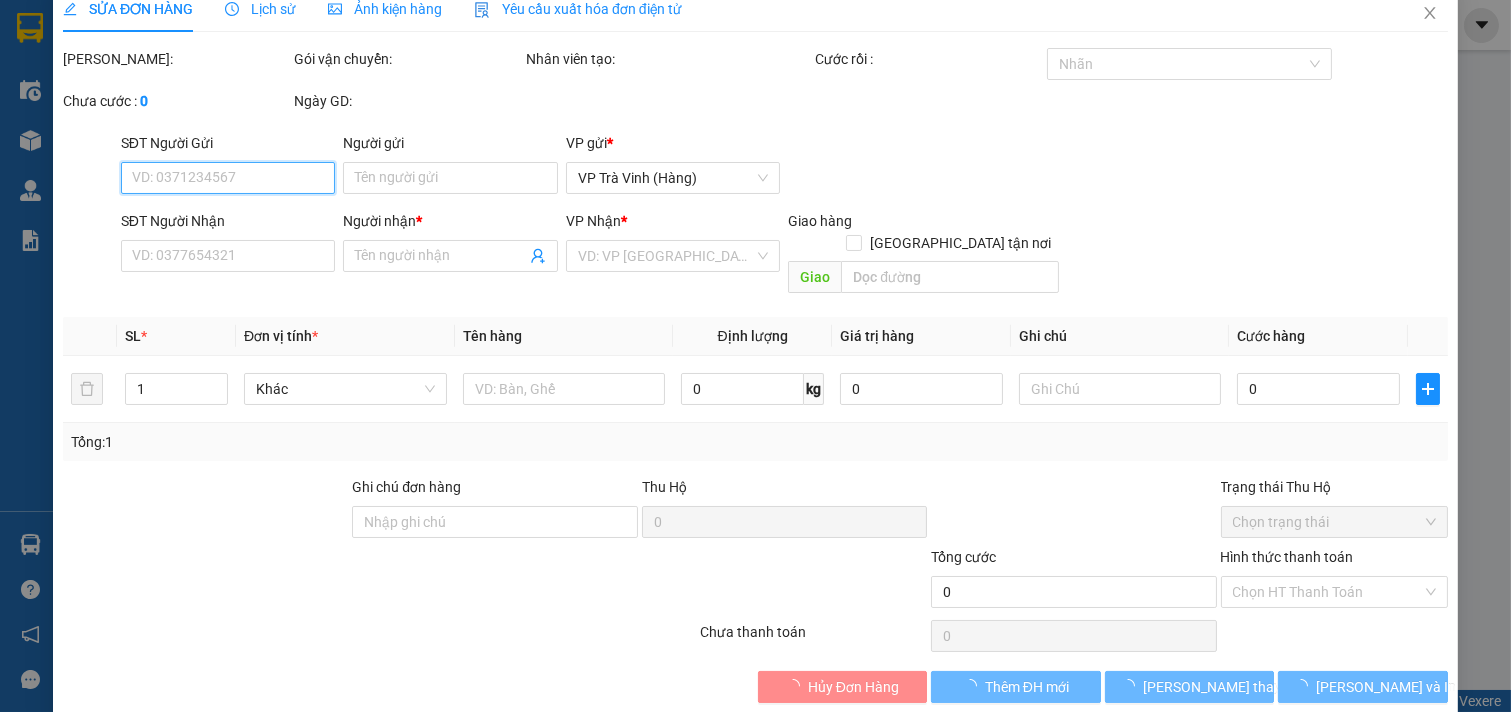 scroll, scrollTop: 32, scrollLeft: 0, axis: vertical 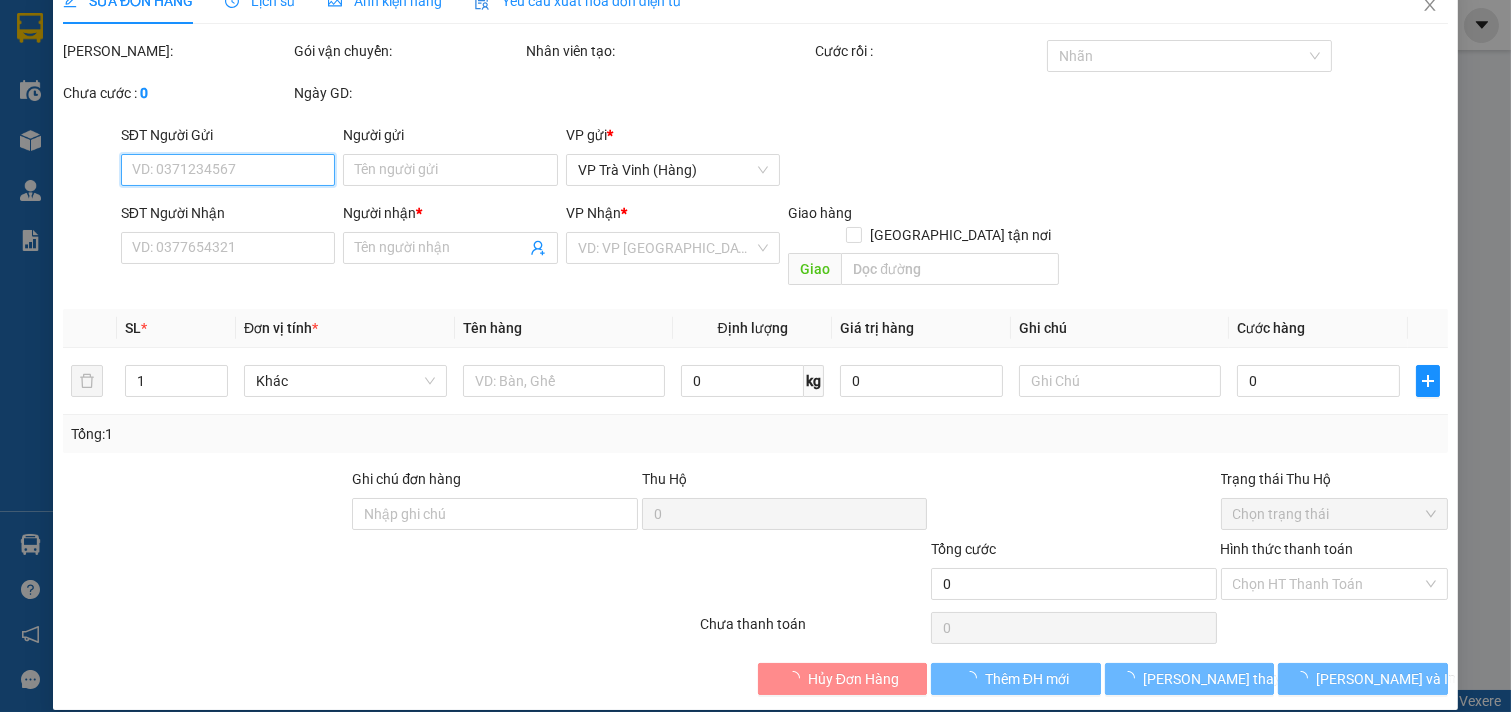 type on "0777369379" 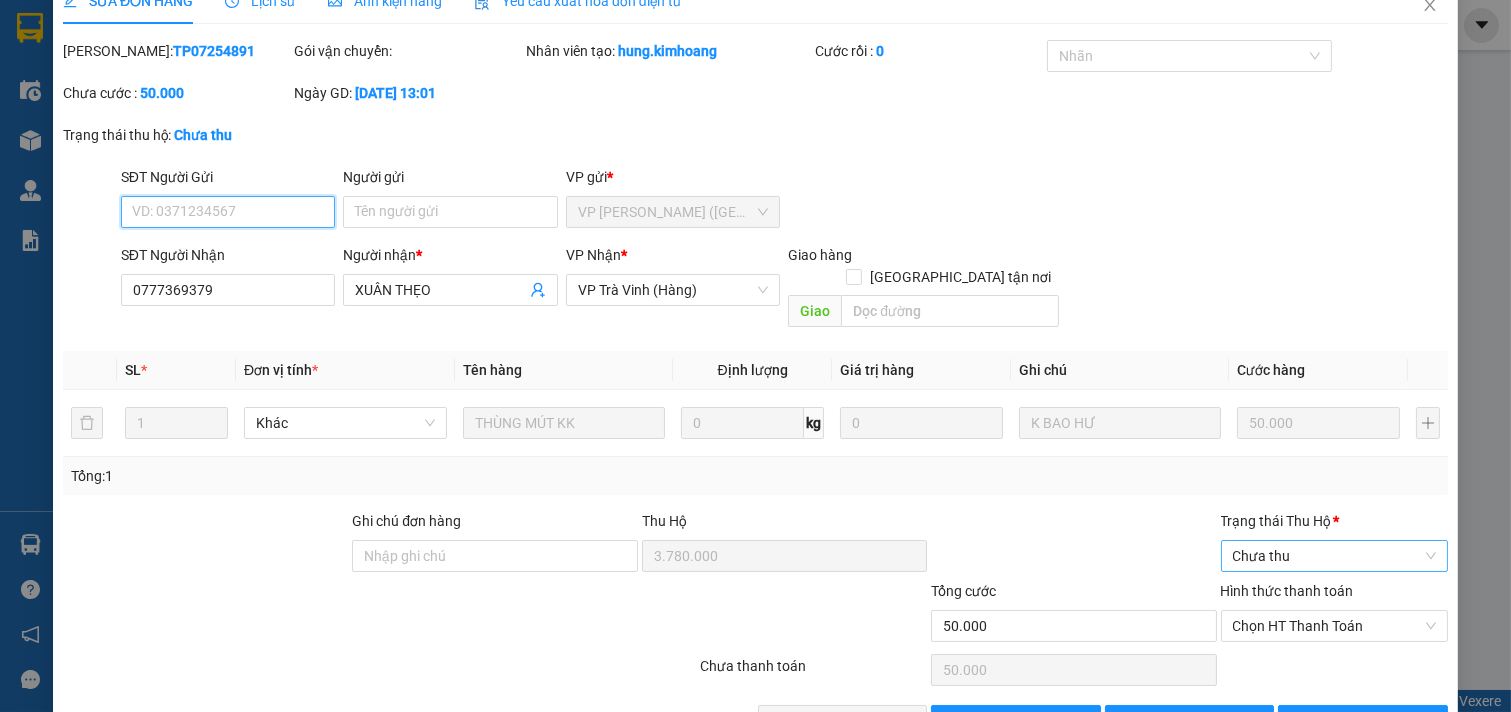 click on "Chưa thu" at bounding box center (1335, 556) 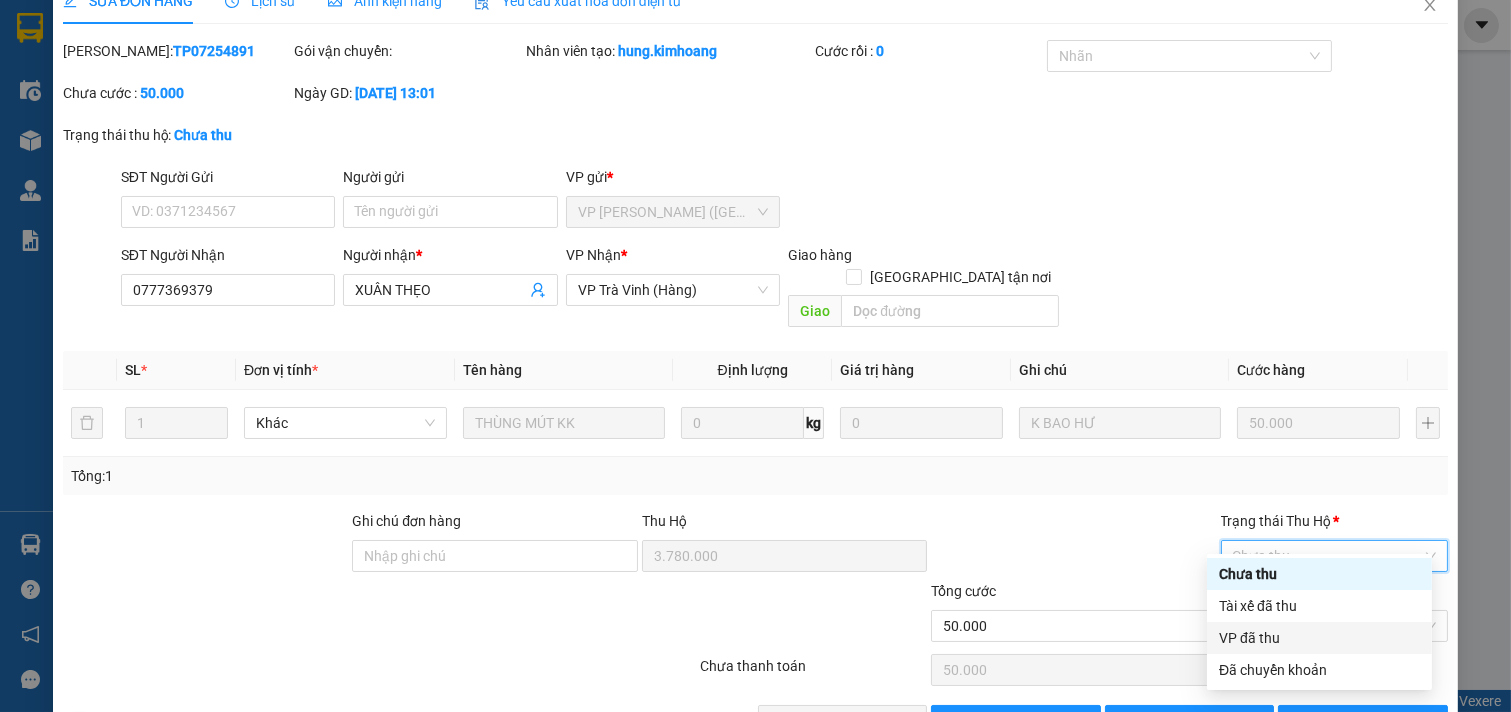 click on "VP đã thu" at bounding box center (1319, 638) 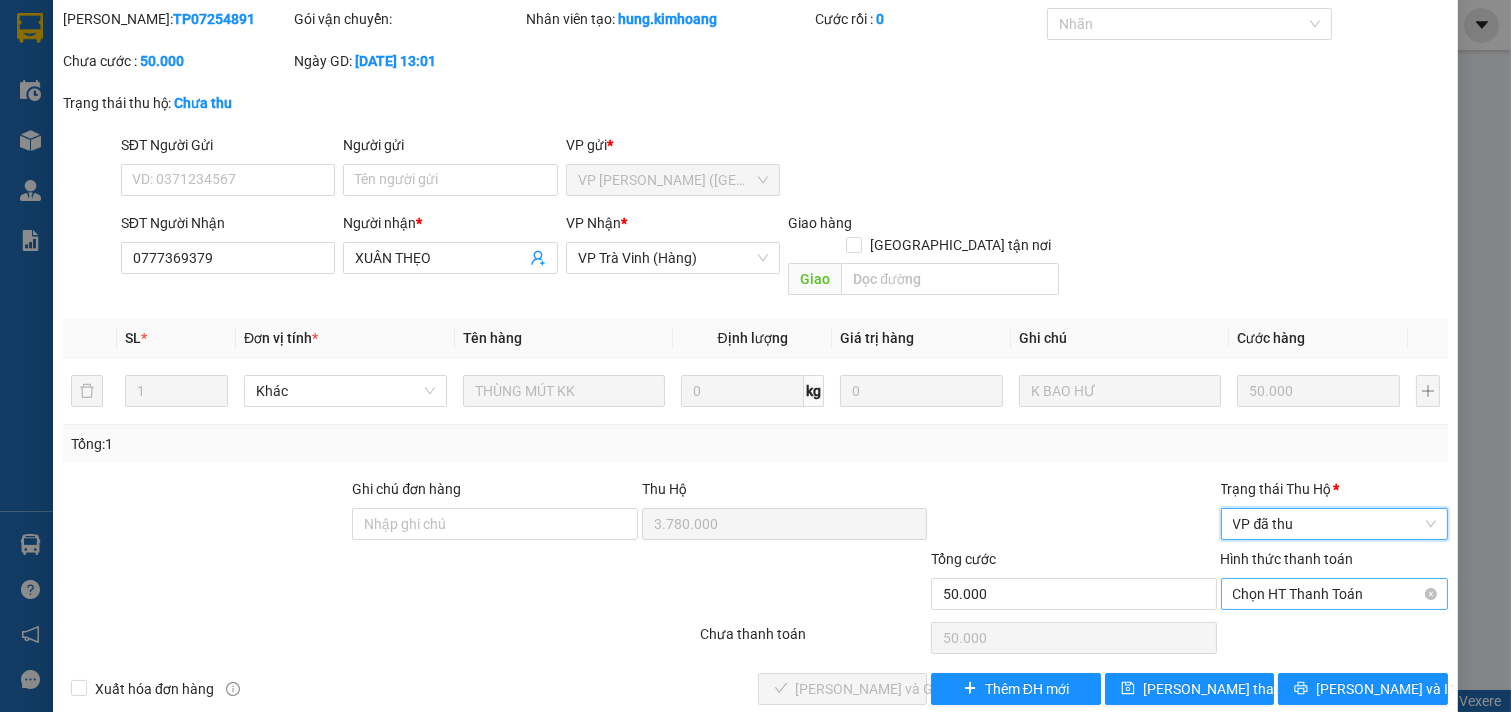 scroll, scrollTop: 73, scrollLeft: 0, axis: vertical 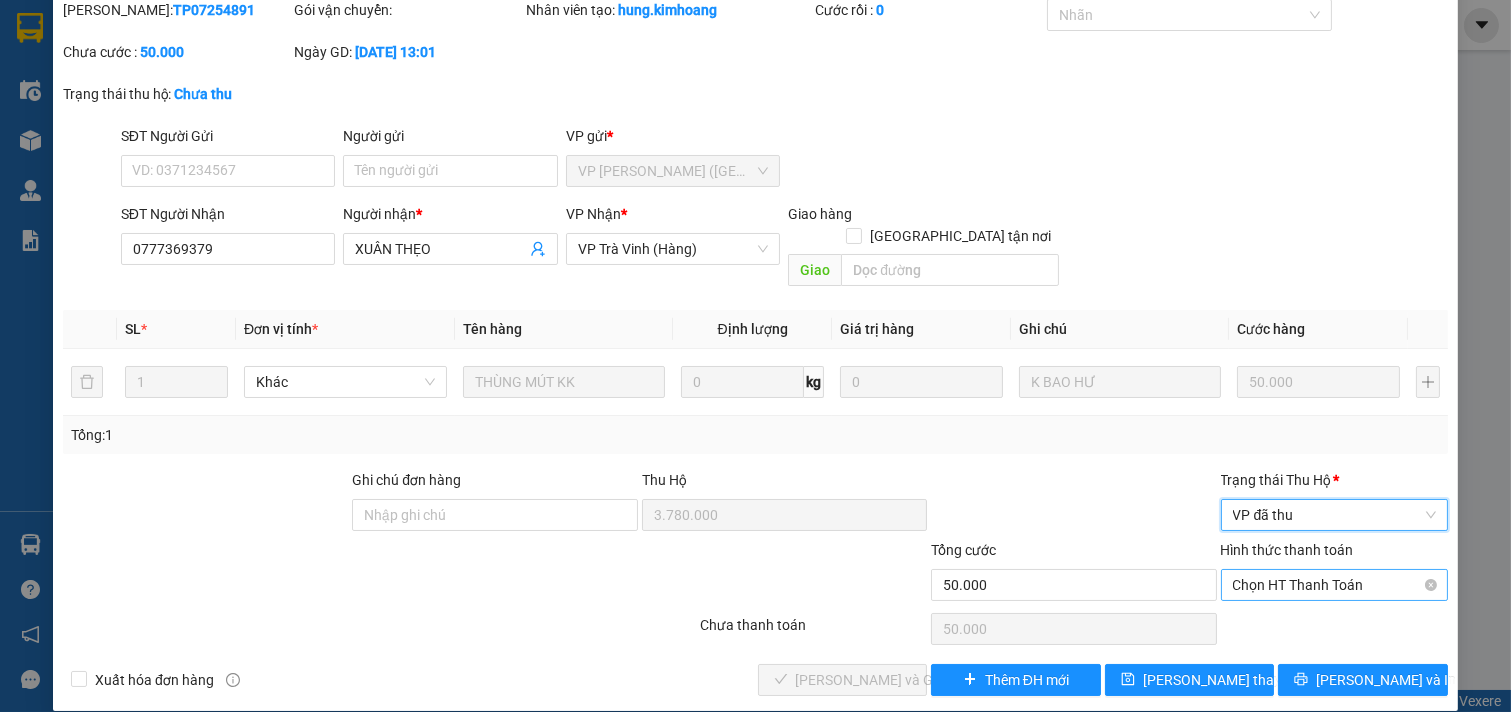 click on "Chọn HT Thanh Toán" at bounding box center [1335, 585] 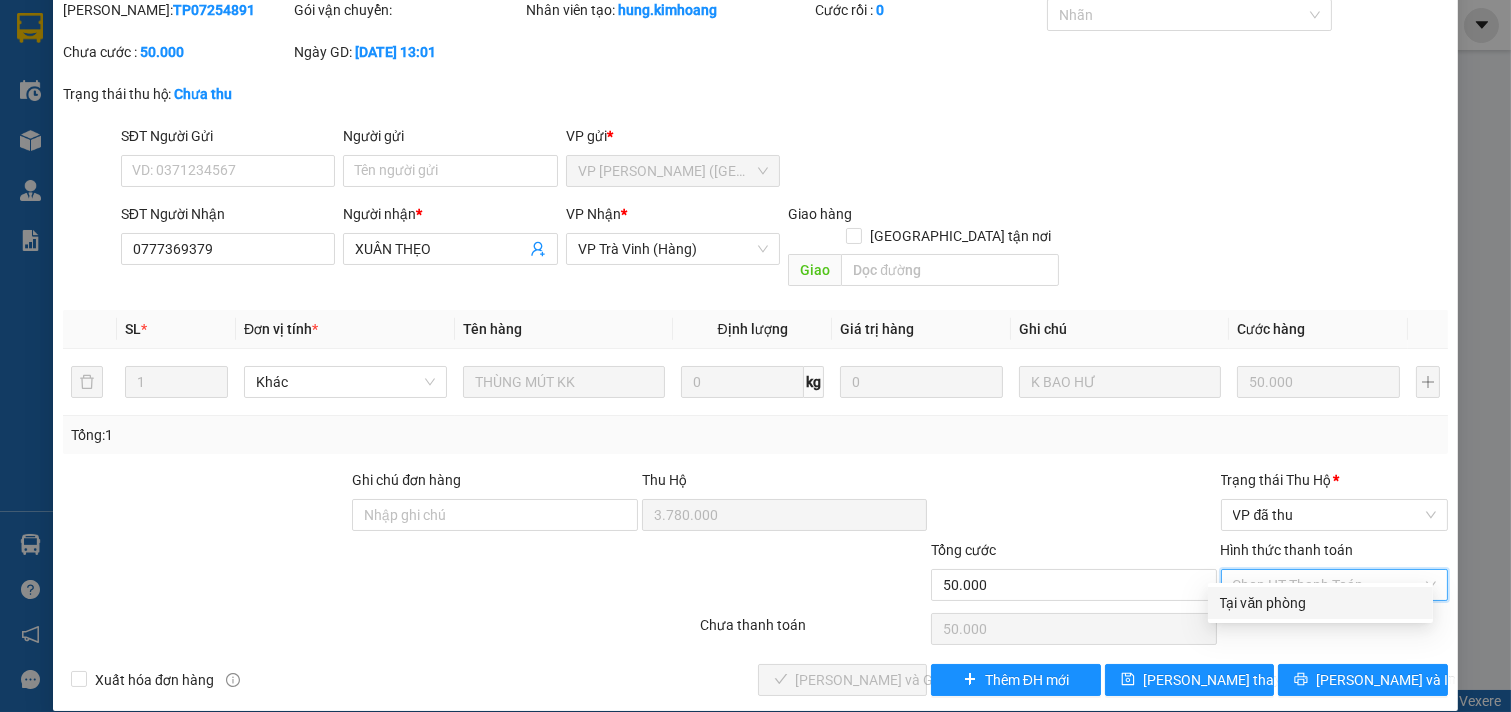 click on "Tại văn phòng" at bounding box center [1320, 603] 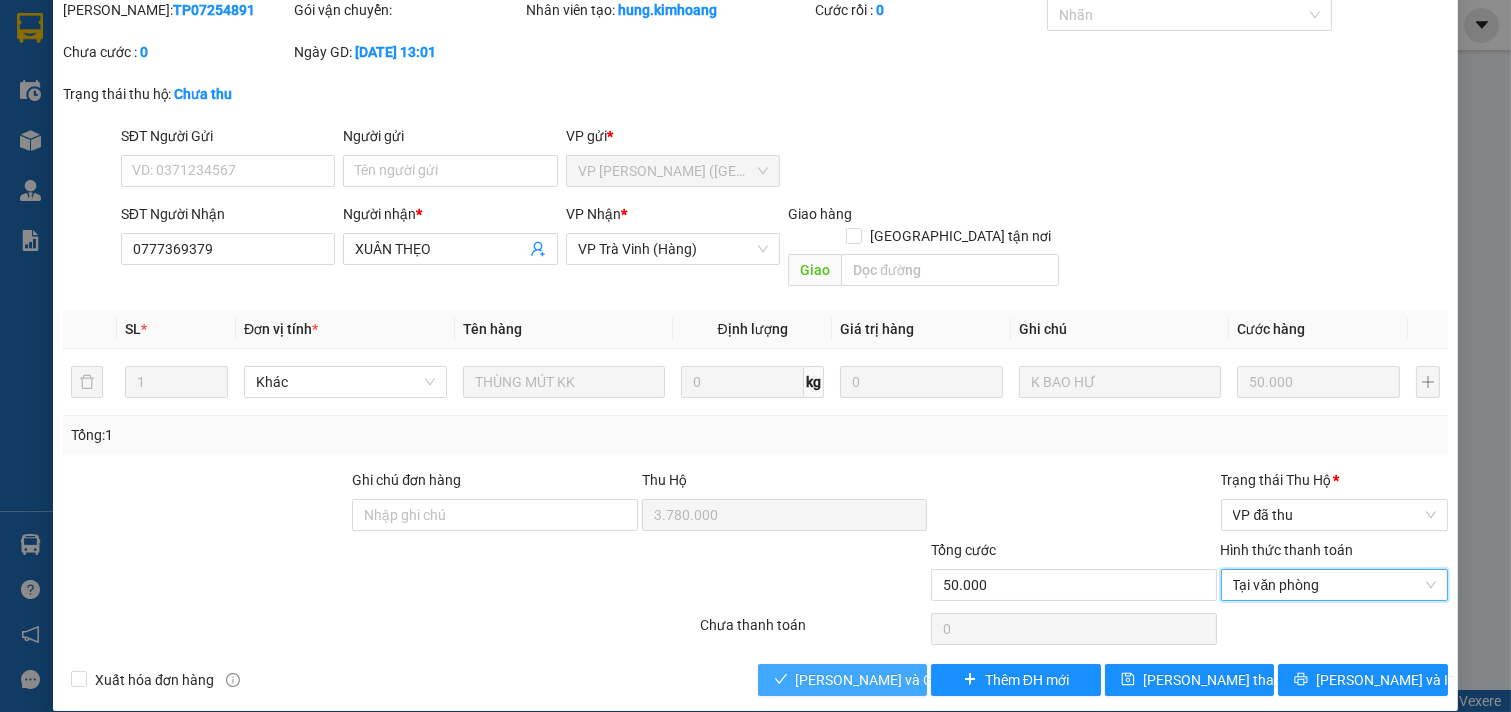 click on "[PERSON_NAME] và Giao hàng" at bounding box center [892, 680] 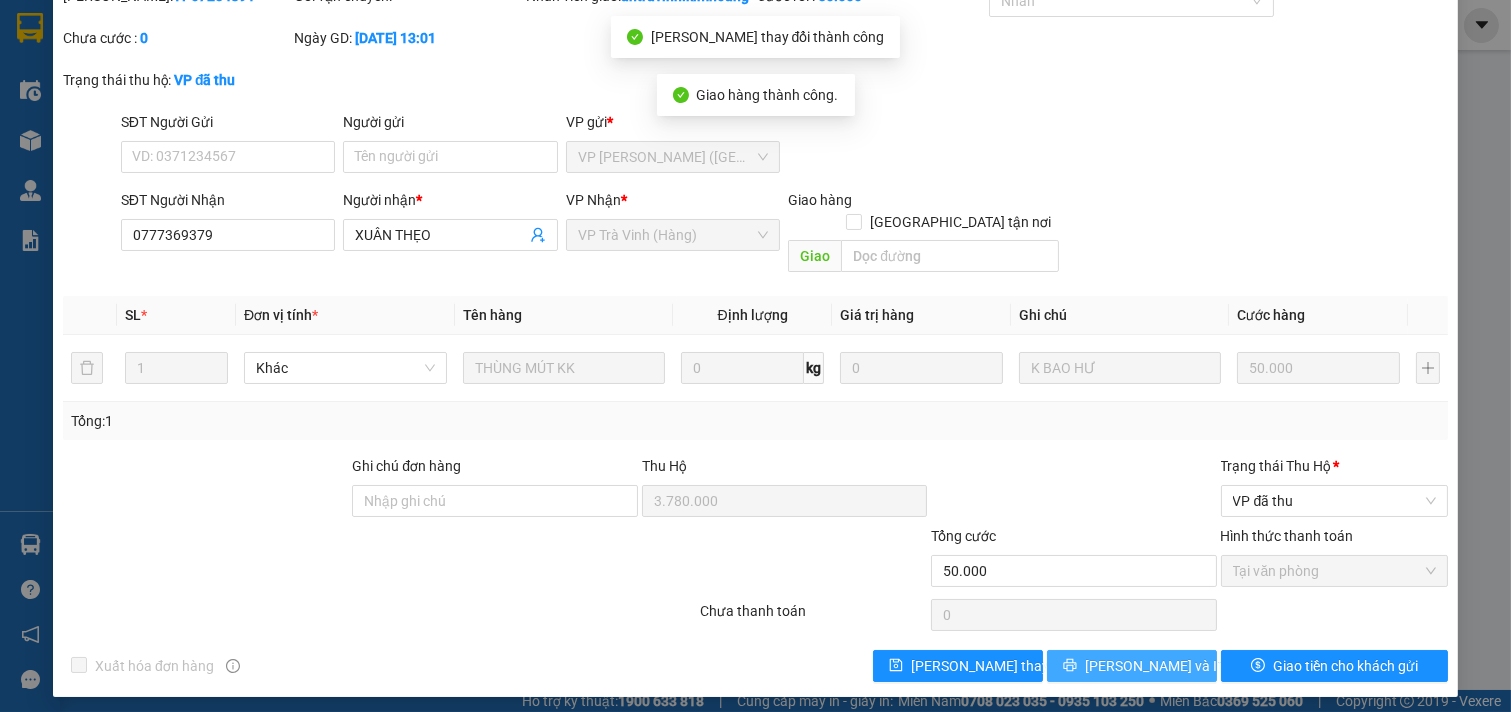 scroll, scrollTop: 95, scrollLeft: 0, axis: vertical 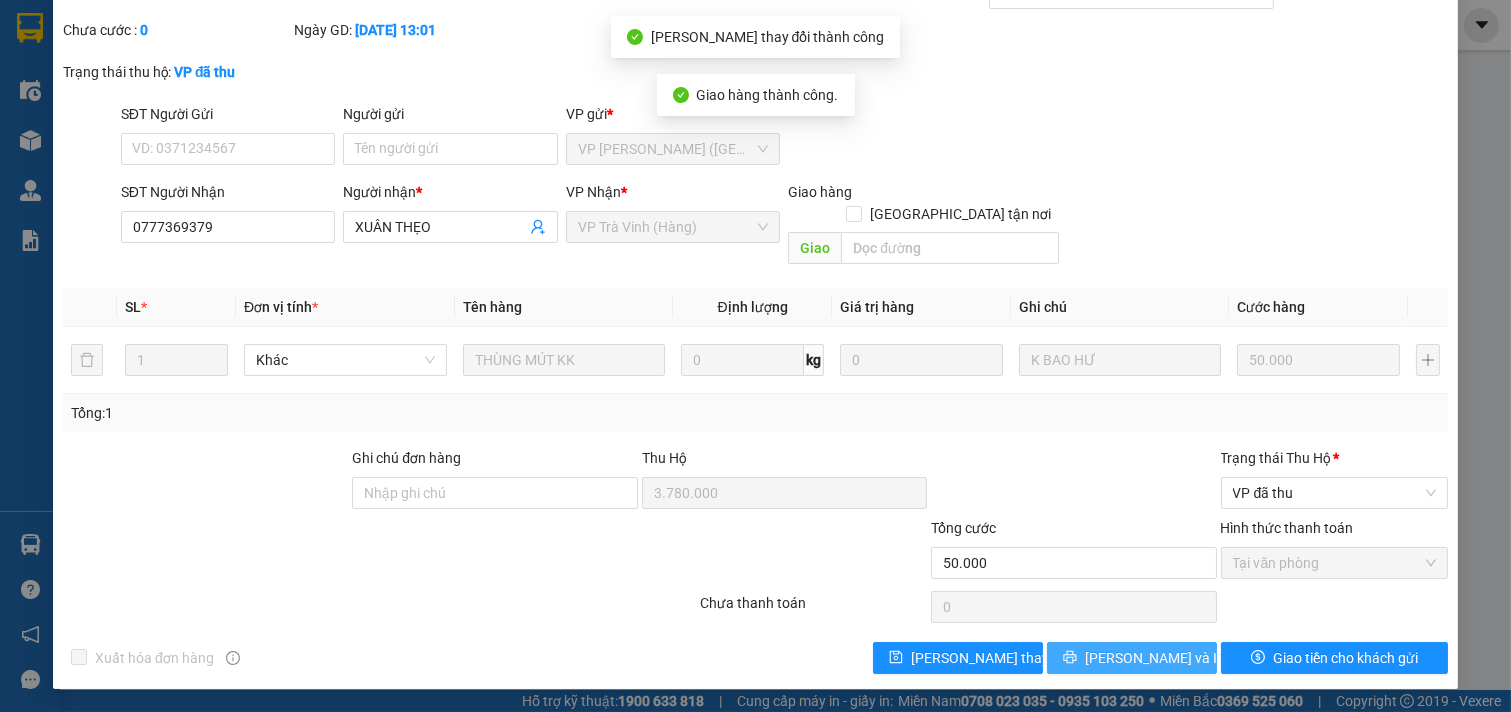 click on "[PERSON_NAME] và In" at bounding box center (1155, 658) 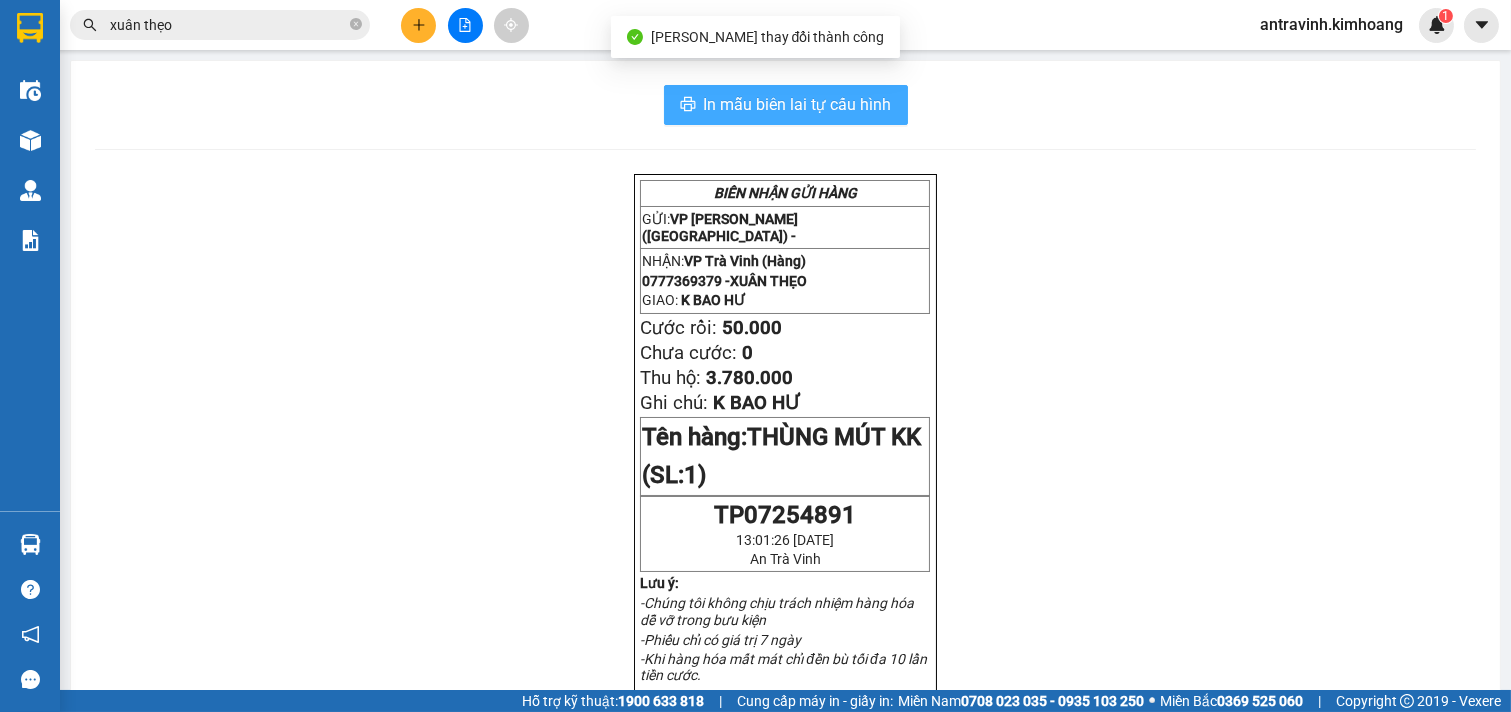 click on "In mẫu biên lai tự cấu hình" at bounding box center [798, 104] 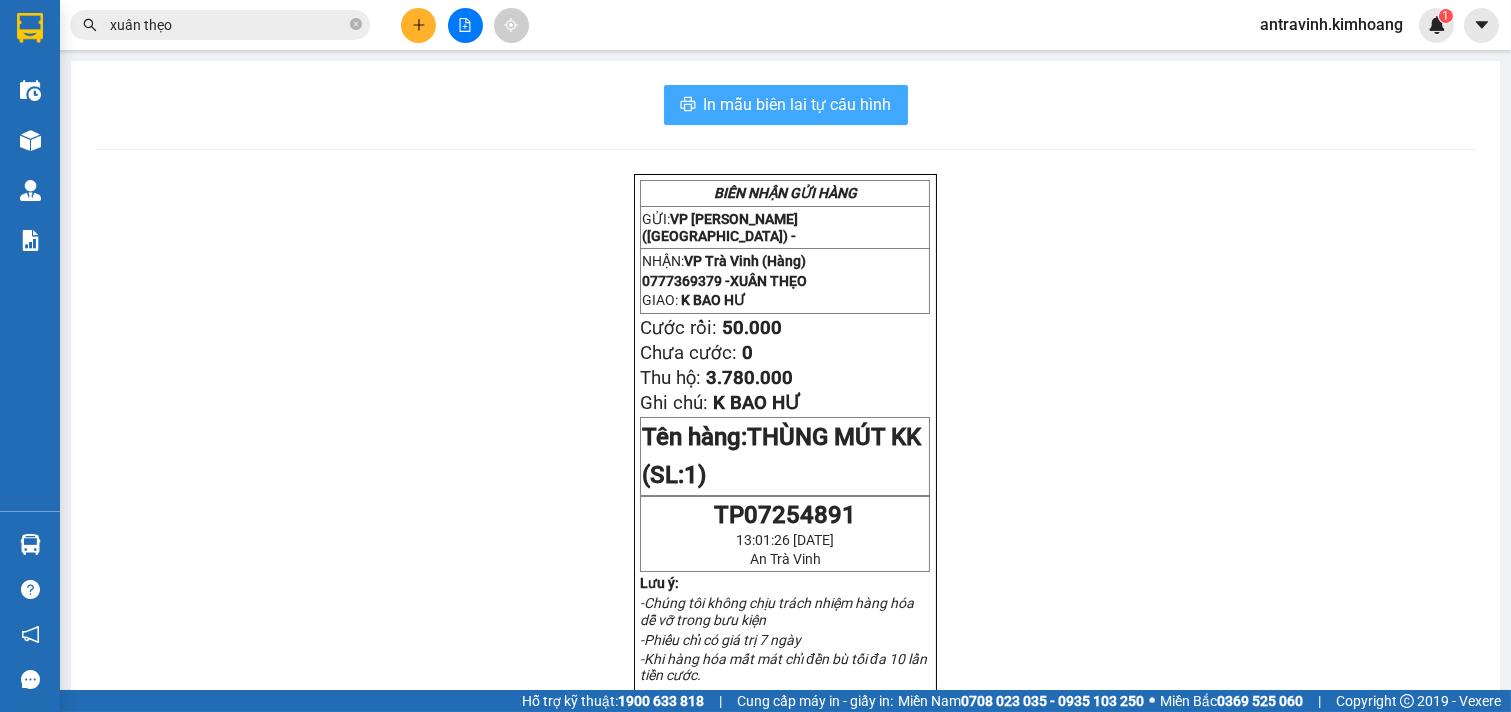 scroll, scrollTop: 0, scrollLeft: 0, axis: both 